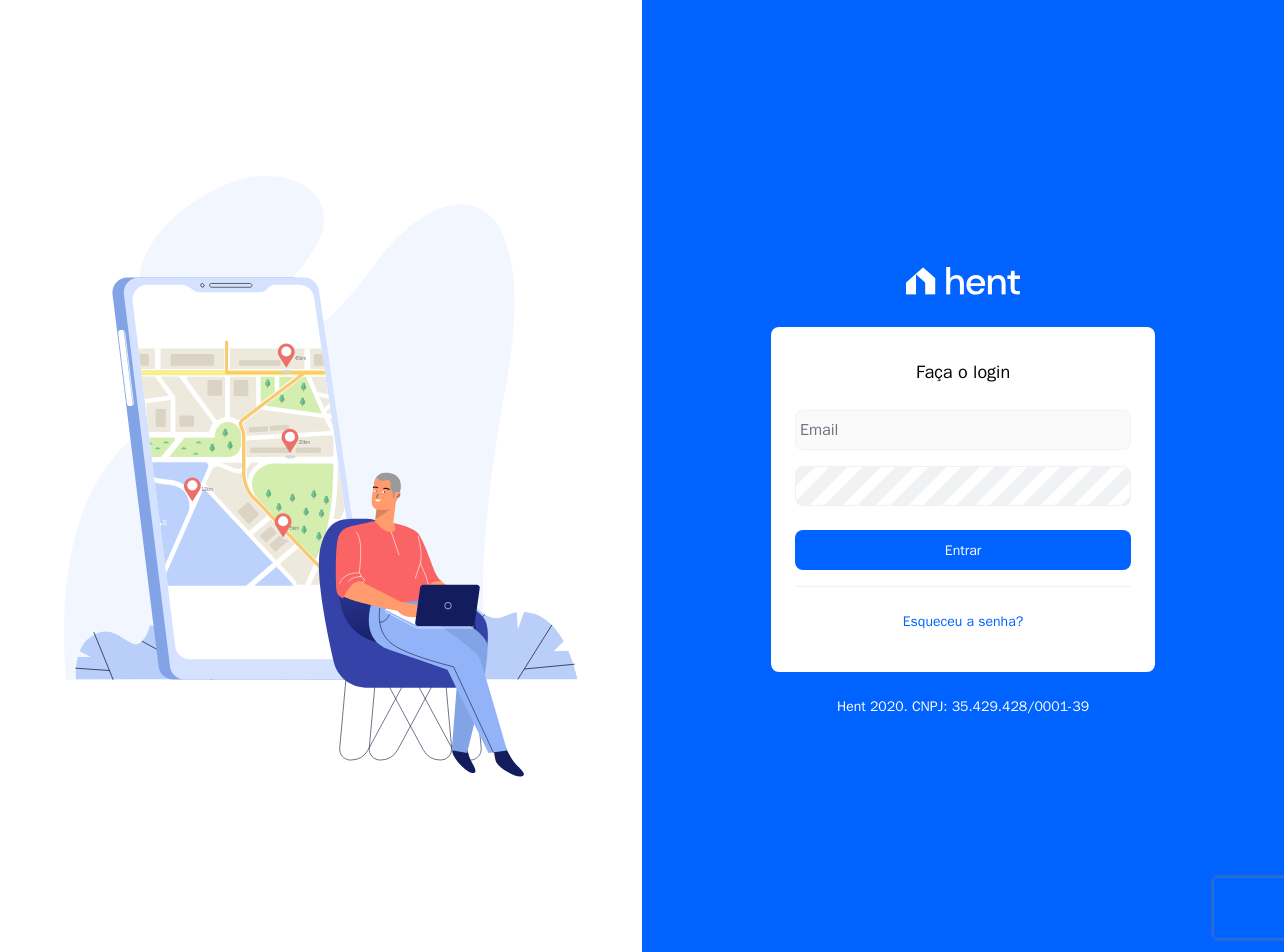 scroll, scrollTop: 0, scrollLeft: 0, axis: both 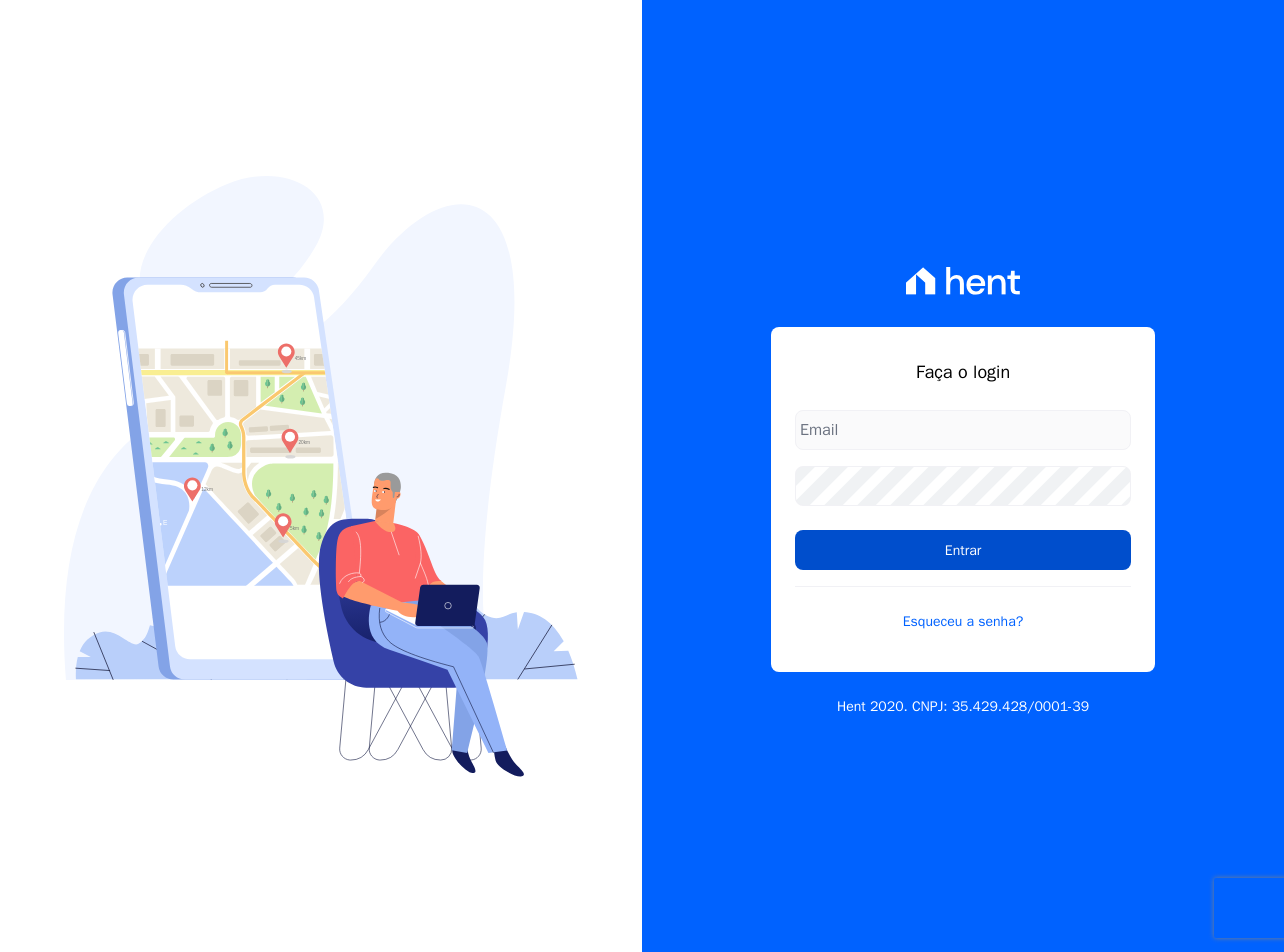 type on "[EMAIL_ADDRESS][DOMAIN_NAME]" 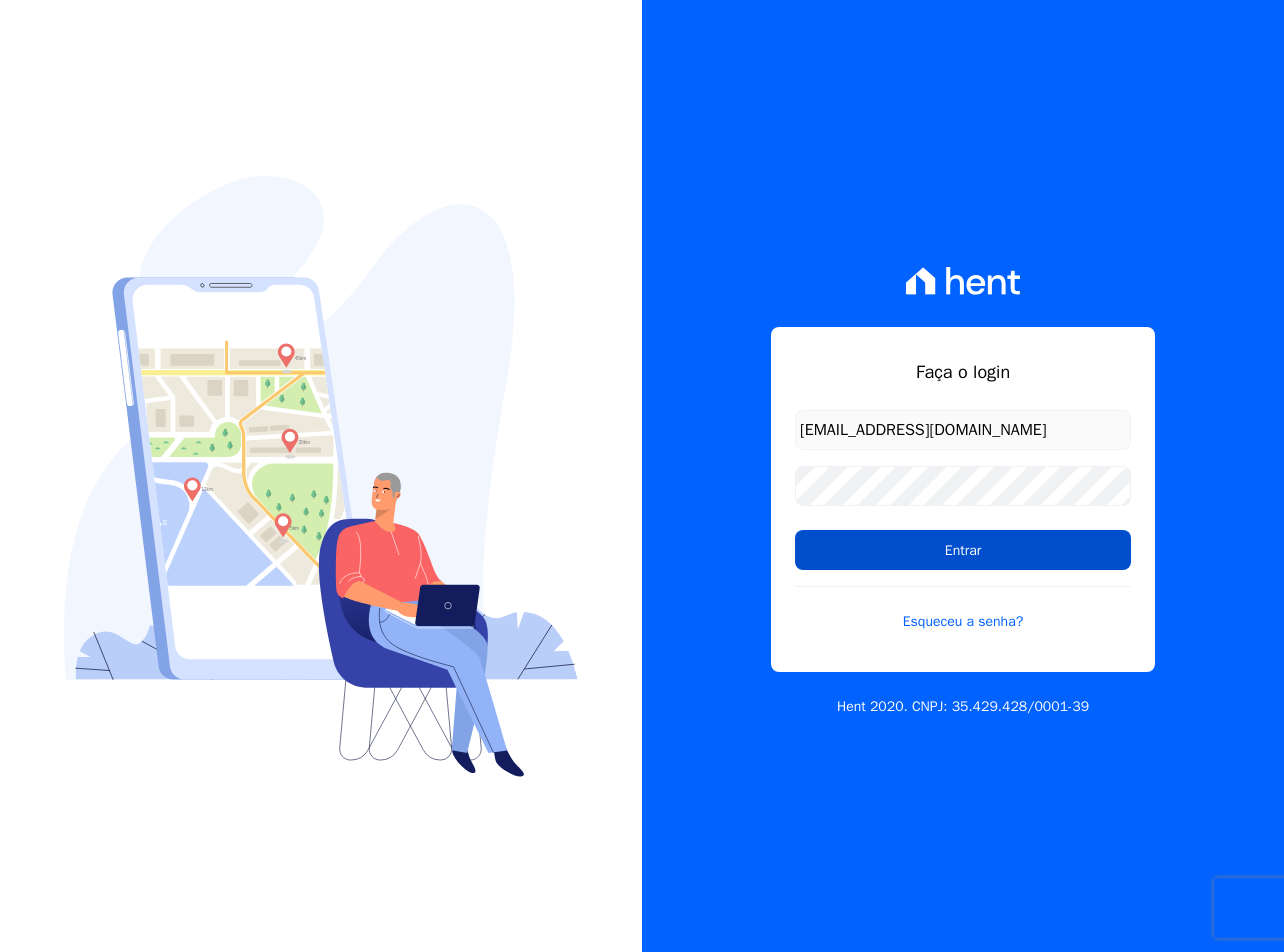 click on "Entrar" at bounding box center (963, 550) 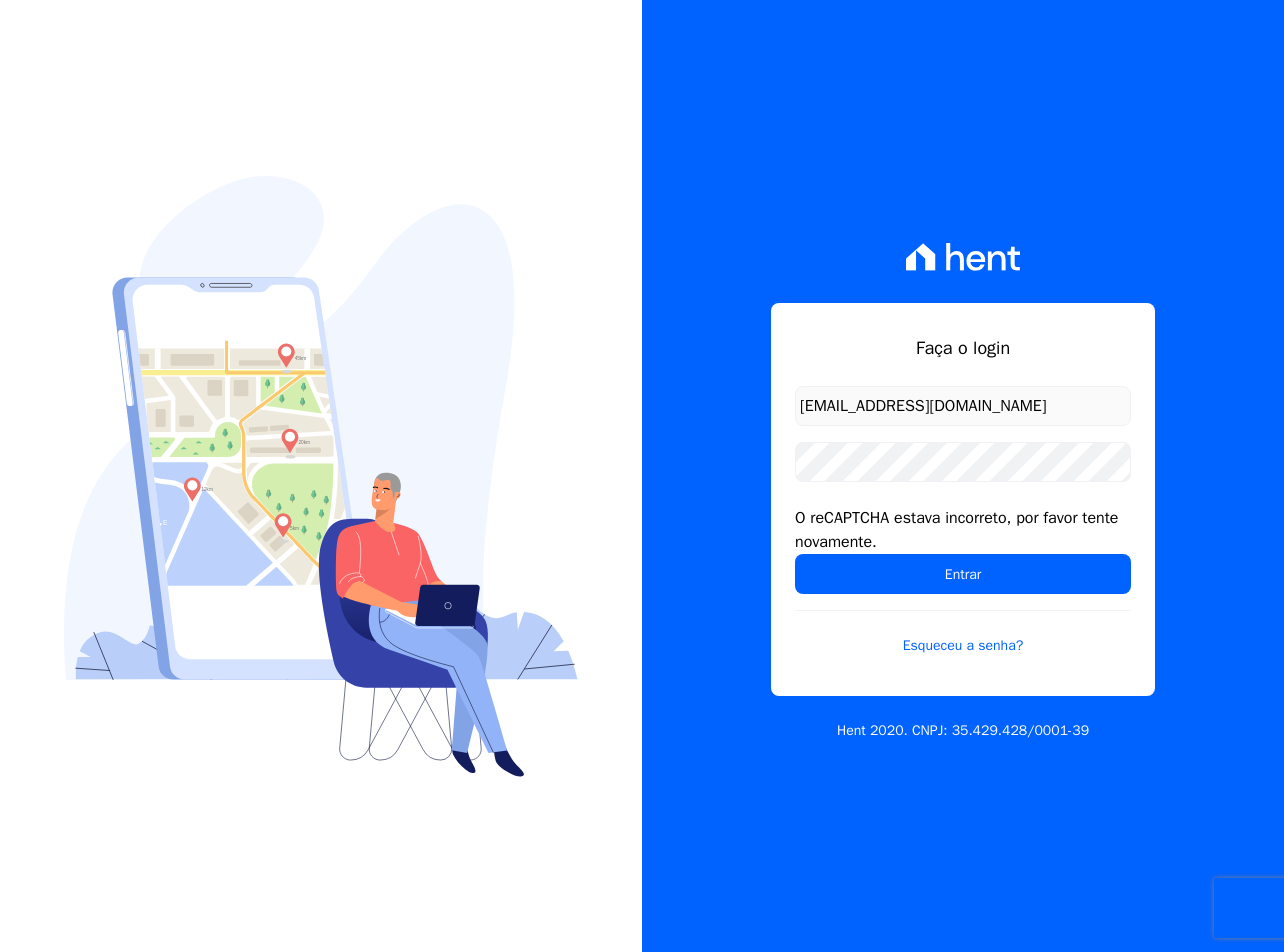 scroll, scrollTop: 0, scrollLeft: 0, axis: both 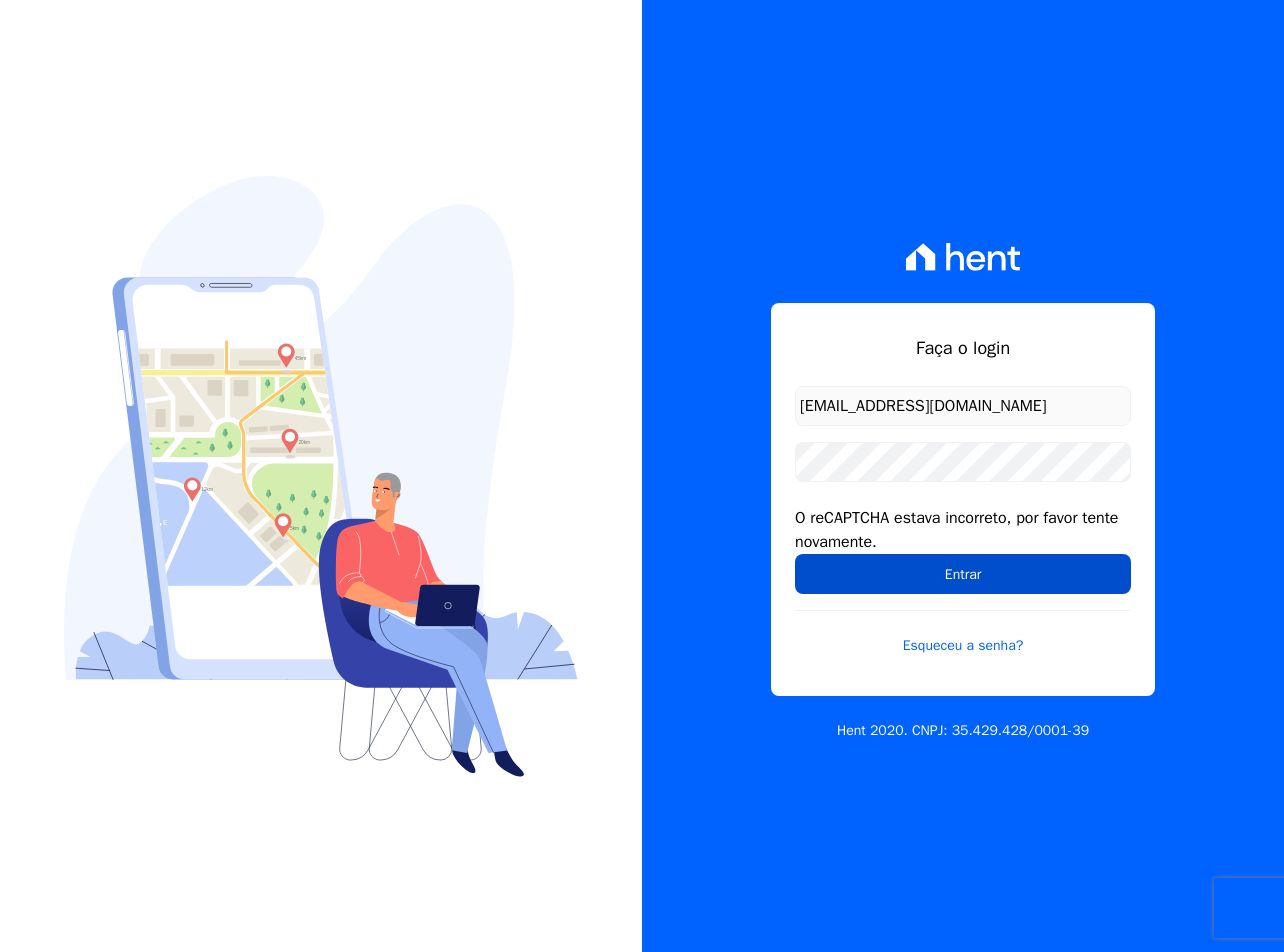 click on "Entrar" at bounding box center (963, 574) 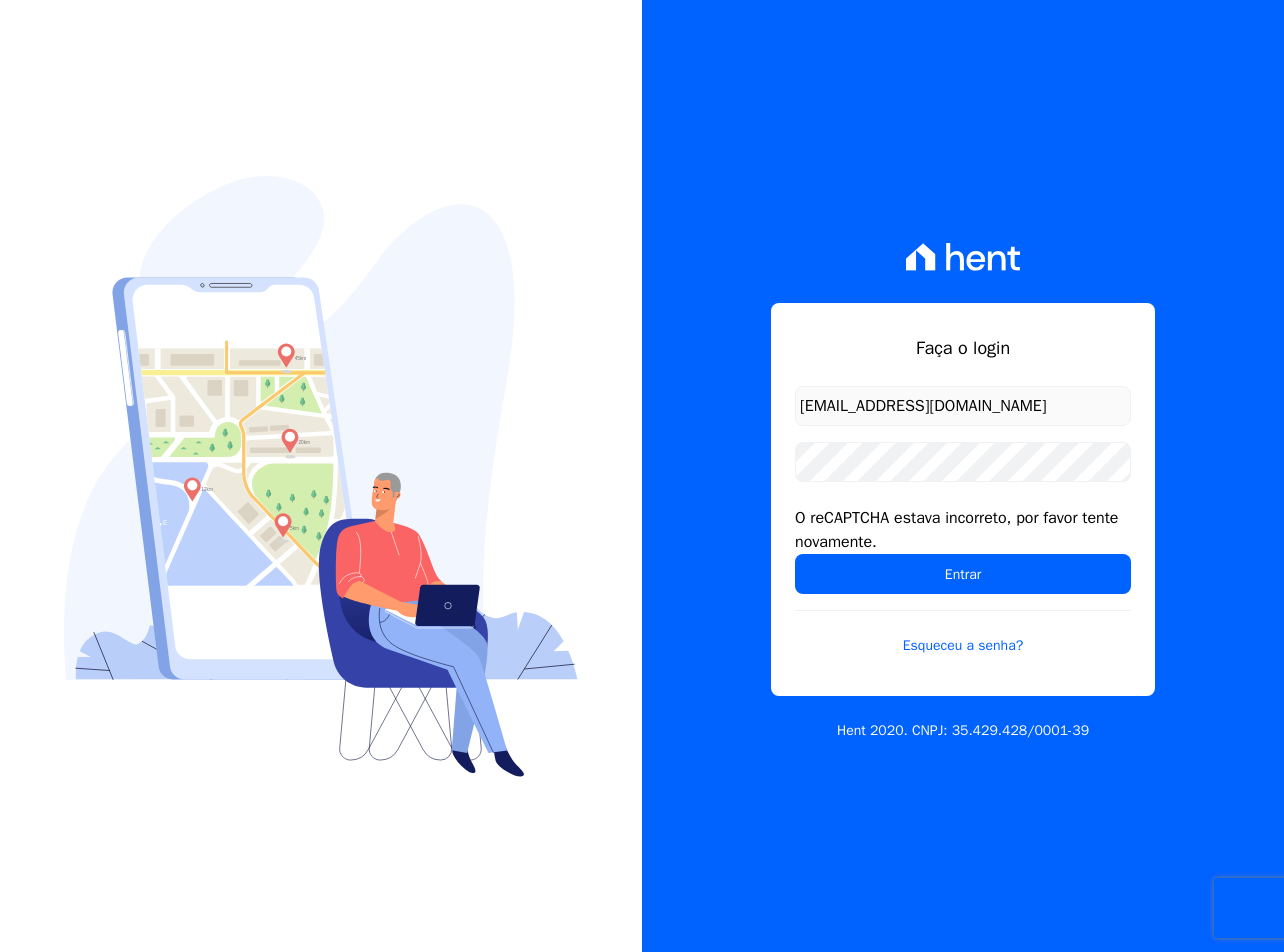 scroll, scrollTop: 0, scrollLeft: 0, axis: both 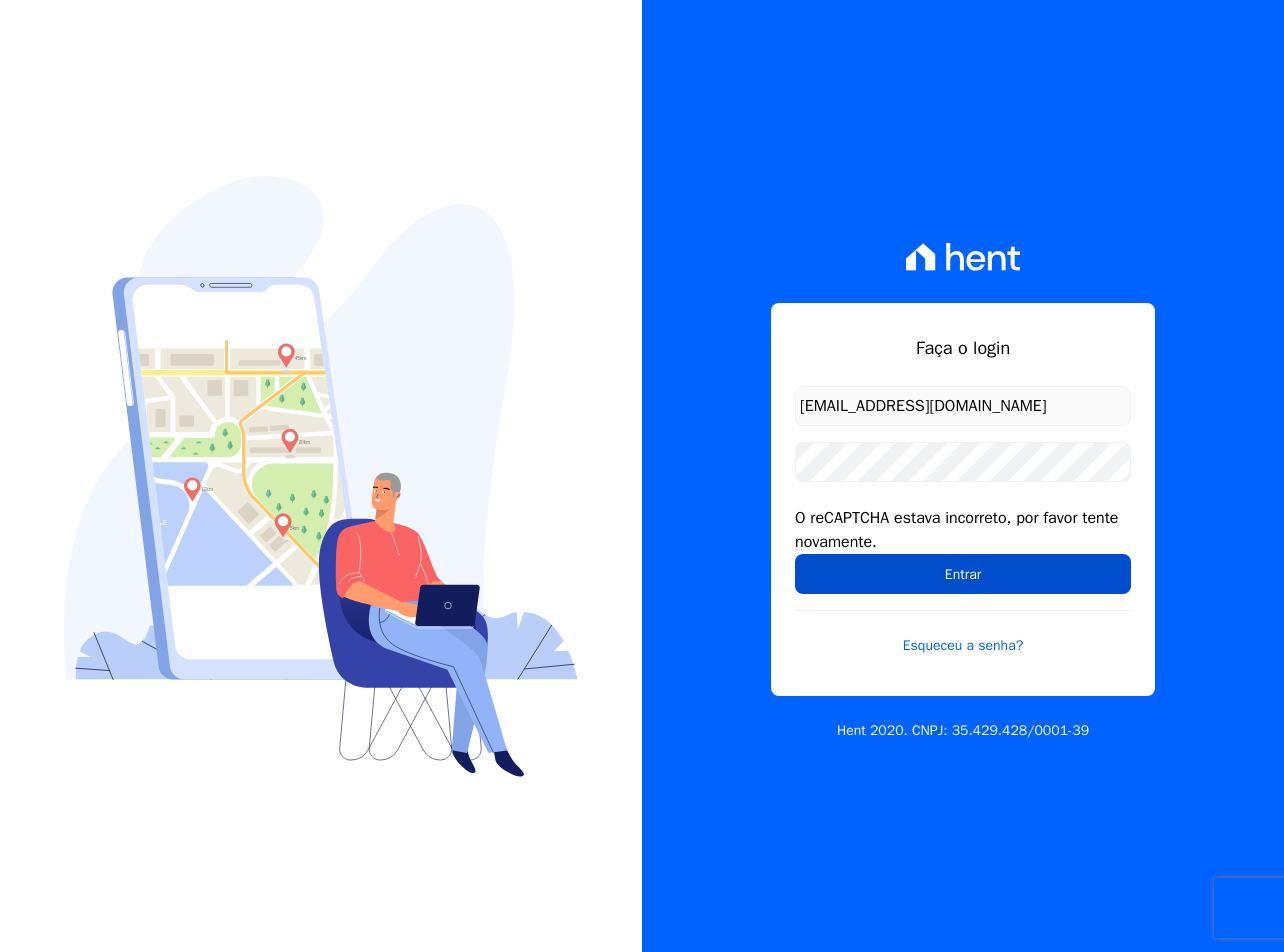 click on "Entrar" at bounding box center (963, 574) 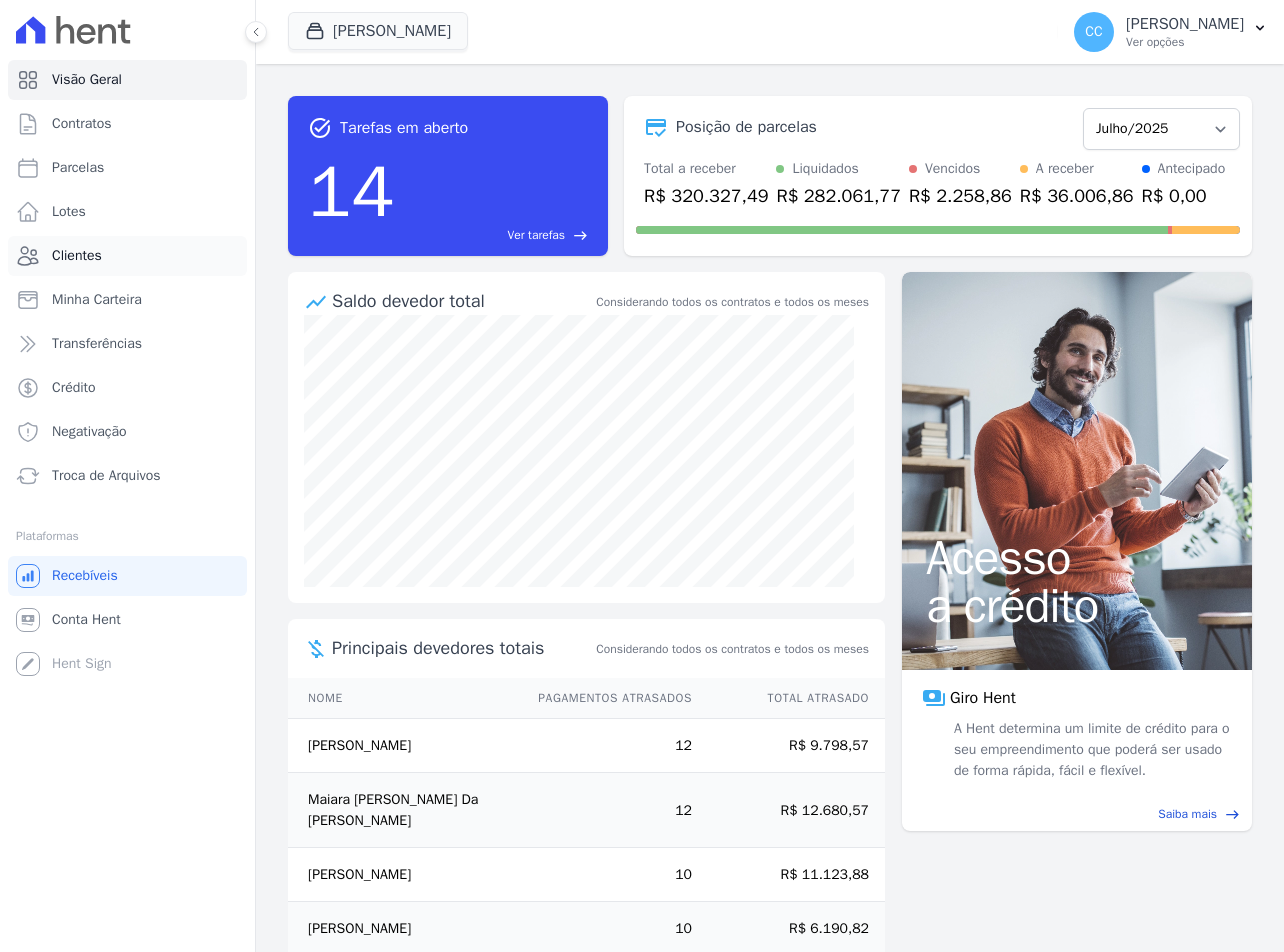 scroll, scrollTop: 0, scrollLeft: 0, axis: both 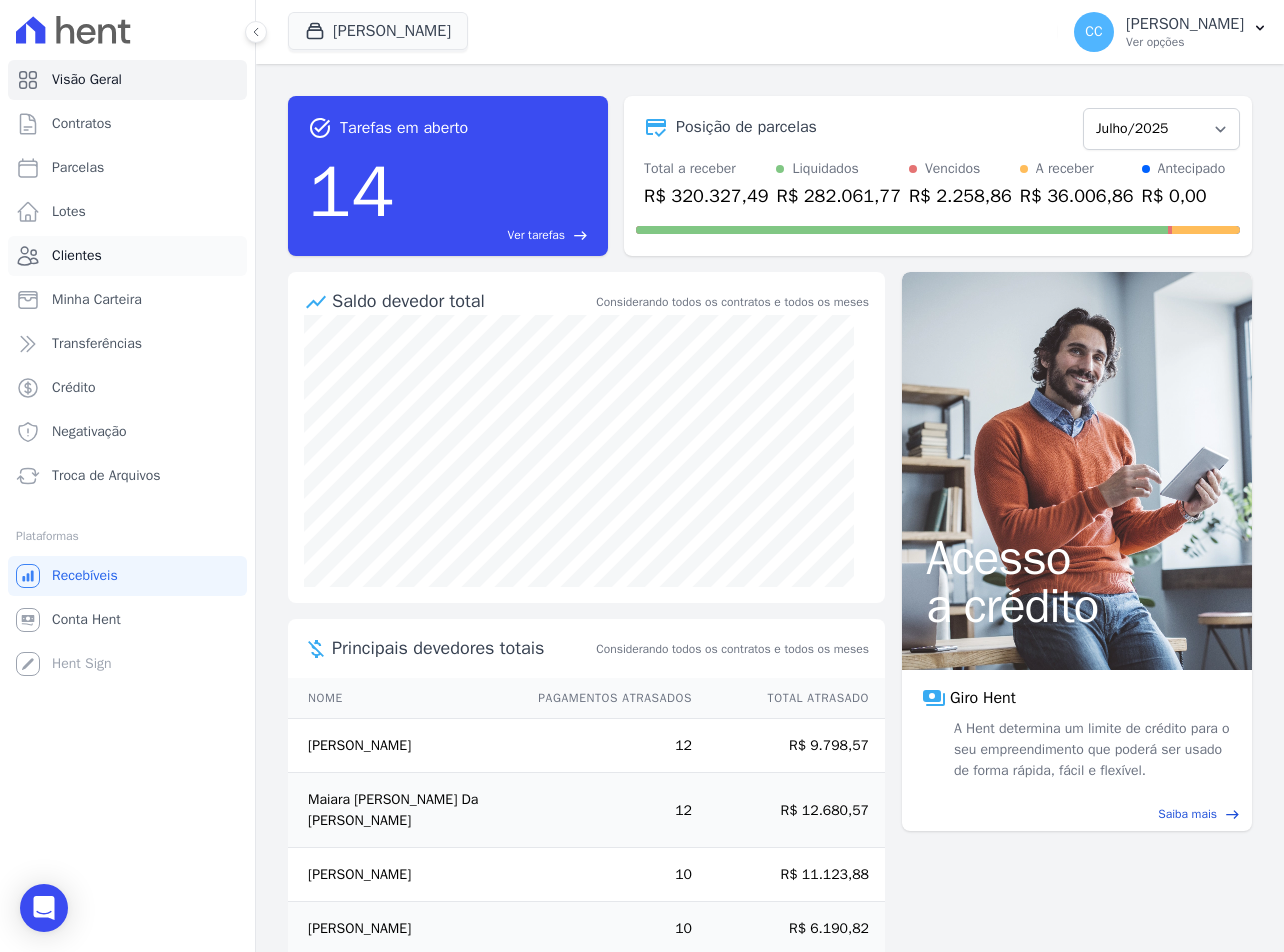 click 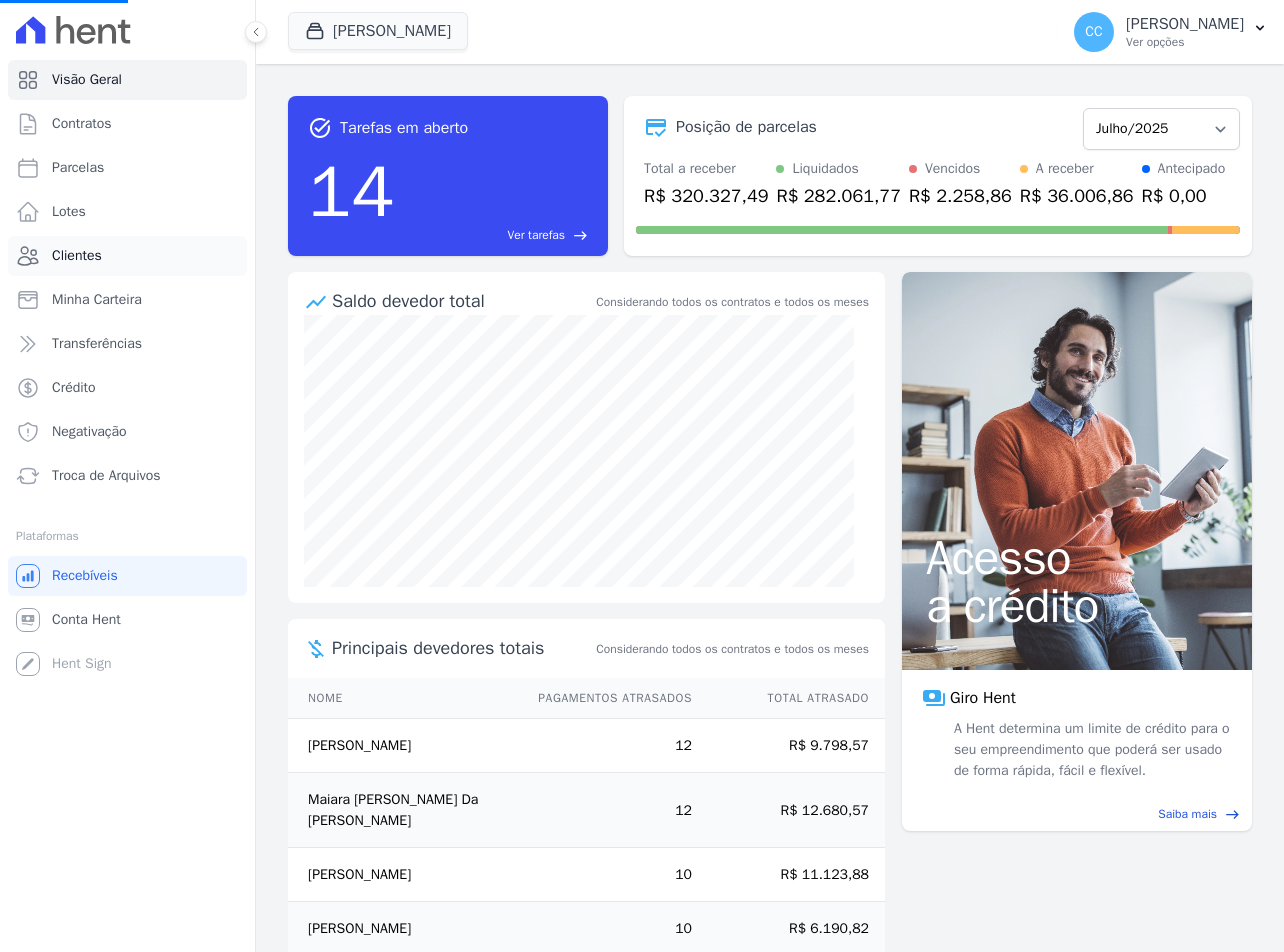 click 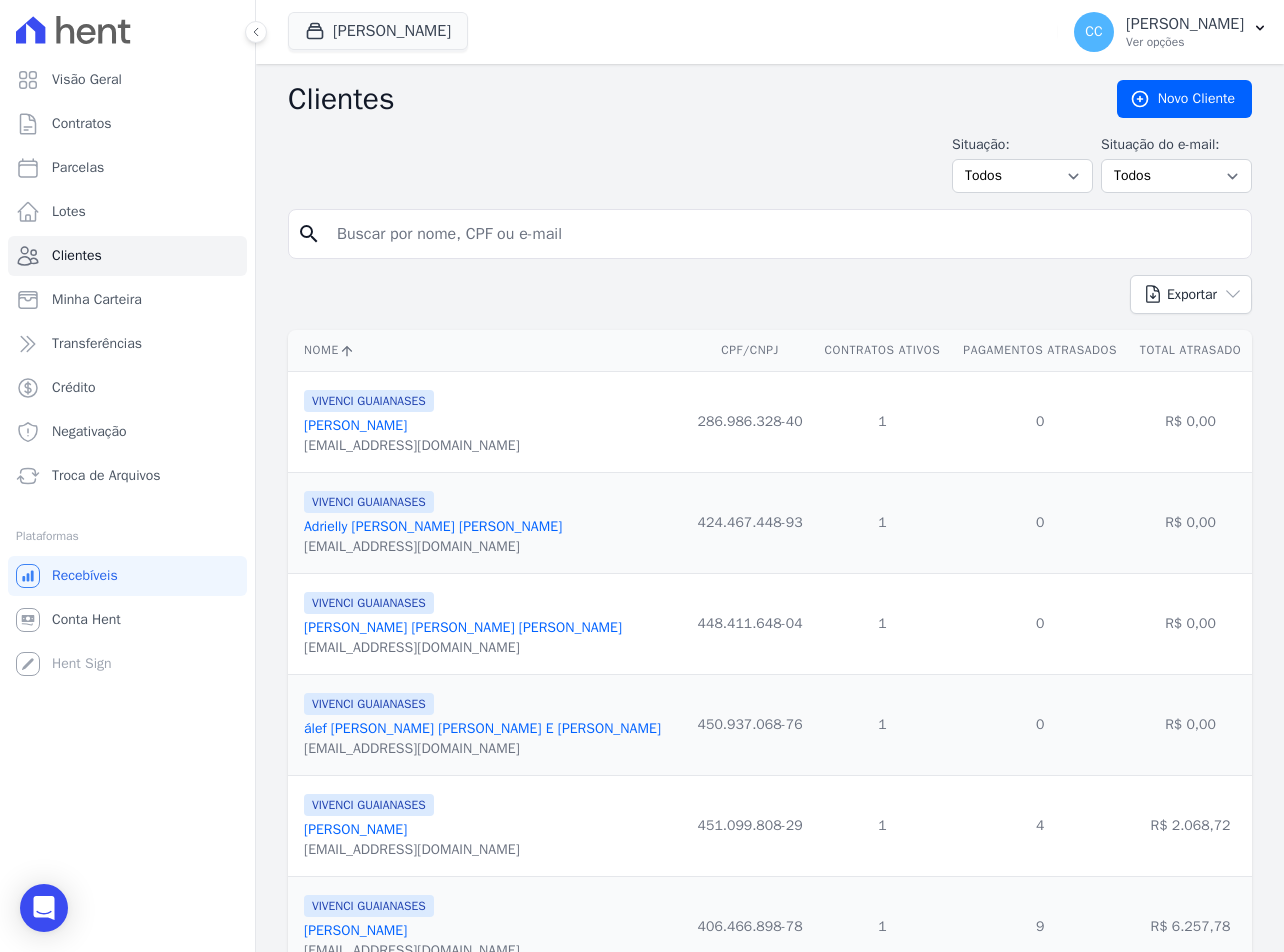 click at bounding box center [784, 234] 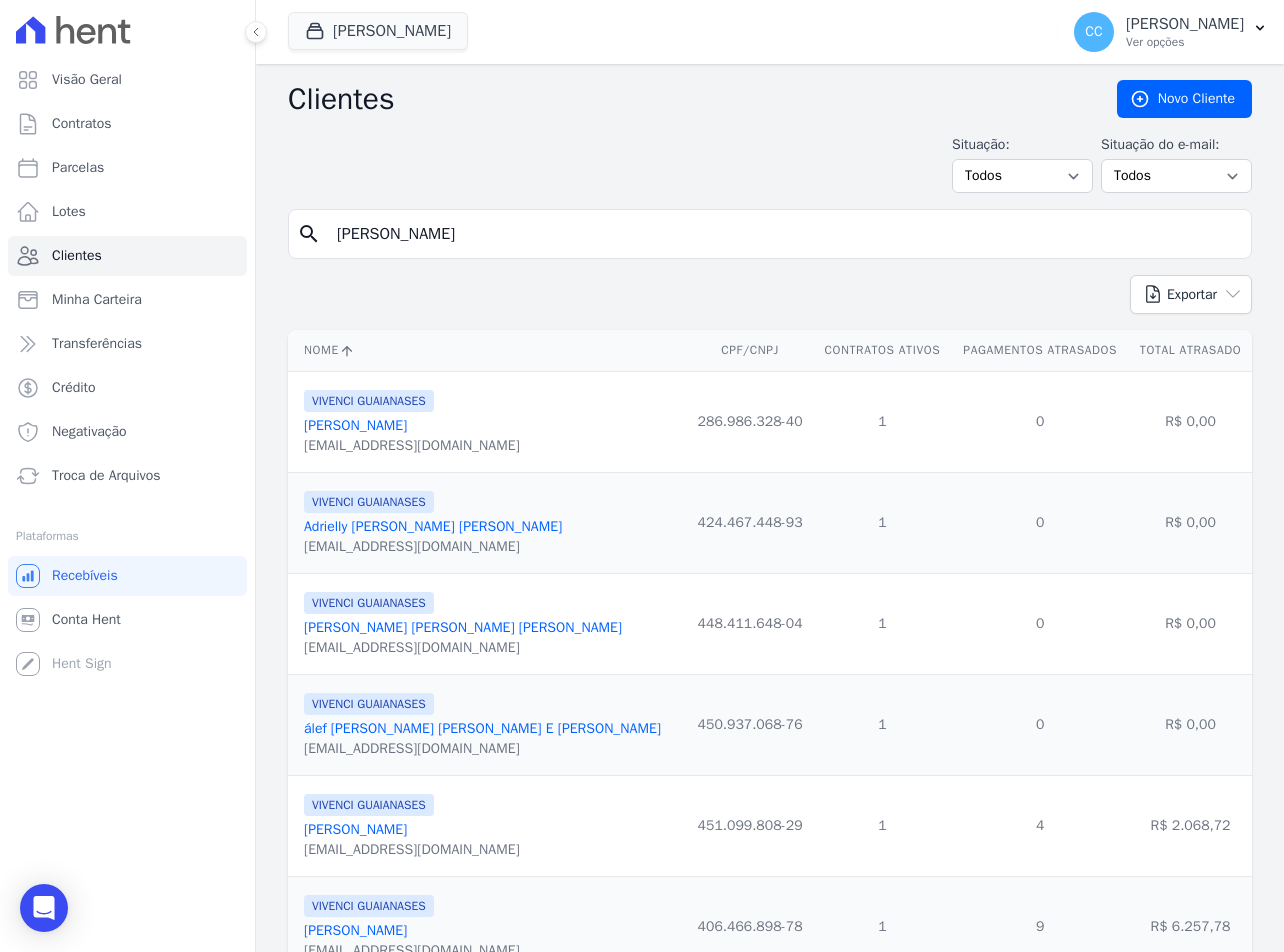 type on "danilo" 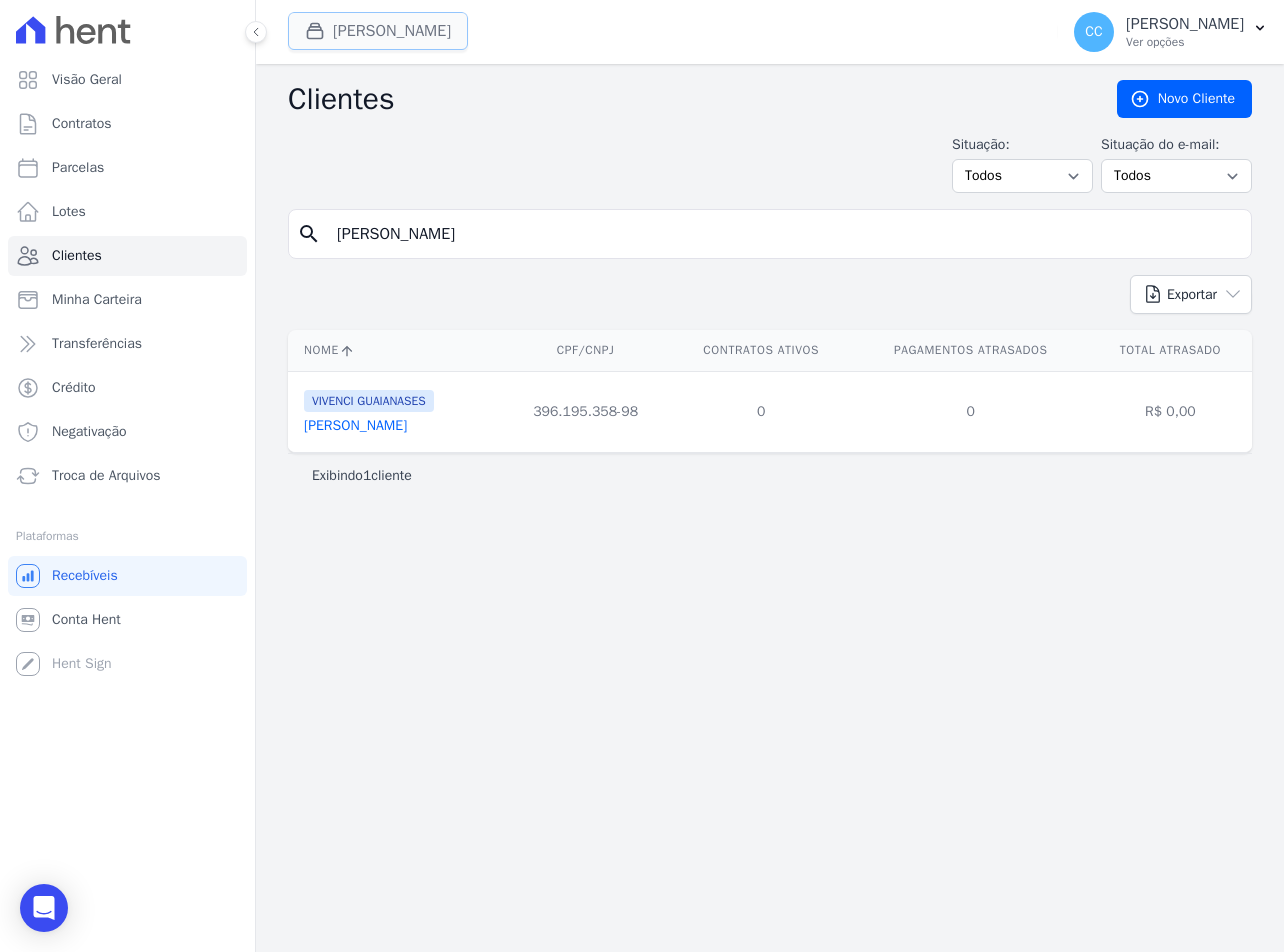 click on "[PERSON_NAME]" at bounding box center [378, 31] 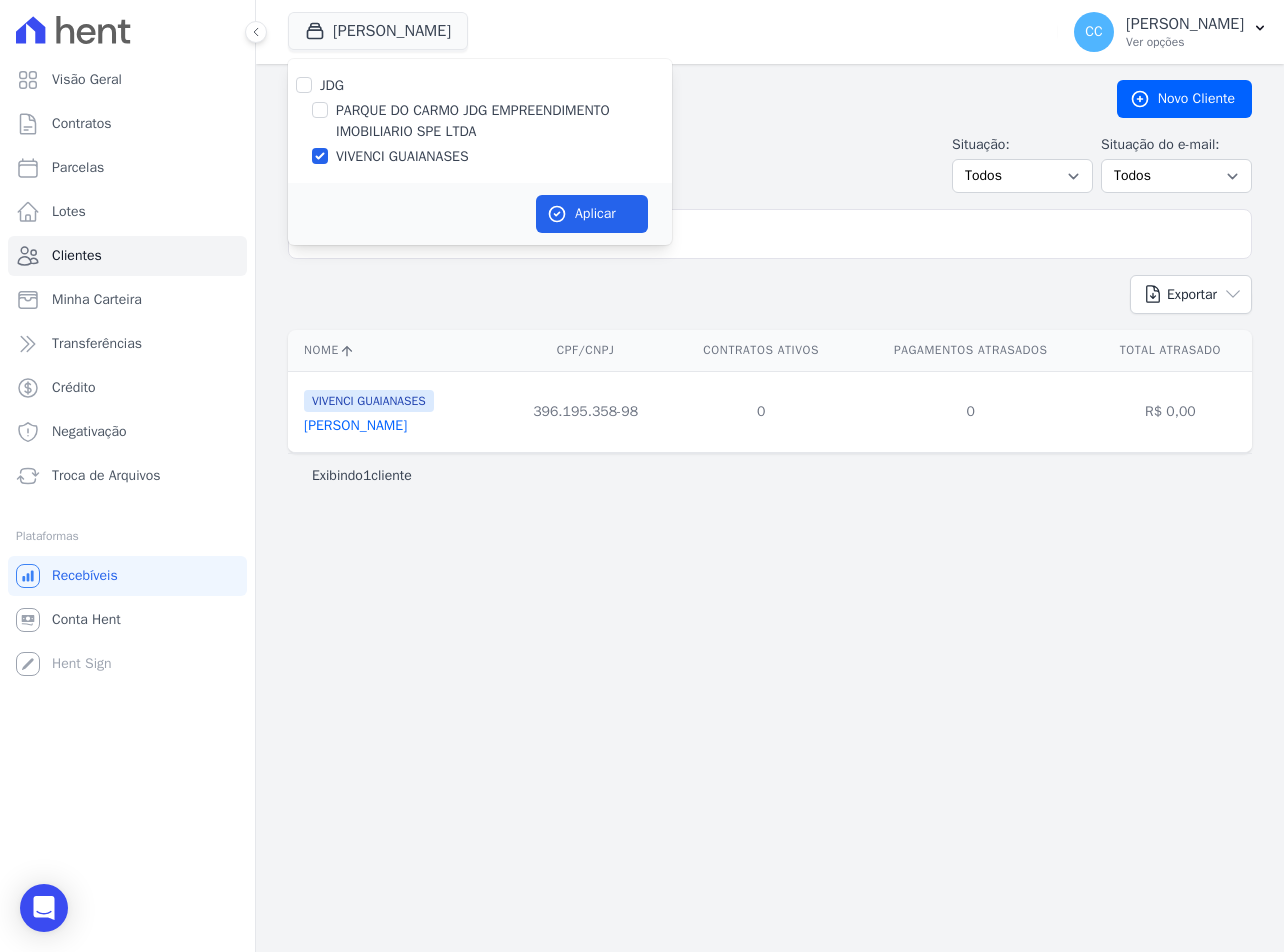click on "PARQUE DO CARMO JDG EMPREENDIMENTO IMOBILIARIO SPE LTDA" at bounding box center (504, 121) 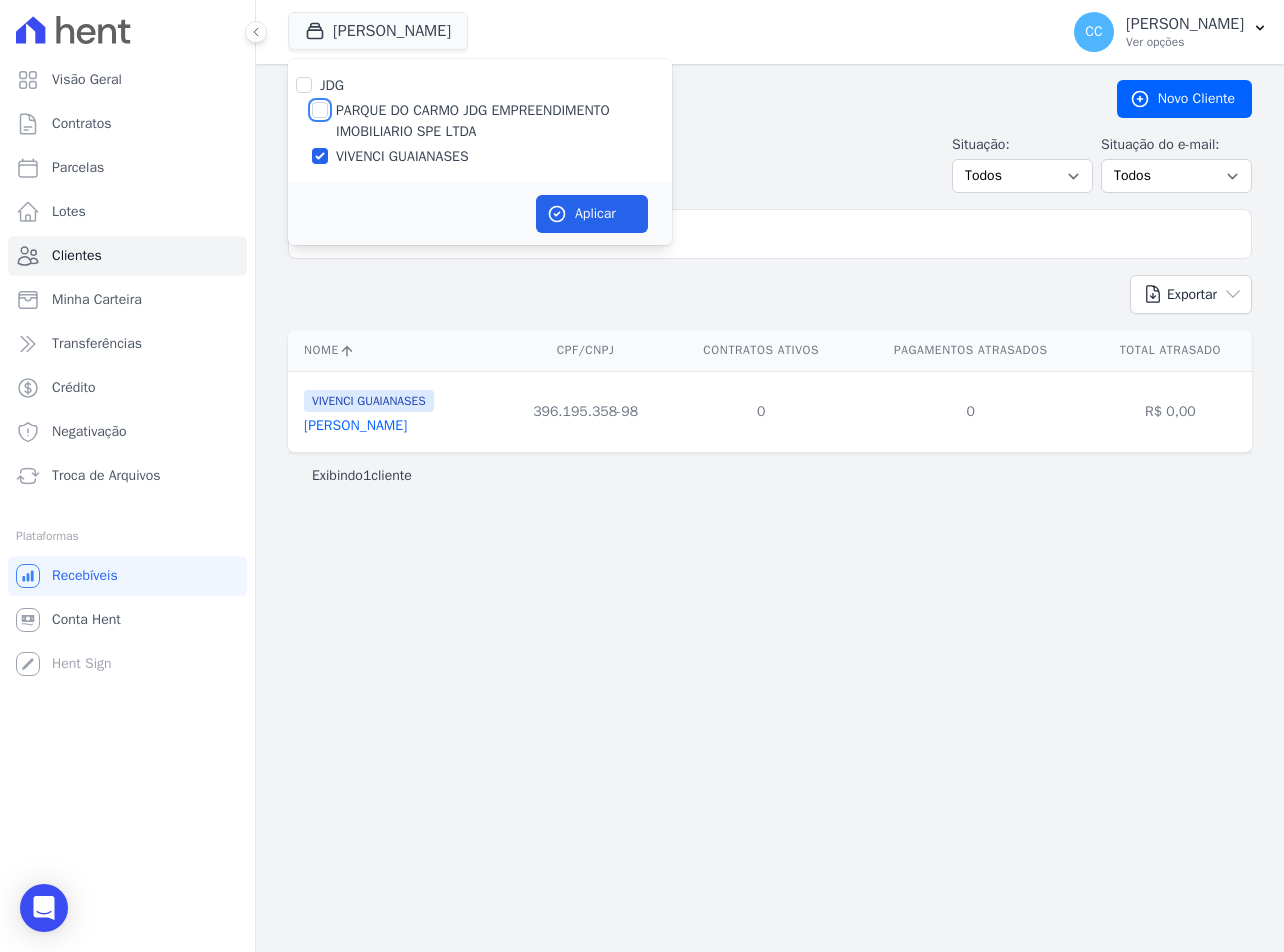 click on "PARQUE DO CARMO JDG EMPREENDIMENTO IMOBILIARIO SPE LTDA" at bounding box center [320, 110] 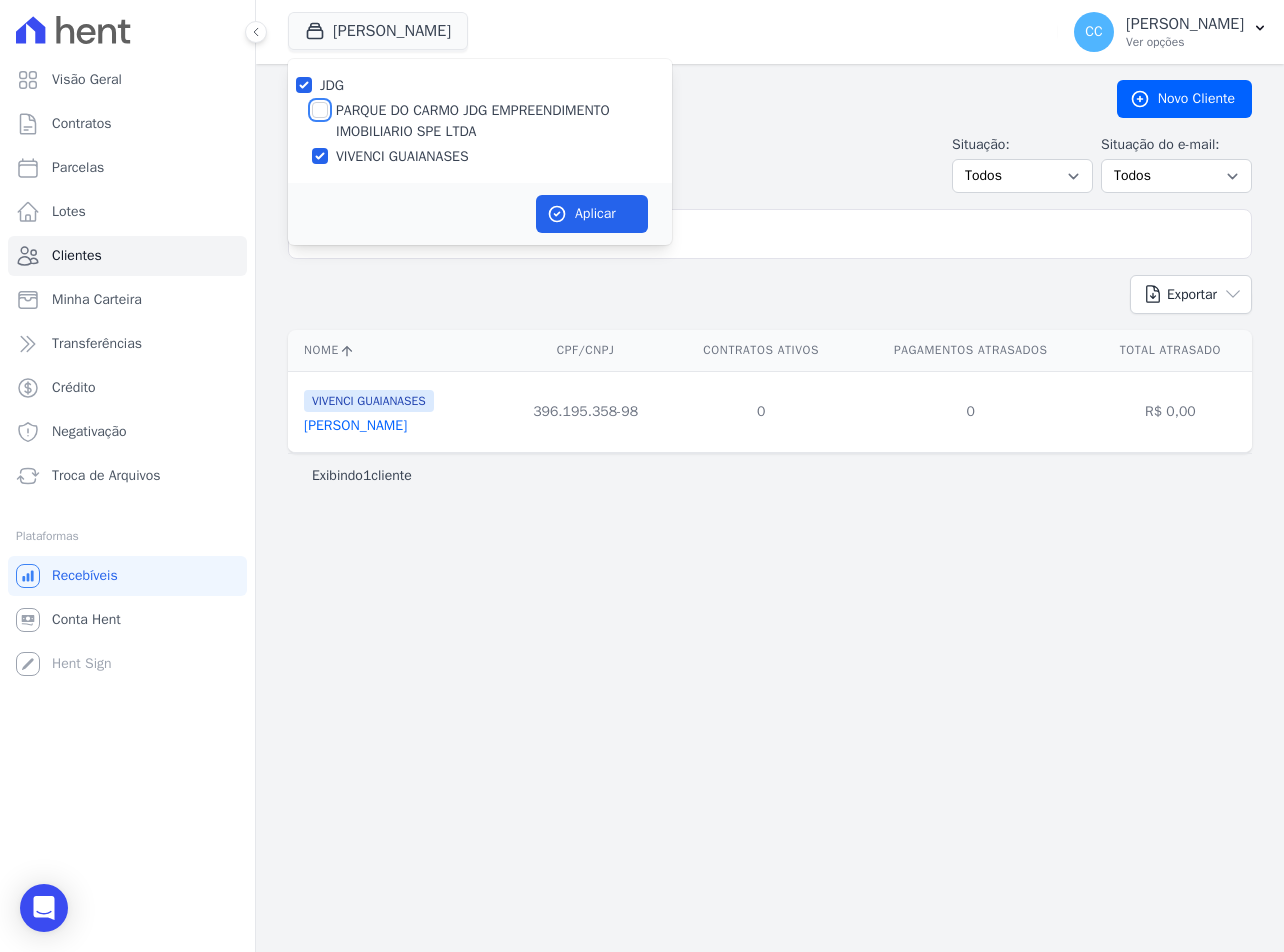 checkbox on "true" 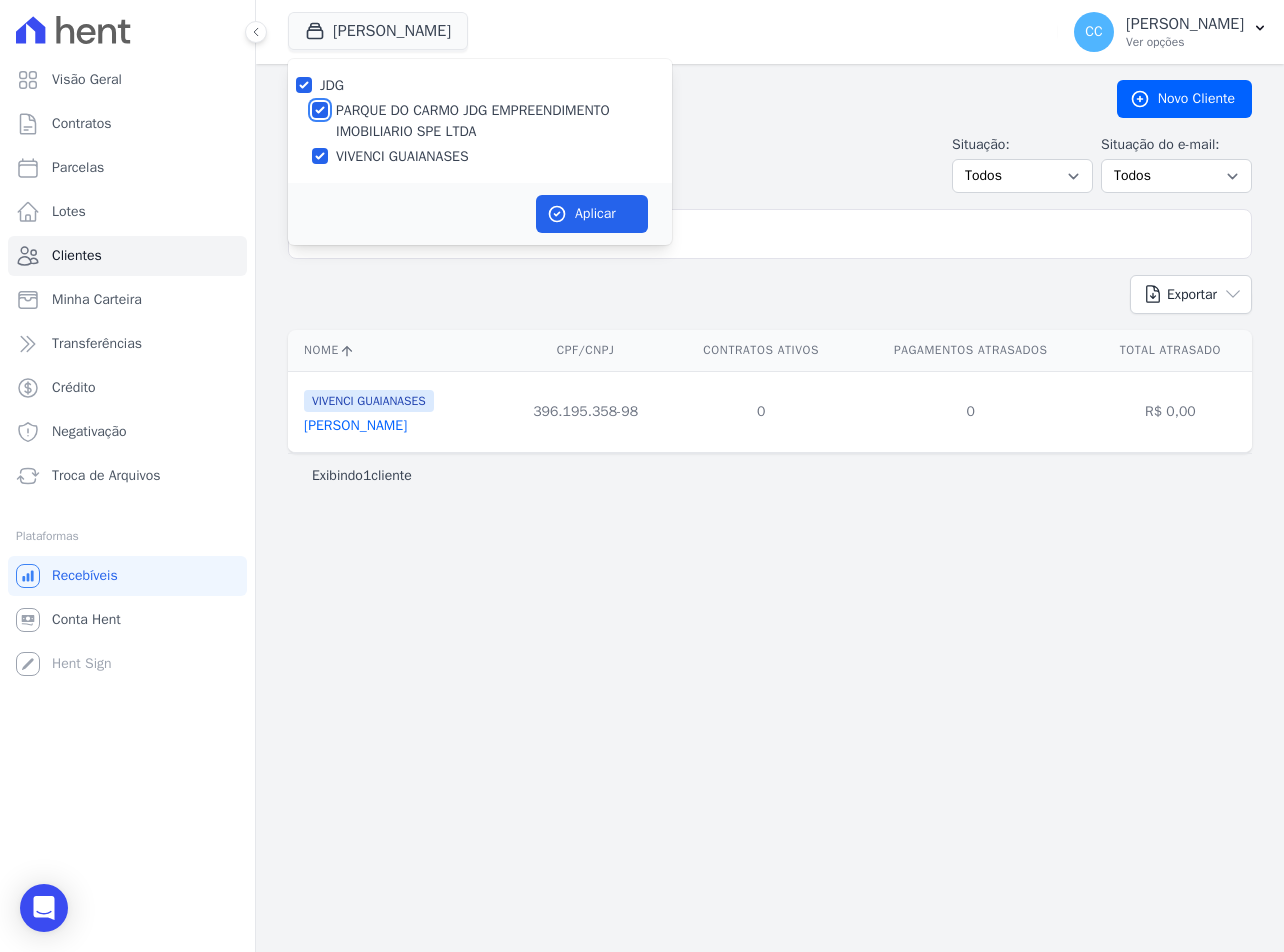 checkbox on "true" 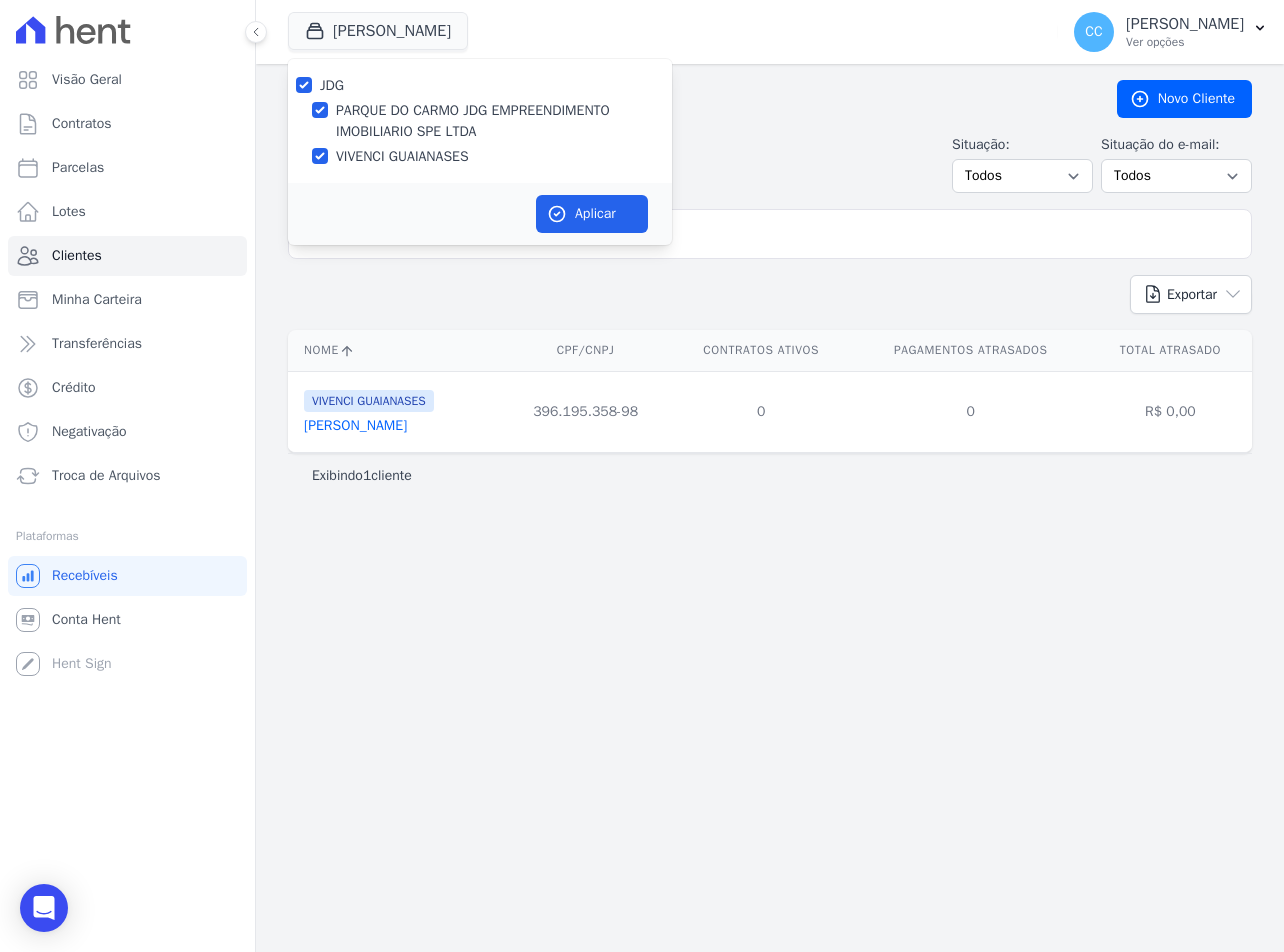 click on "VIVENCI GUAIANASES" at bounding box center [402, 156] 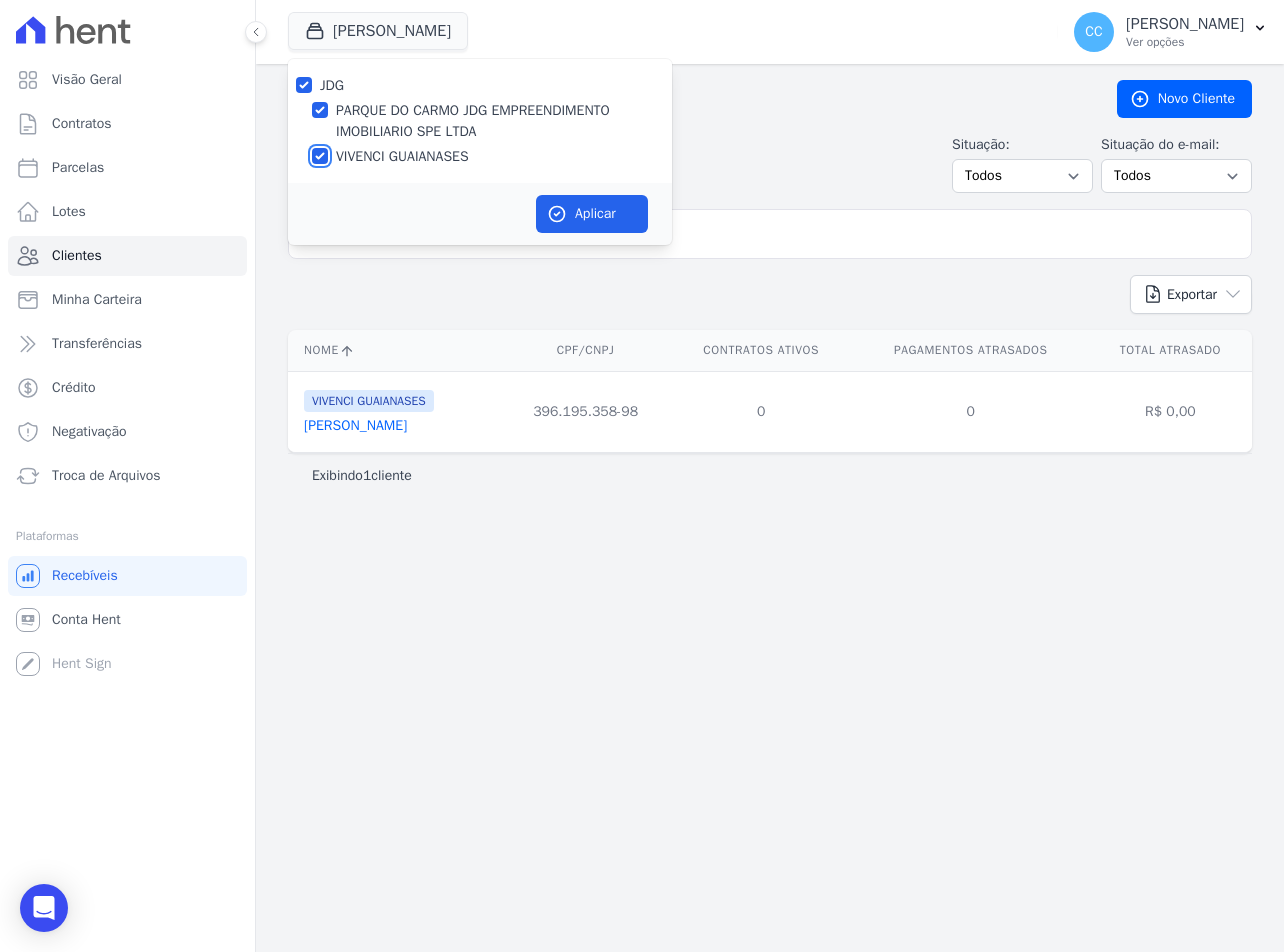 click on "VIVENCI GUAIANASES" at bounding box center [320, 156] 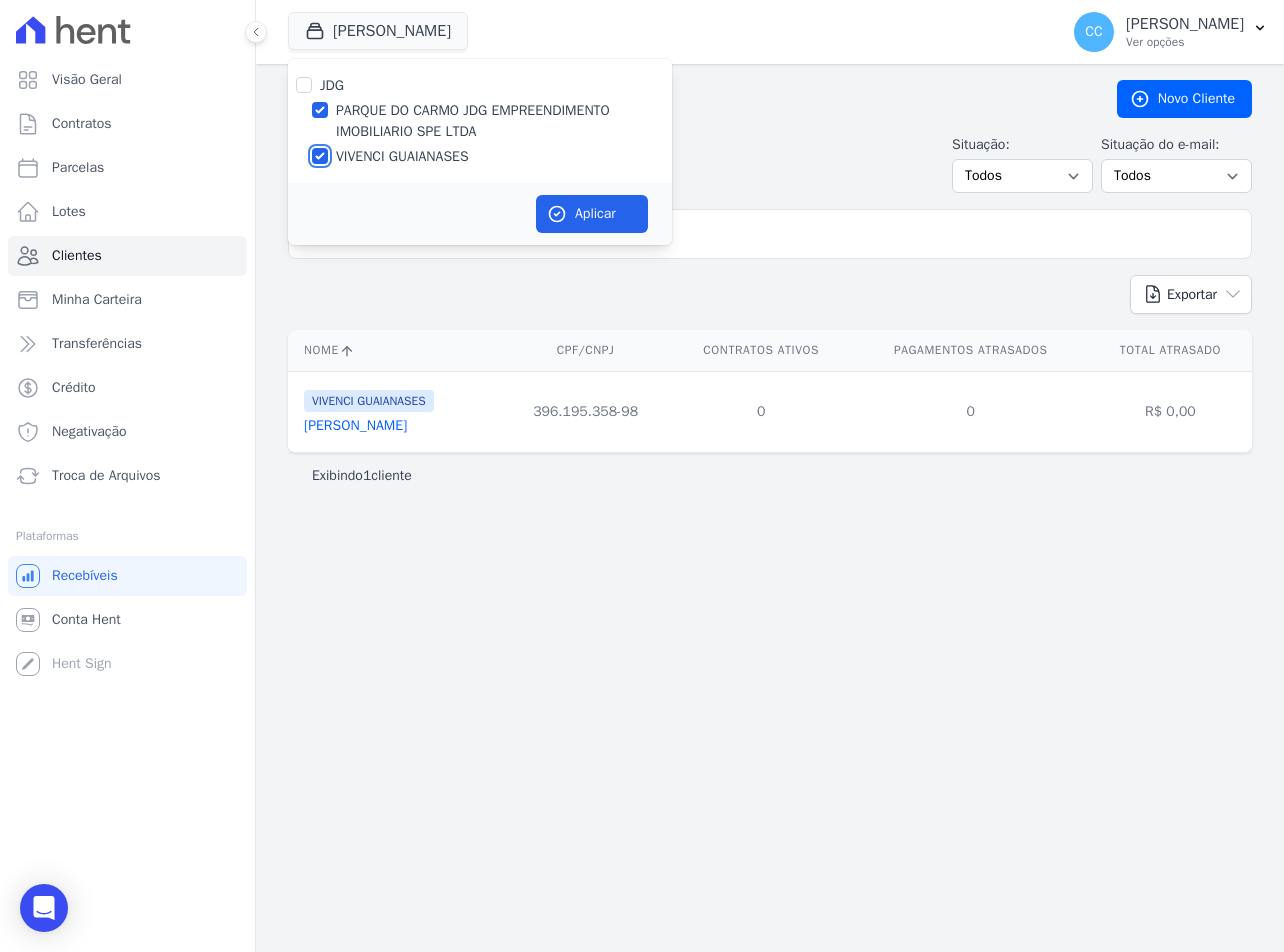 checkbox on "false" 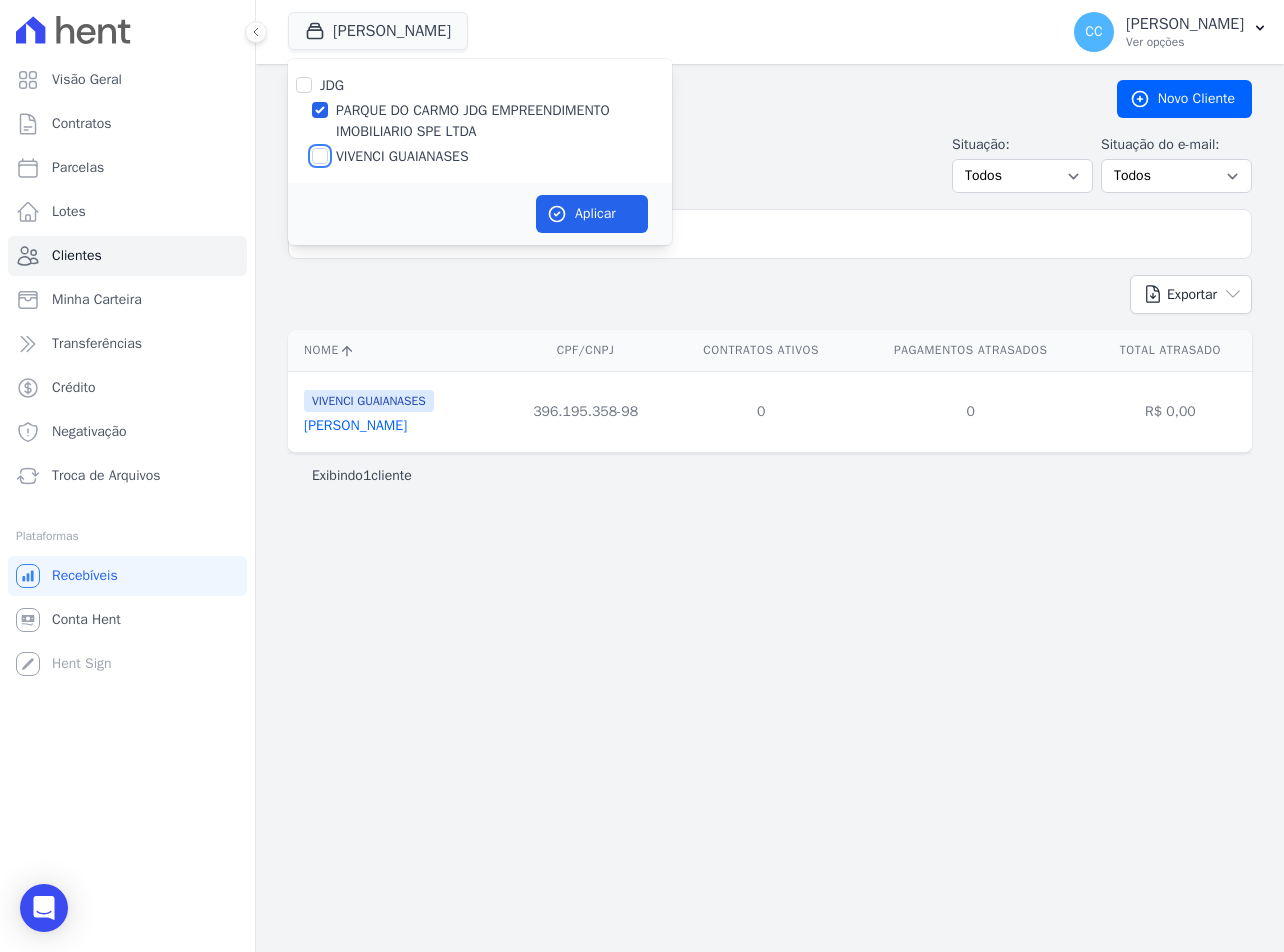 checkbox on "false" 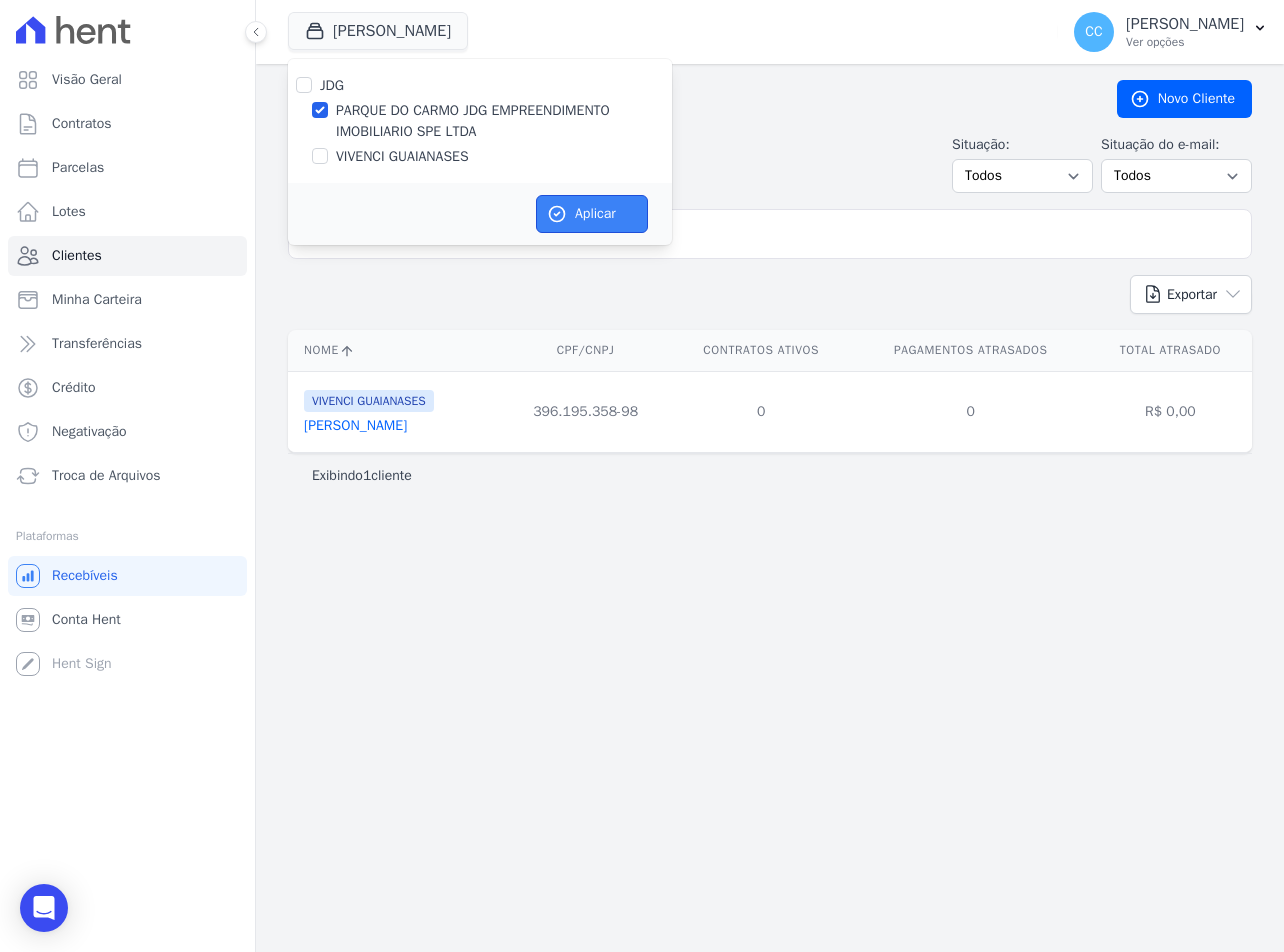 click on "Aplicar" at bounding box center [592, 214] 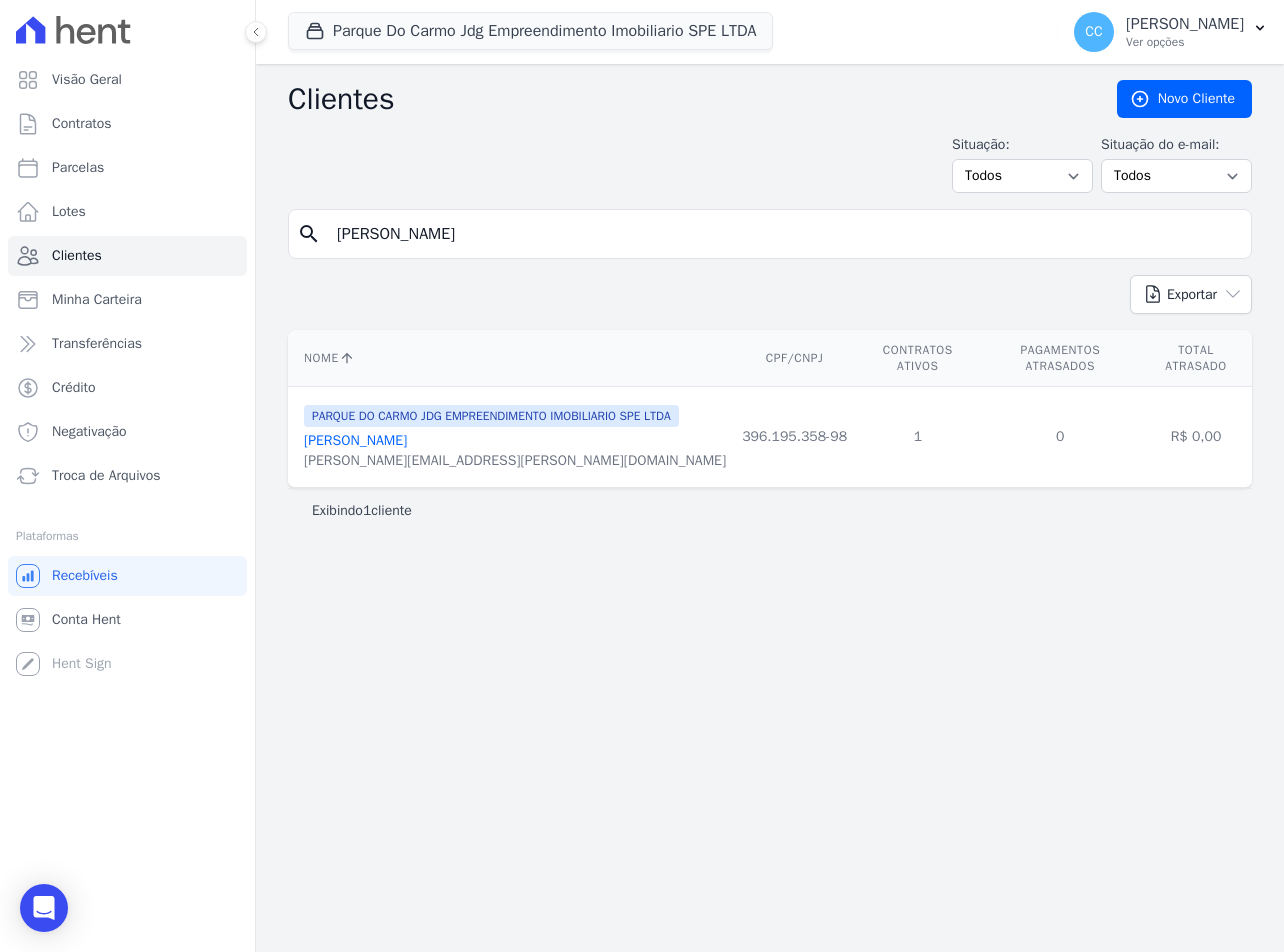 click on "Danilo Ramos De Oliveira" at bounding box center (355, 440) 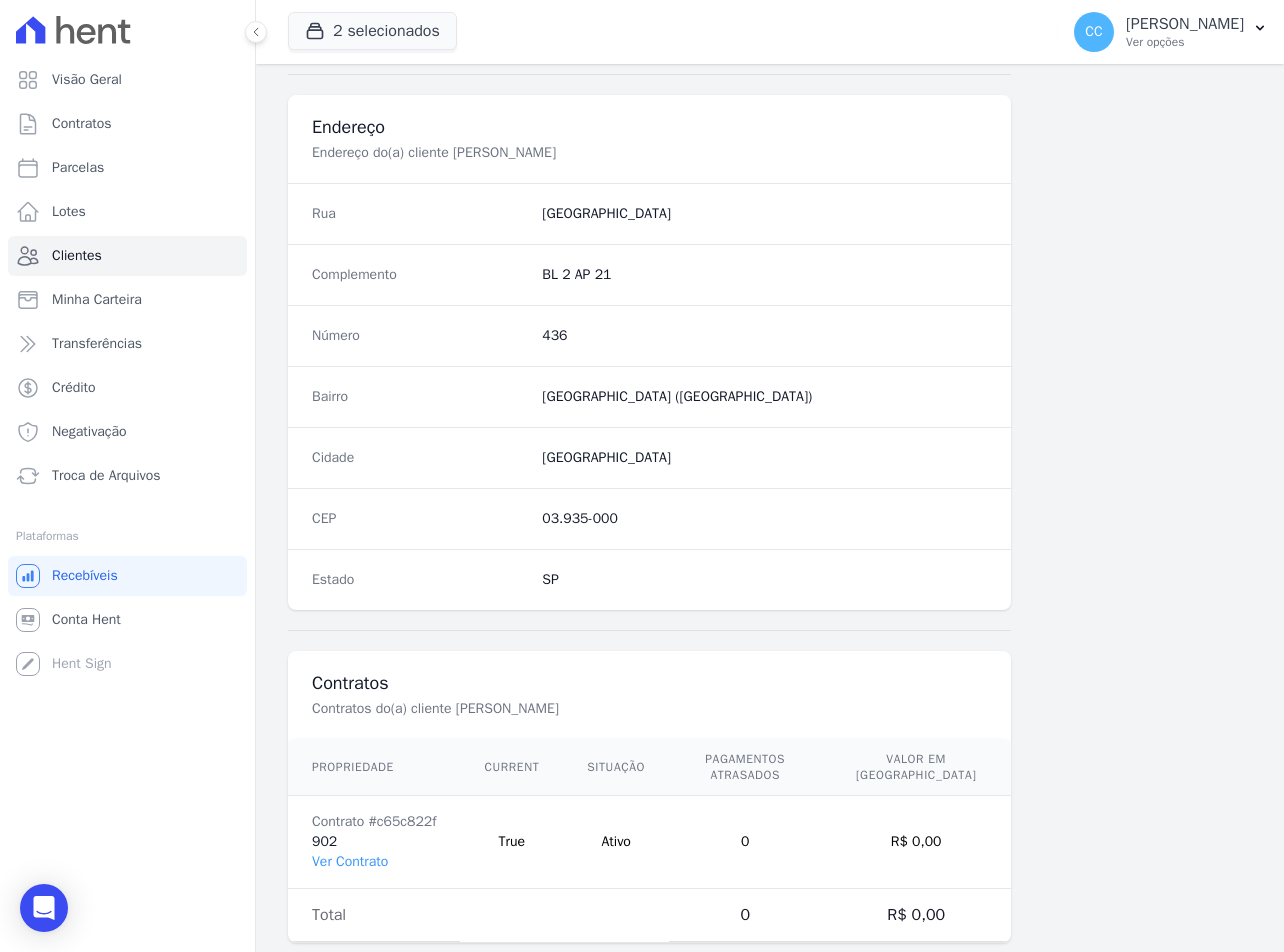 scroll, scrollTop: 935, scrollLeft: 0, axis: vertical 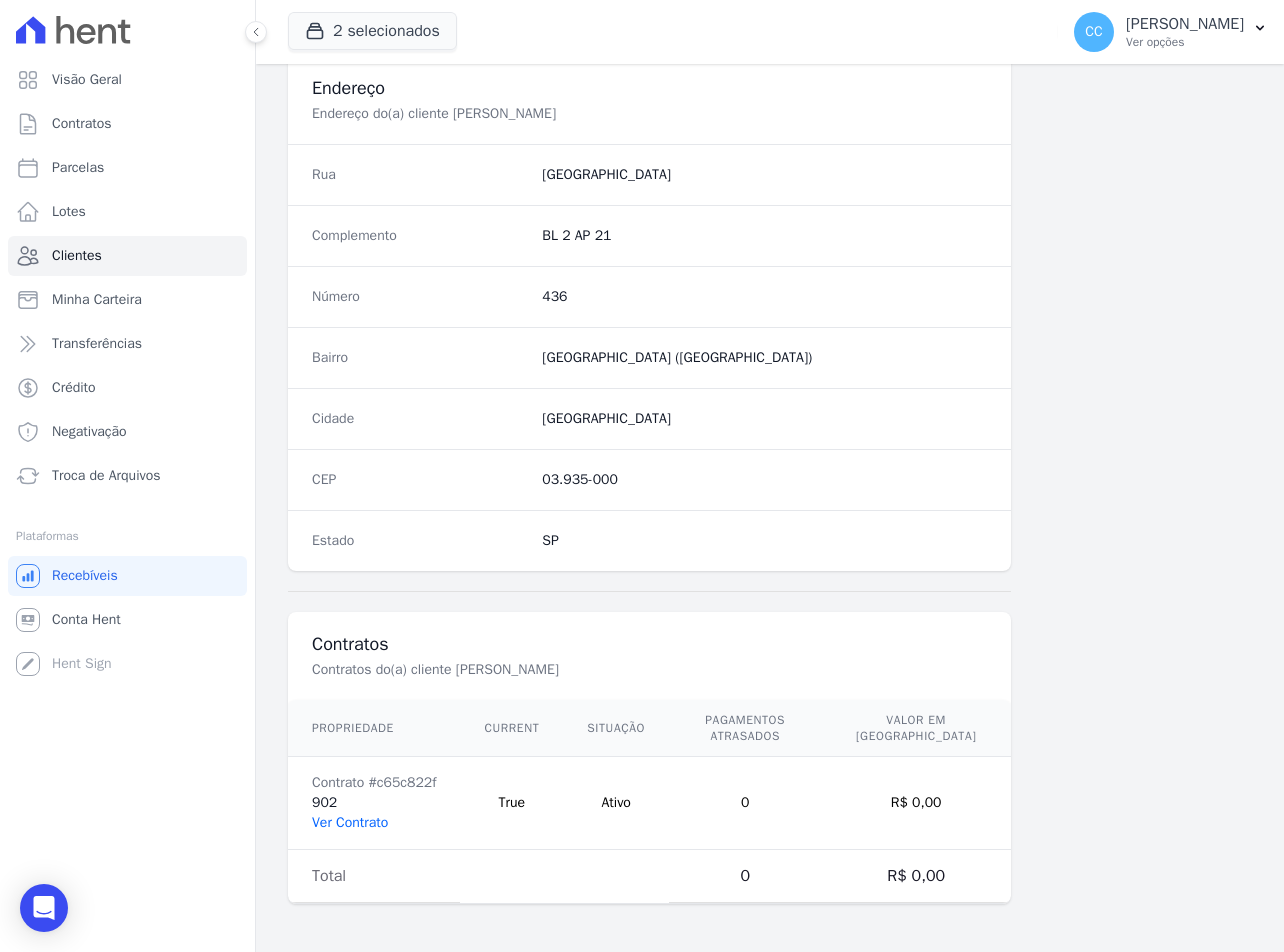 click on "Ver Contrato" at bounding box center [350, 822] 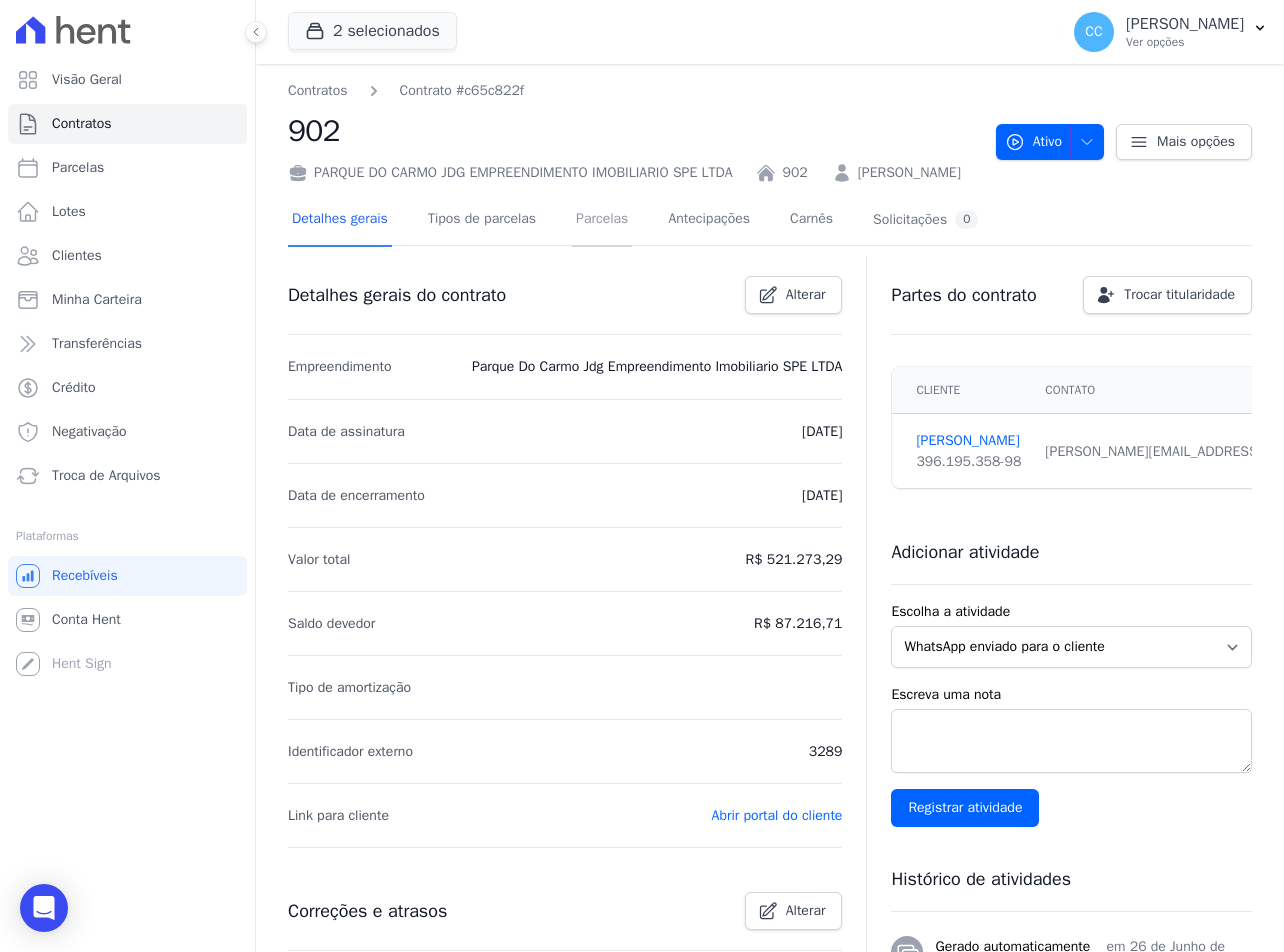 click on "Parcelas" at bounding box center (602, 220) 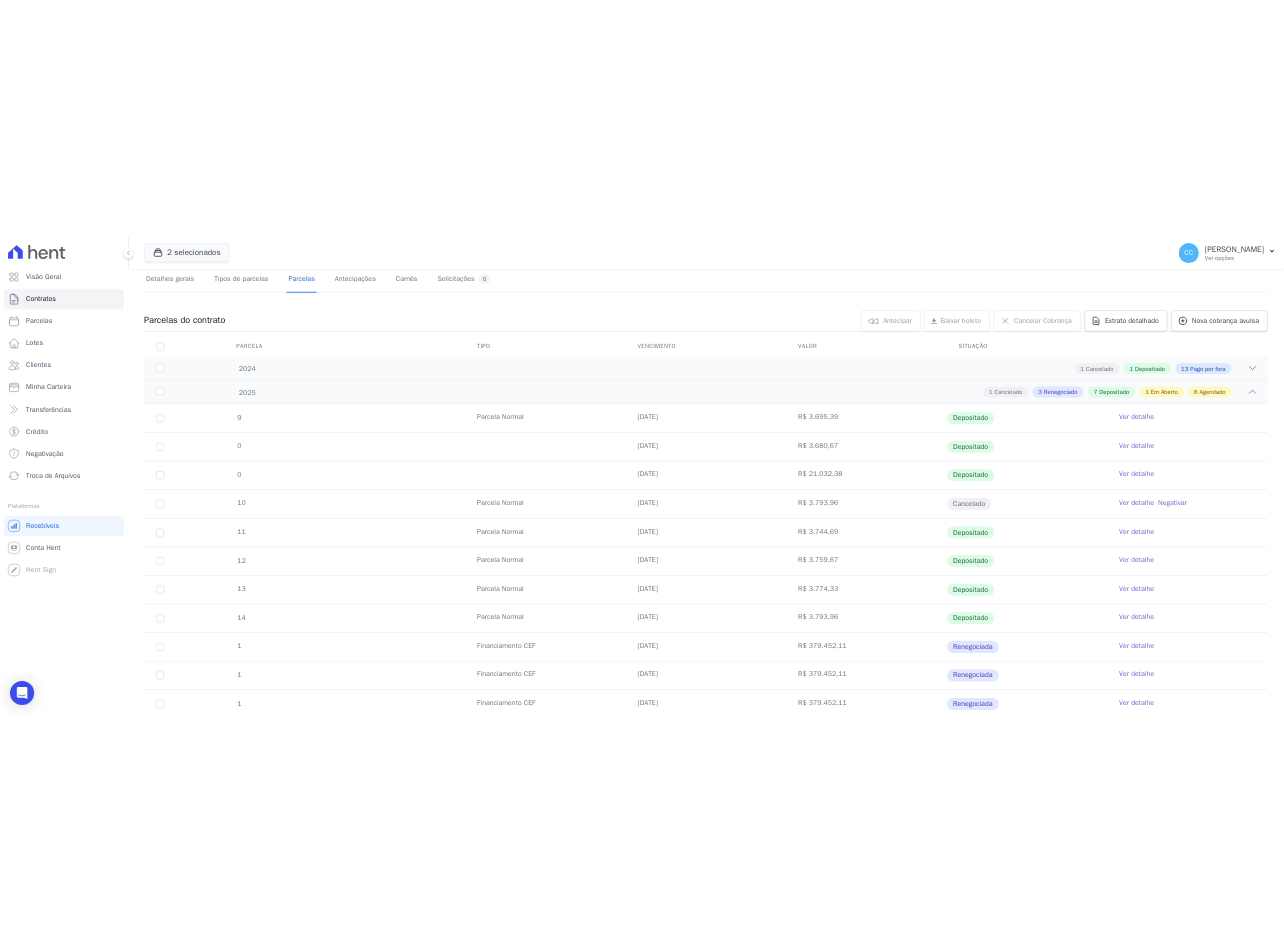 scroll, scrollTop: 165, scrollLeft: 0, axis: vertical 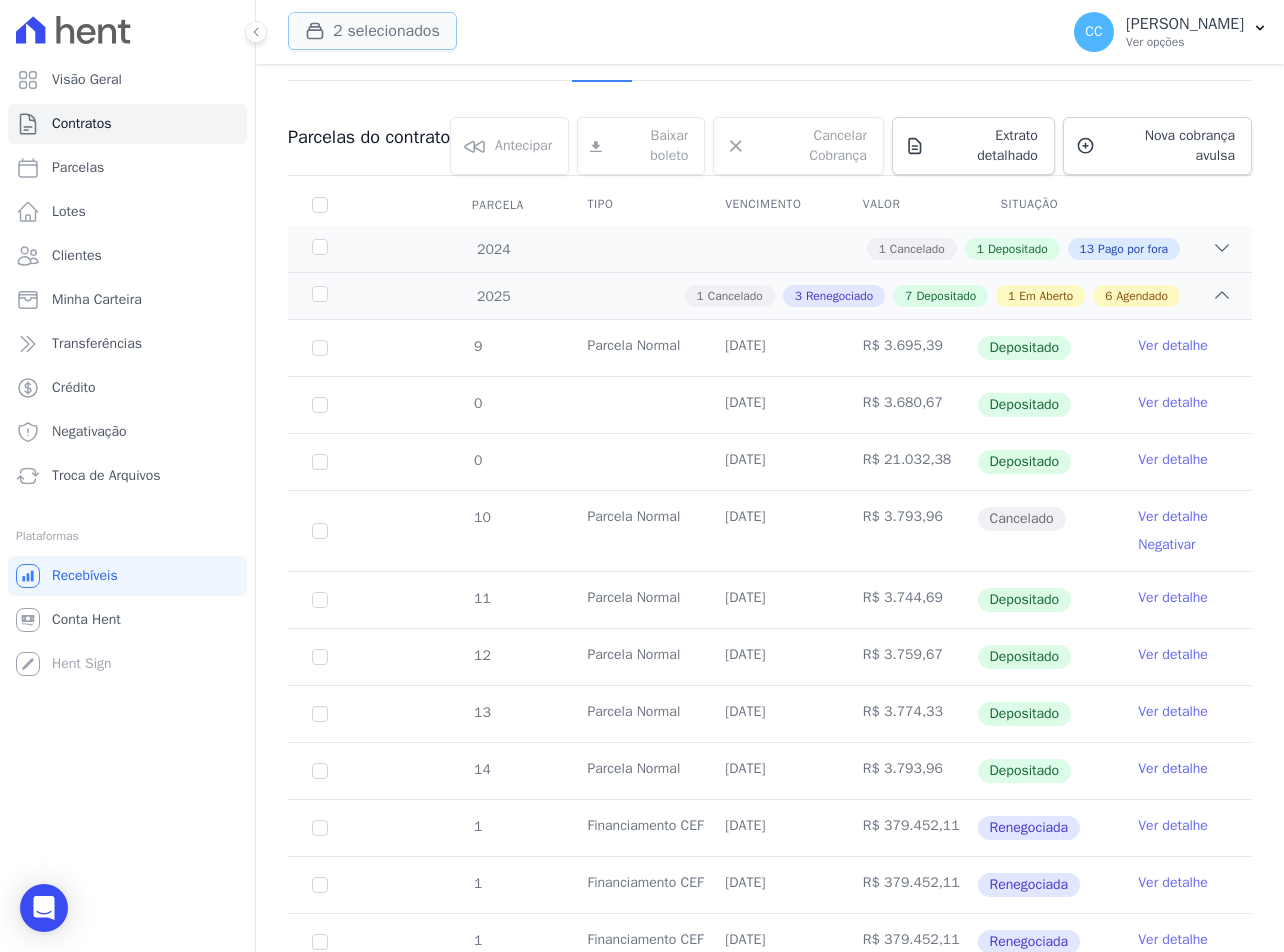 click on "2 selecionados" at bounding box center [372, 31] 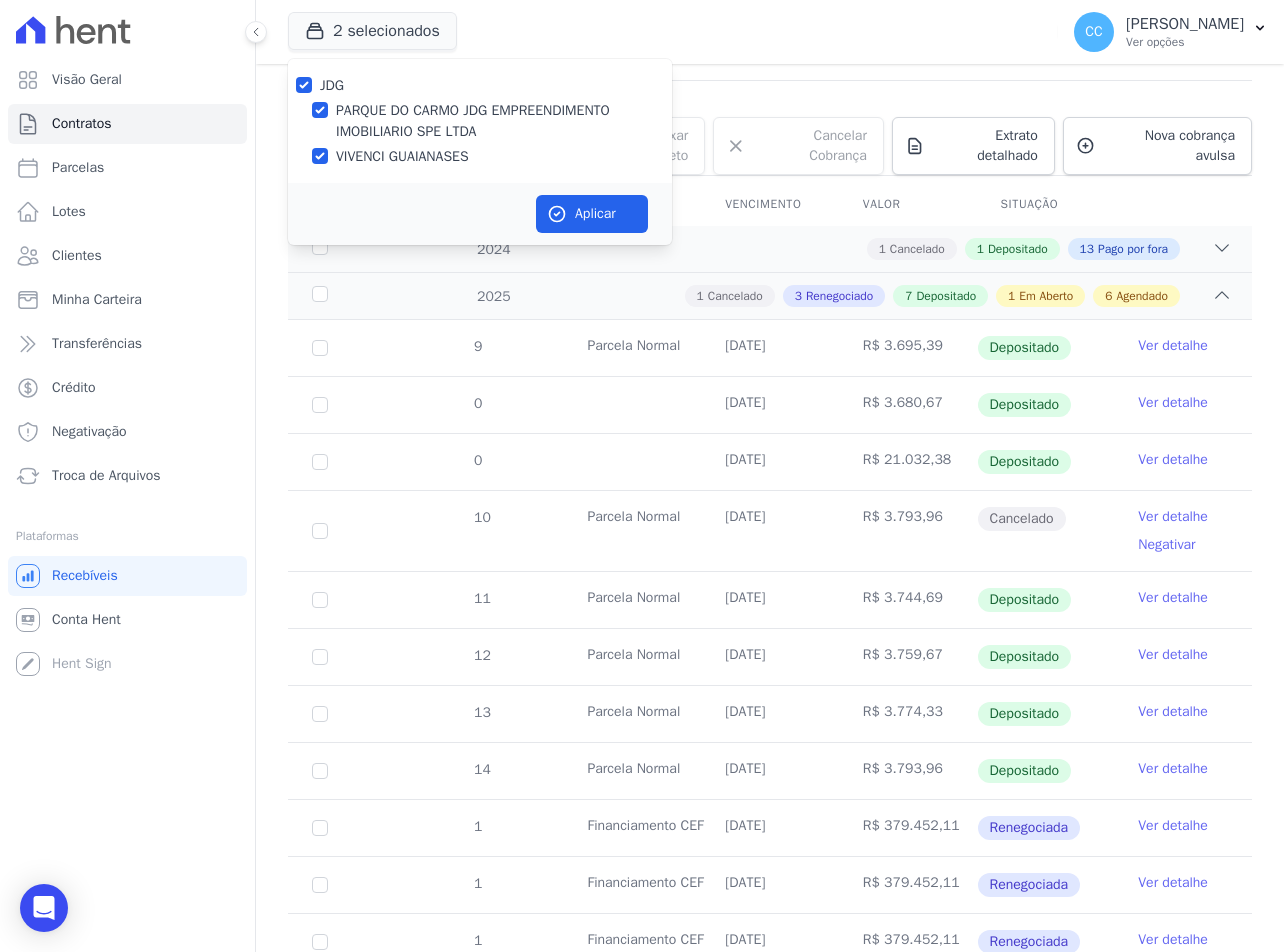 click on "VIVENCI GUAIANASES" at bounding box center [402, 156] 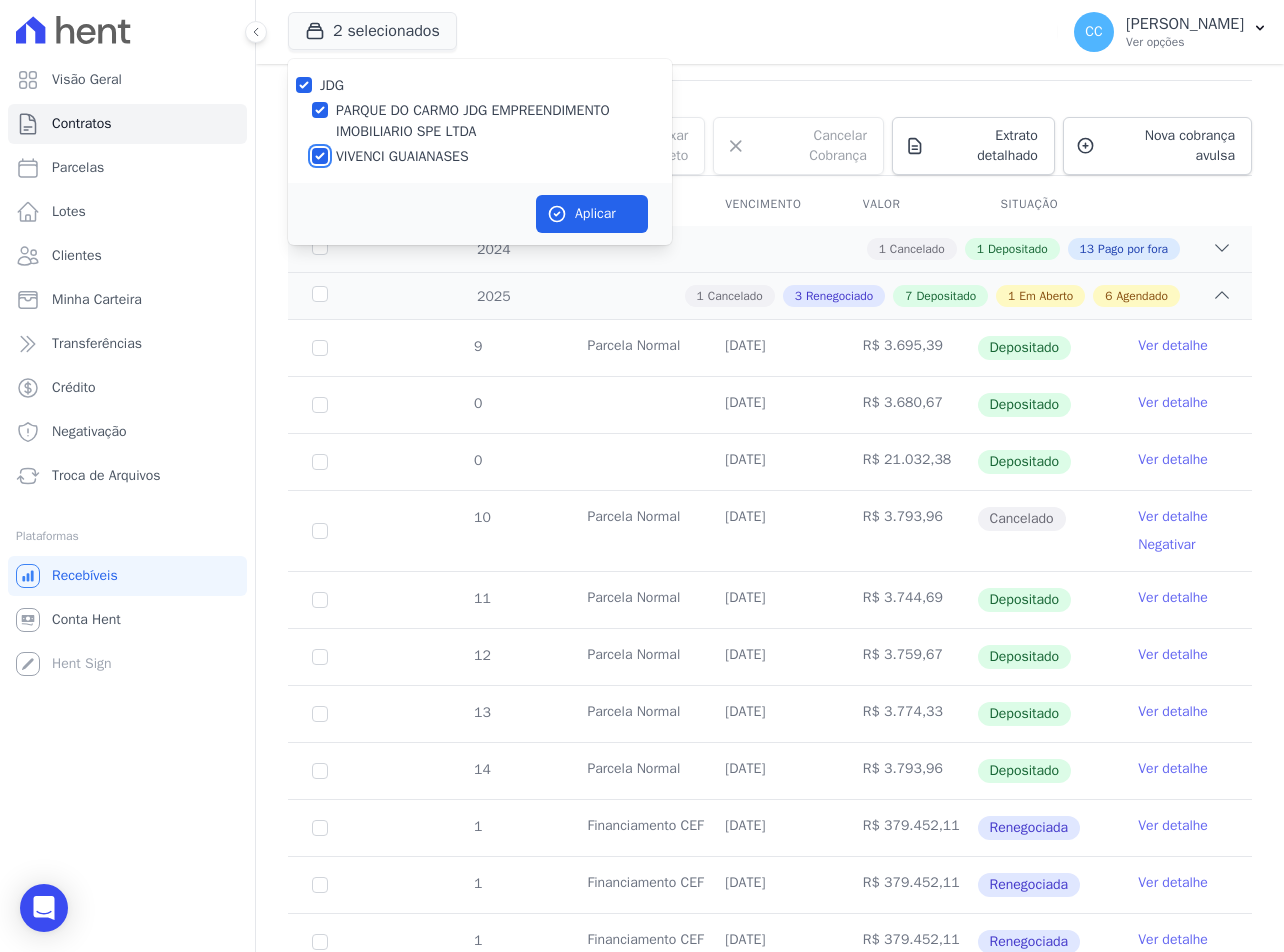 click on "VIVENCI GUAIANASES" at bounding box center (320, 156) 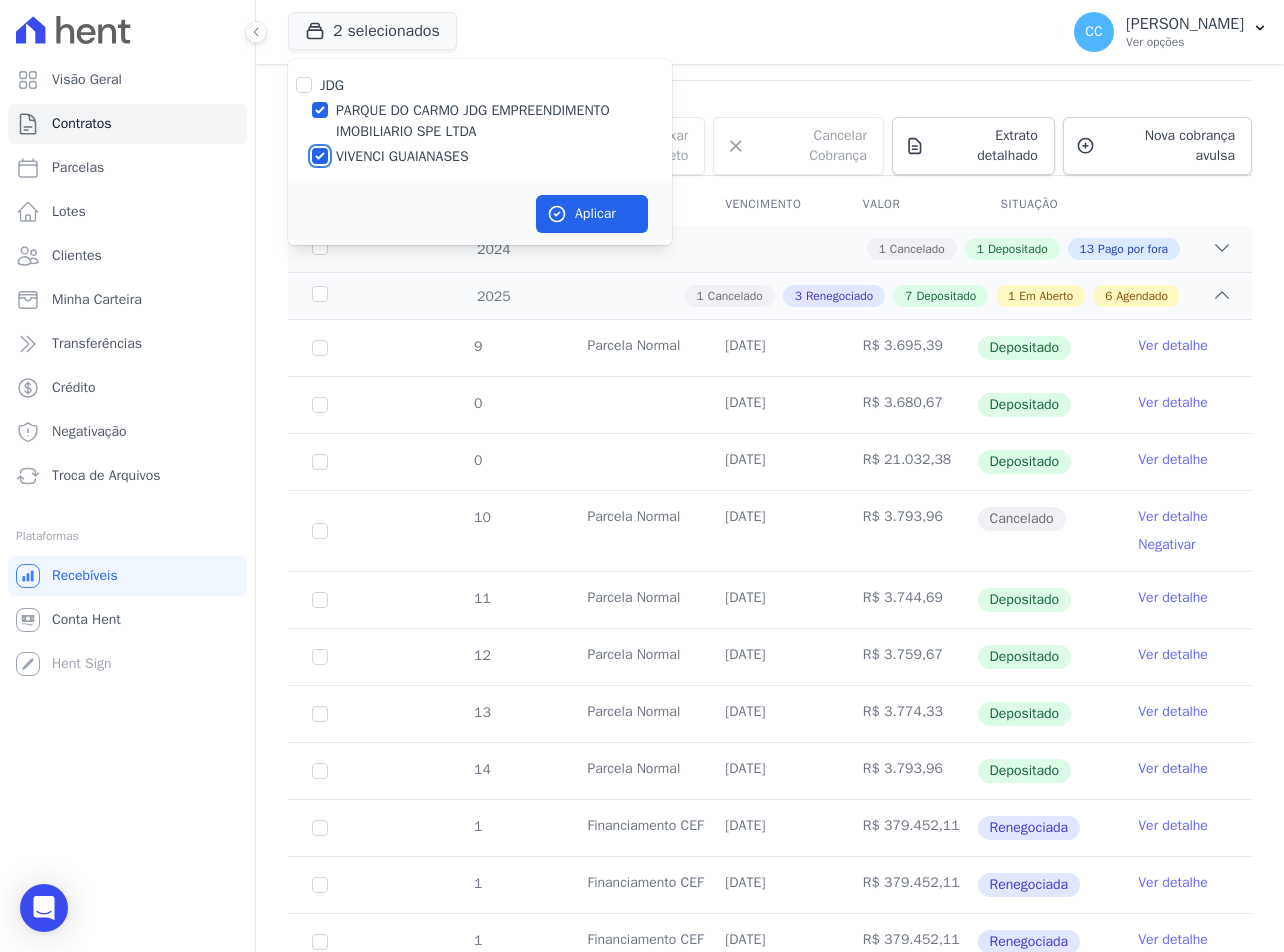 checkbox on "false" 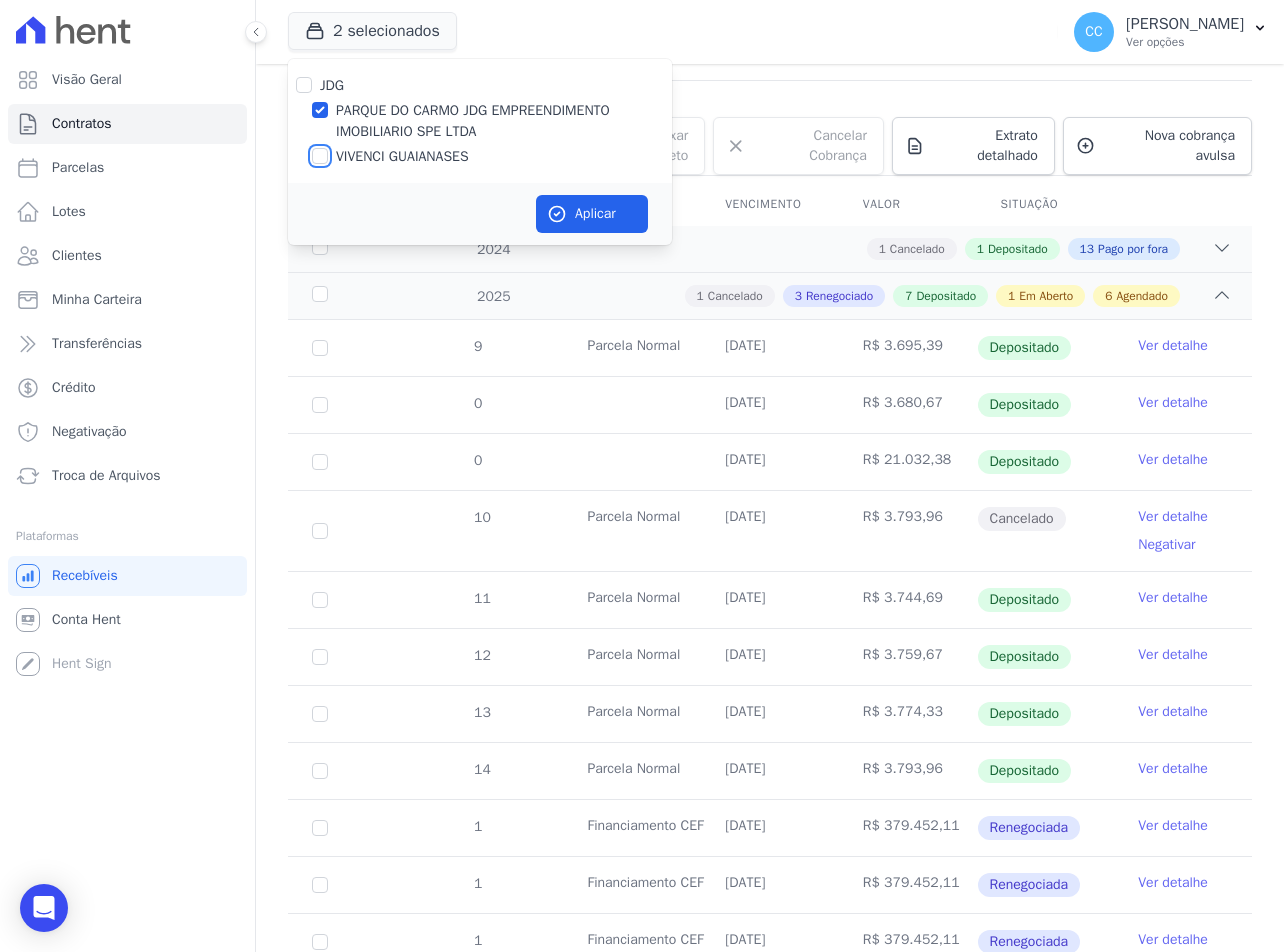 checkbox on "false" 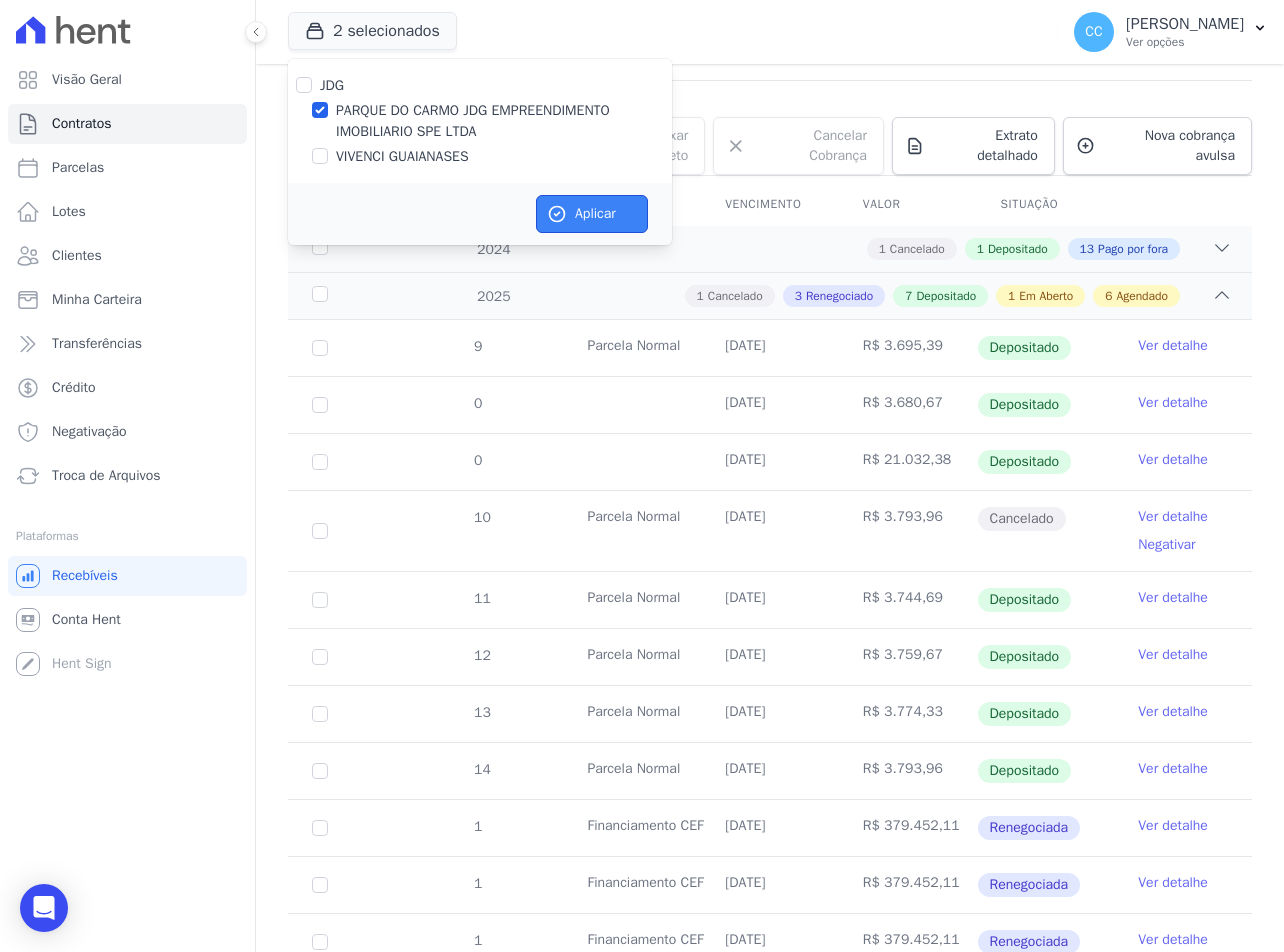 click 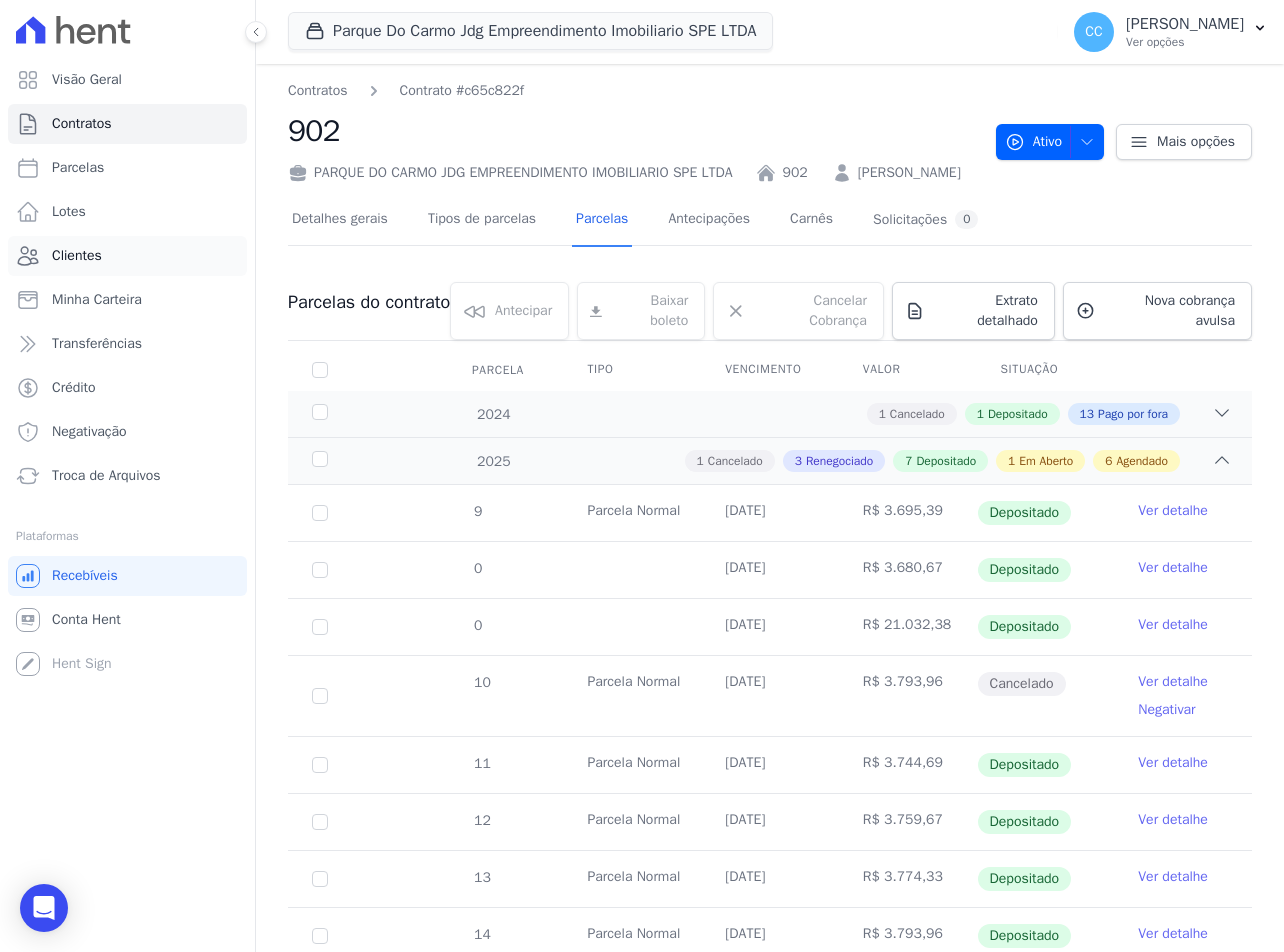 click on "Clientes" at bounding box center [127, 256] 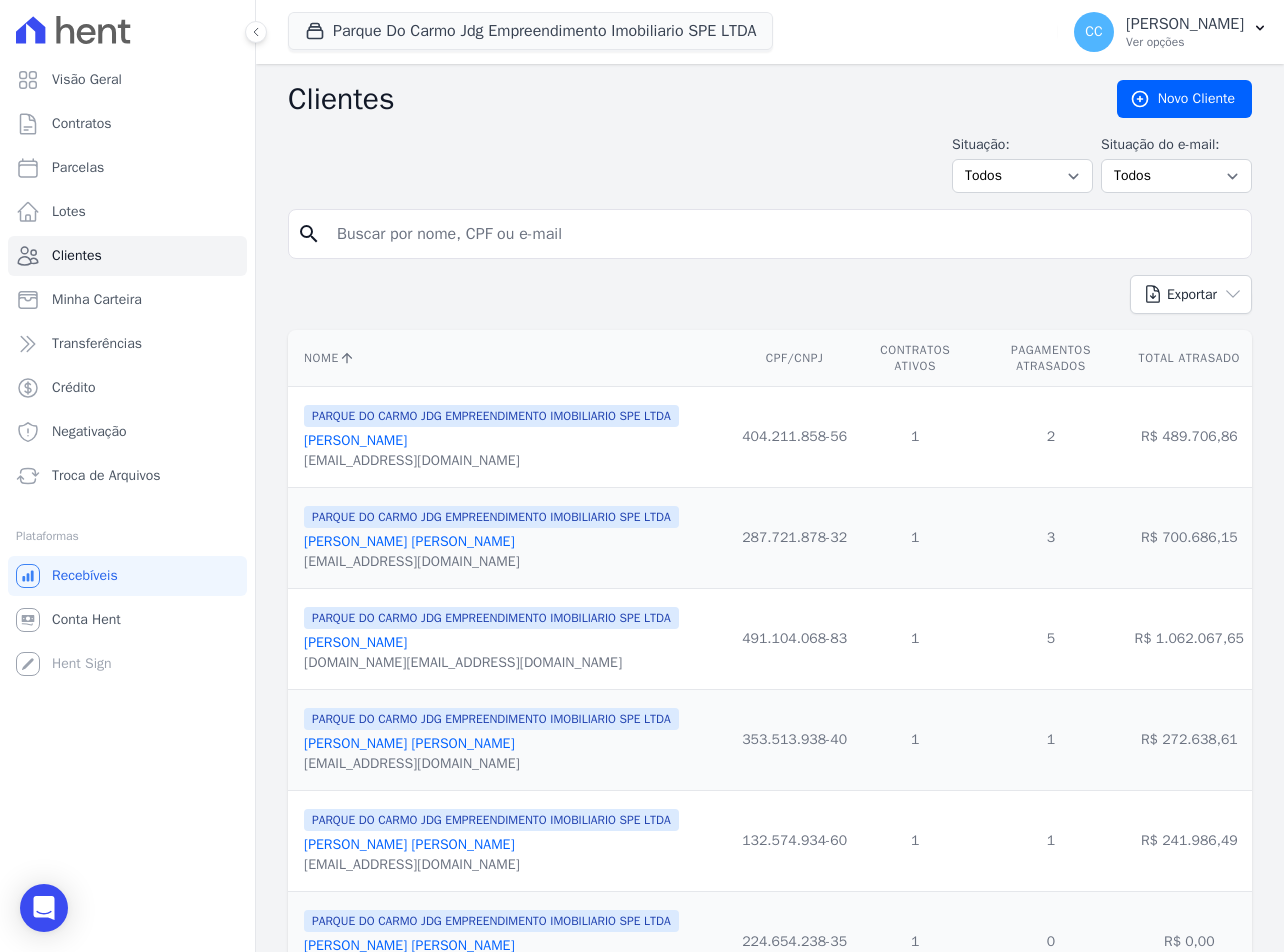 click on "search" at bounding box center (770, 234) 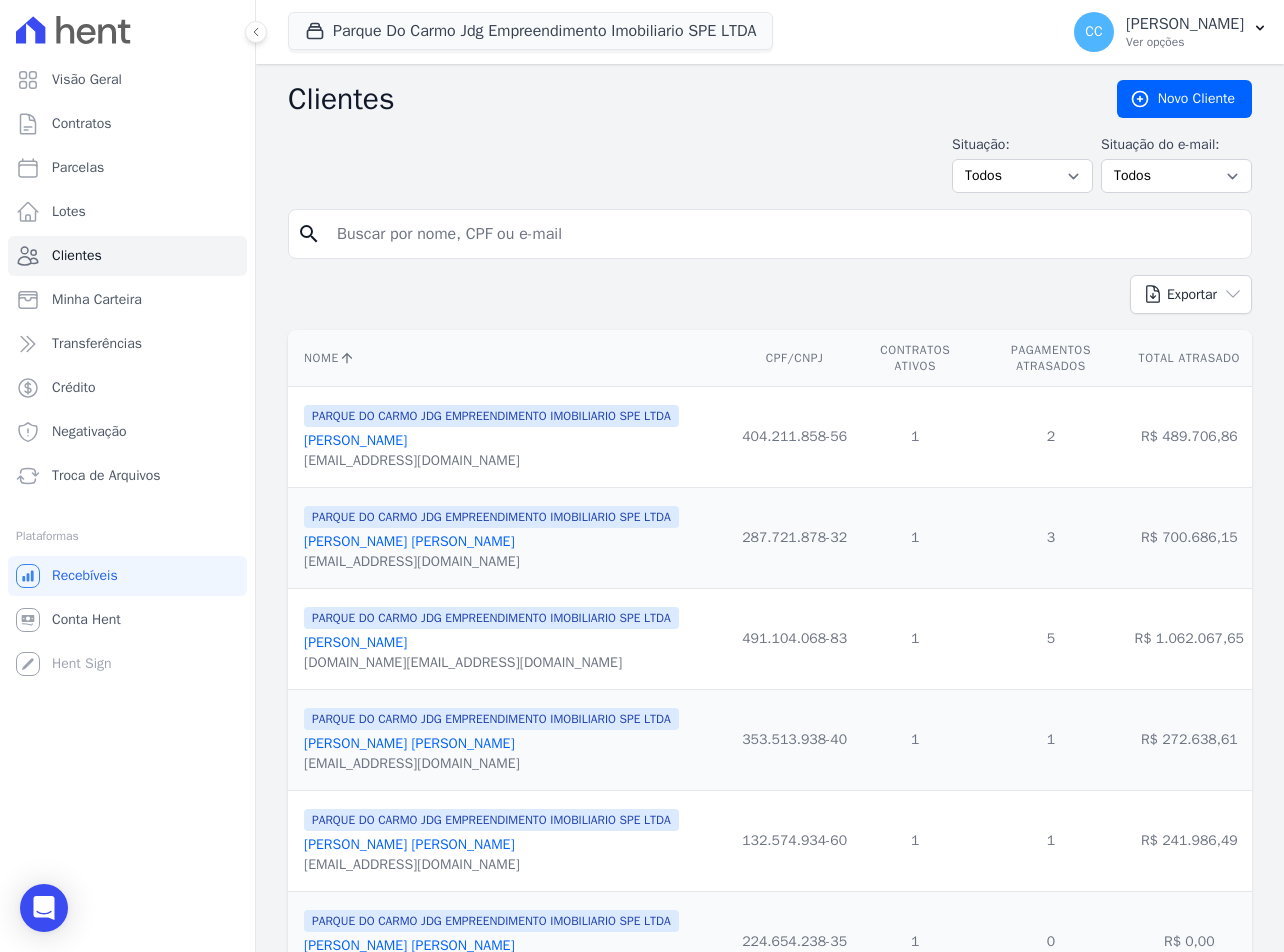 click at bounding box center (784, 234) 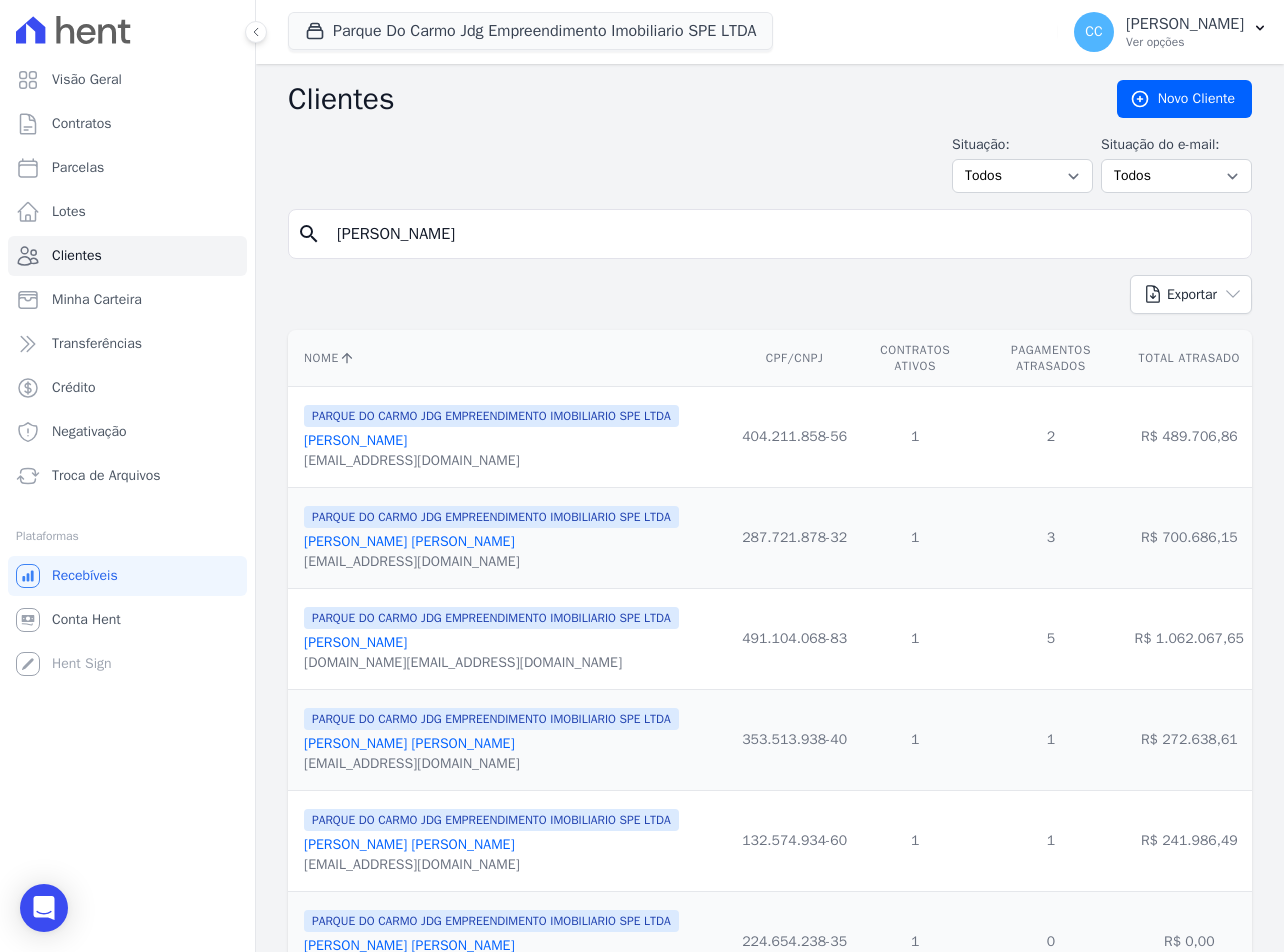 type on "henrique" 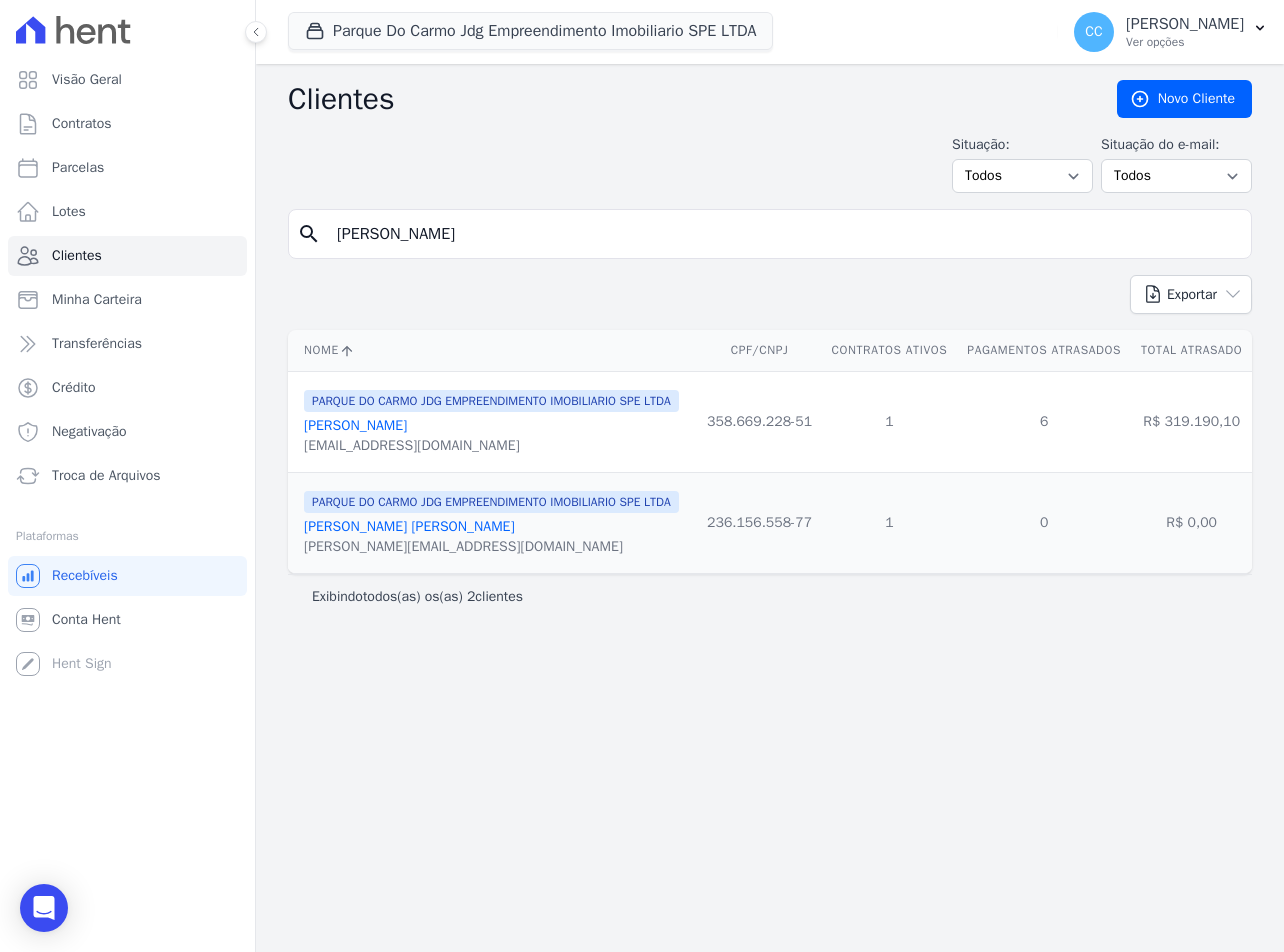 click on "Henrique Santos Alcantara" at bounding box center [355, 425] 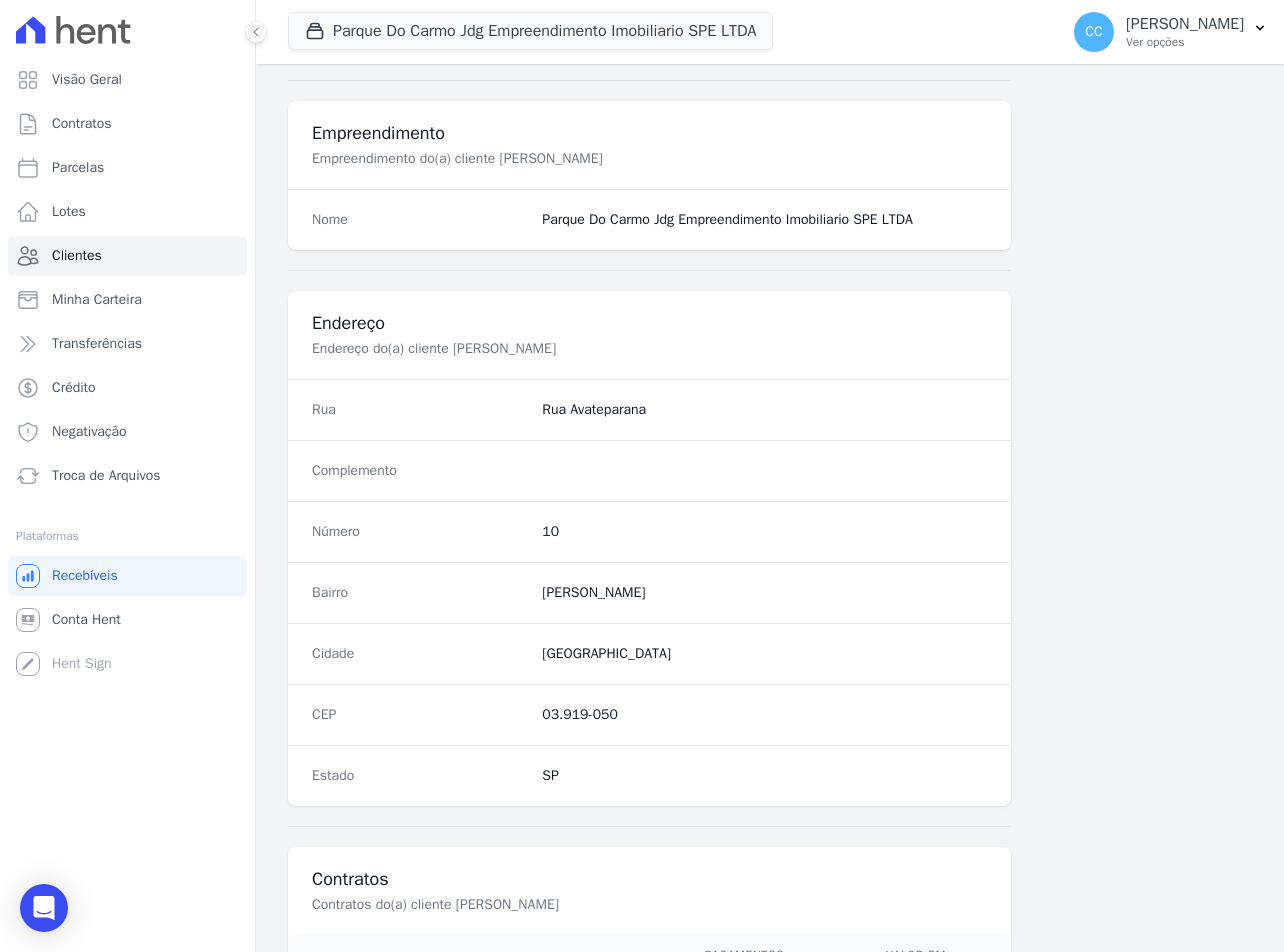 scroll, scrollTop: 935, scrollLeft: 0, axis: vertical 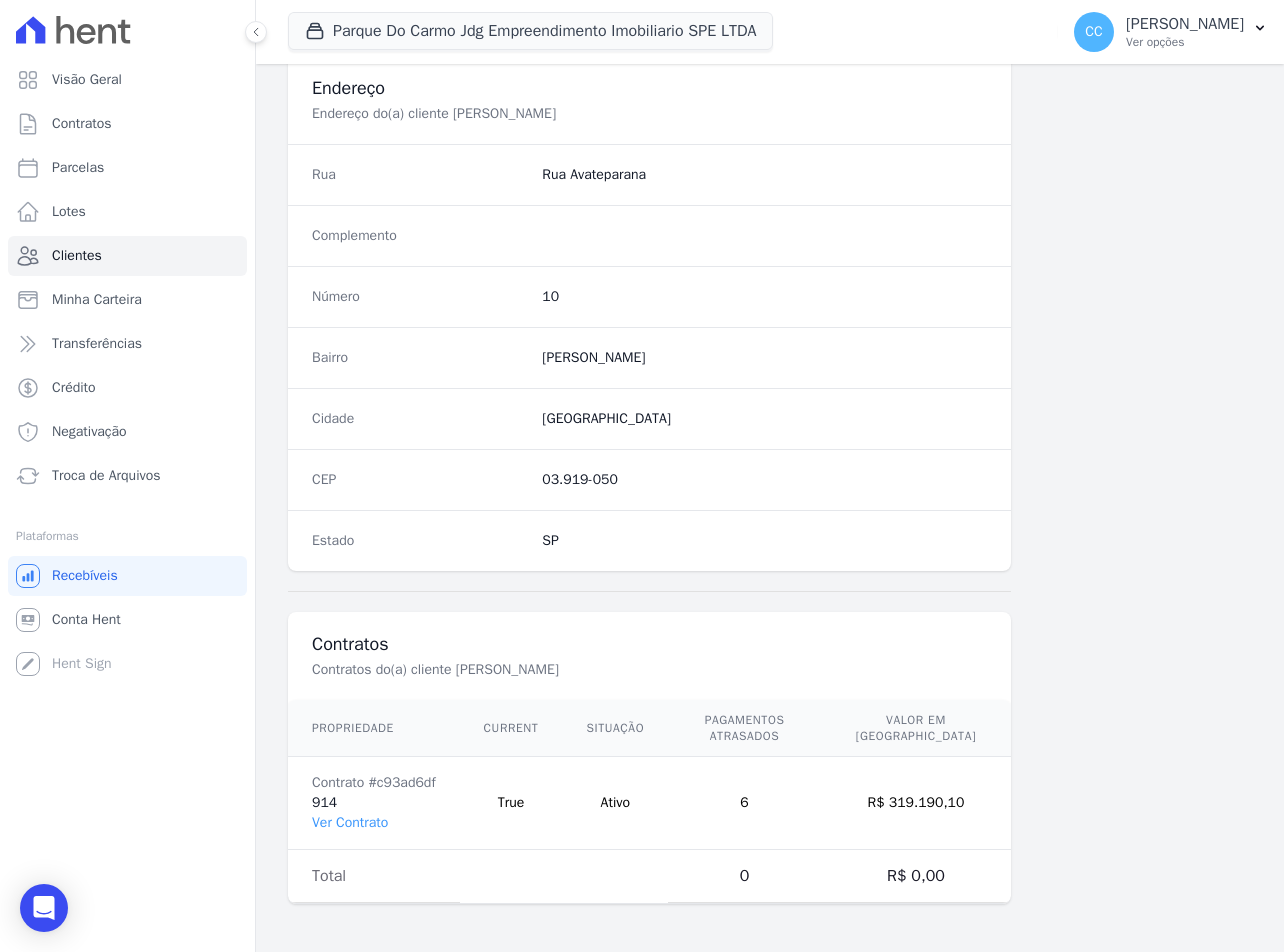 click on "Contrato #c93ad6df
914
Ver Contrato" at bounding box center [374, 803] 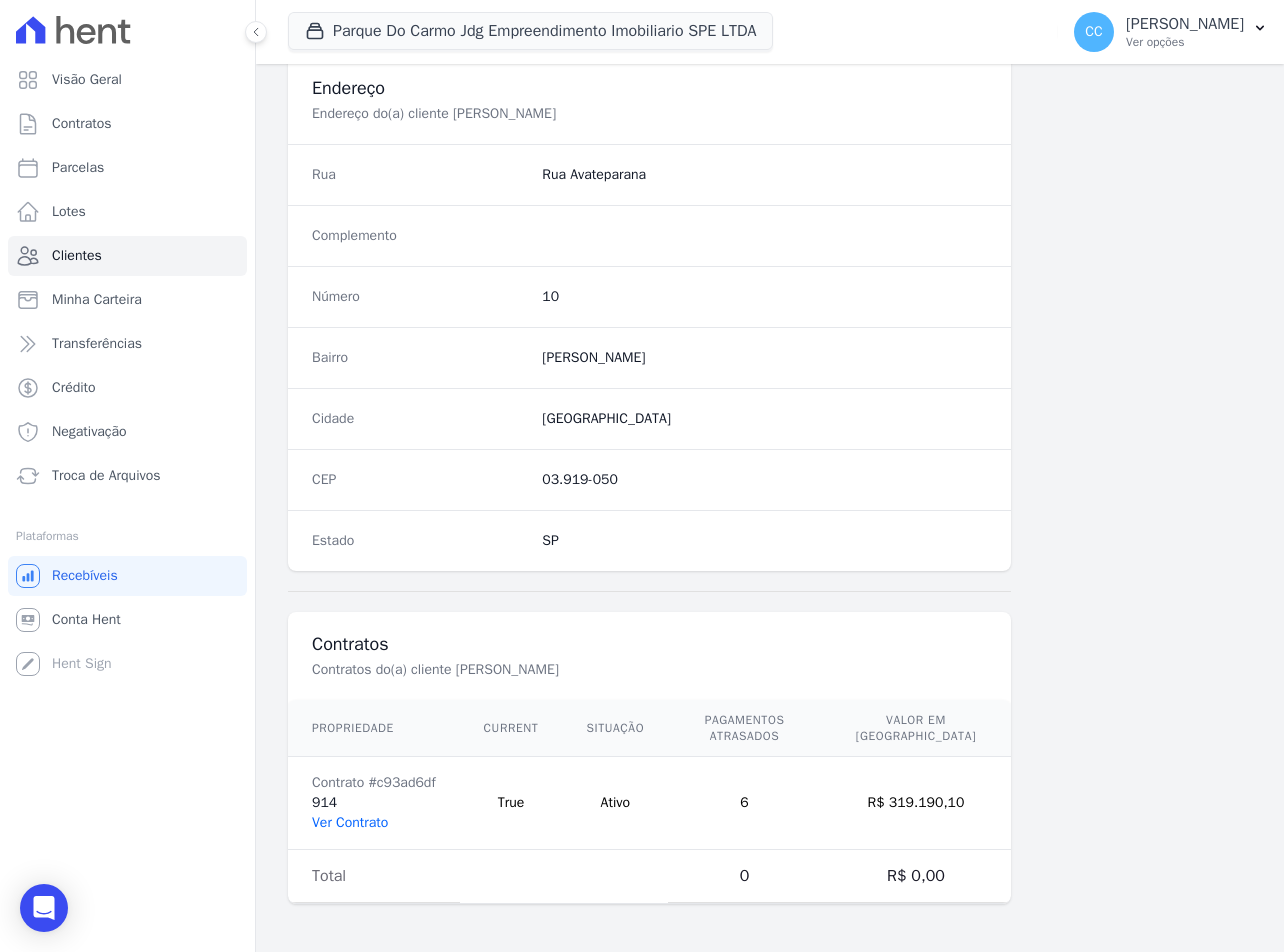 click on "Ver Contrato" at bounding box center (350, 822) 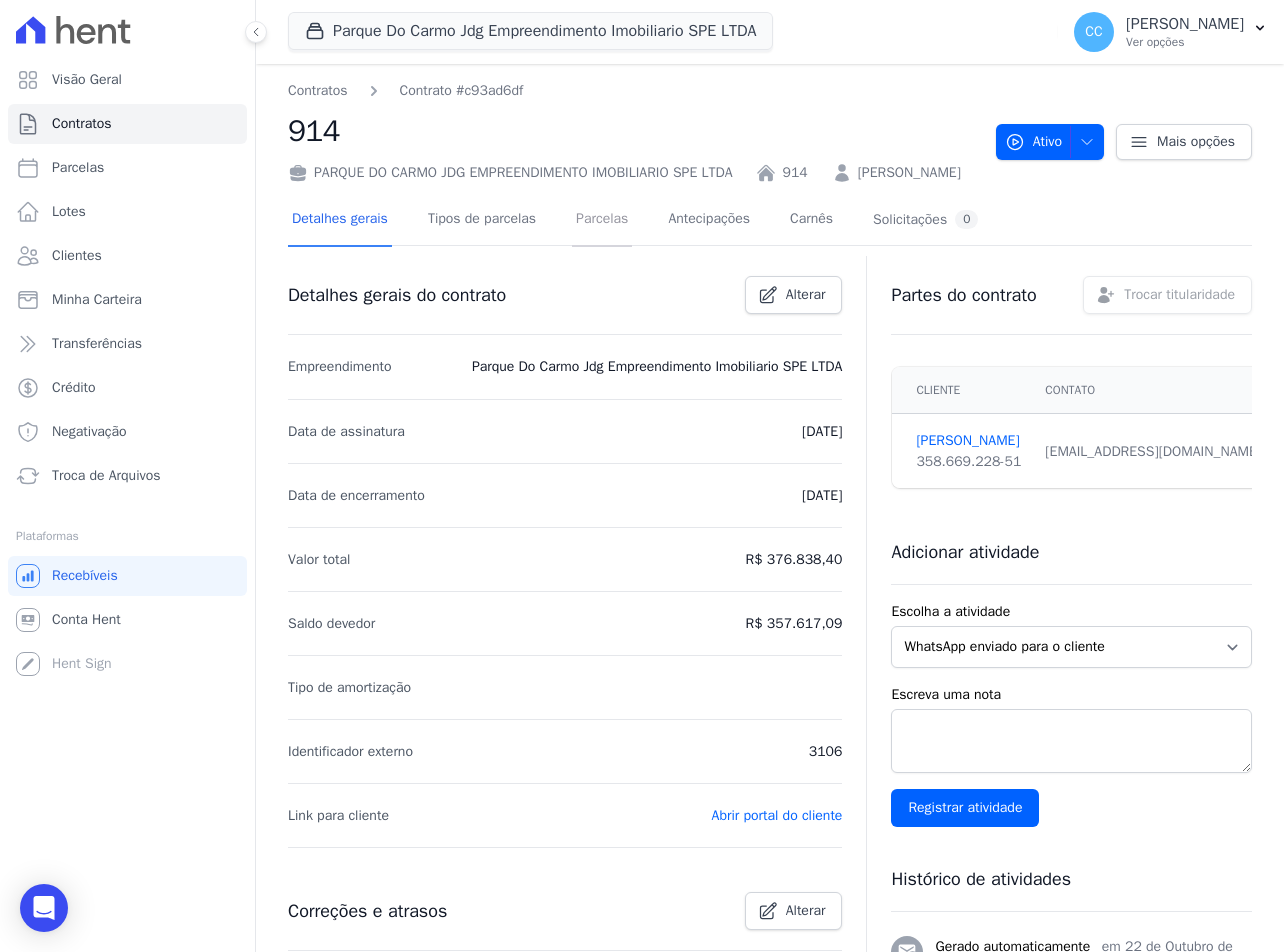 click on "Parcelas" at bounding box center [602, 220] 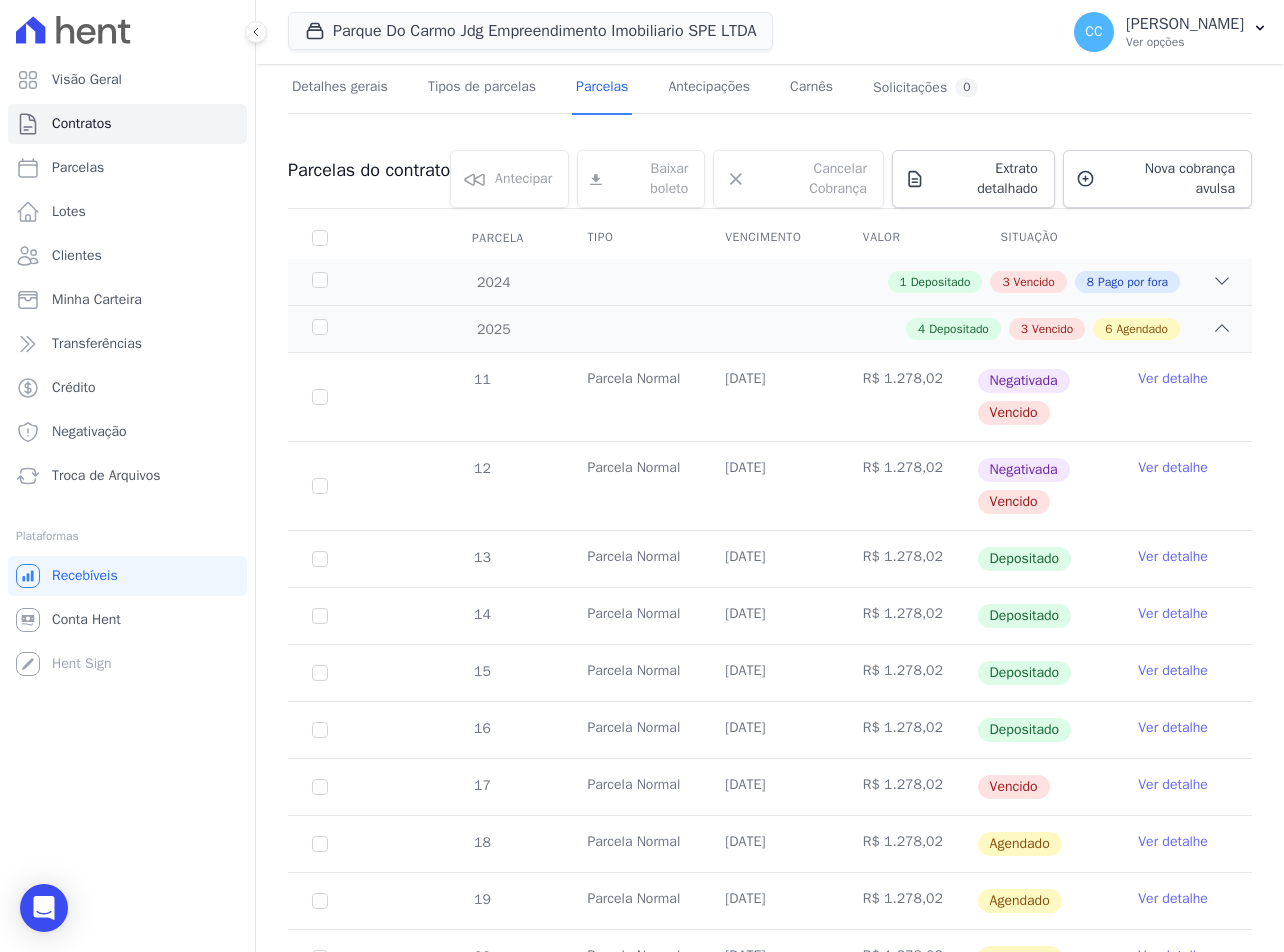 scroll, scrollTop: 0, scrollLeft: 0, axis: both 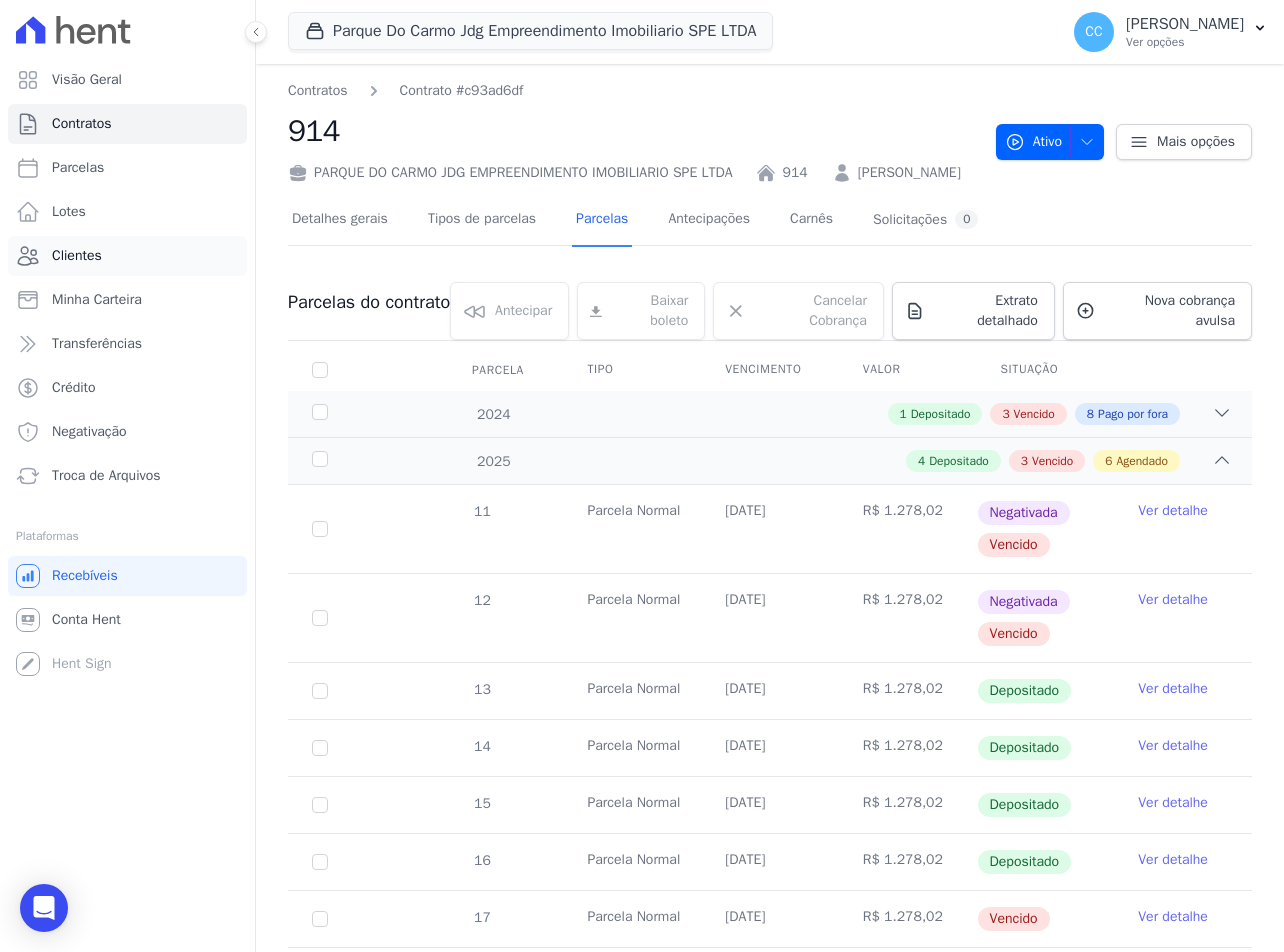 click on "Clientes" at bounding box center (77, 256) 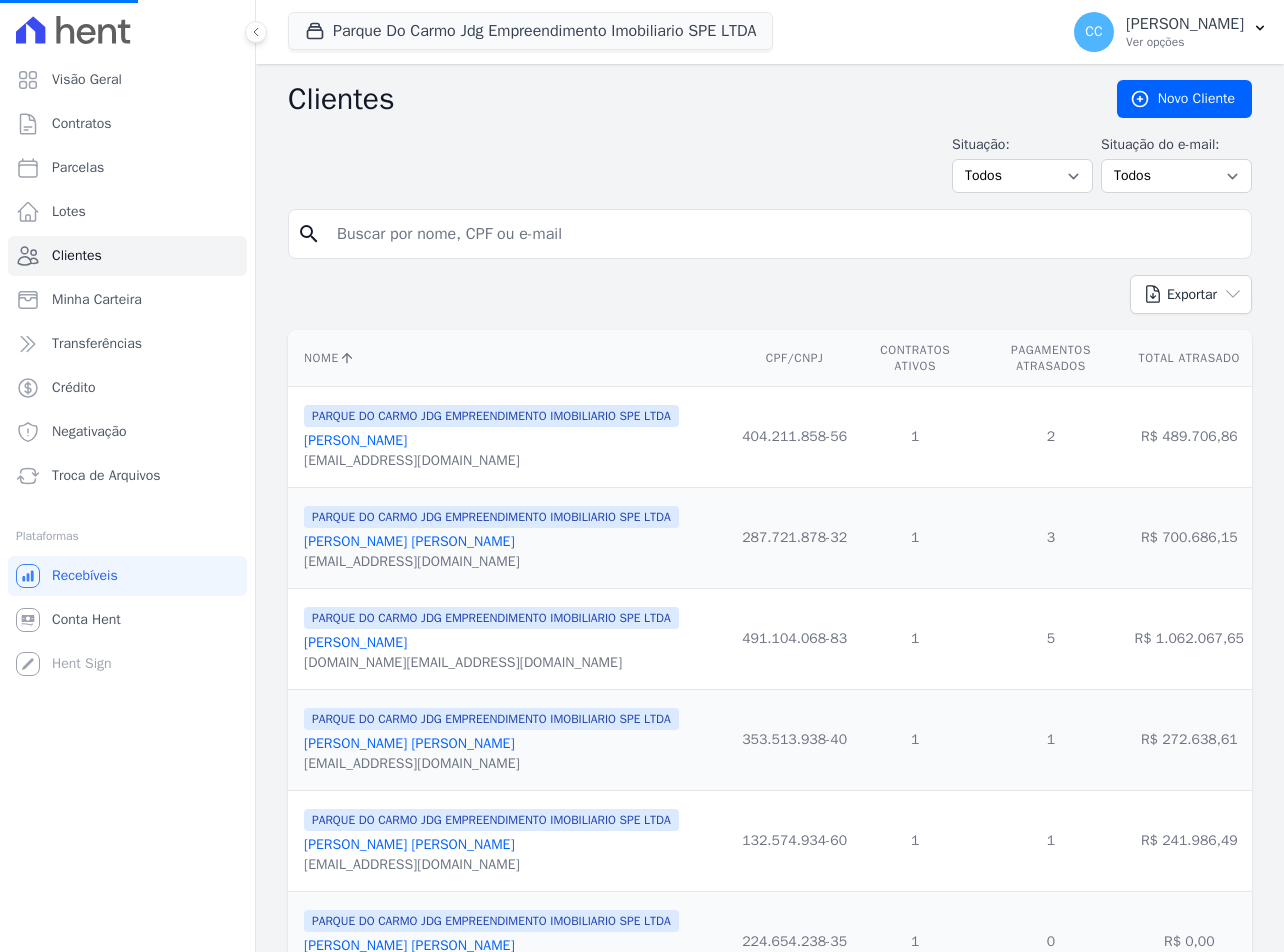 click at bounding box center (784, 234) 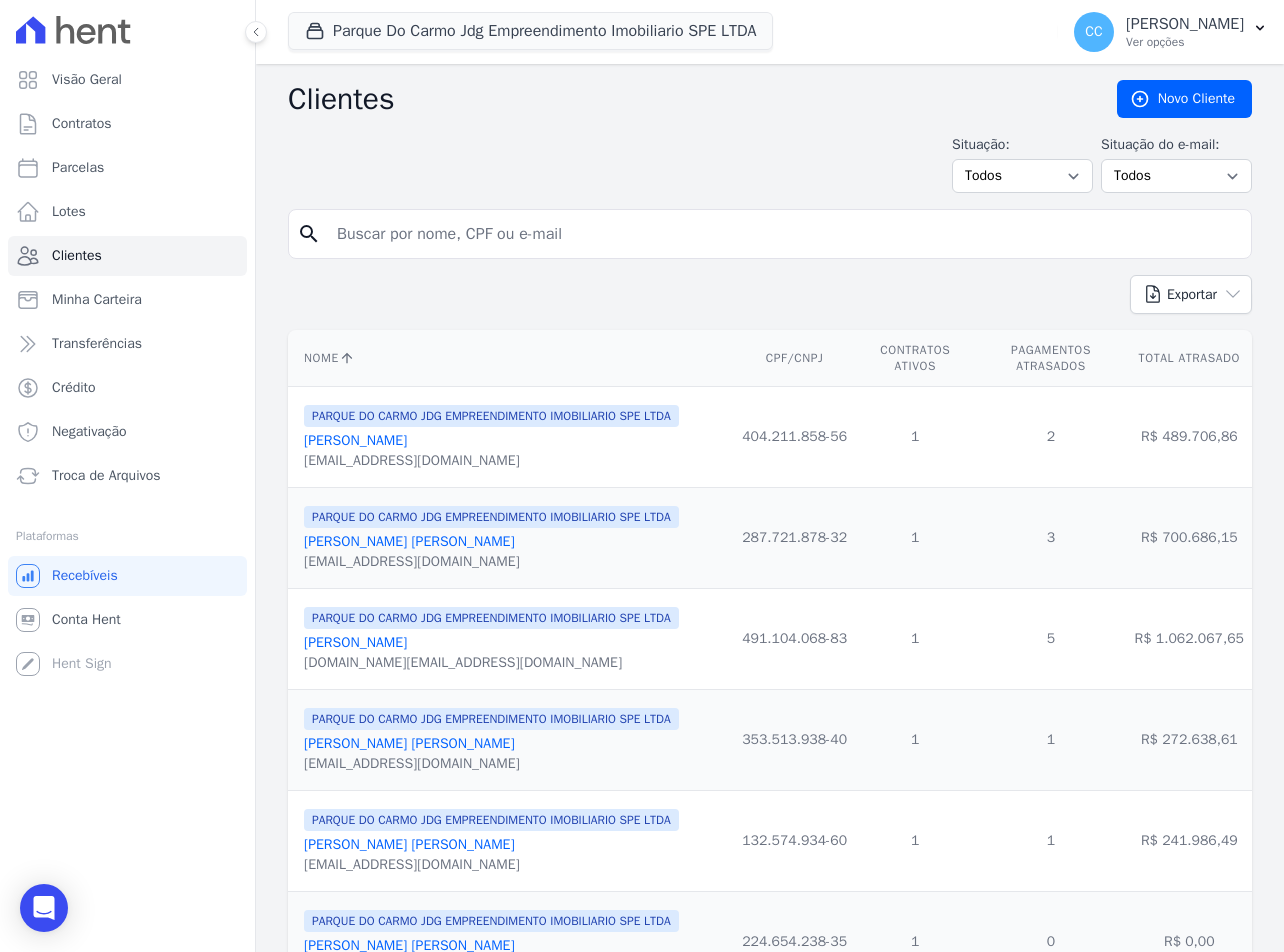 drag, startPoint x: 370, startPoint y: 247, endPoint x: 286, endPoint y: 249, distance: 84.0238 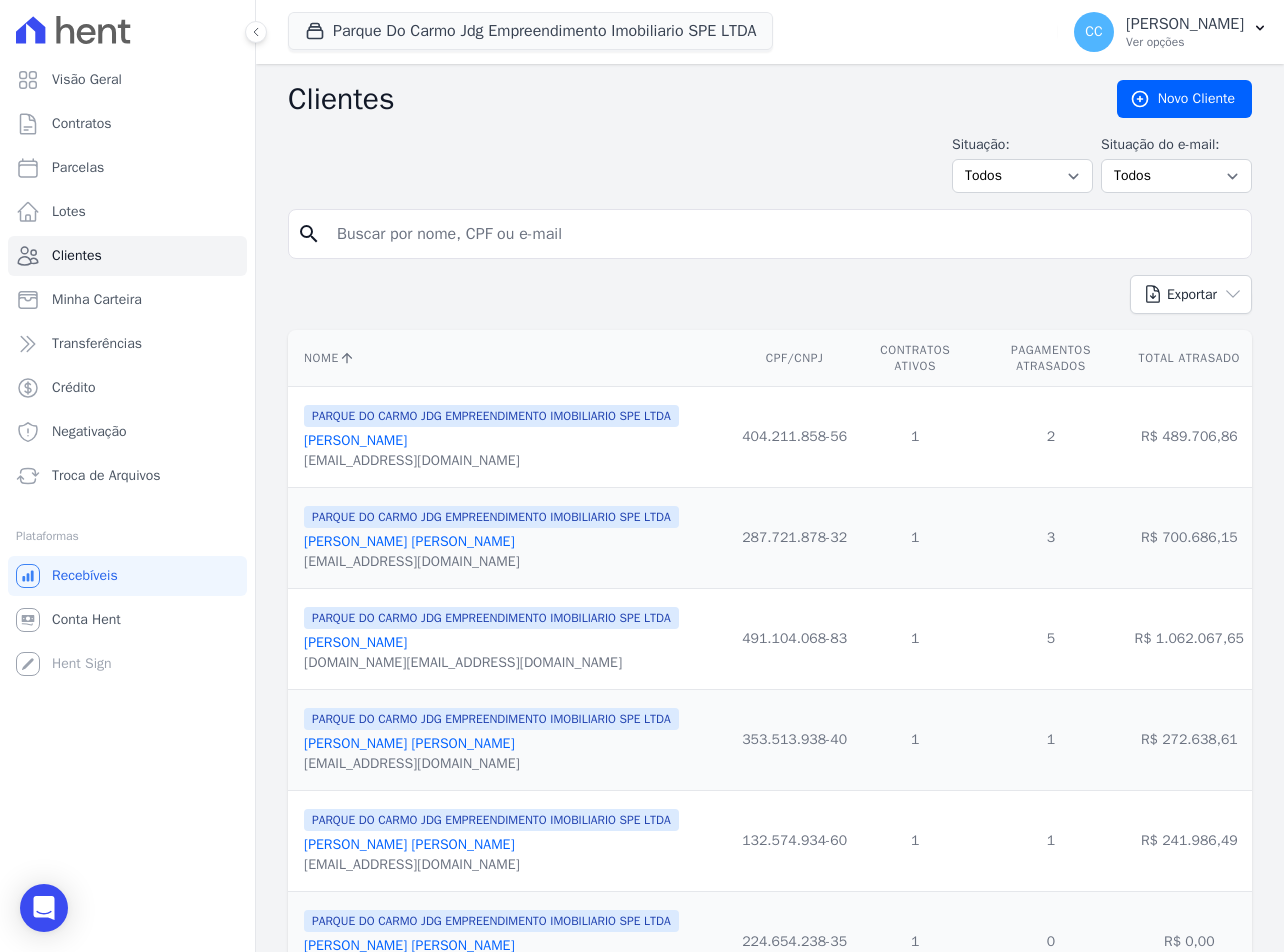 click on "Clientes
Novo Cliente
Situação:
Todos
Adimplentes
Inadimplentes
Situação do e-mail:
Todos
Confirmado
Não confirmado
search
Exportar
PDF
CSV
Dimob 2024
Nome
CPF/CNPJ
Contratos Ativos
Pagamentos Atrasados
Total Atrasado" at bounding box center [770, 1531] 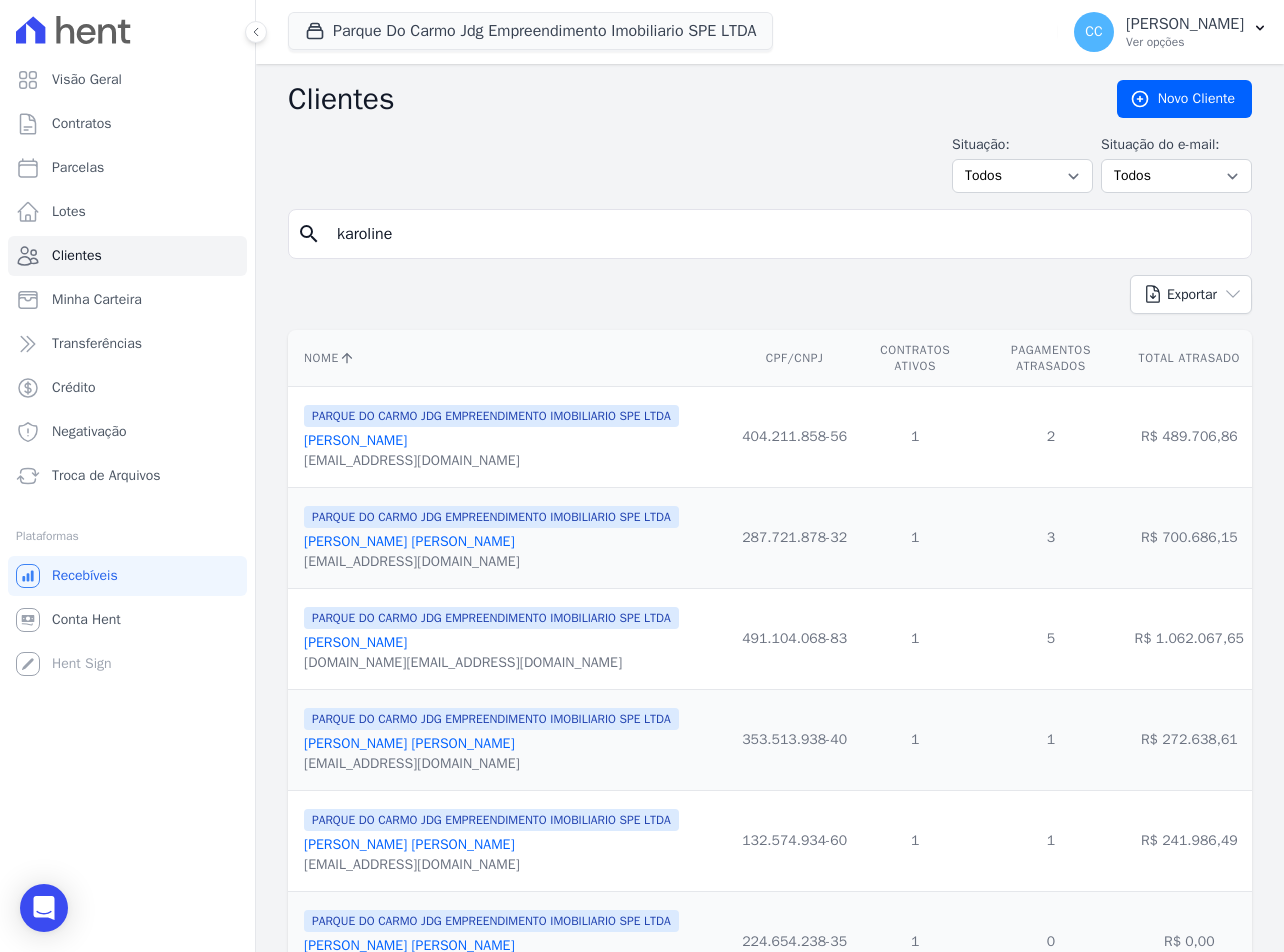 type on "karoline" 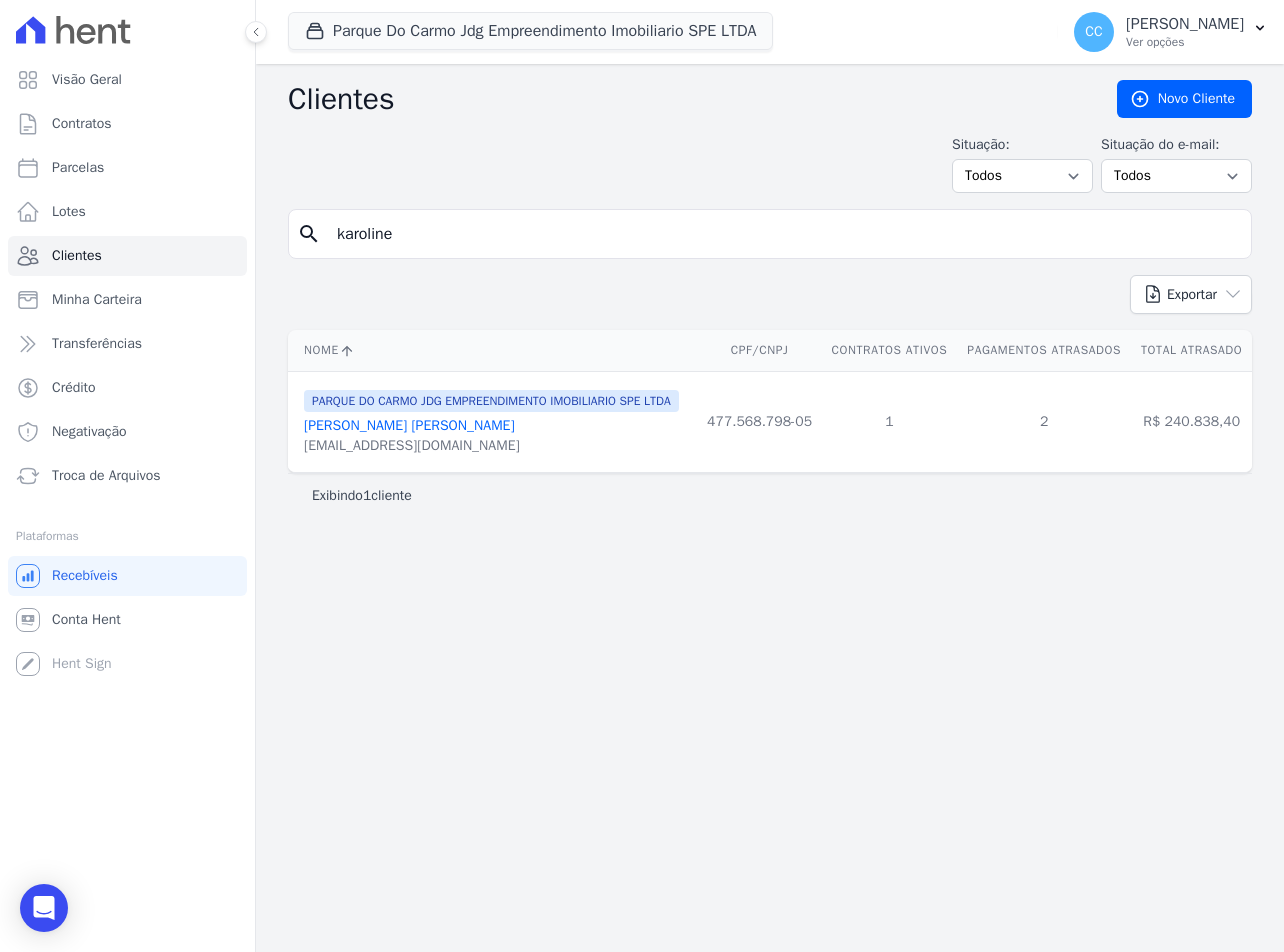 click on "Karoline De Lima Rodrigues" at bounding box center (409, 425) 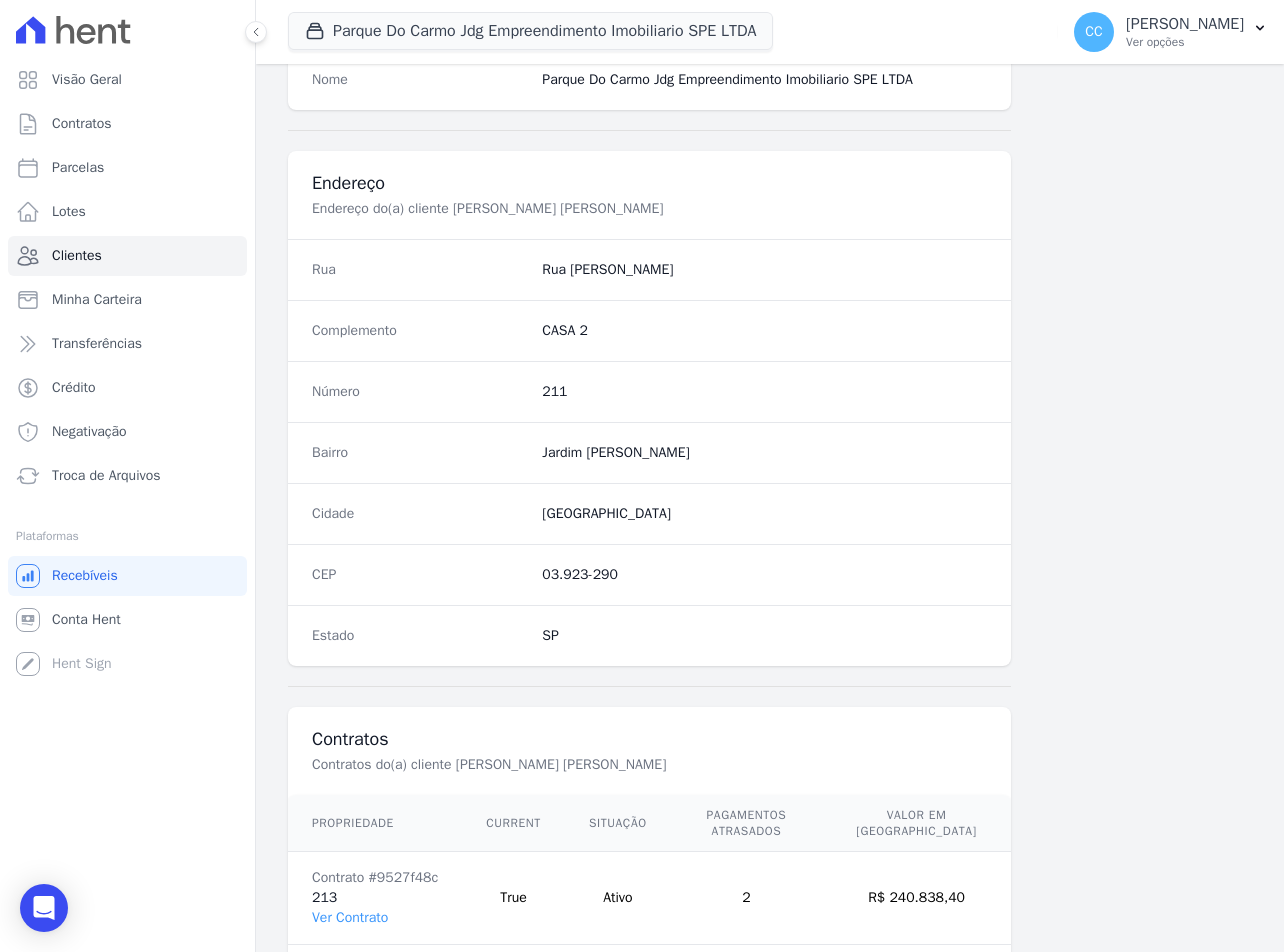 scroll, scrollTop: 935, scrollLeft: 0, axis: vertical 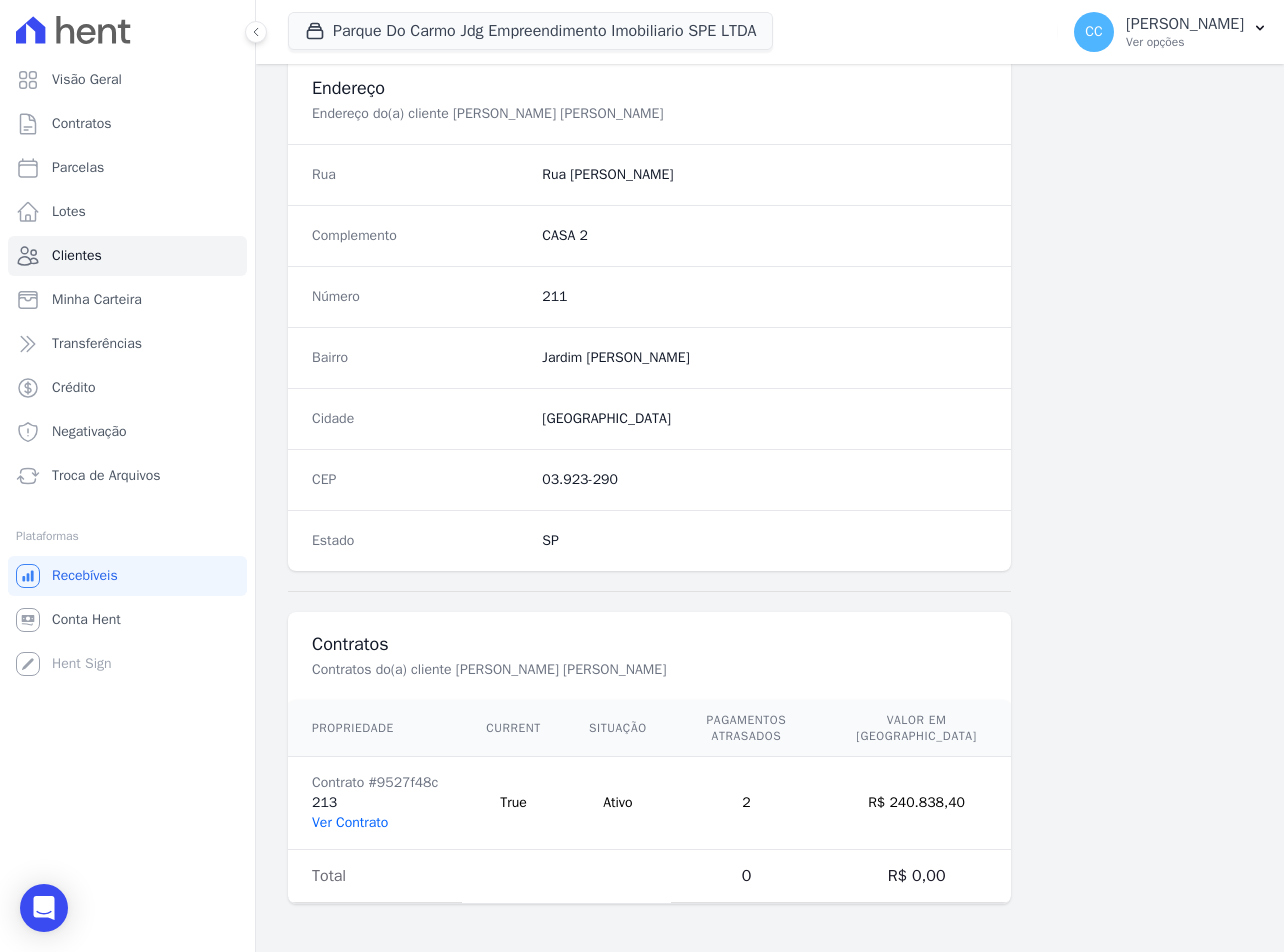 click on "Ver Contrato" at bounding box center (350, 822) 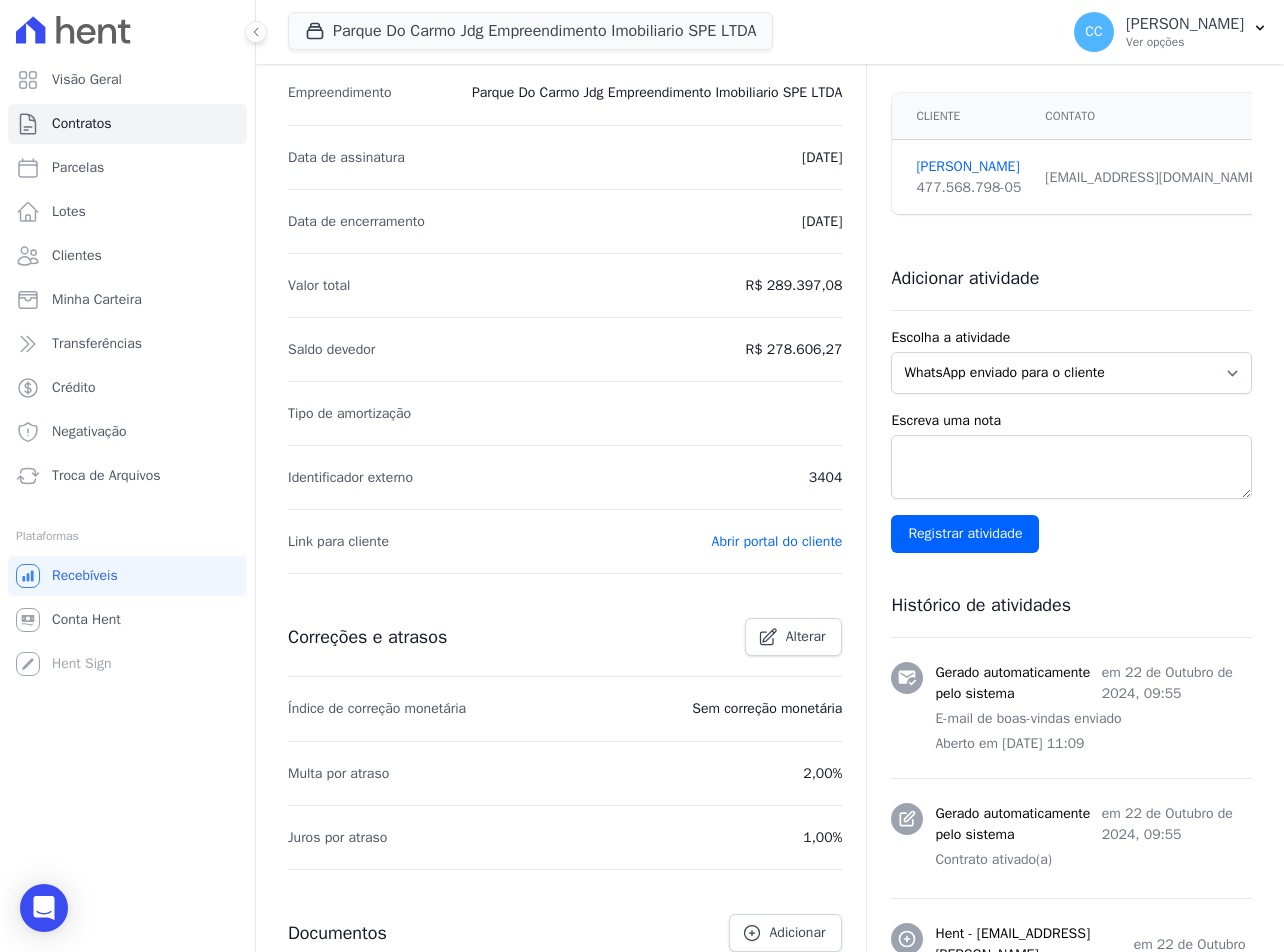 scroll, scrollTop: 100, scrollLeft: 0, axis: vertical 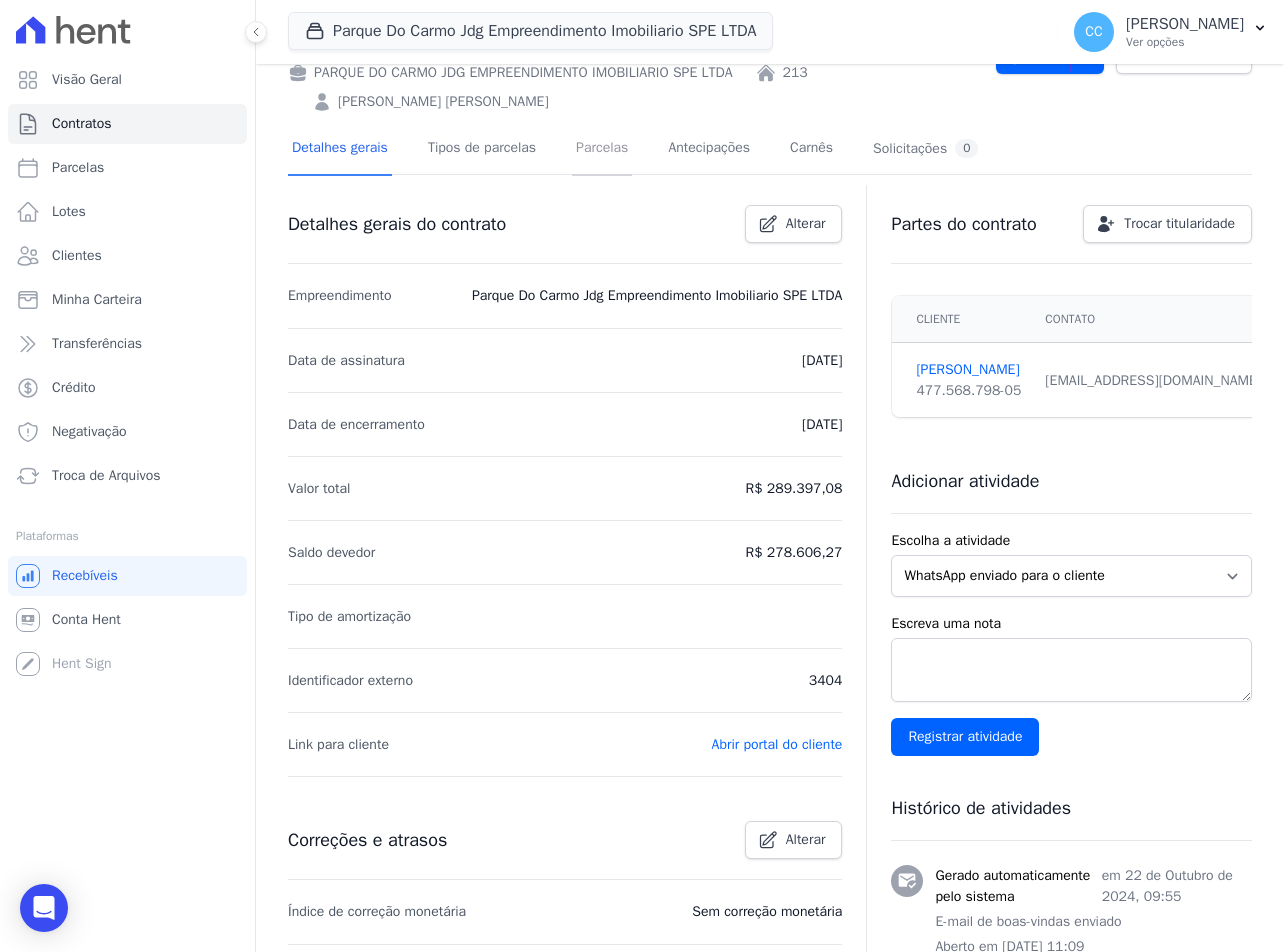 click on "Parcelas" at bounding box center [602, 149] 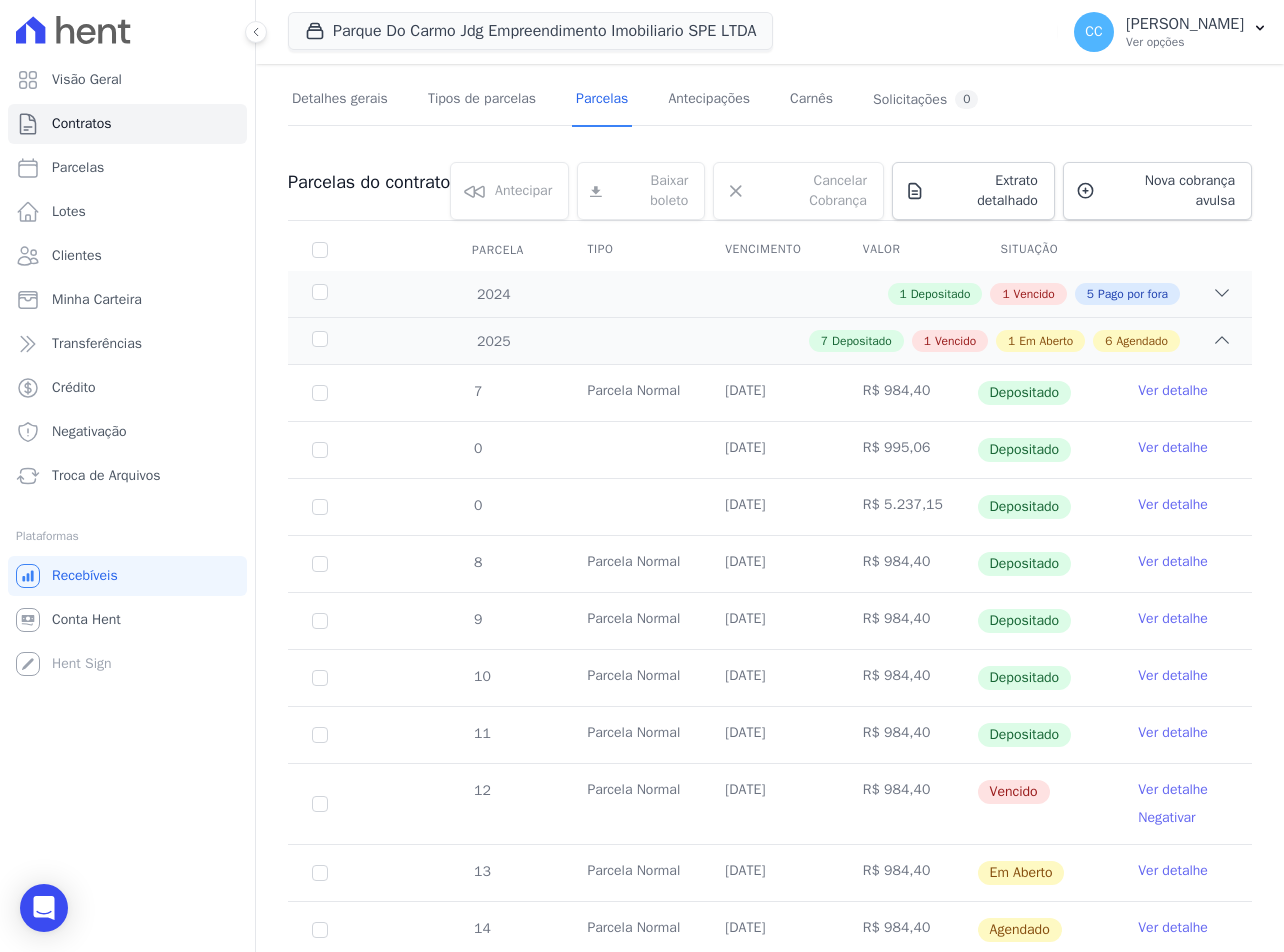 scroll, scrollTop: 400, scrollLeft: 0, axis: vertical 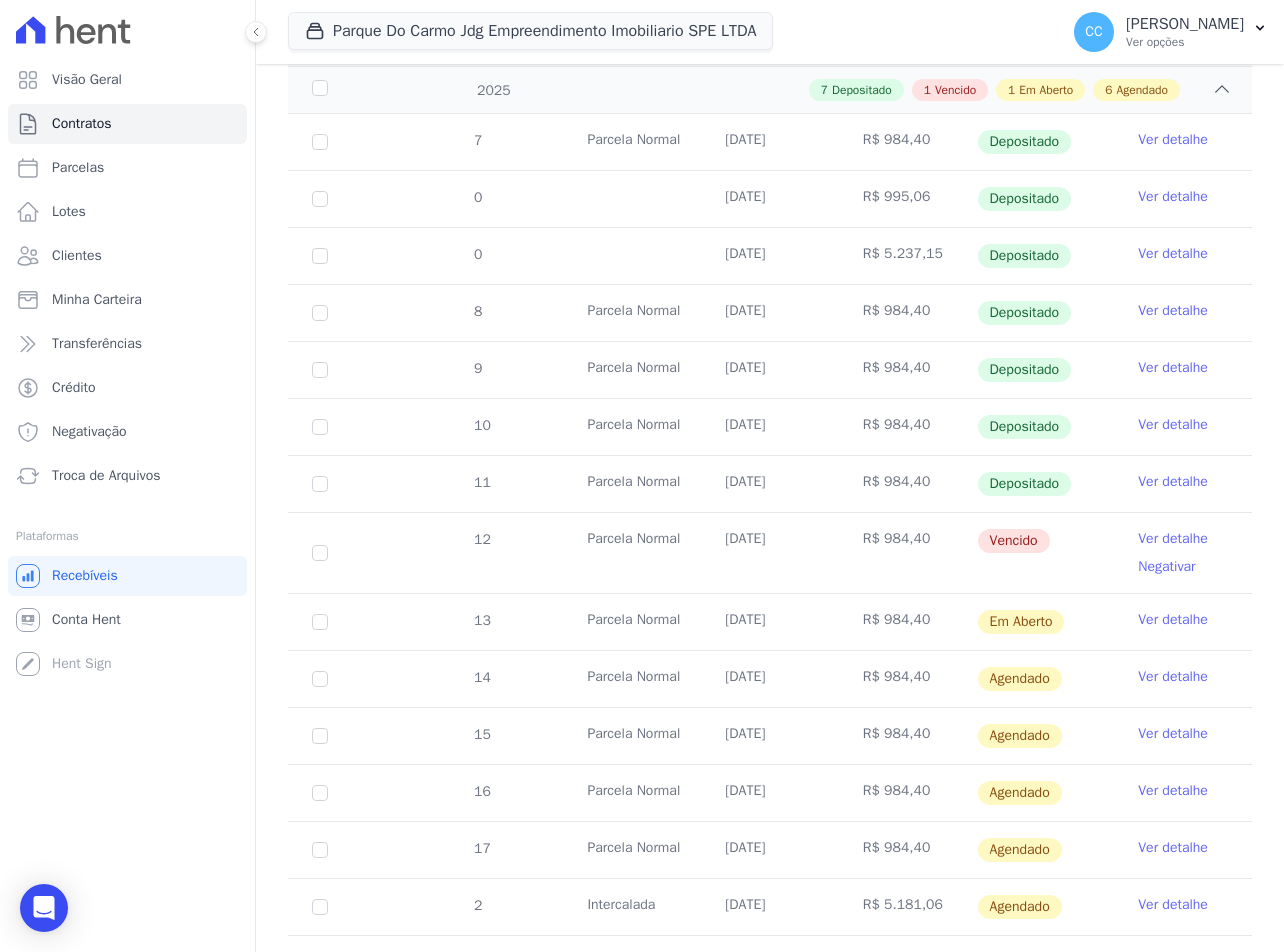 click on "Negativar" at bounding box center (1166, 566) 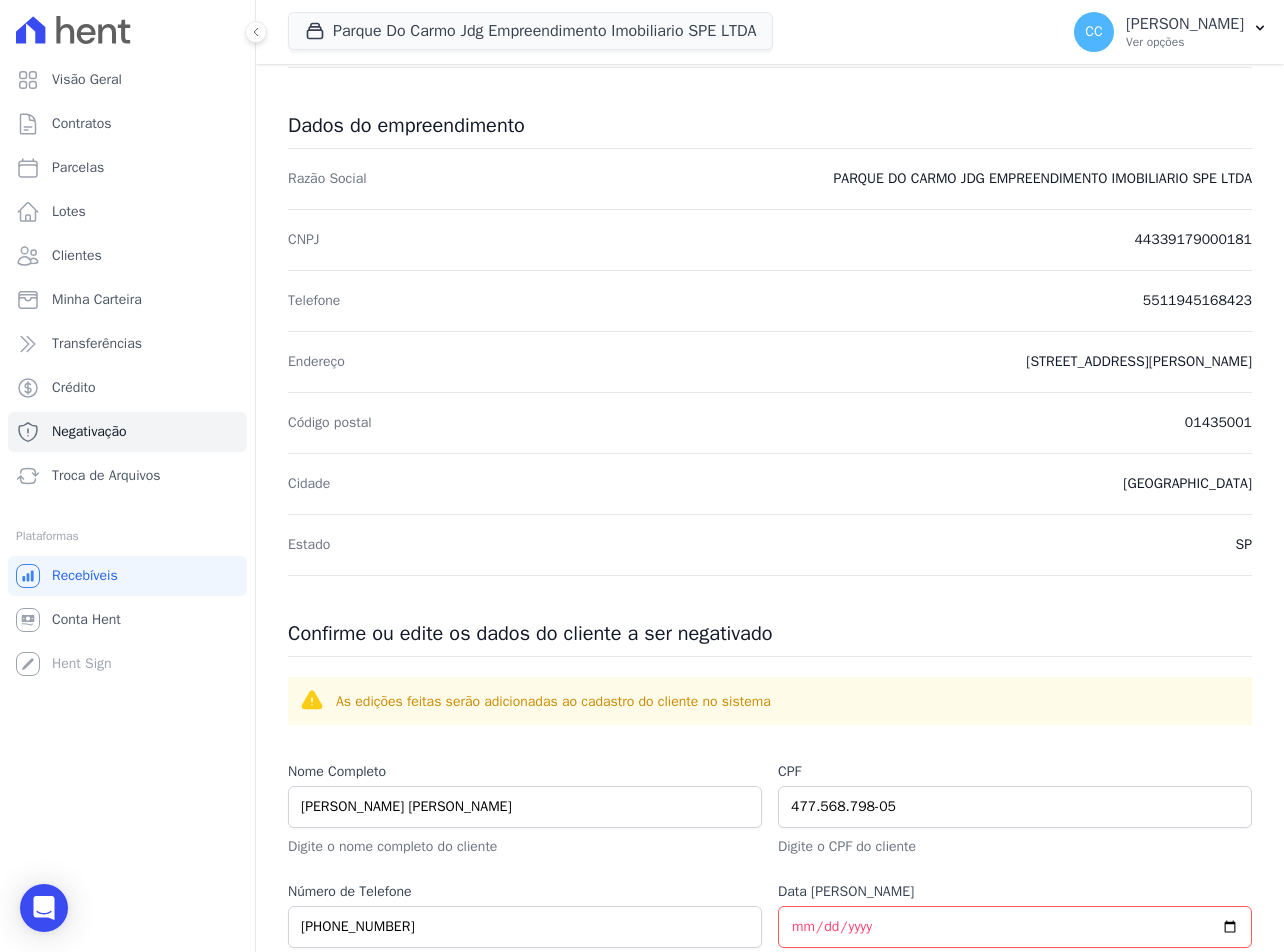 scroll, scrollTop: 600, scrollLeft: 0, axis: vertical 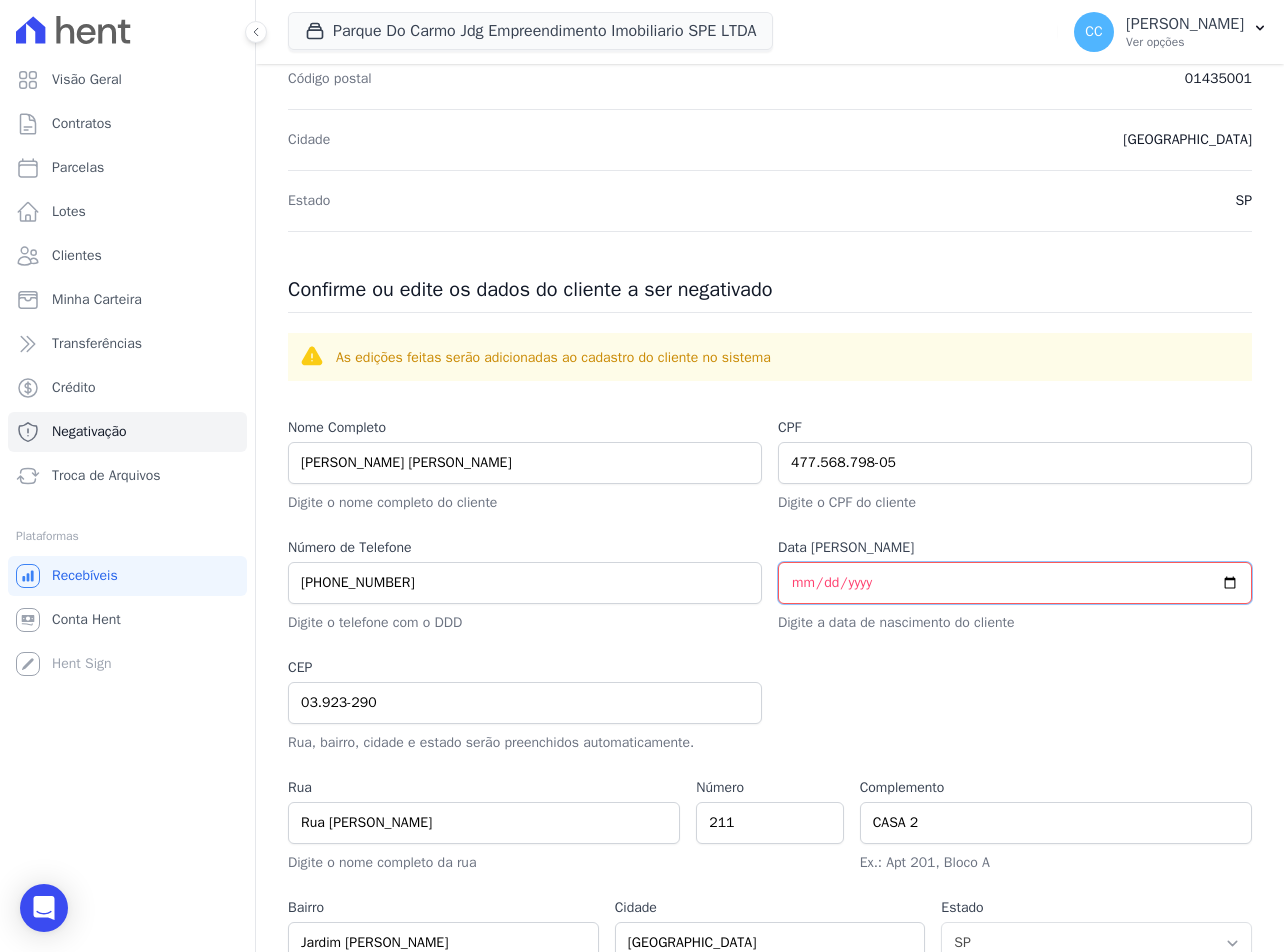click on "Data de Nascimento" at bounding box center [1015, 583] 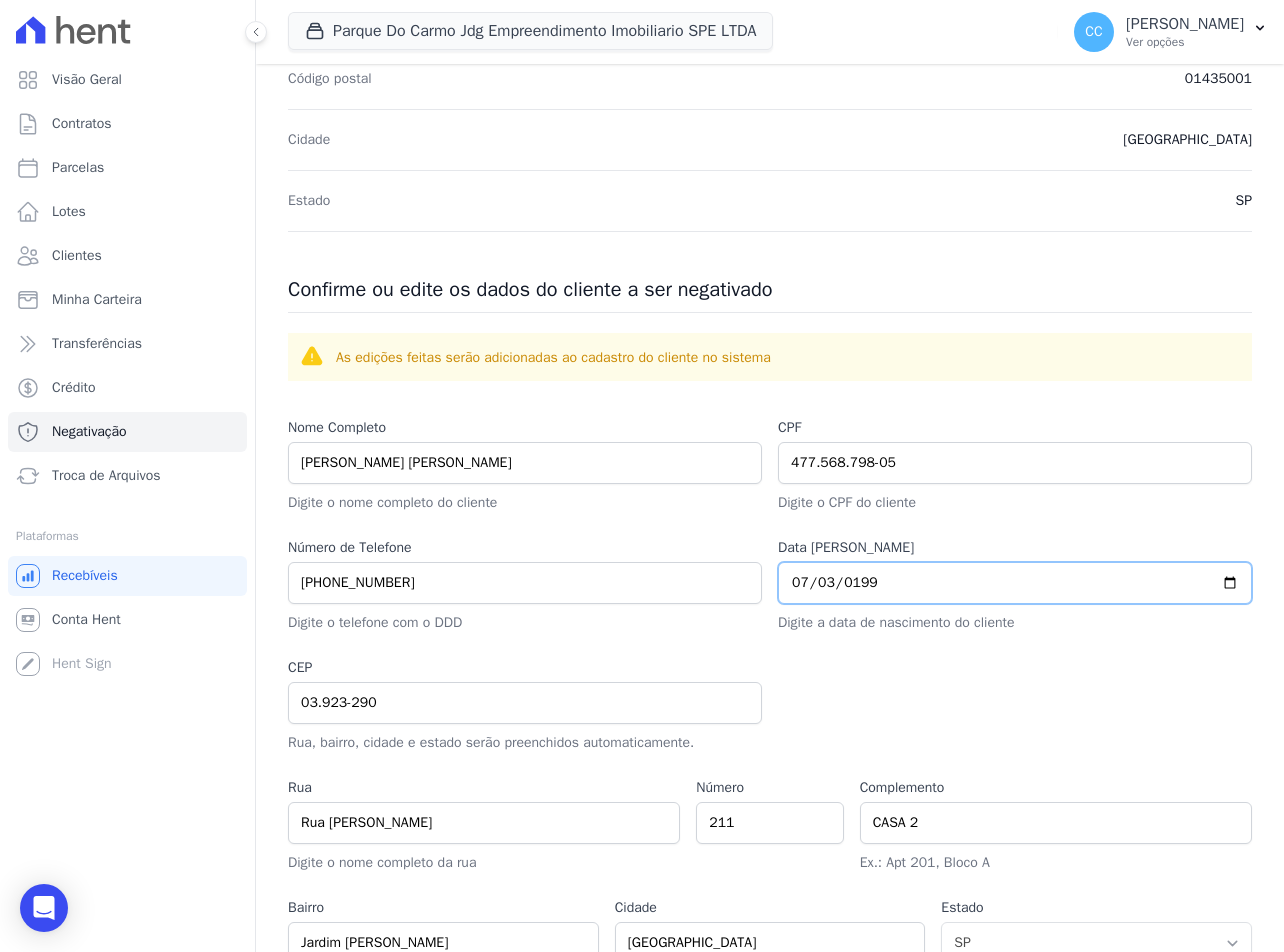 type on "1996-07-03" 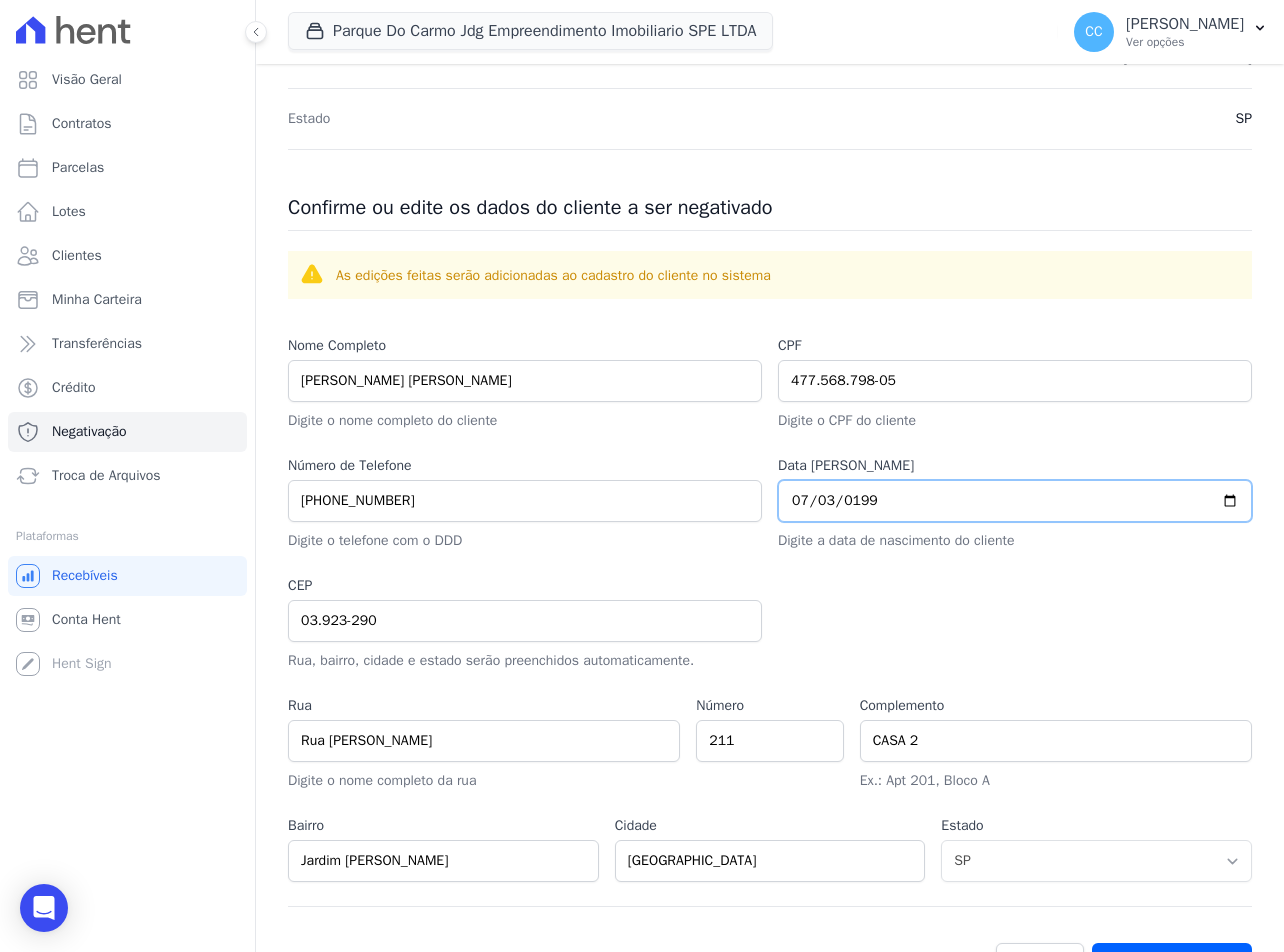 scroll, scrollTop: 747, scrollLeft: 0, axis: vertical 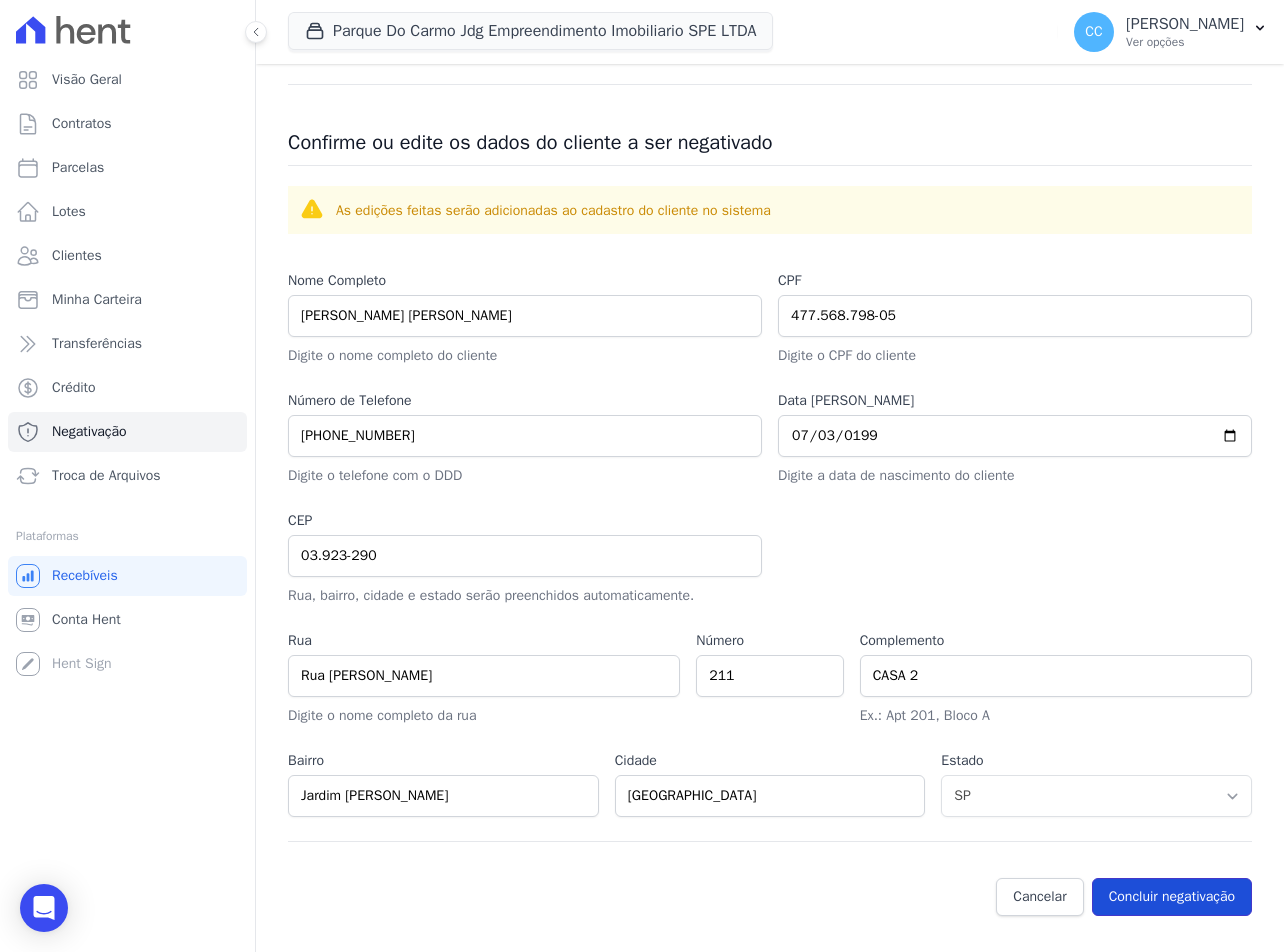 click on "Concluir negativação" at bounding box center (1172, 897) 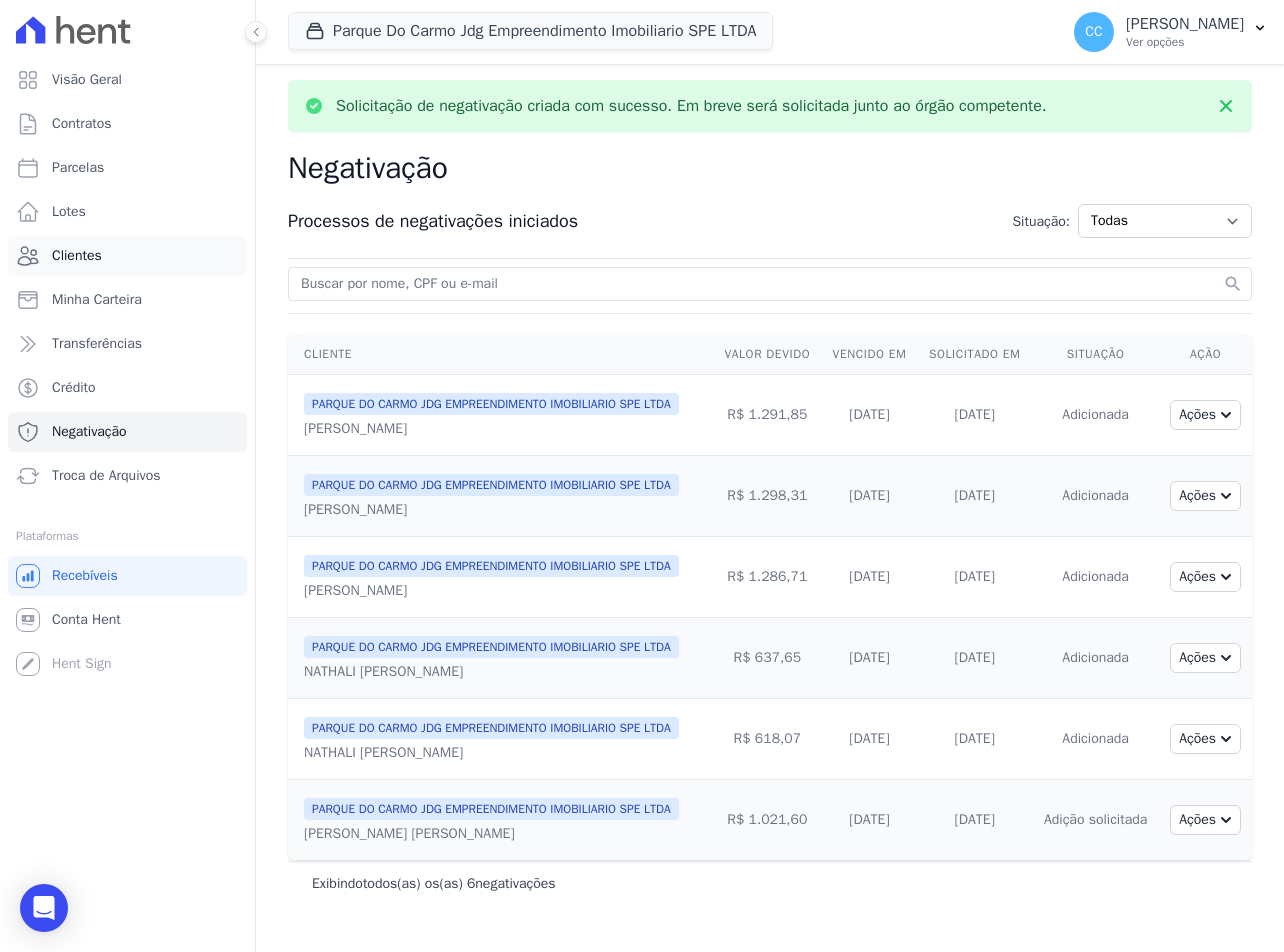 click on "Clientes" at bounding box center (127, 256) 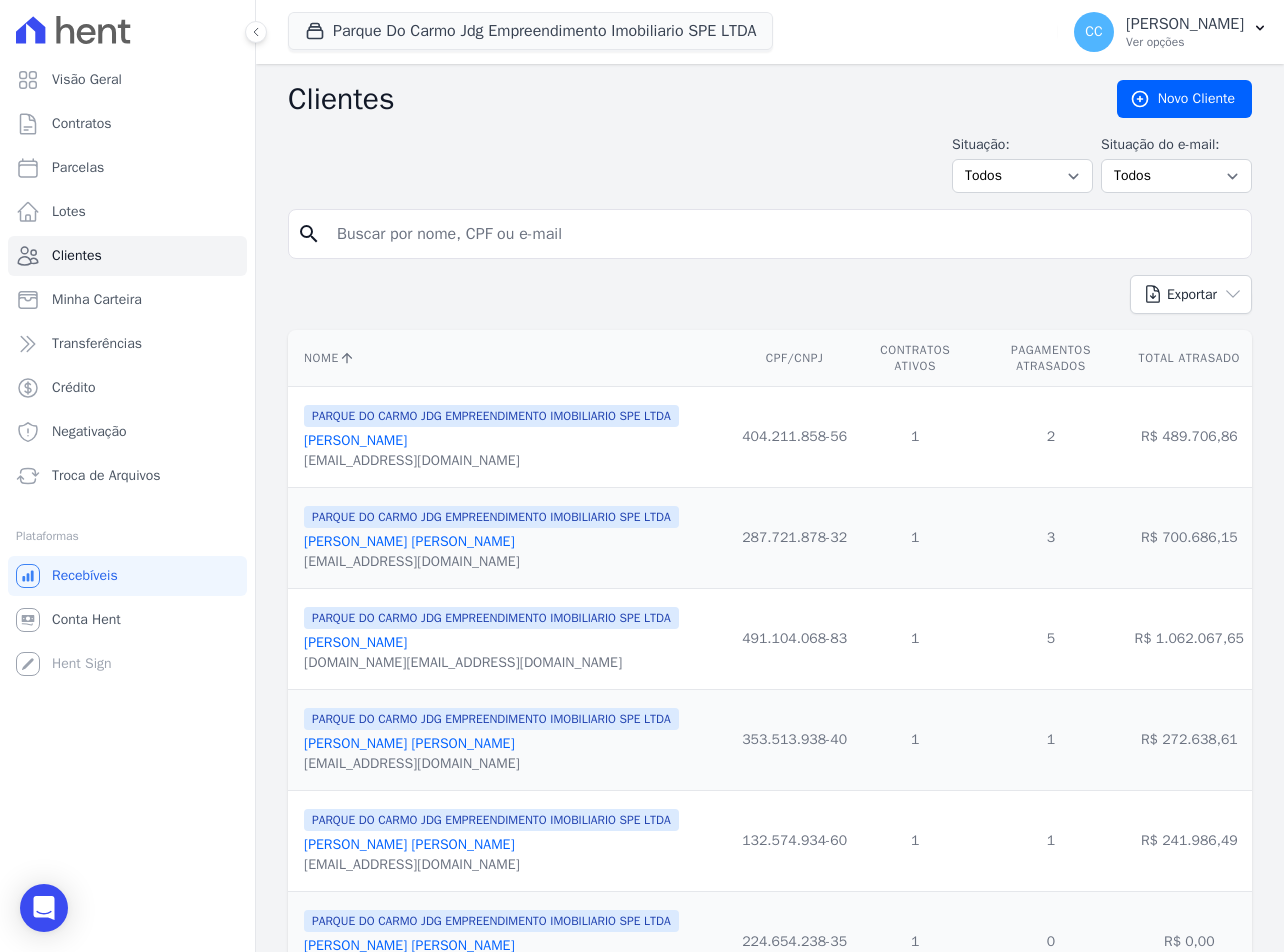 drag, startPoint x: 472, startPoint y: 232, endPoint x: 212, endPoint y: 52, distance: 316.22775 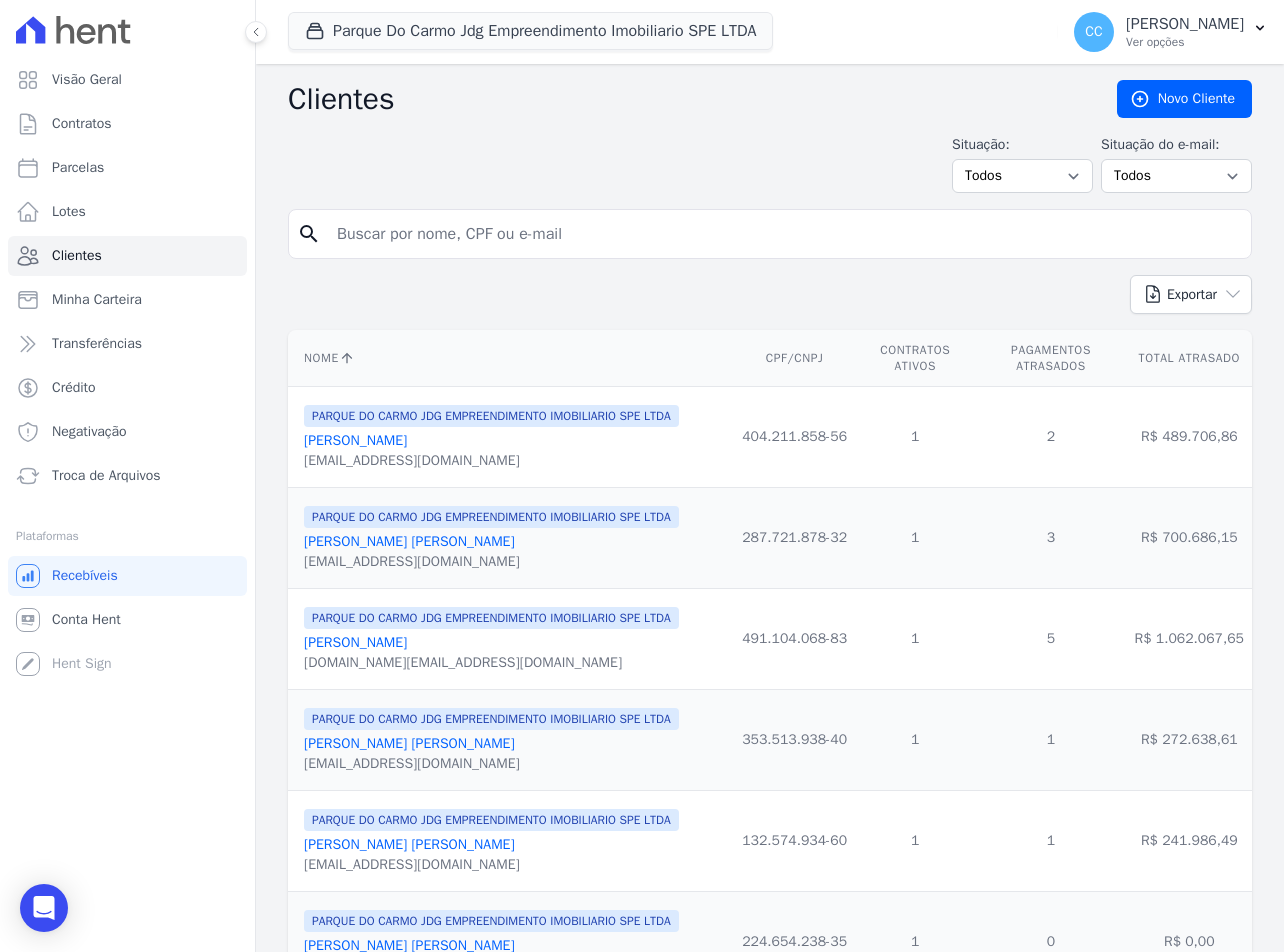 click at bounding box center [784, 234] 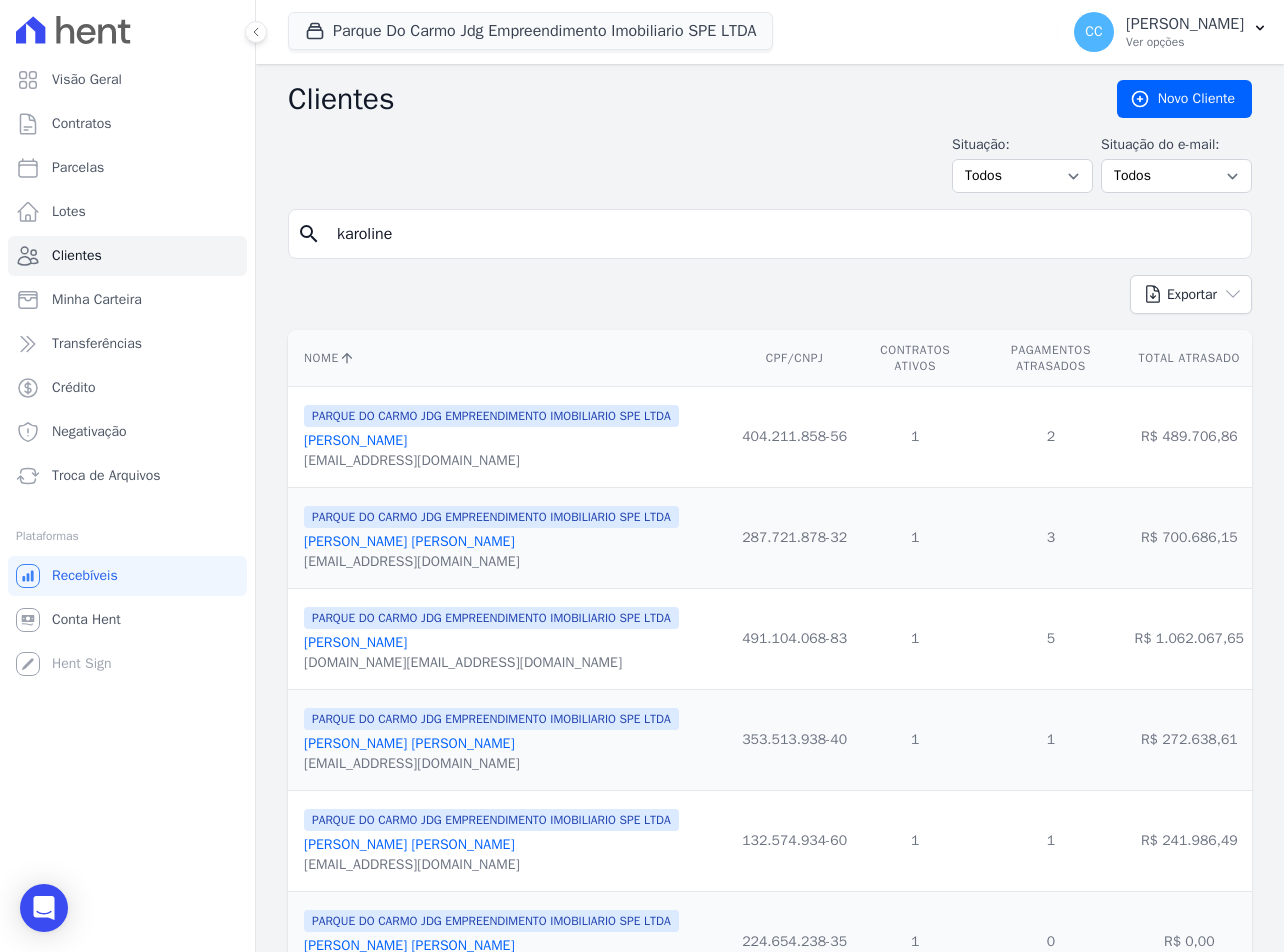type on "karoline" 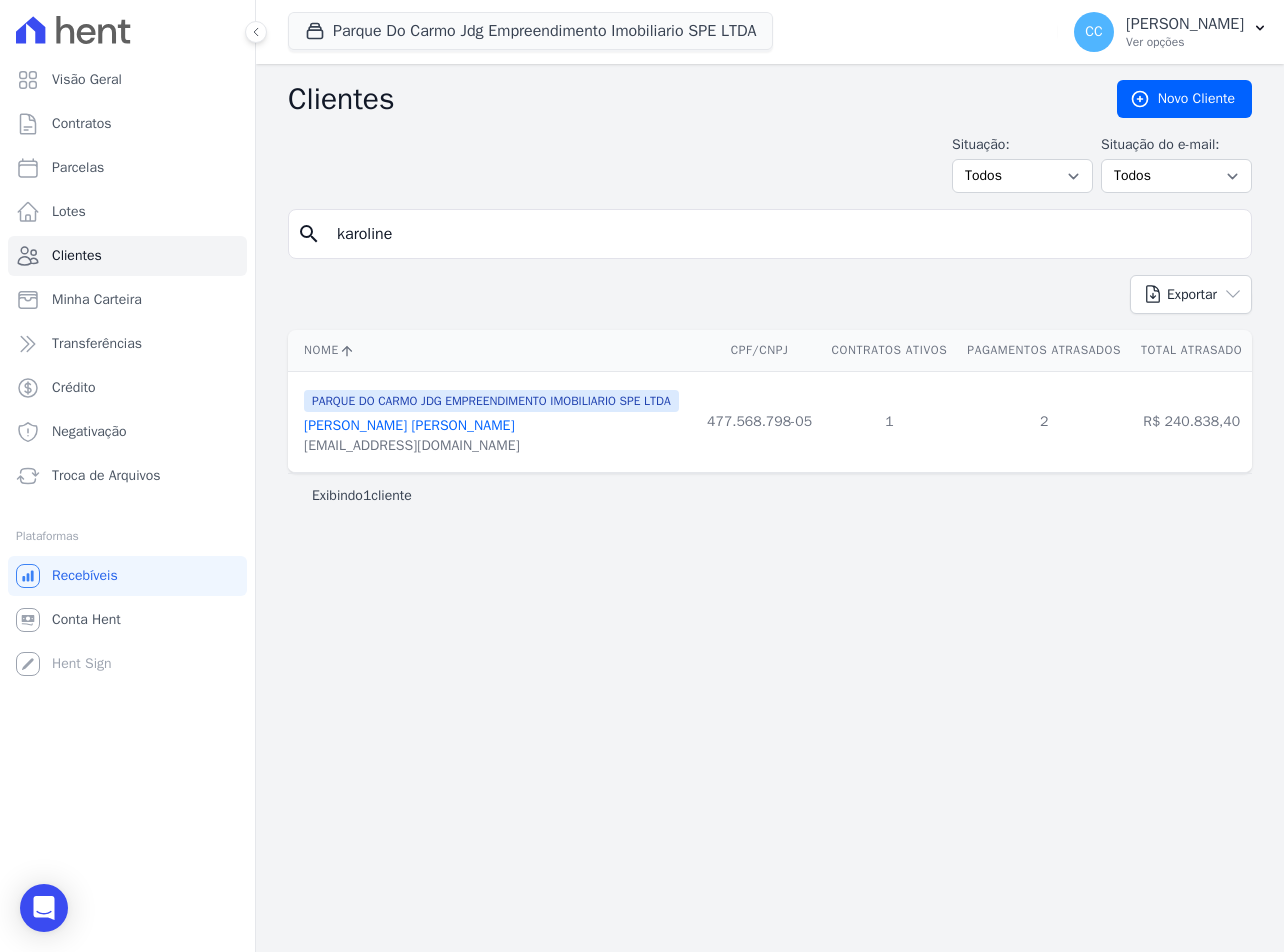 click on "Karoline De Lima Rodrigues" at bounding box center (409, 425) 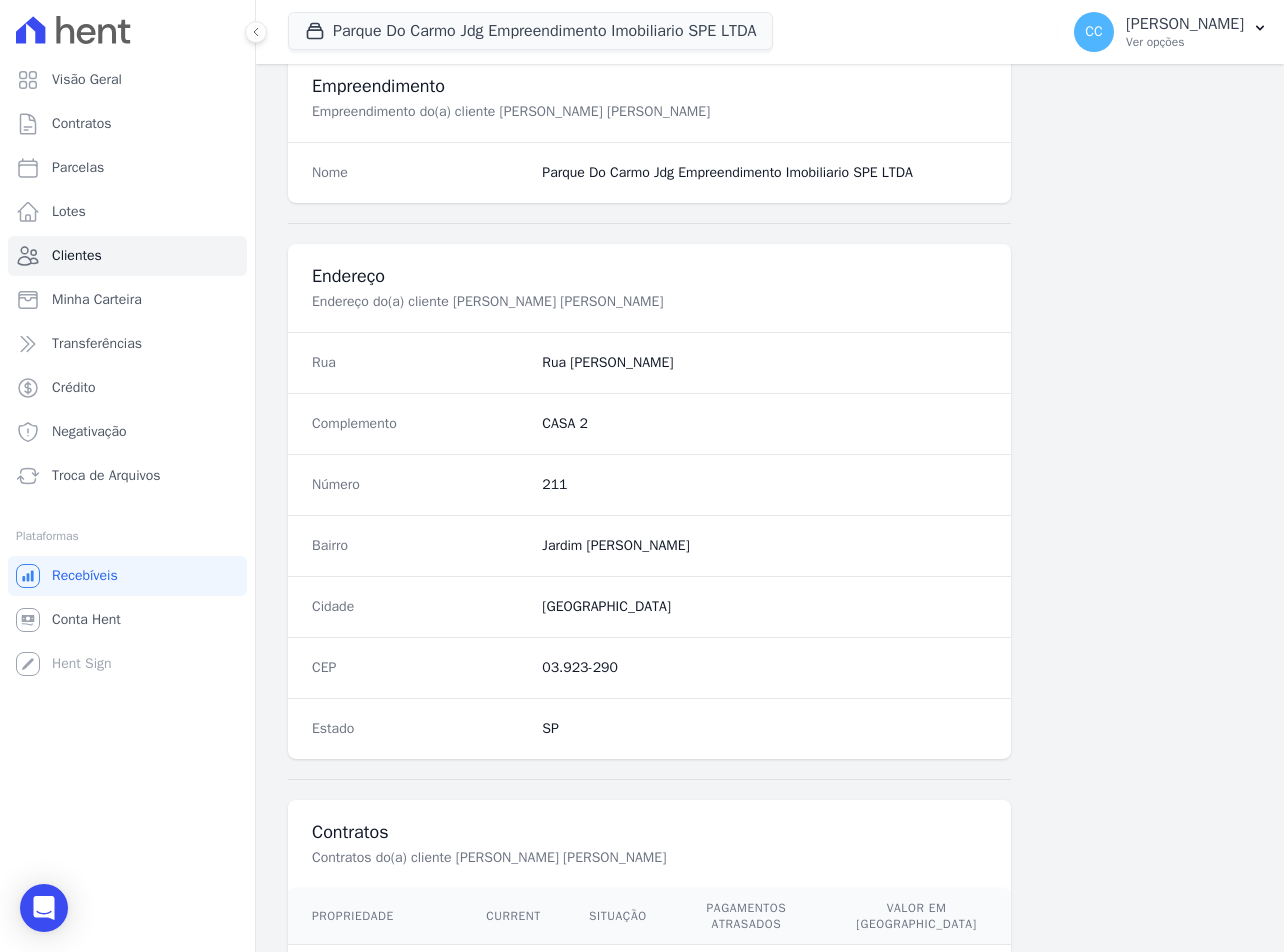 scroll, scrollTop: 935, scrollLeft: 0, axis: vertical 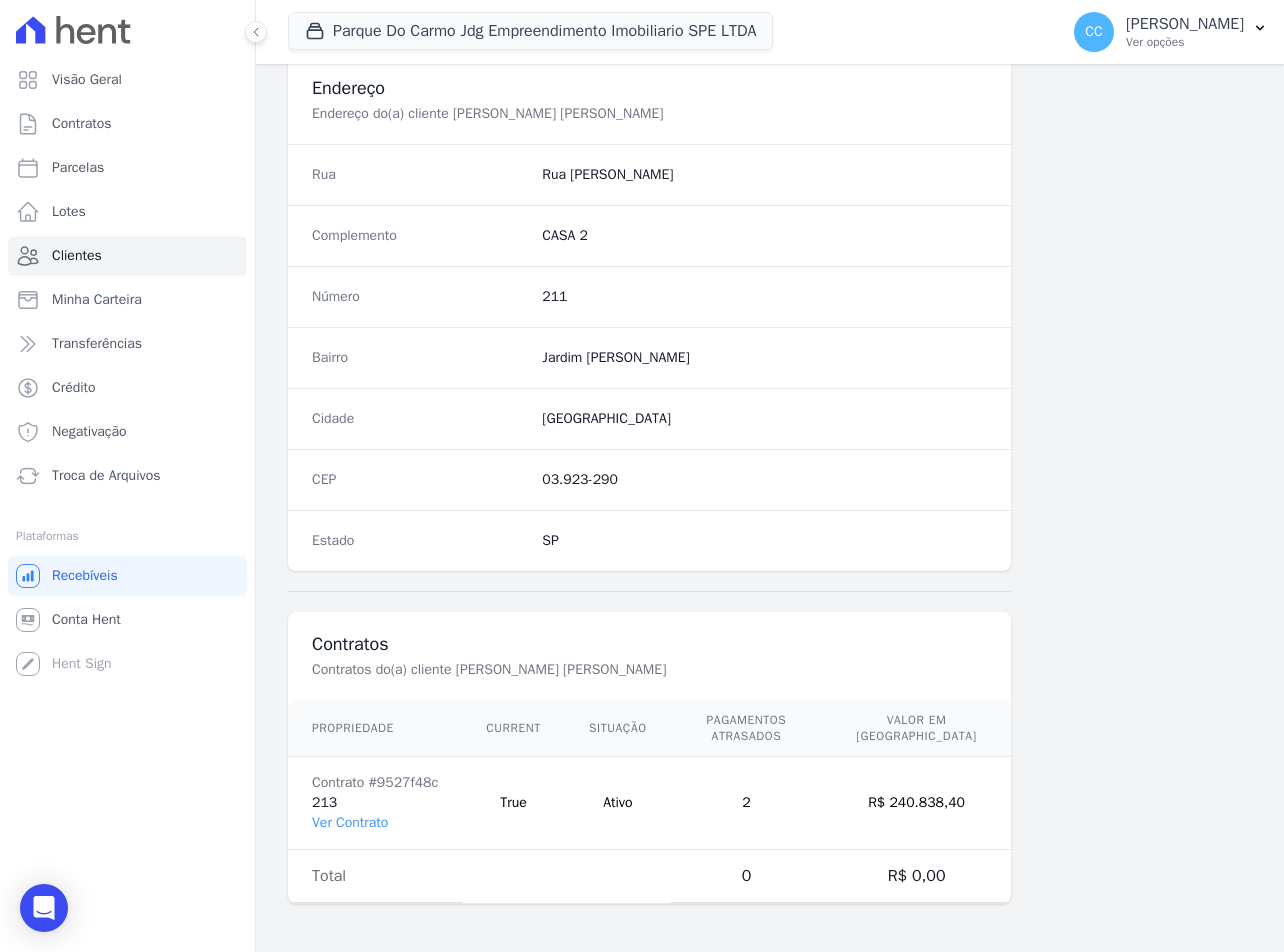 click on "Contrato #9527f48c
213
Ver Contrato" at bounding box center (375, 803) 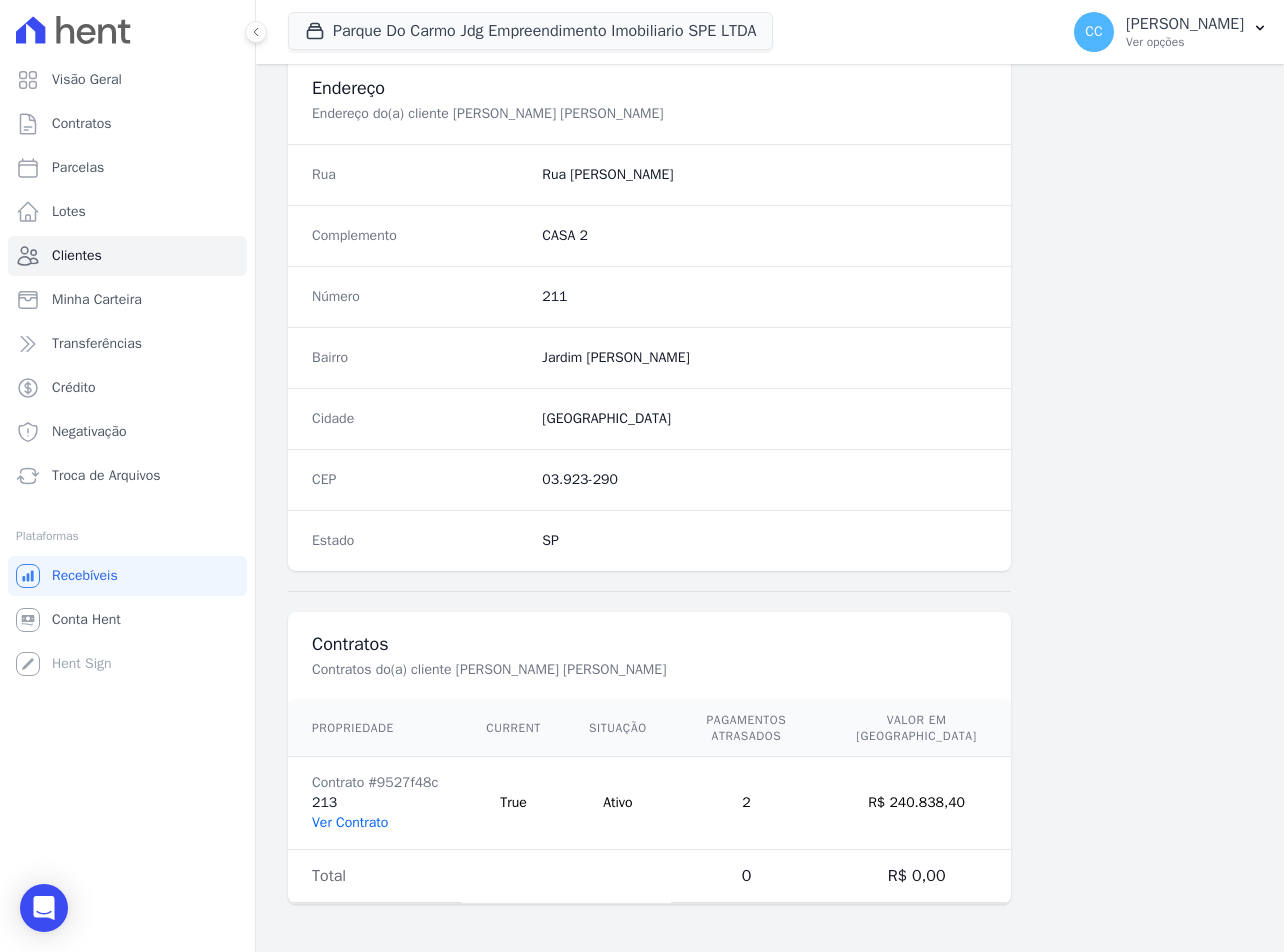 click on "Ver Contrato" at bounding box center [350, 822] 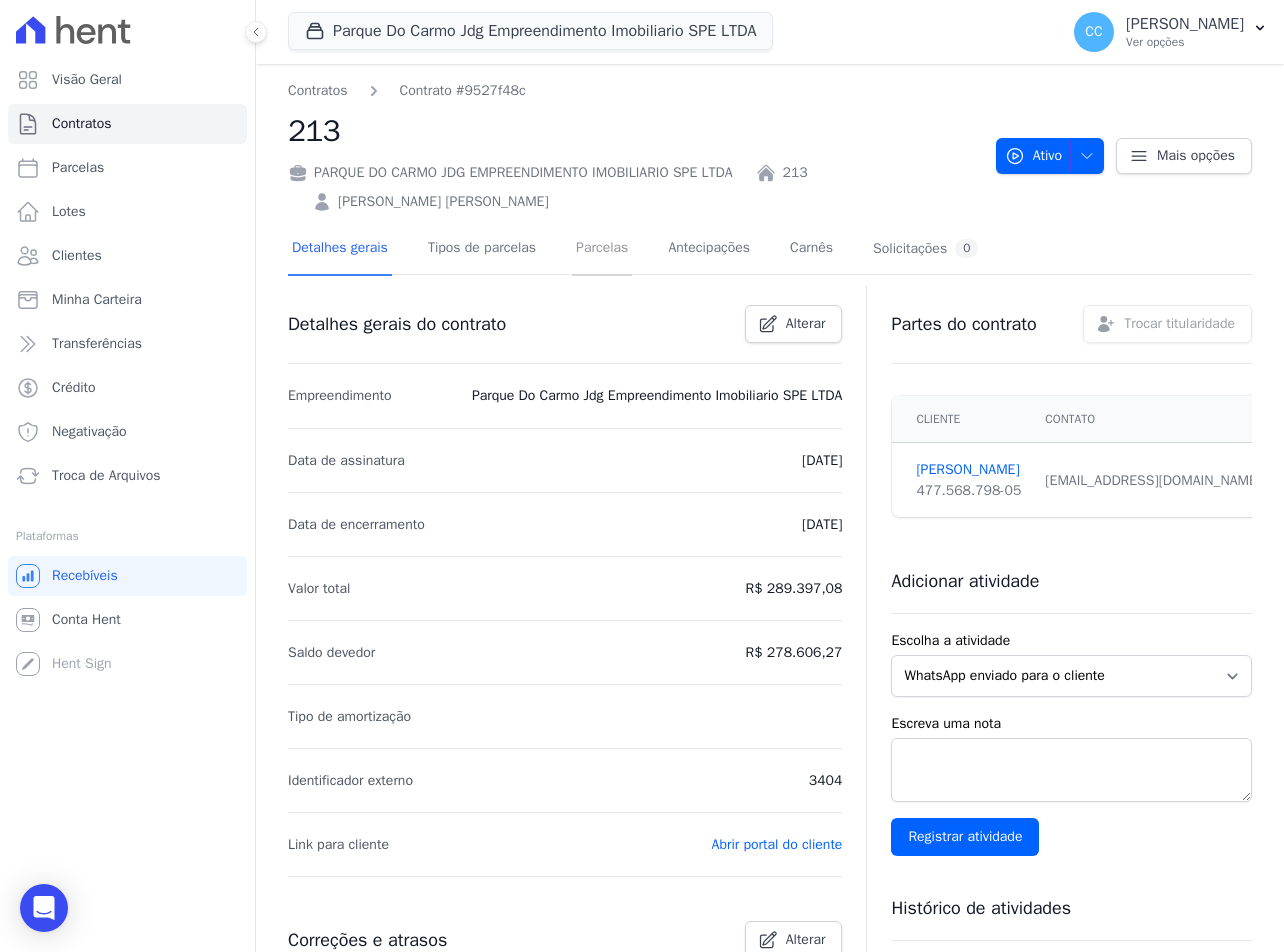 click on "Parcelas" at bounding box center (602, 249) 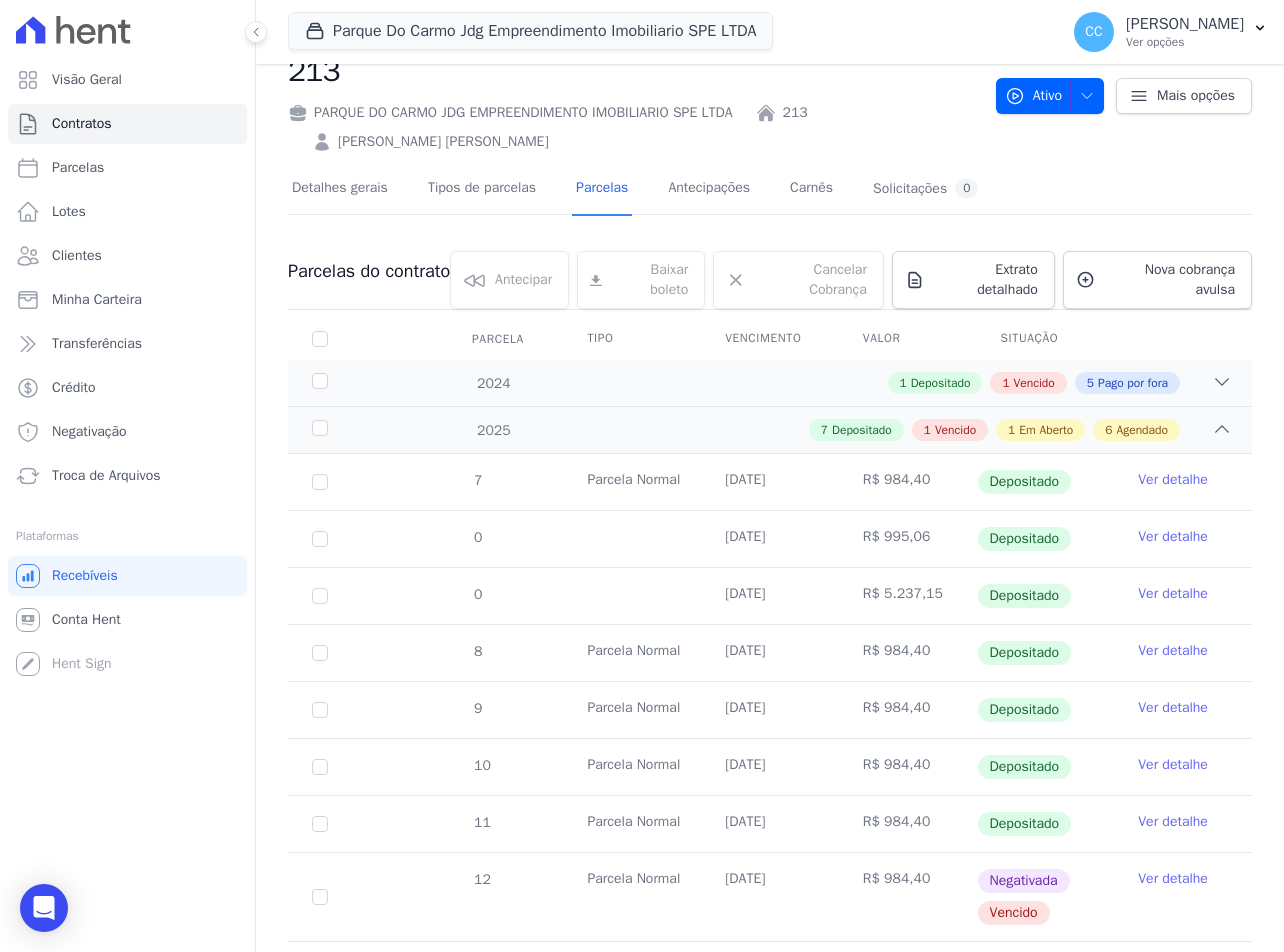 scroll, scrollTop: 0, scrollLeft: 0, axis: both 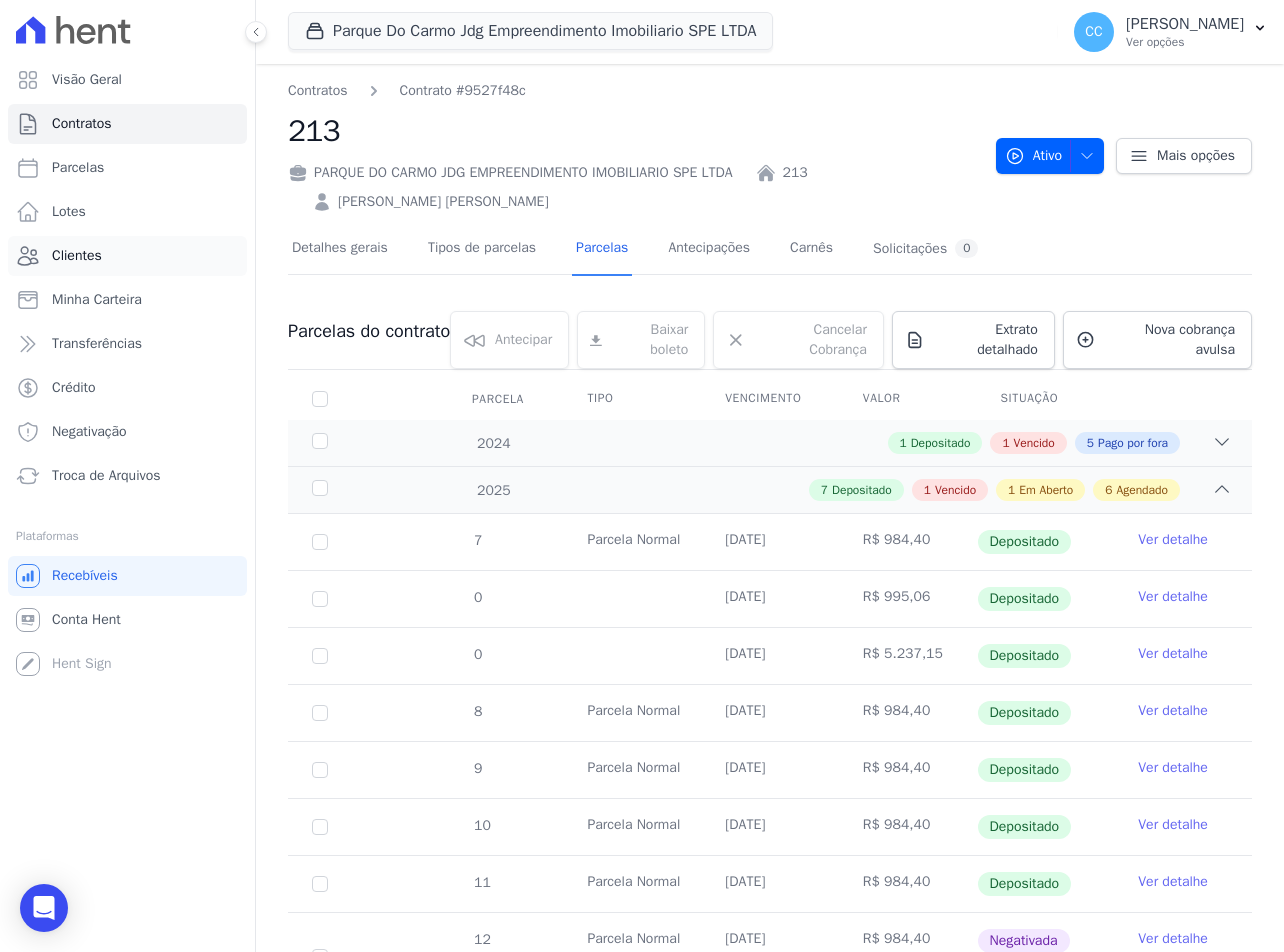 click on "Clientes" at bounding box center (77, 256) 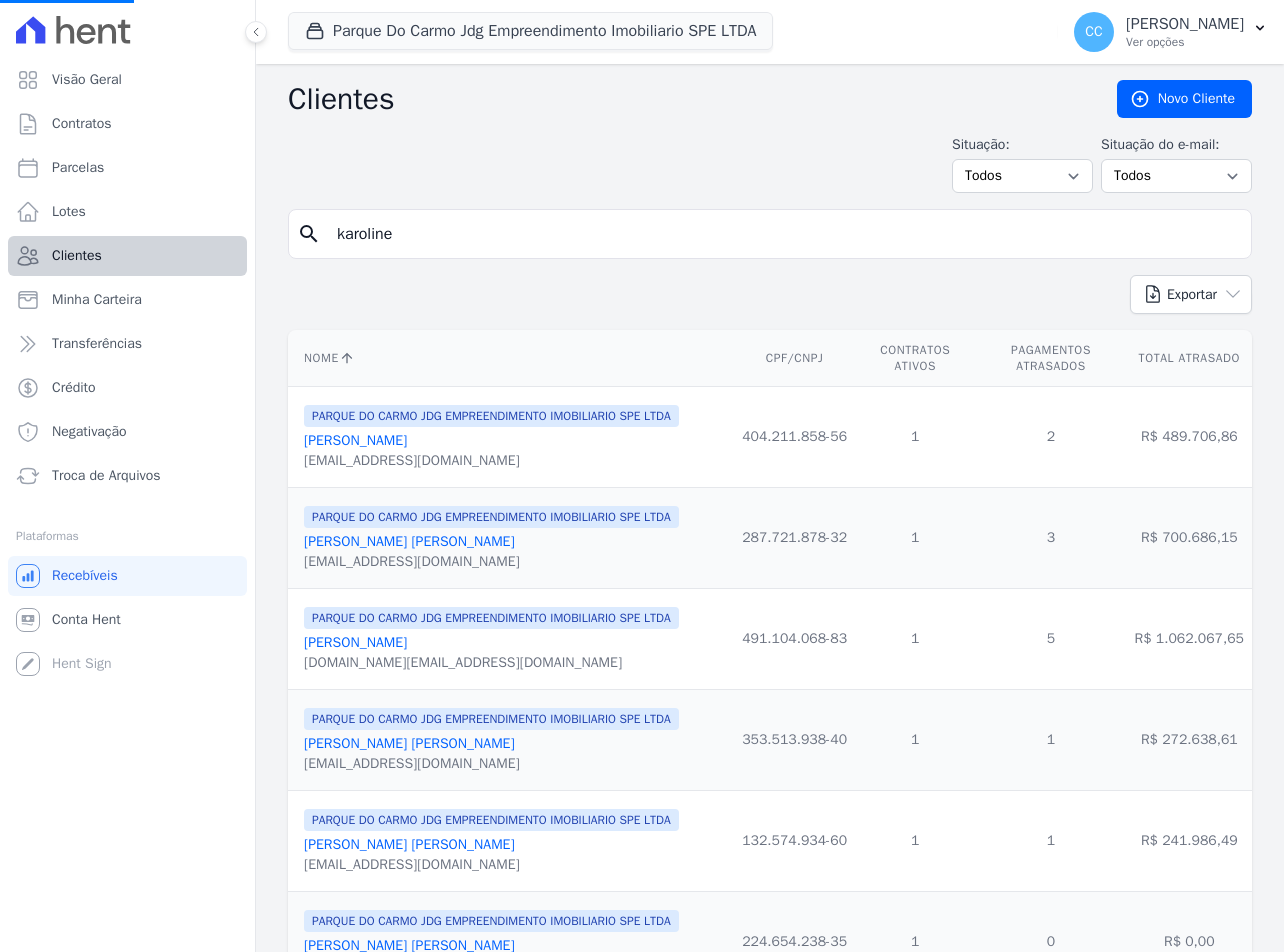 drag, startPoint x: 414, startPoint y: 241, endPoint x: 83, endPoint y: 247, distance: 331.05438 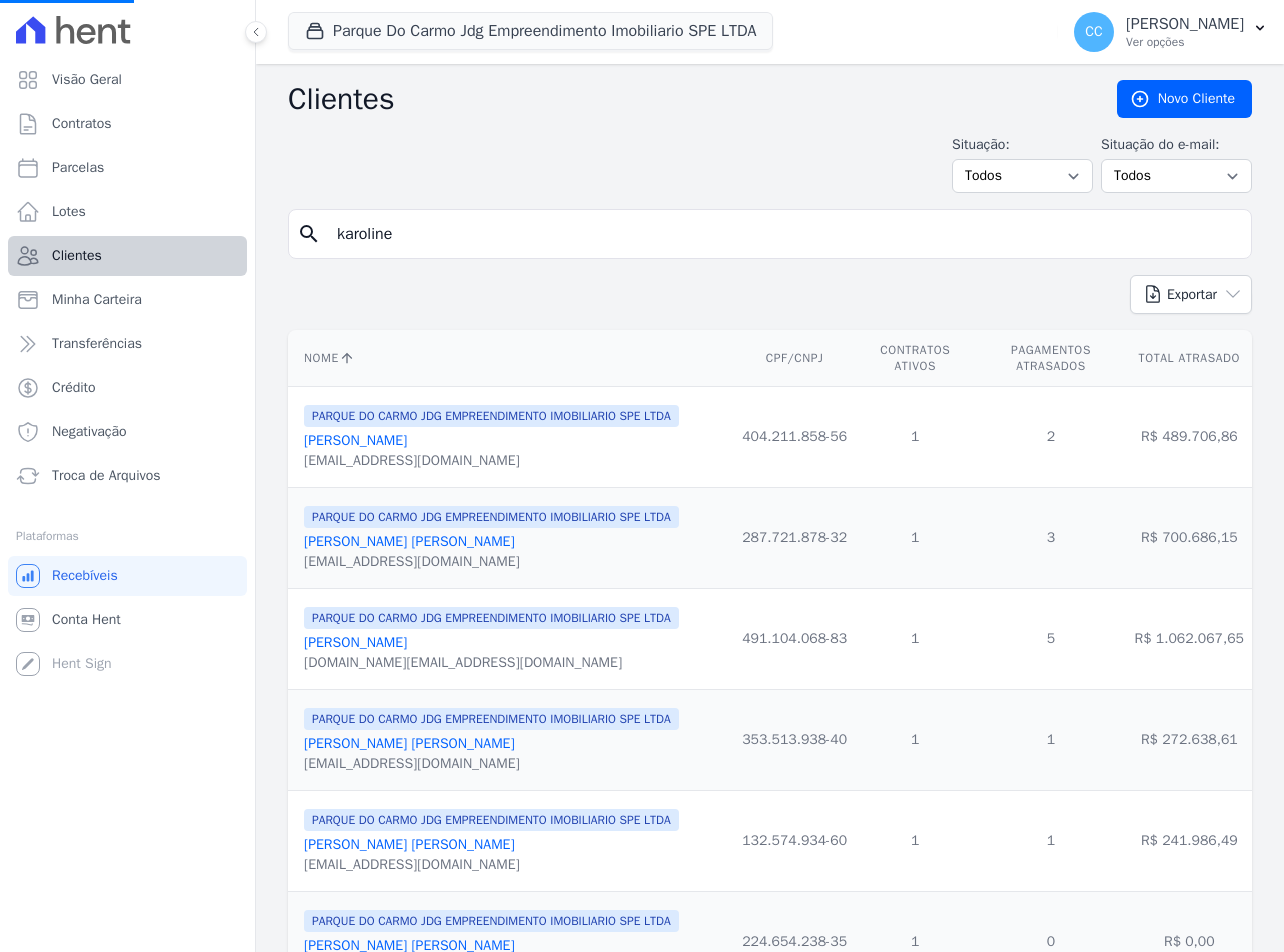 click on "Visão Geral
Contratos
Parcelas
Lotes
Clientes
Minha Carteira
Transferências
Crédito
Negativação" at bounding box center (642, 476) 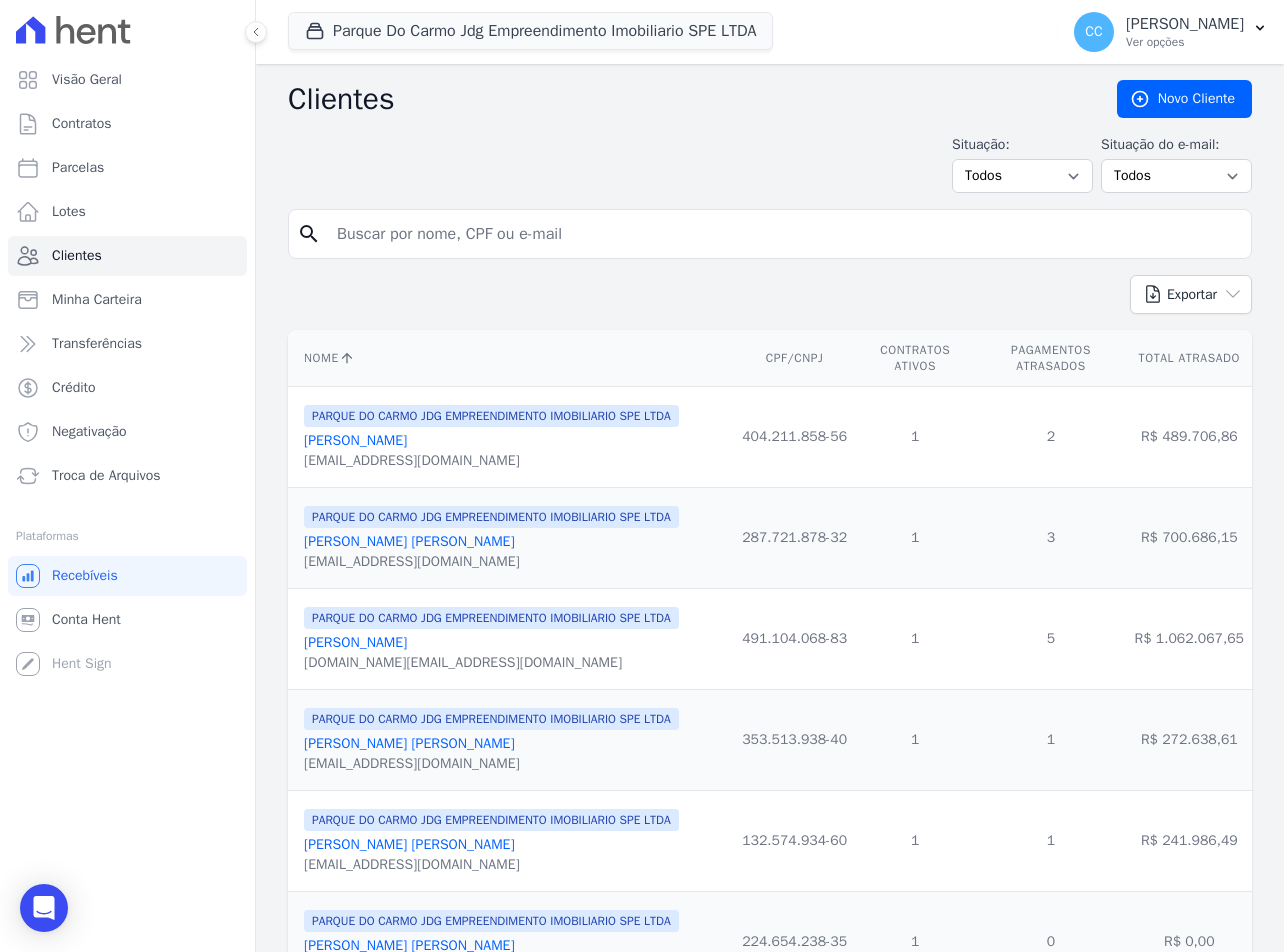click at bounding box center [784, 234] 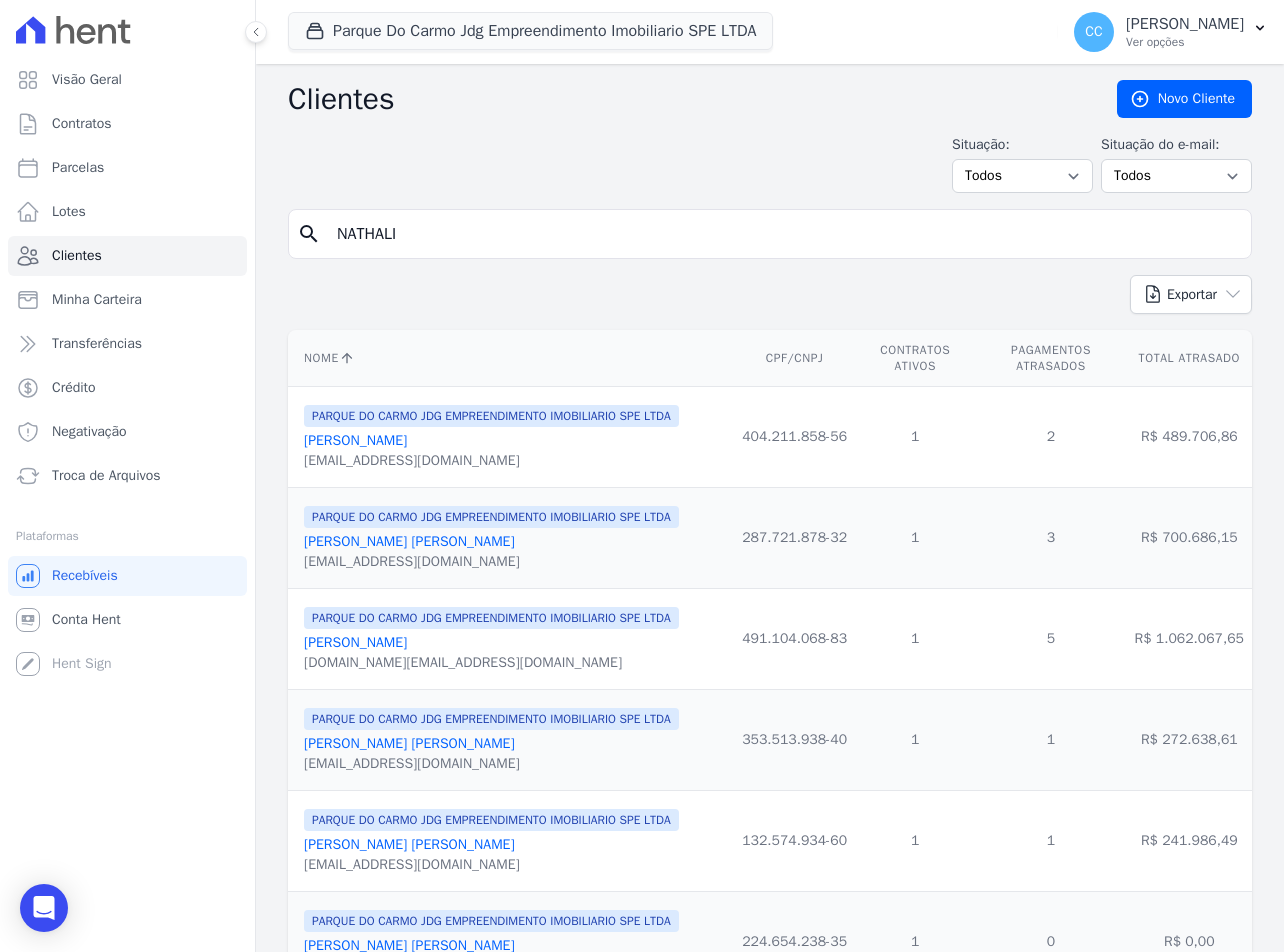 type on "NATHALI" 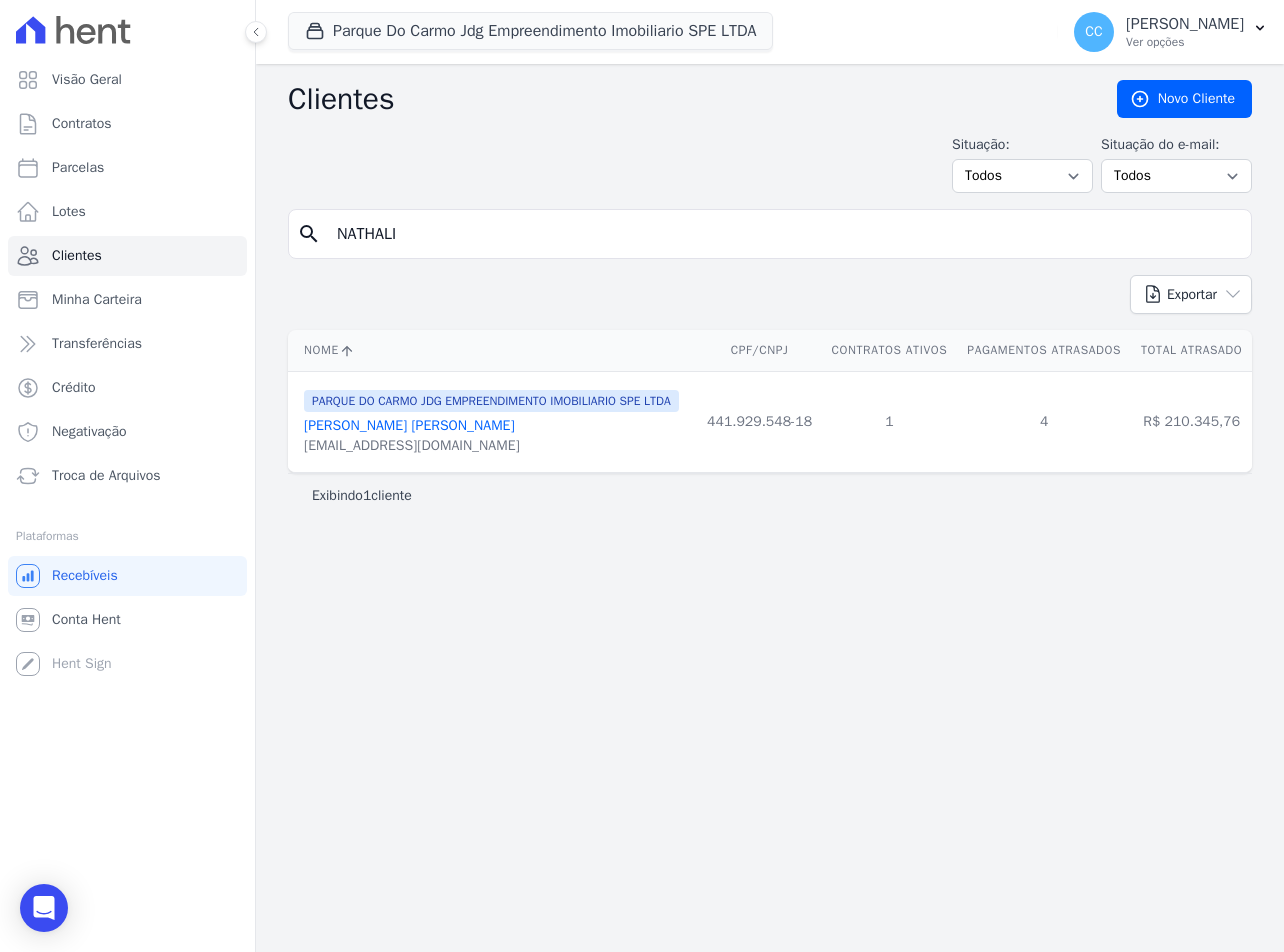 click on "Nathali Deseree Machado De Araujo" at bounding box center [409, 425] 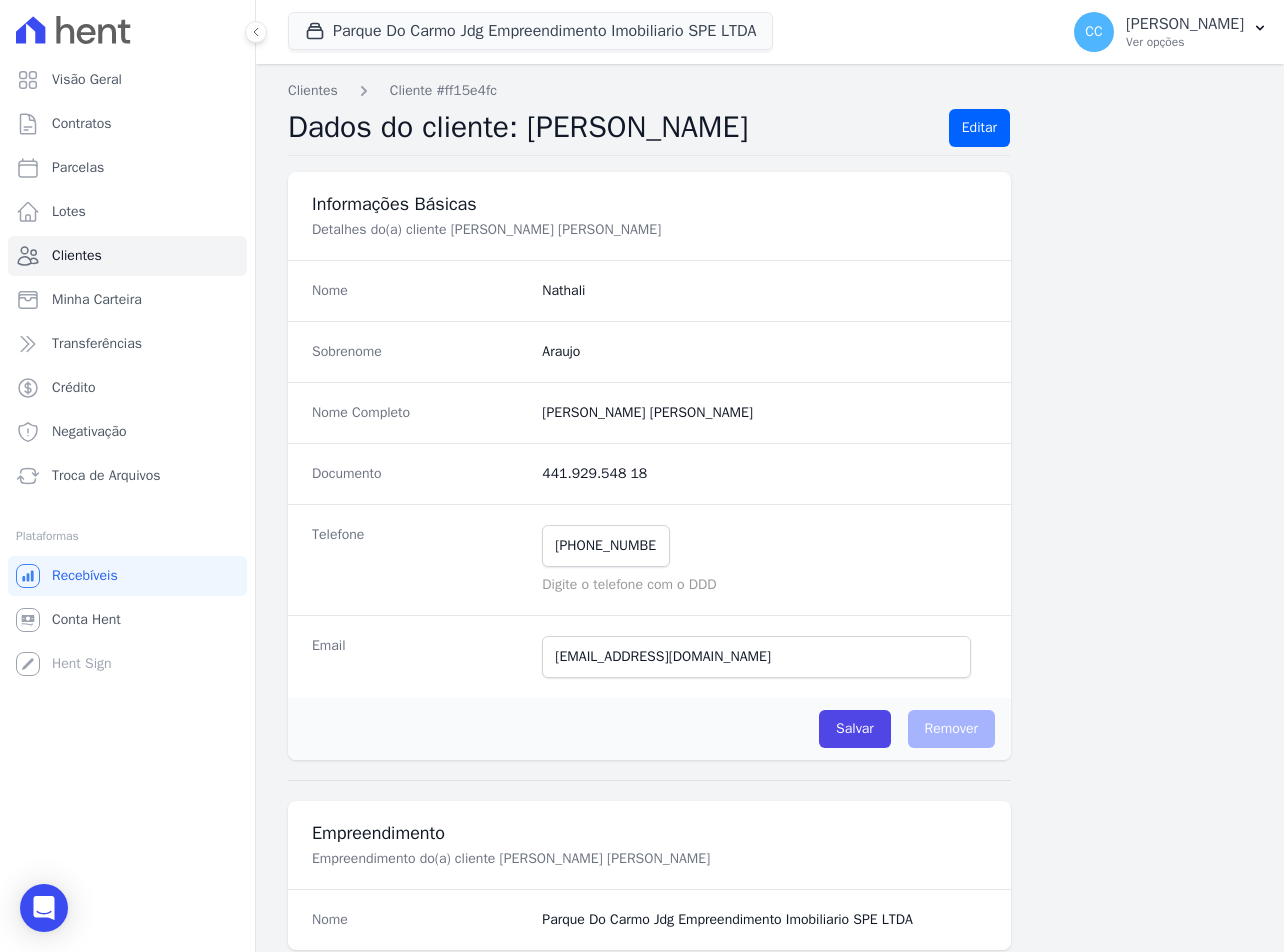 scroll, scrollTop: 935, scrollLeft: 0, axis: vertical 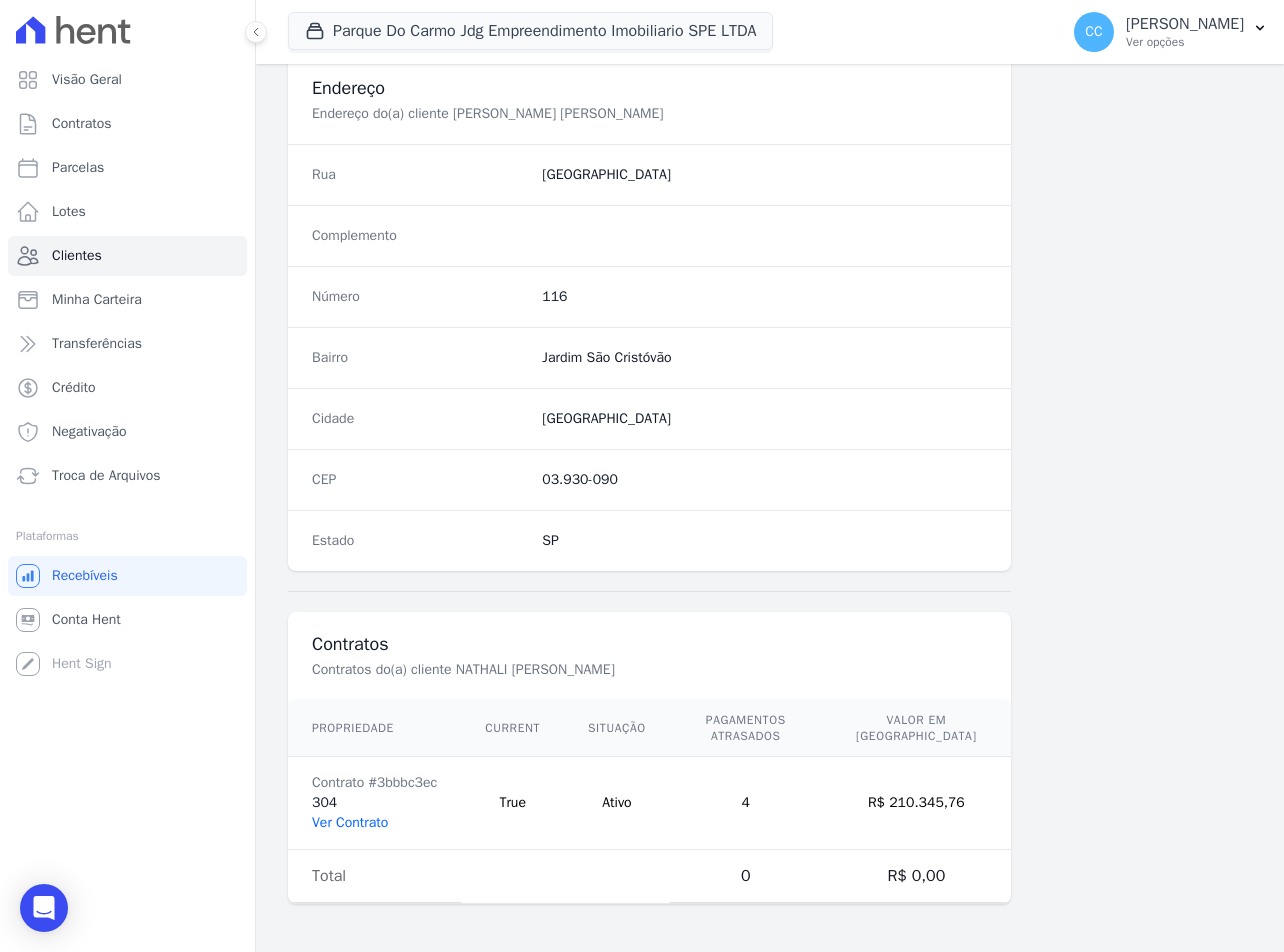 click on "Ver Contrato" at bounding box center [350, 822] 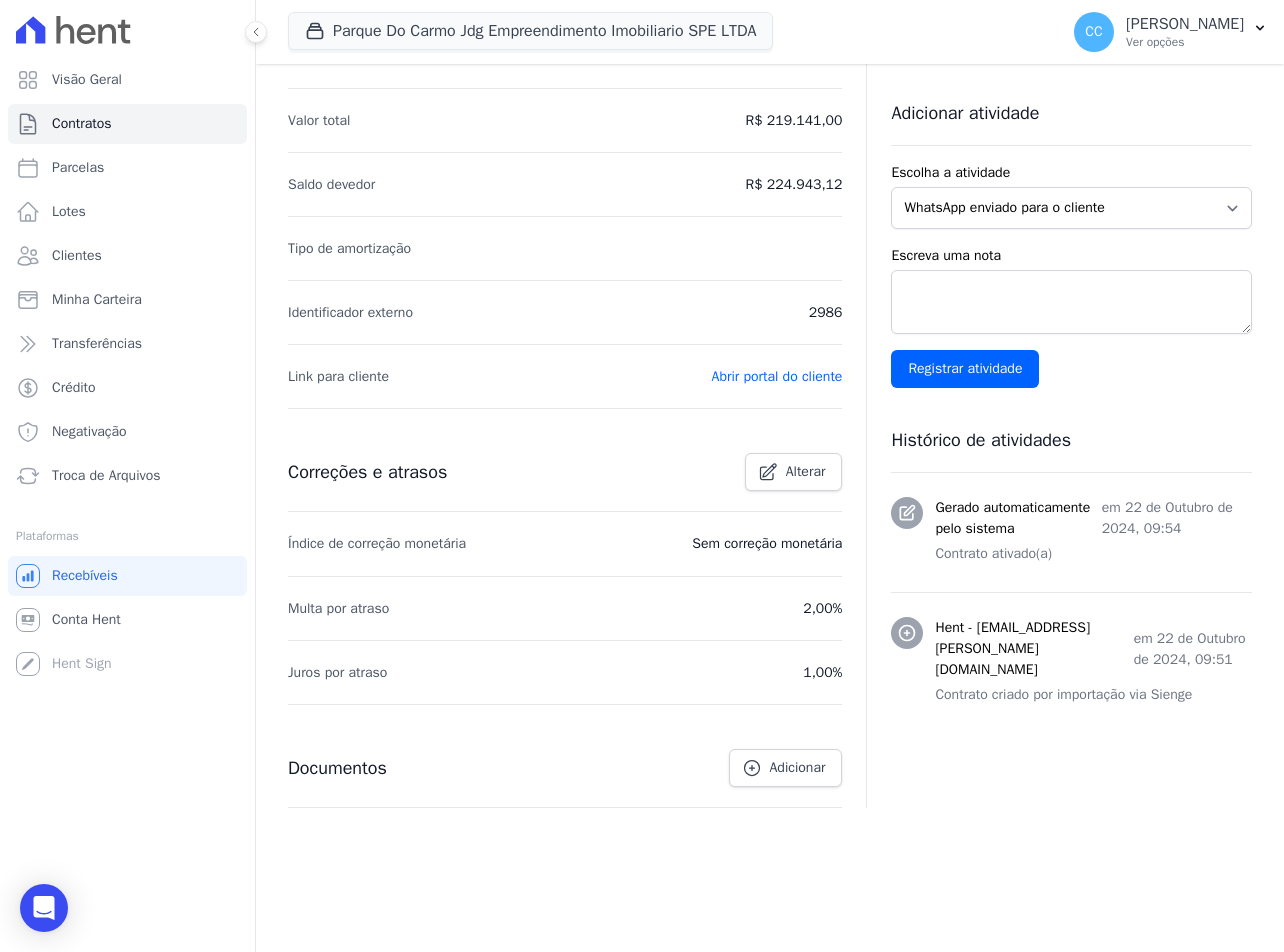 scroll, scrollTop: 0, scrollLeft: 0, axis: both 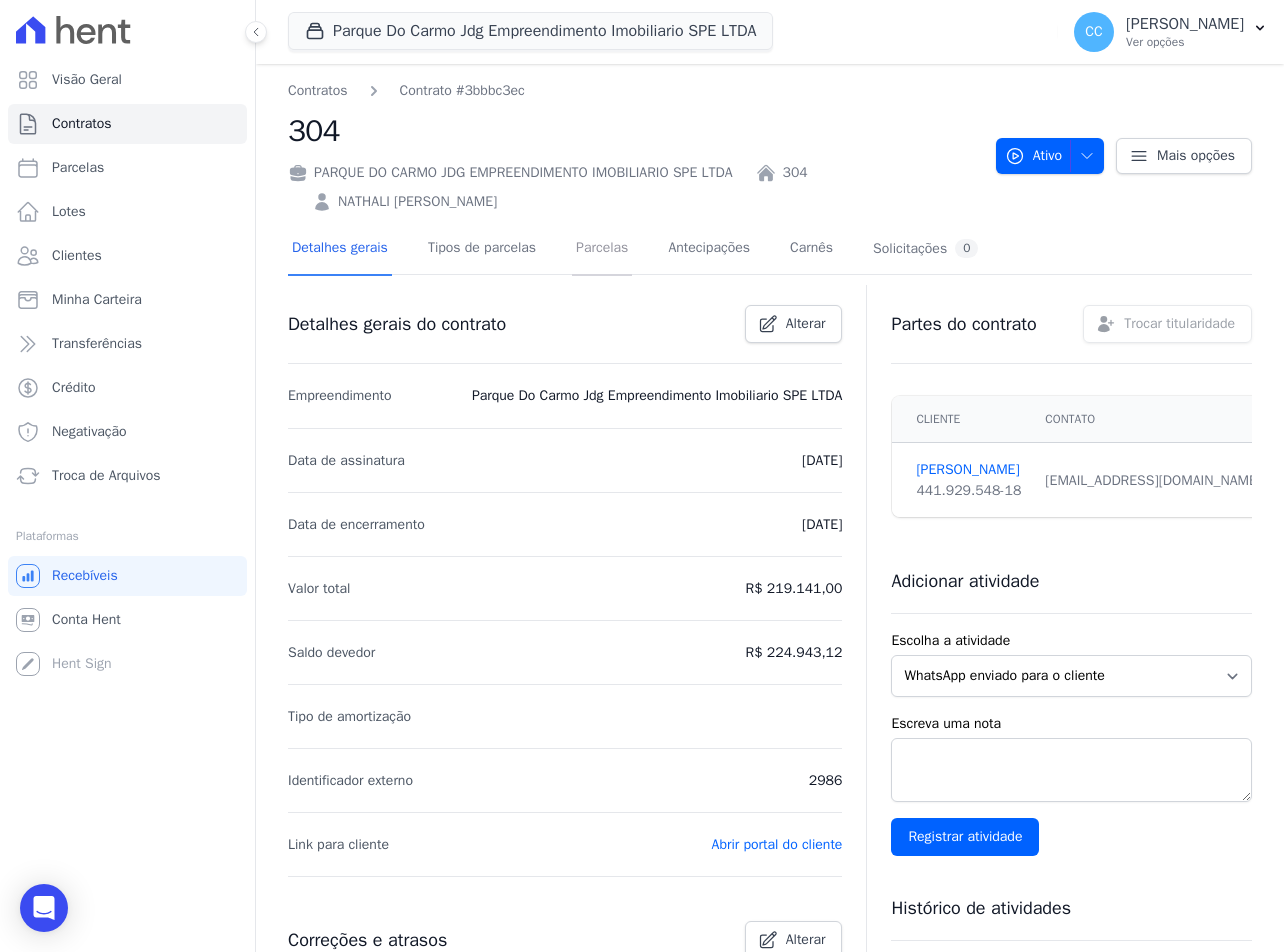 click on "Parcelas" at bounding box center (602, 249) 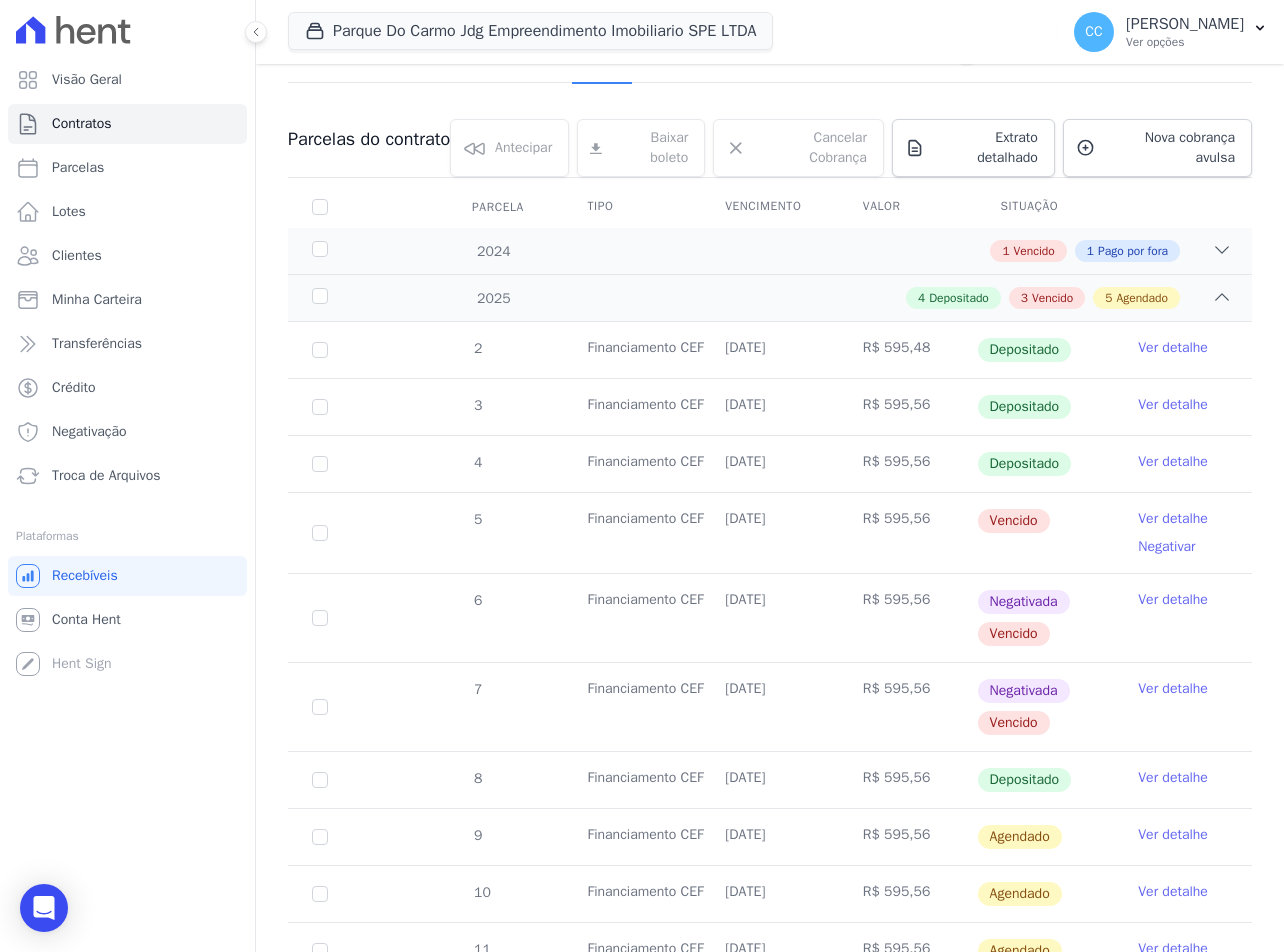 scroll, scrollTop: 300, scrollLeft: 0, axis: vertical 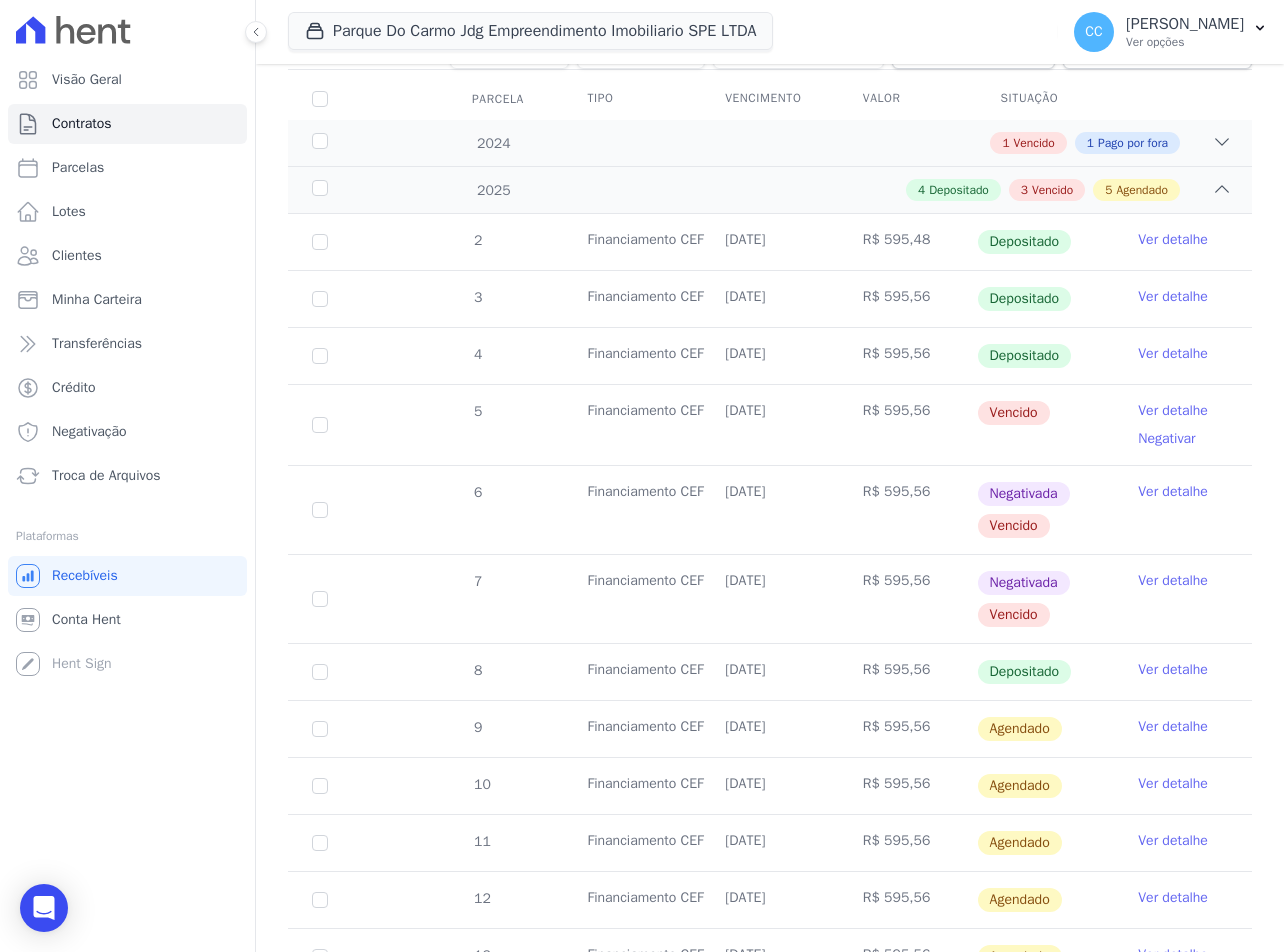 click on "Negativar" at bounding box center (1166, 438) 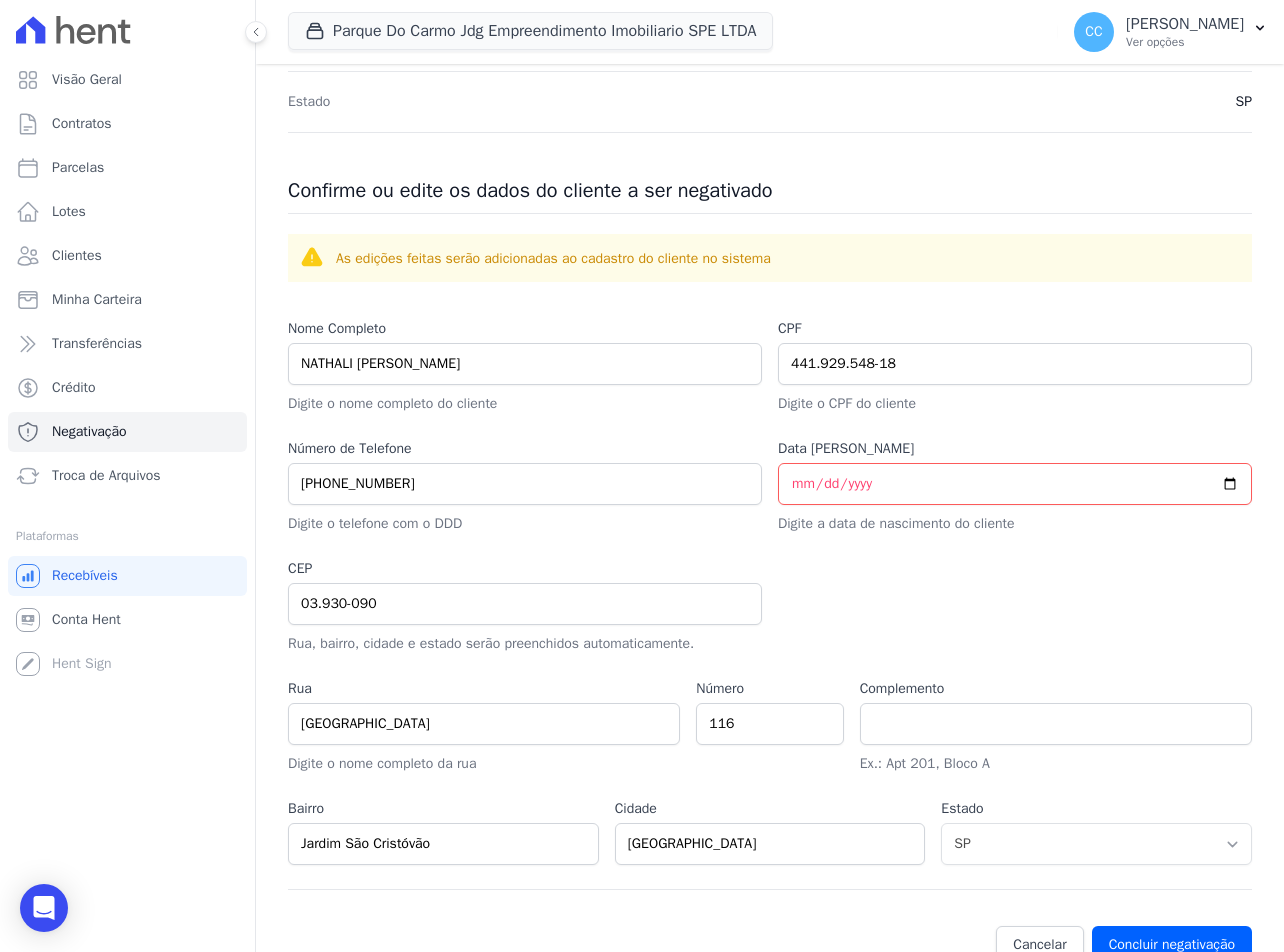 scroll, scrollTop: 747, scrollLeft: 0, axis: vertical 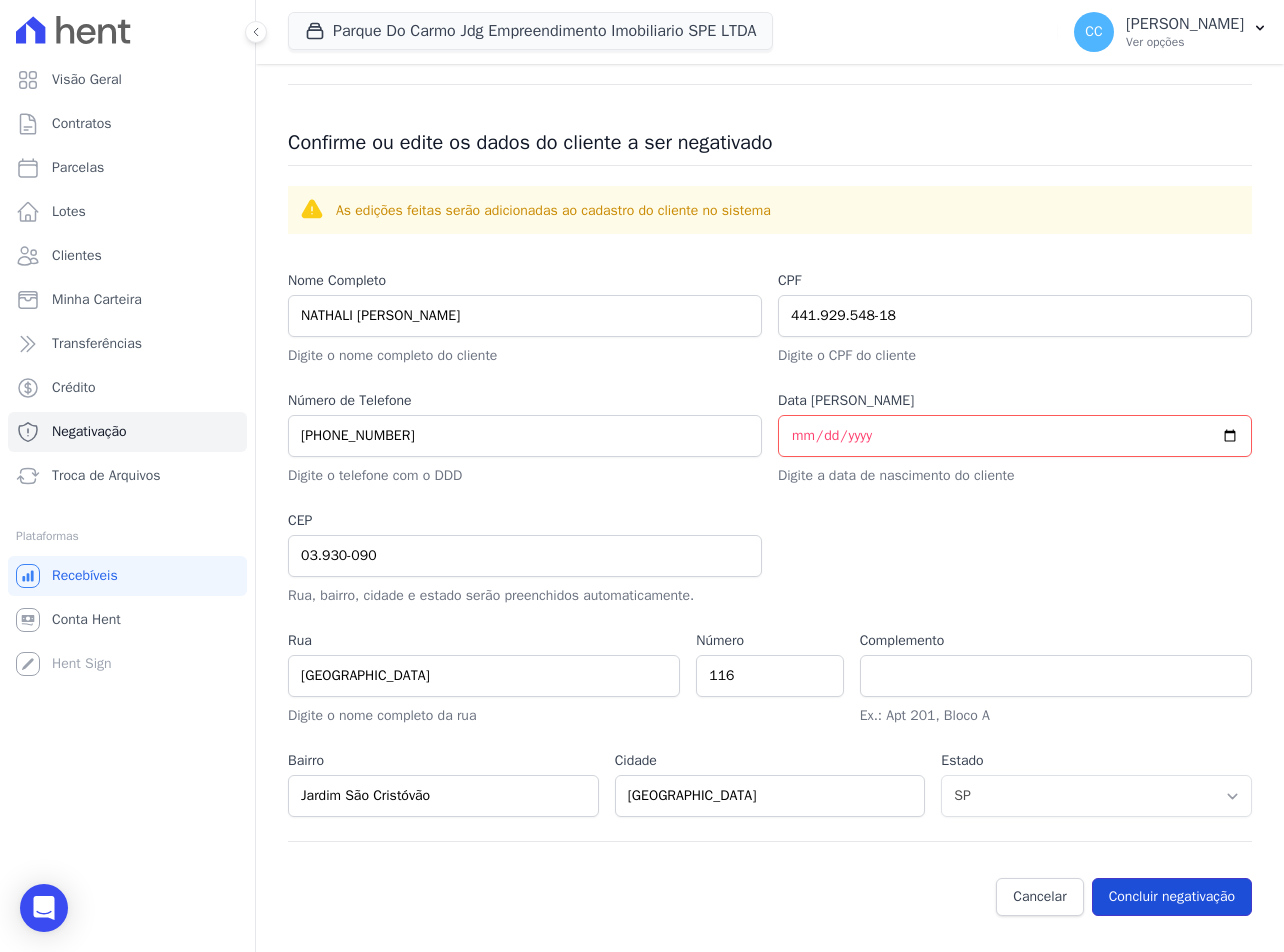 click on "Concluir negativação" at bounding box center [1172, 897] 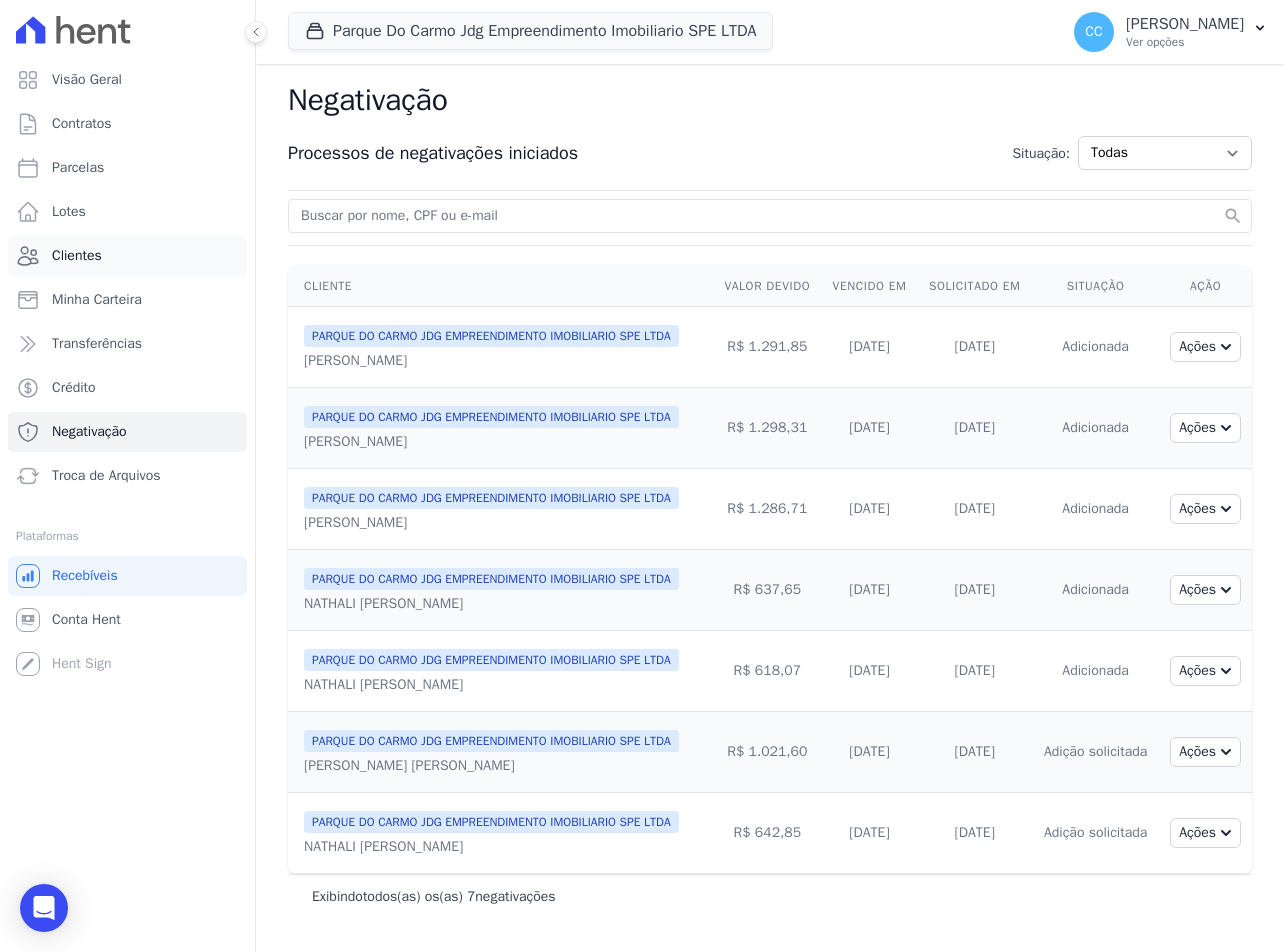click on "Clientes" at bounding box center [127, 256] 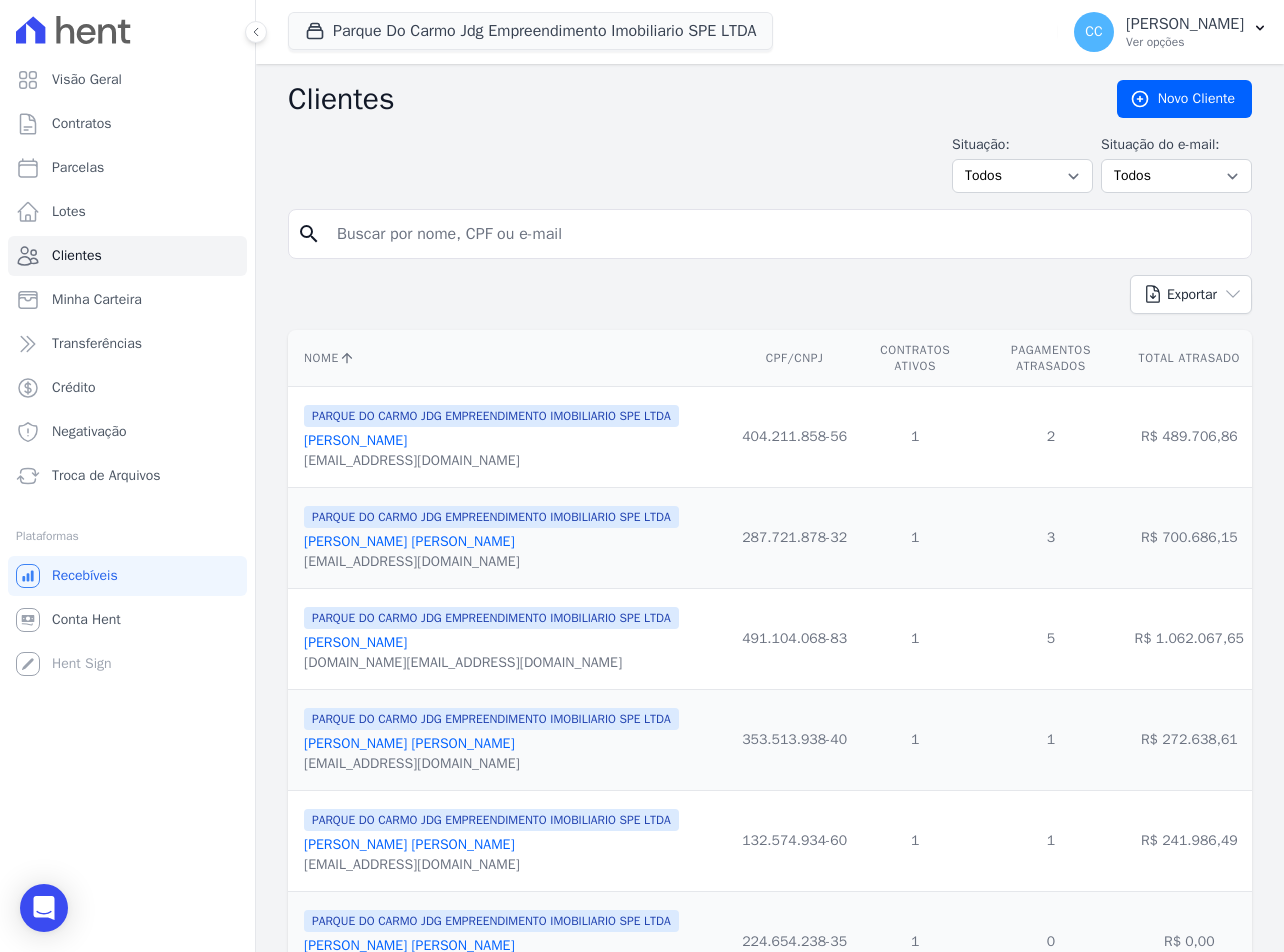 click at bounding box center (784, 234) 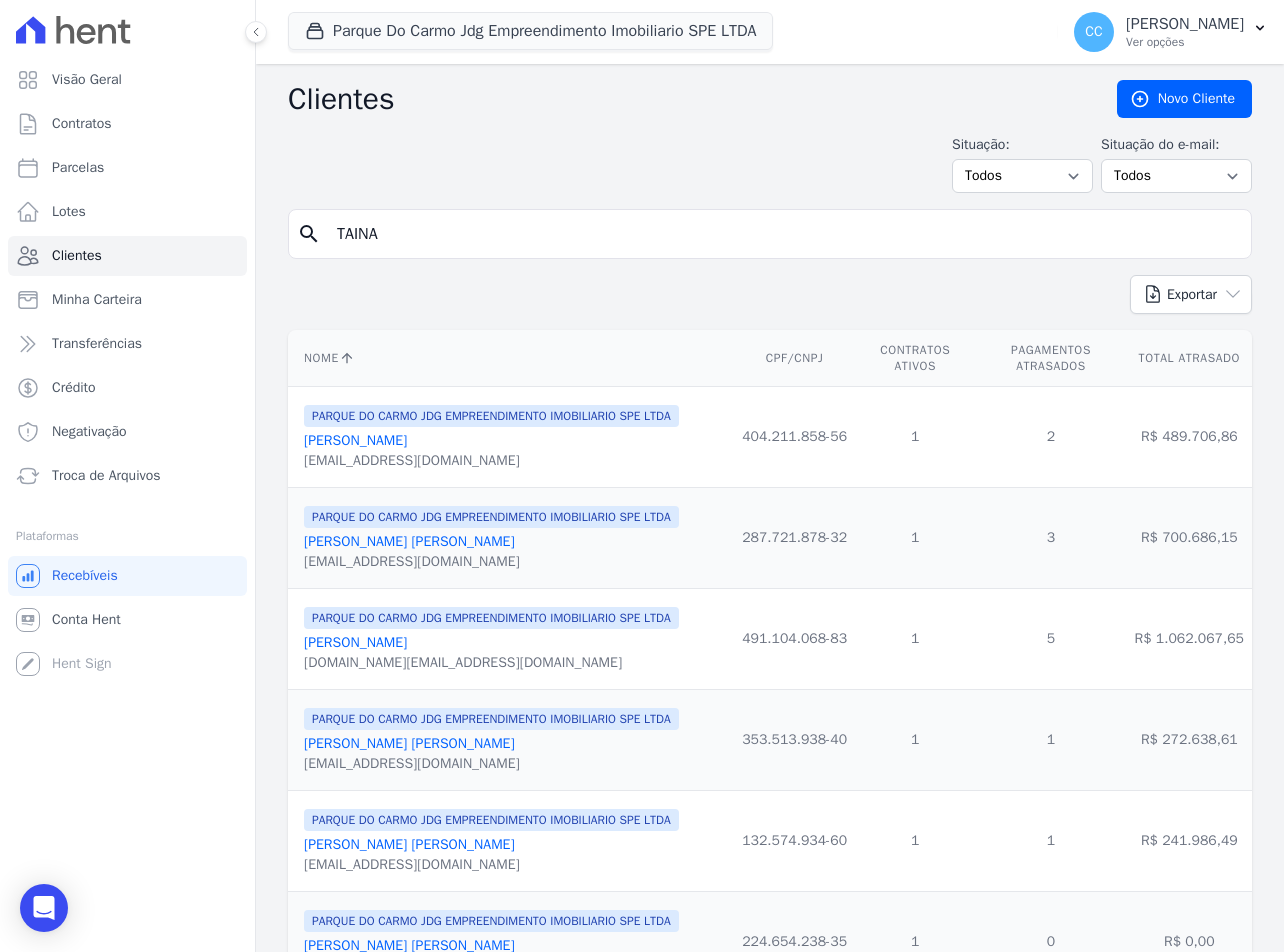 type on "taina franquim" 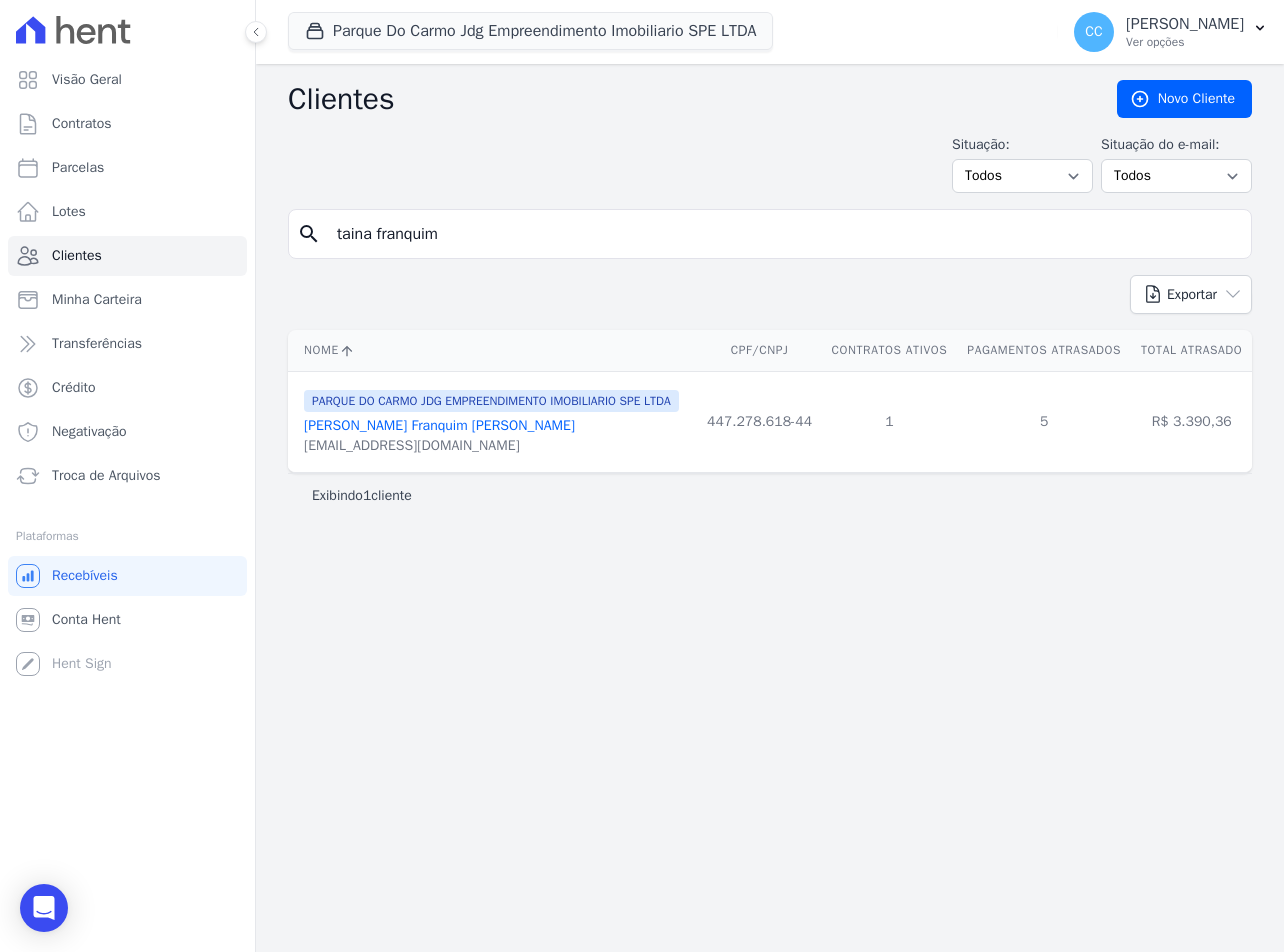 click on "Taina Franquim Vieira" at bounding box center [439, 425] 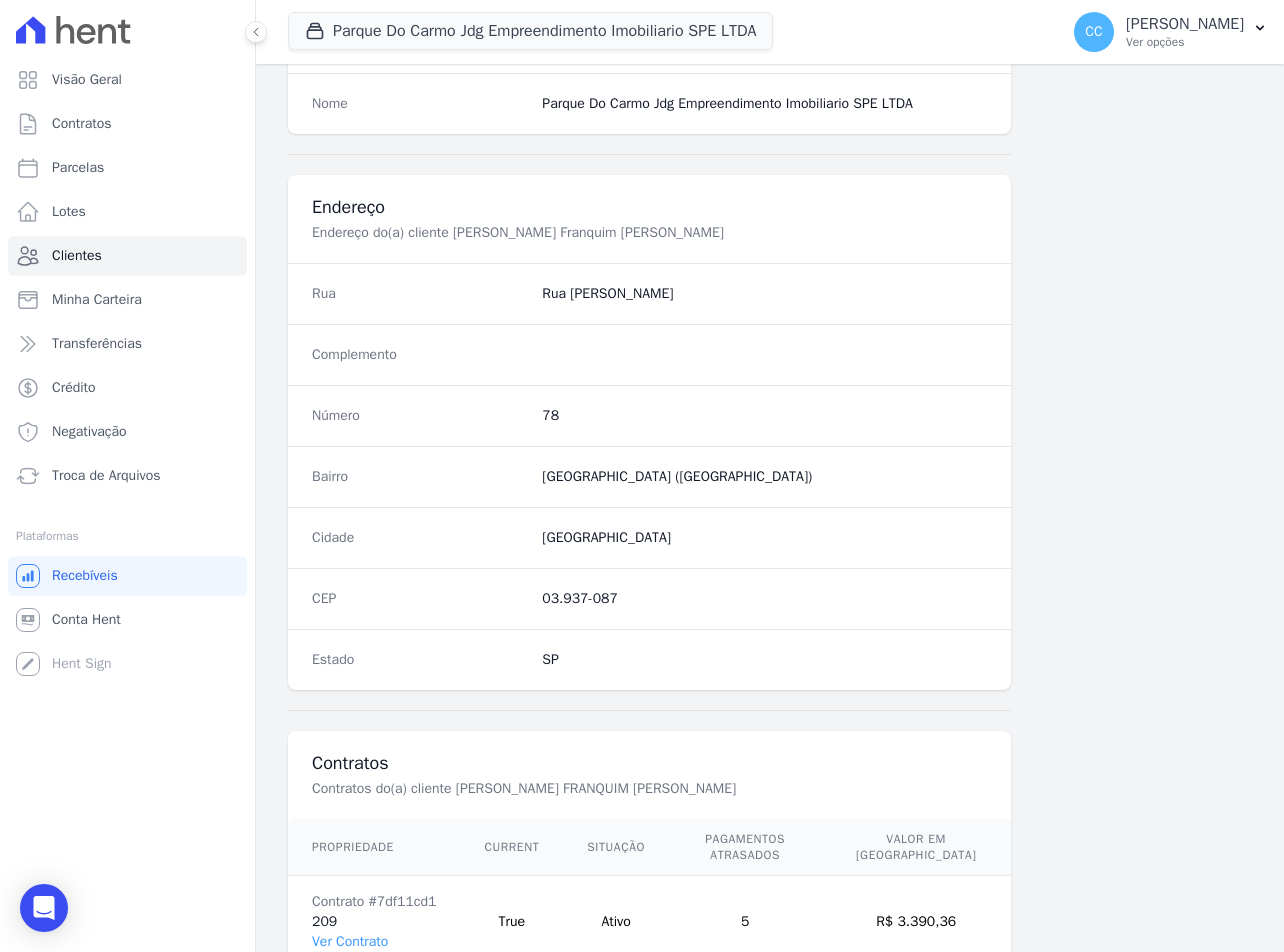 scroll, scrollTop: 935, scrollLeft: 0, axis: vertical 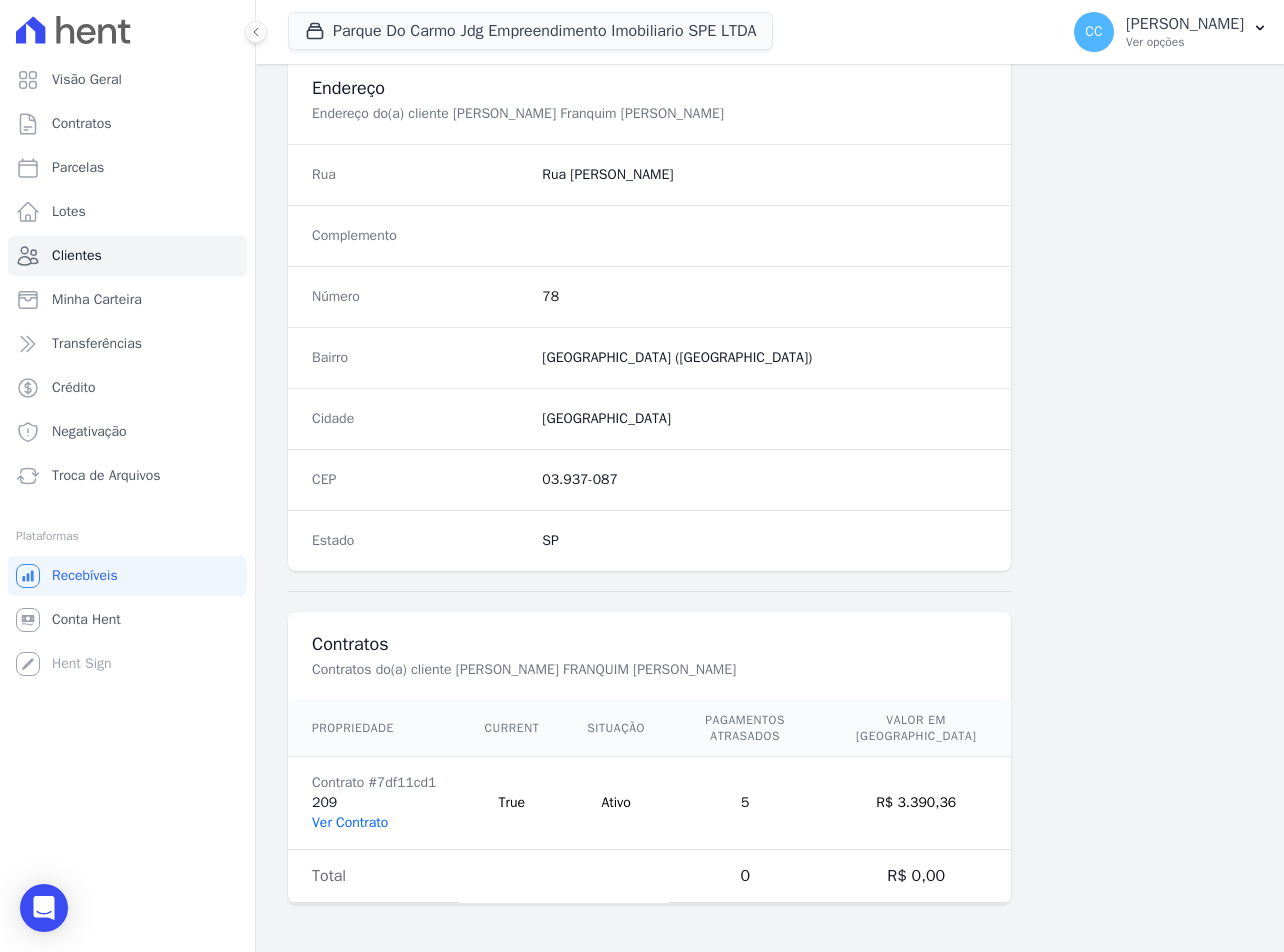 click on "Ver Contrato" at bounding box center [350, 822] 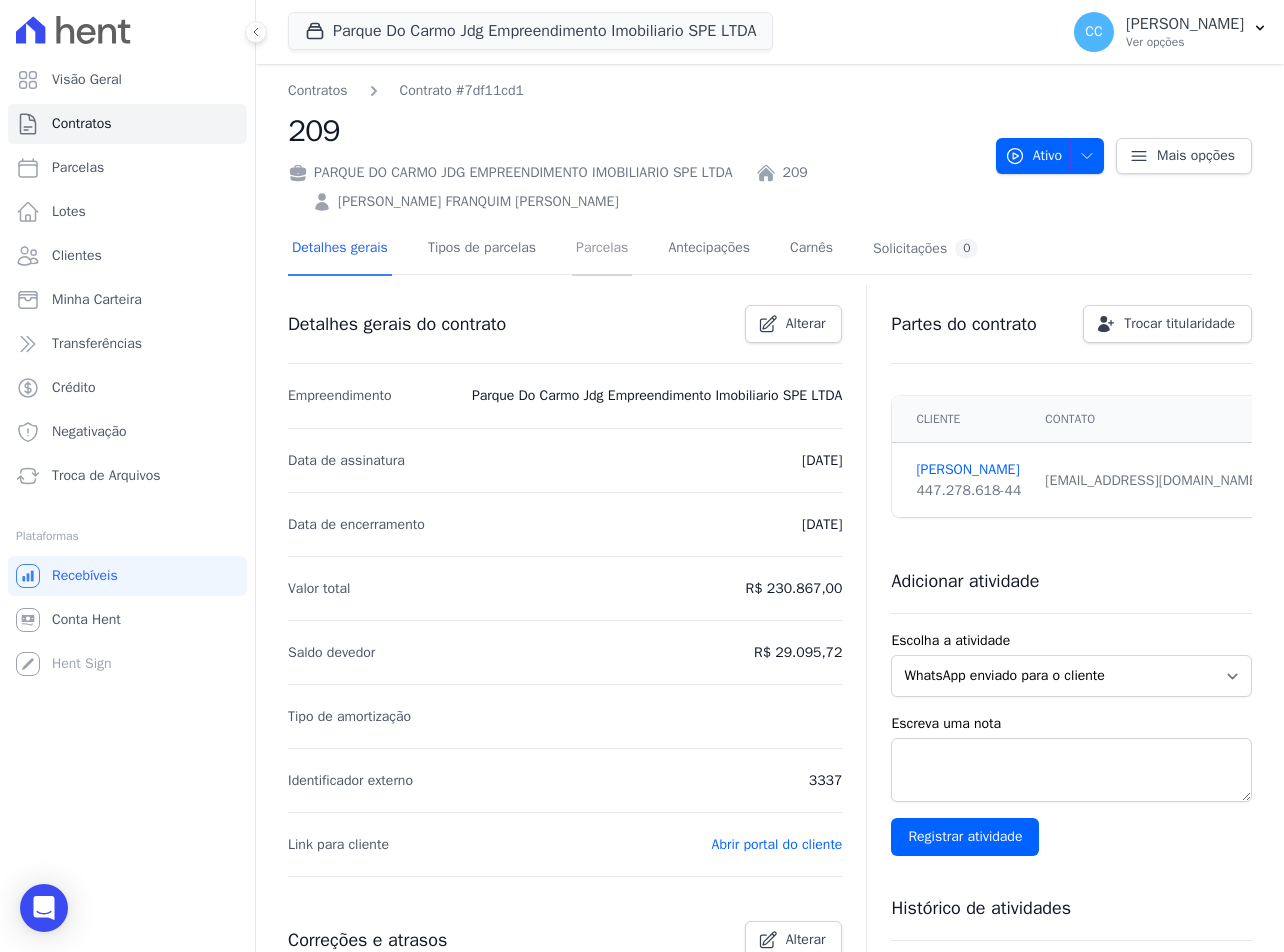 click on "Parcelas" at bounding box center (602, 249) 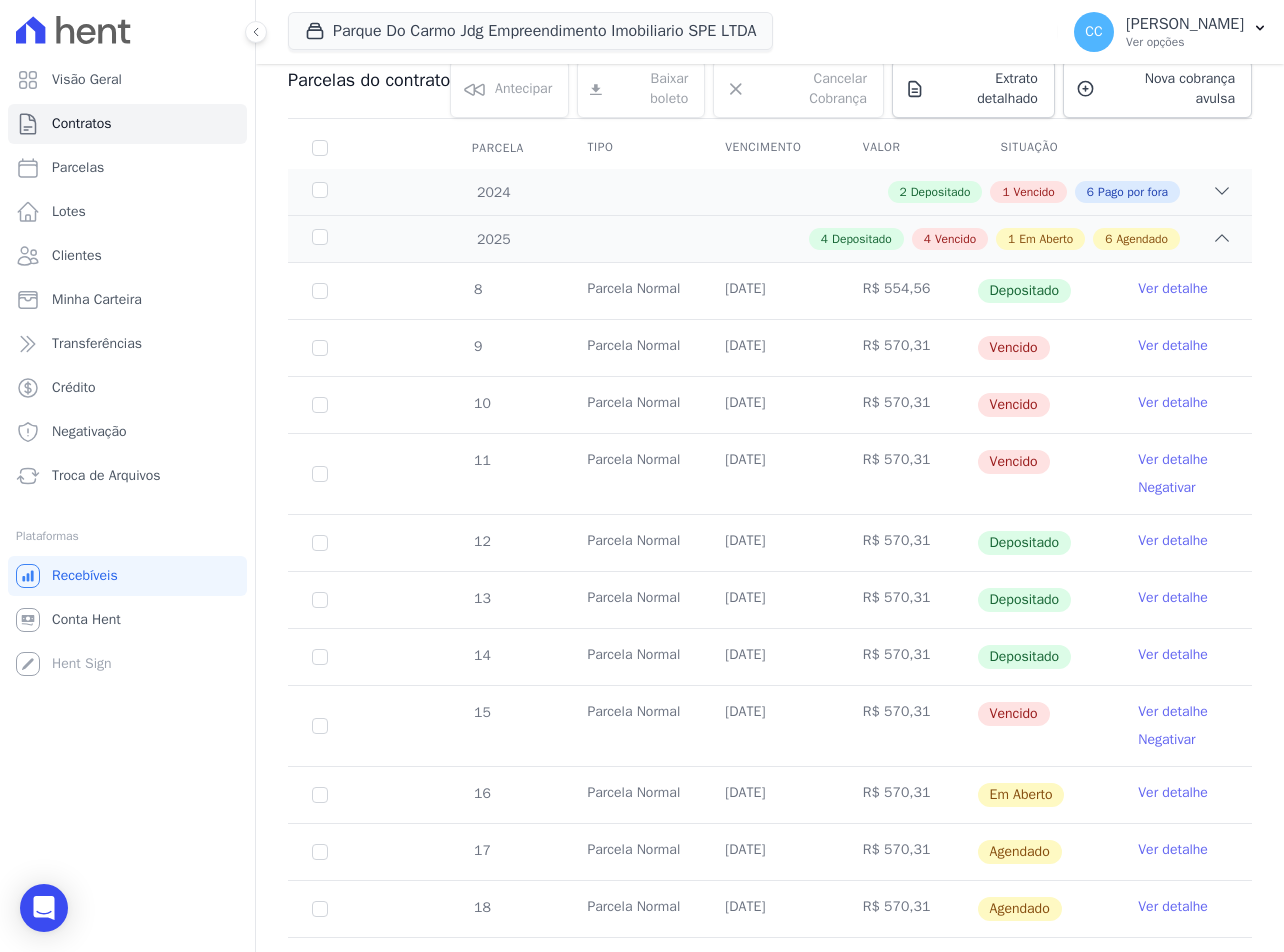 scroll, scrollTop: 400, scrollLeft: 0, axis: vertical 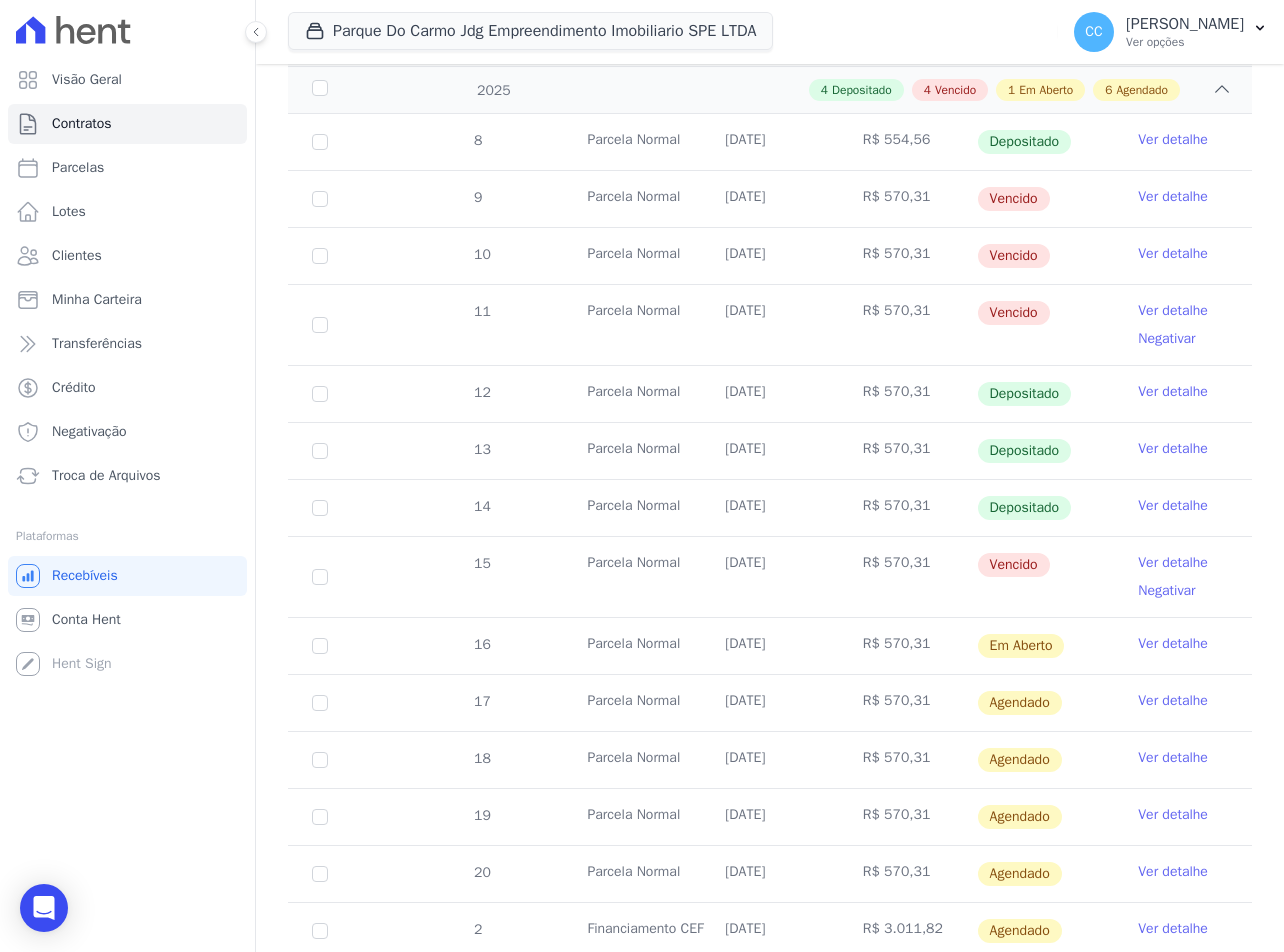 click on "Negativar" at bounding box center [1166, 338] 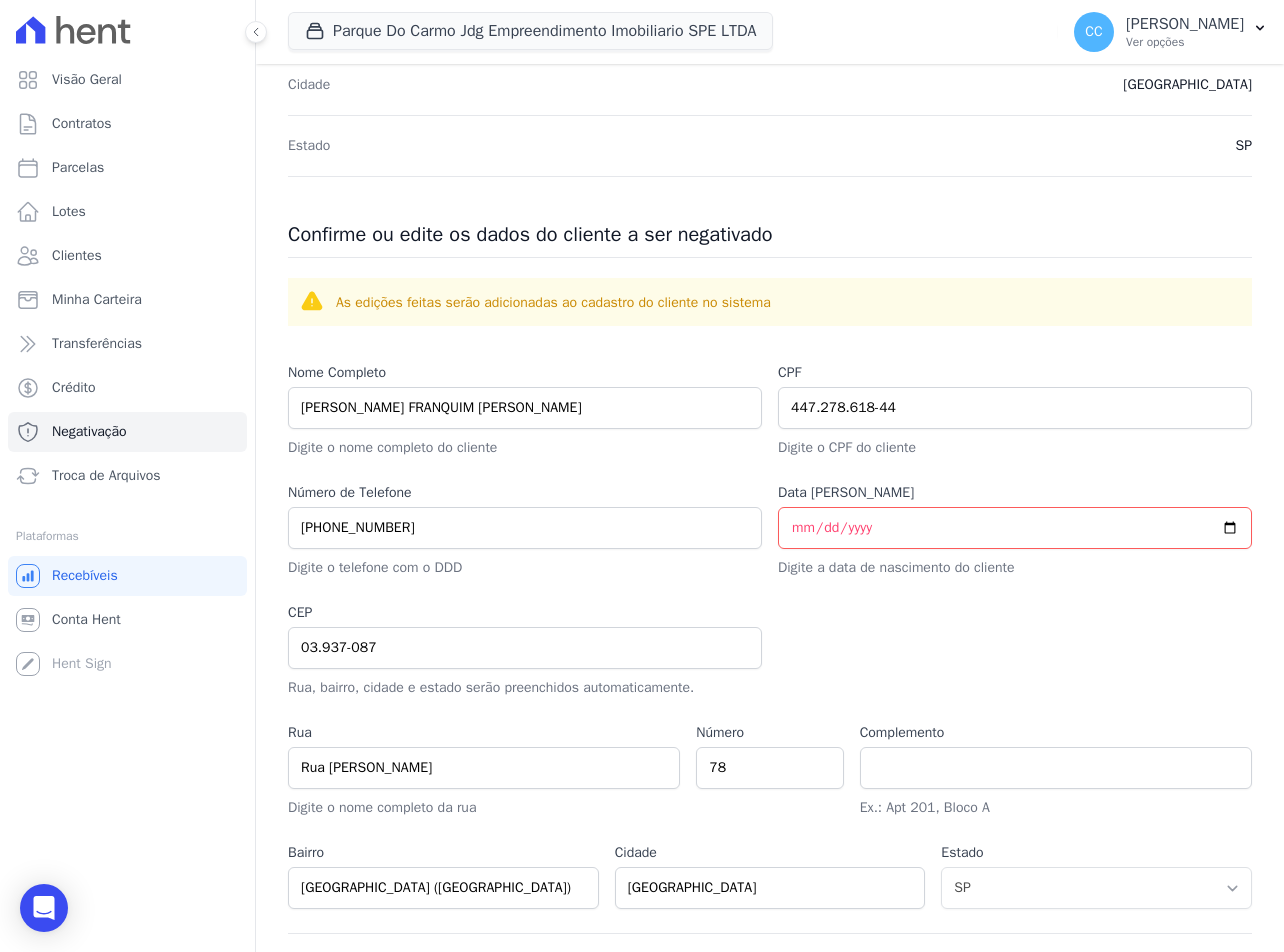 scroll, scrollTop: 747, scrollLeft: 0, axis: vertical 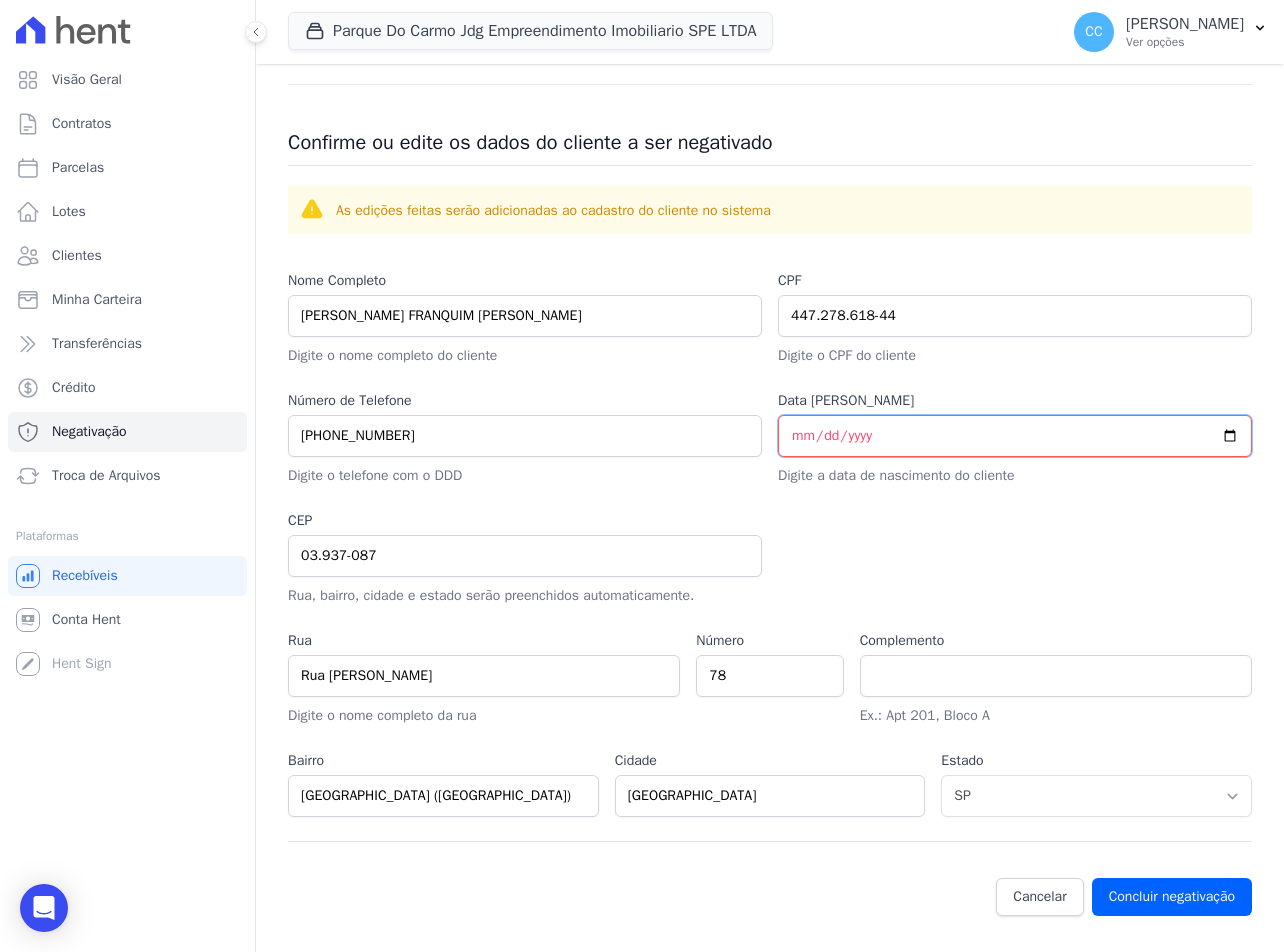 click on "Data de Nascimento" at bounding box center (1015, 436) 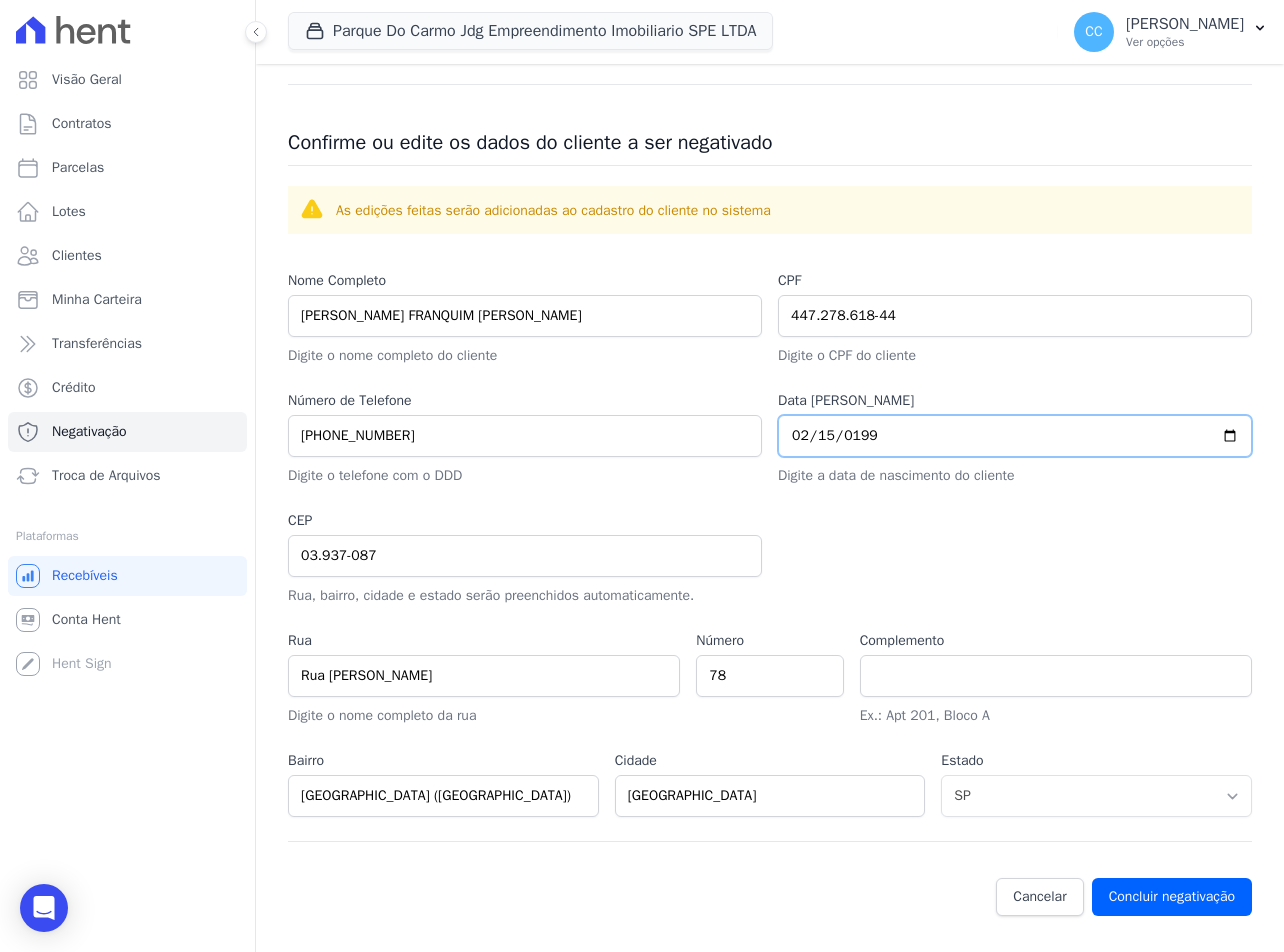 type on "1995-02-15" 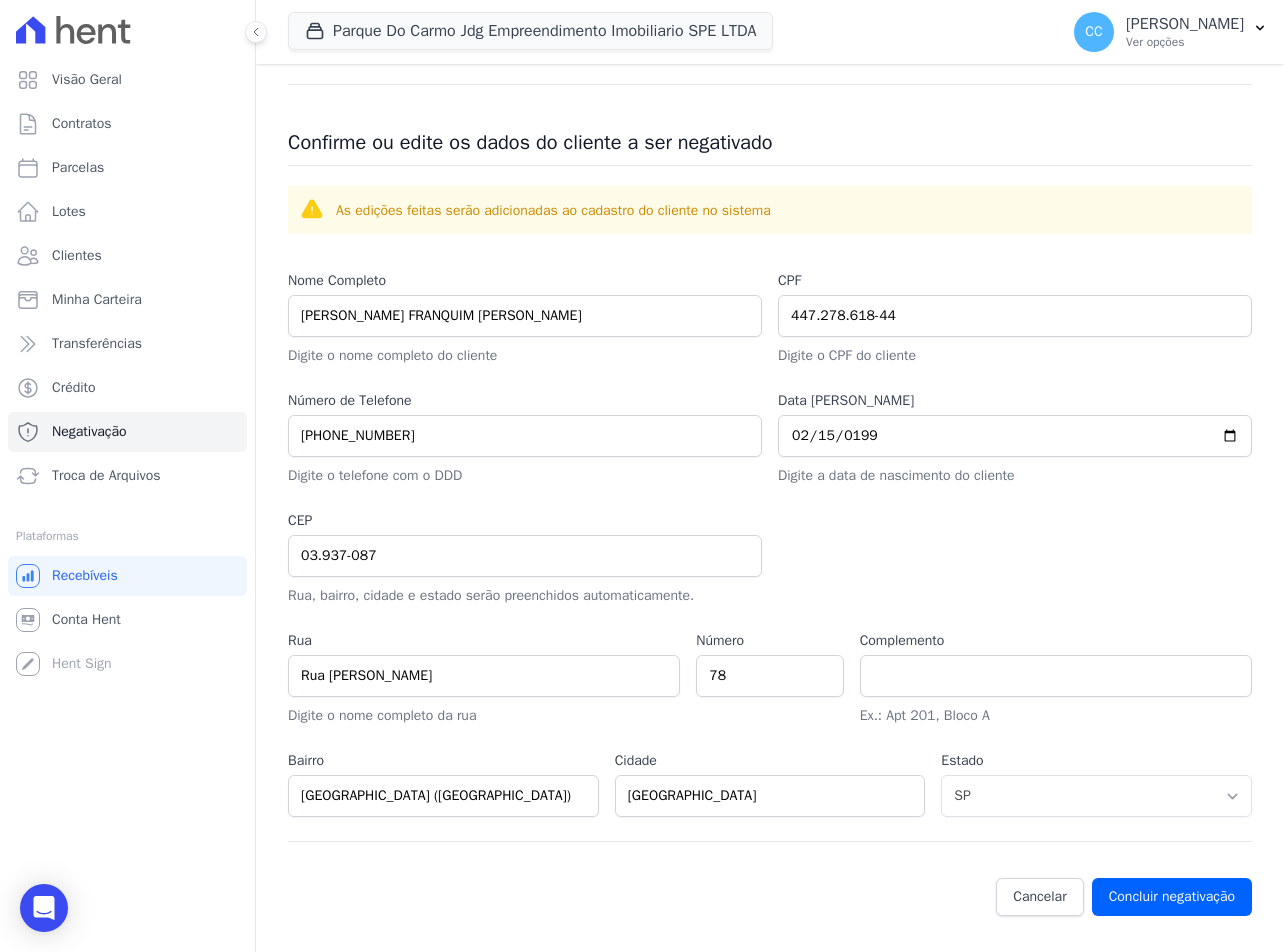 click at bounding box center (1015, 558) 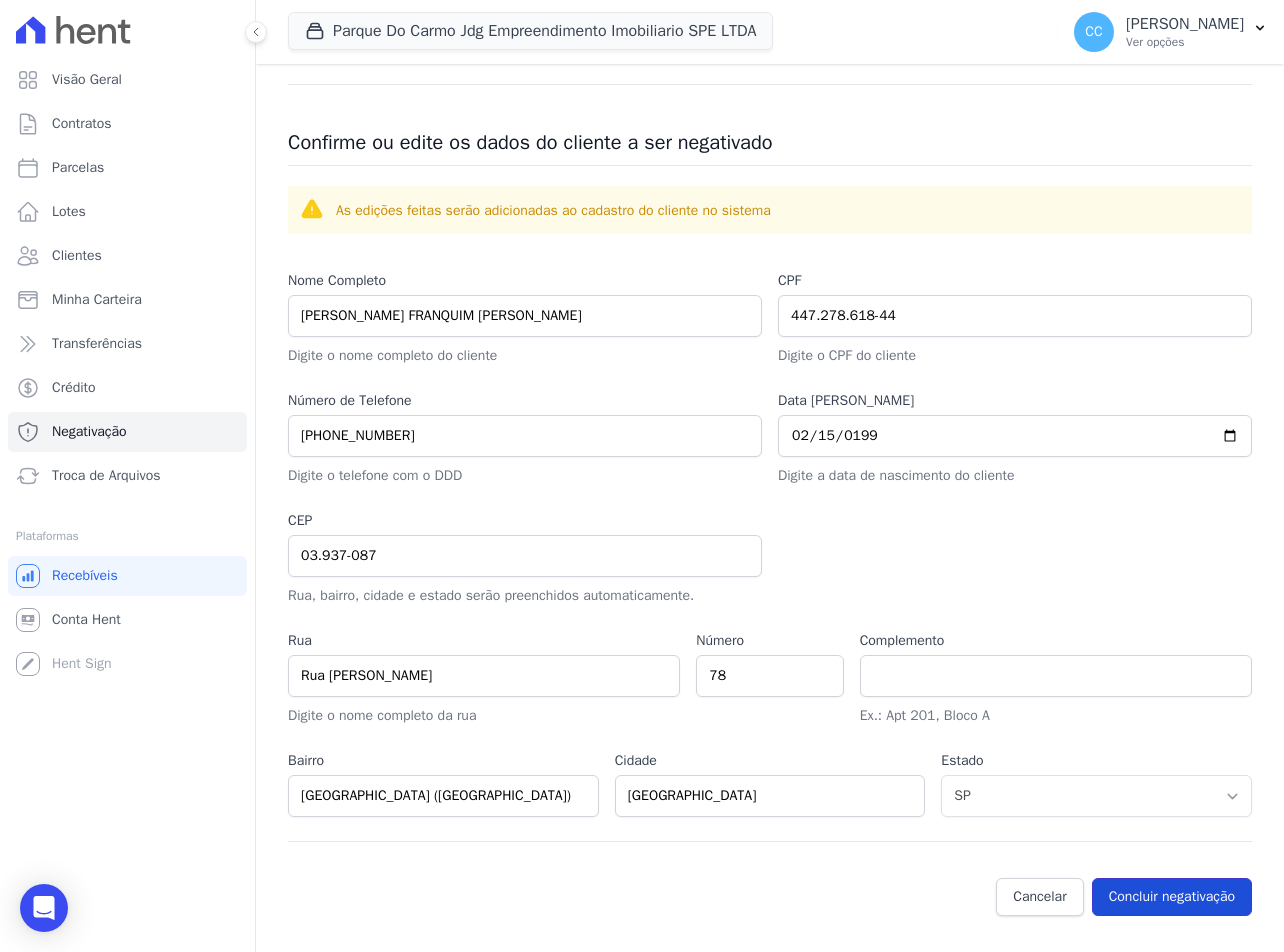 click on "Concluir negativação" at bounding box center (1172, 897) 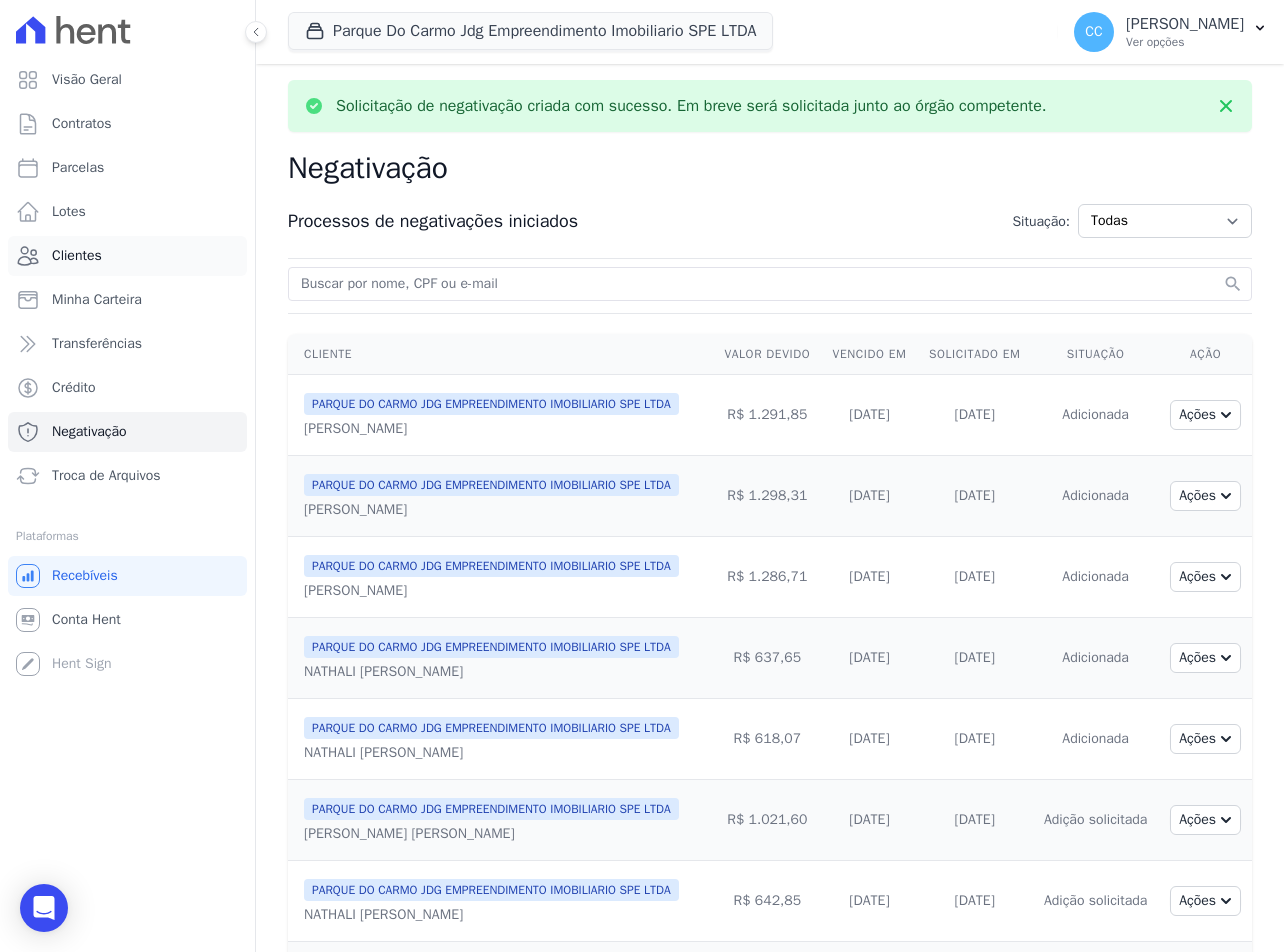 click on "Clientes" at bounding box center [127, 256] 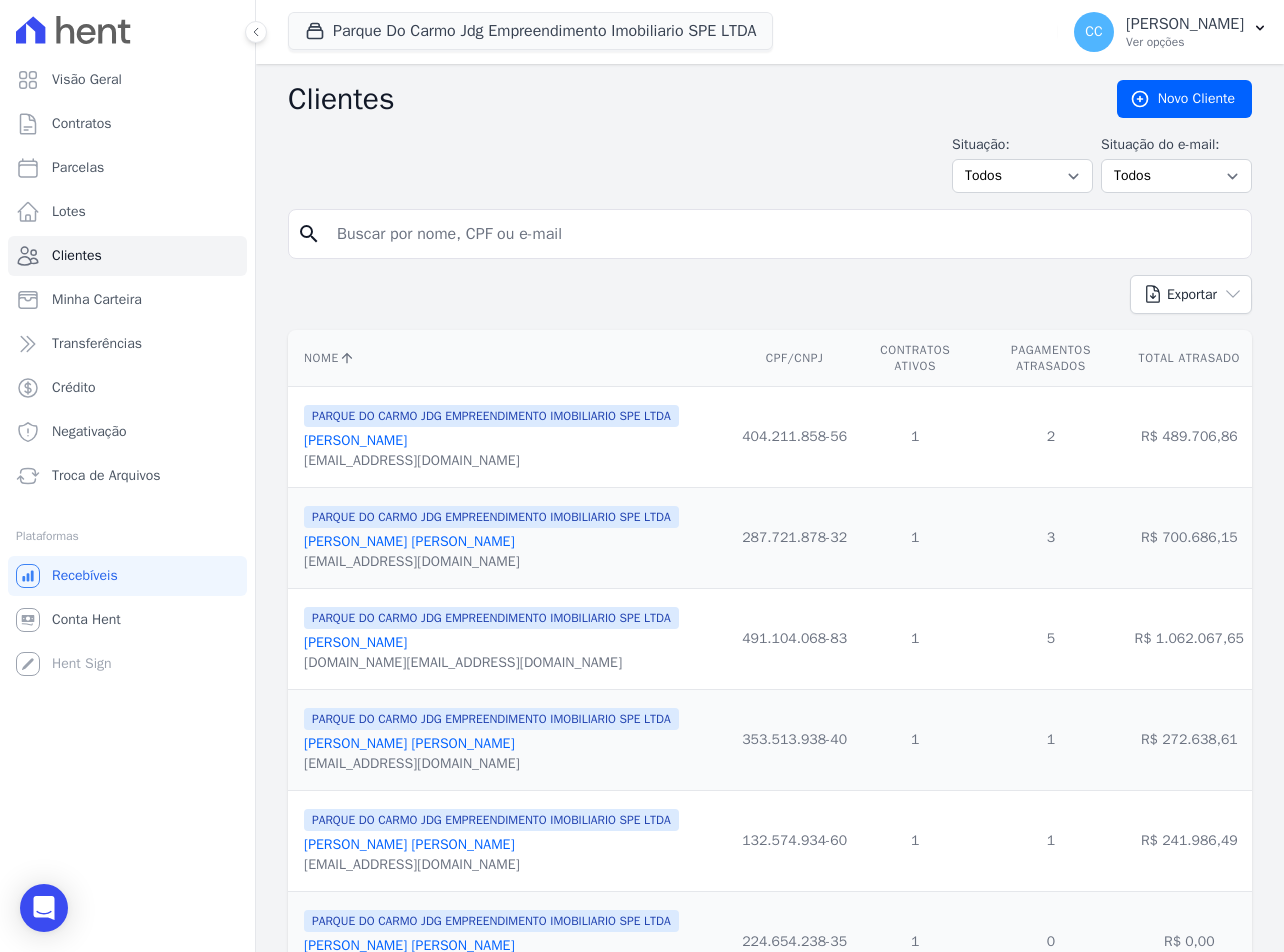 click on "search" at bounding box center [770, 234] 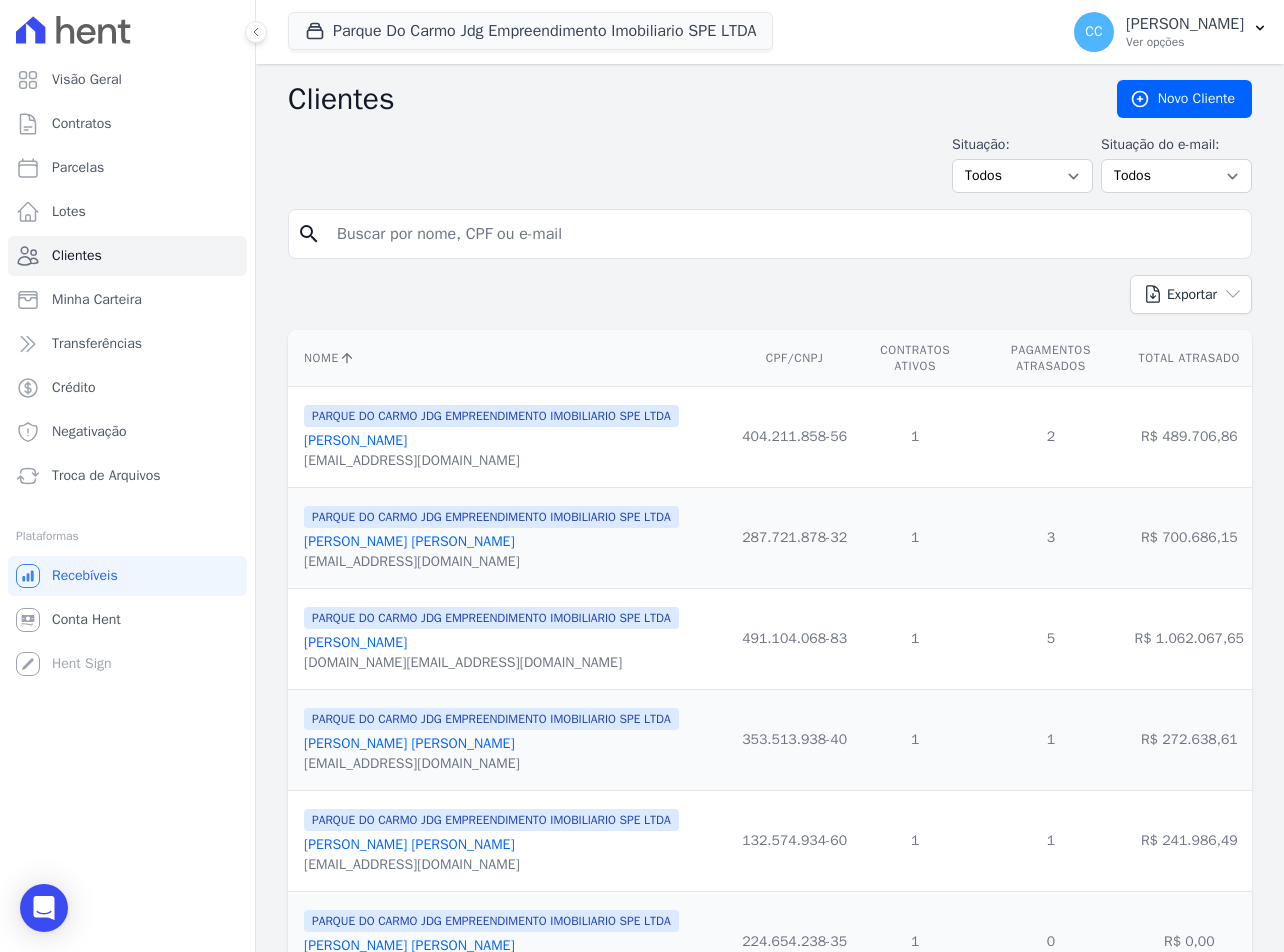 click at bounding box center [784, 234] 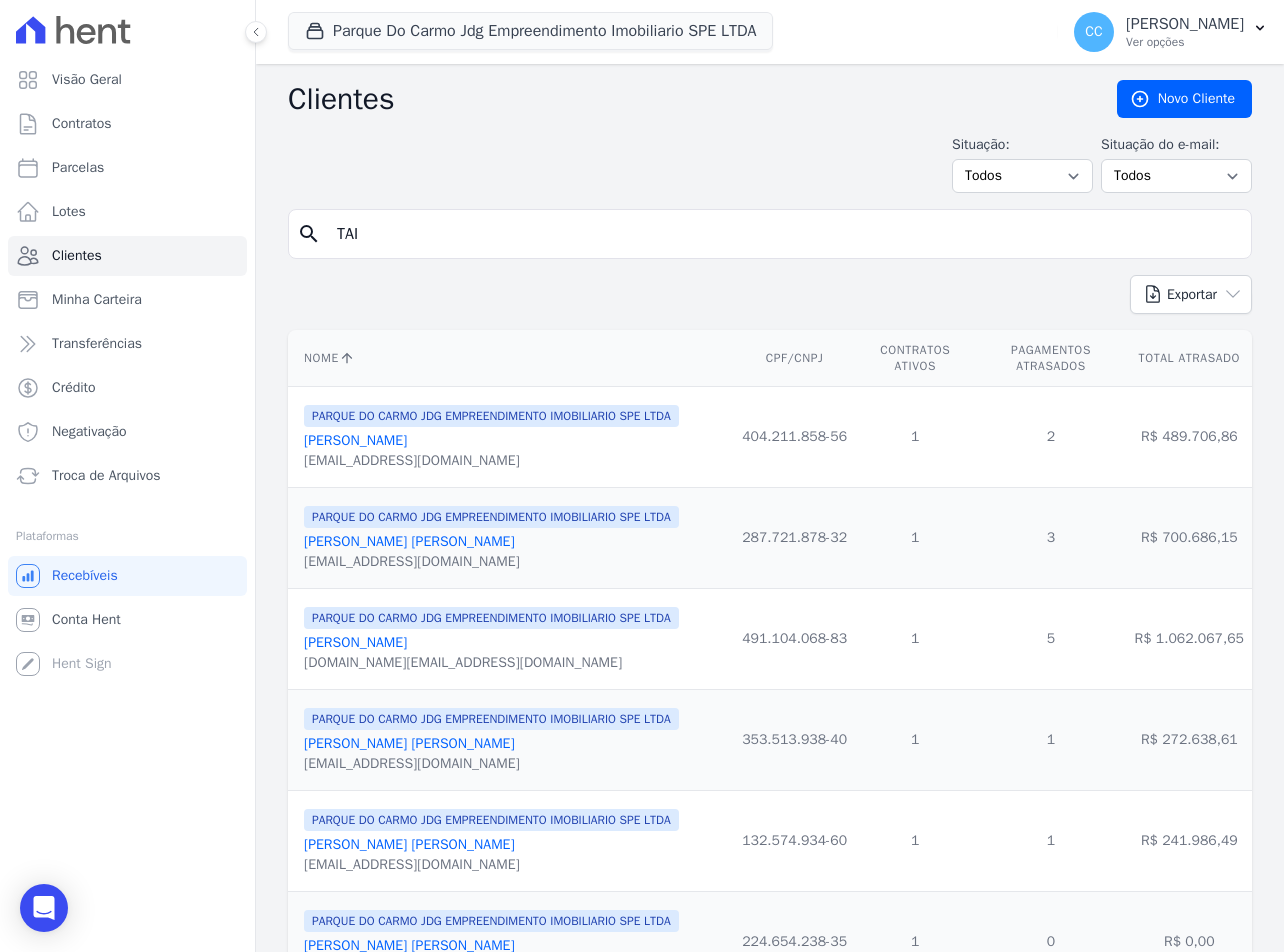 type on "taina franquim" 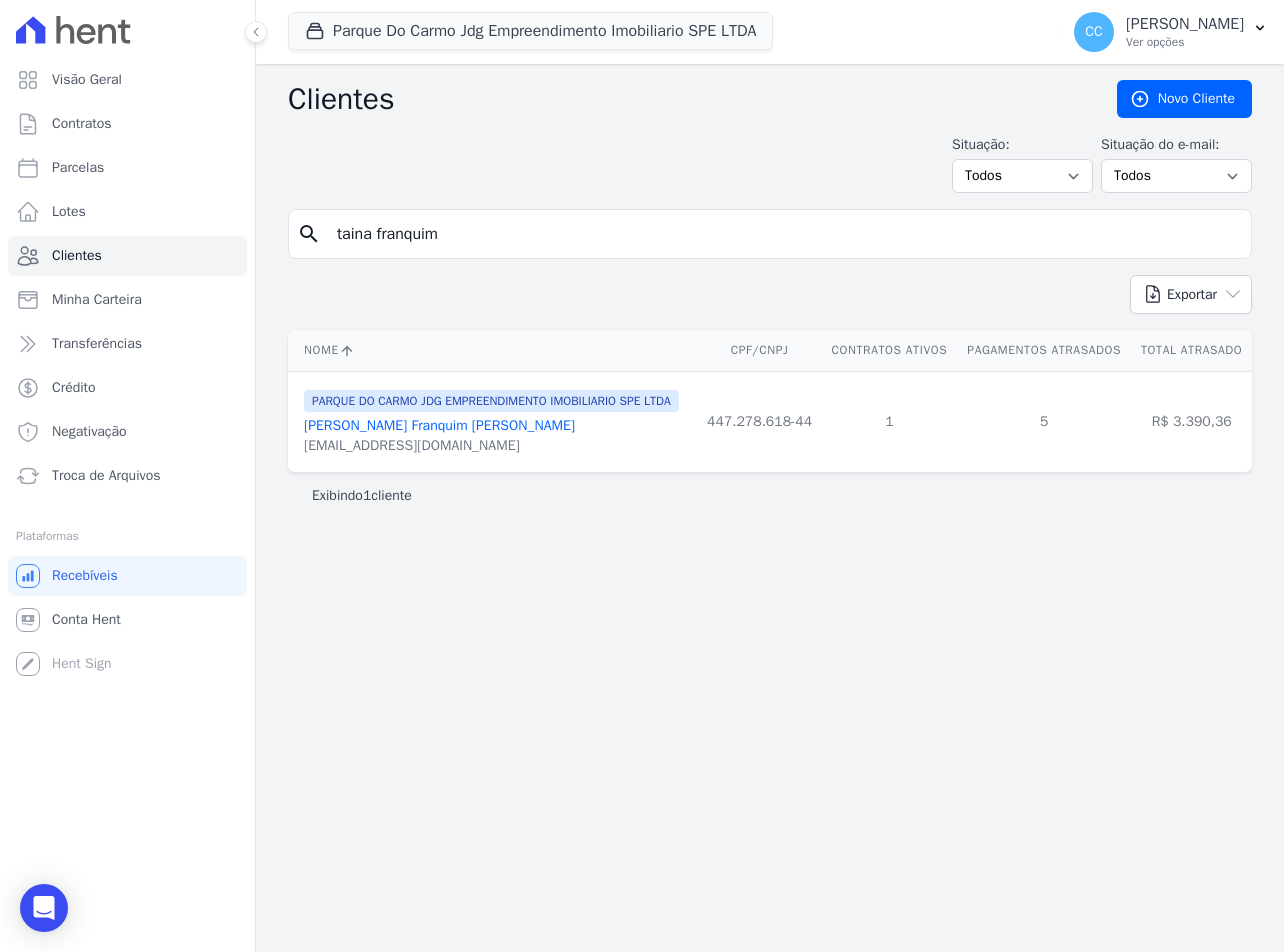 click on "Taina Franquim Vieira" at bounding box center [439, 425] 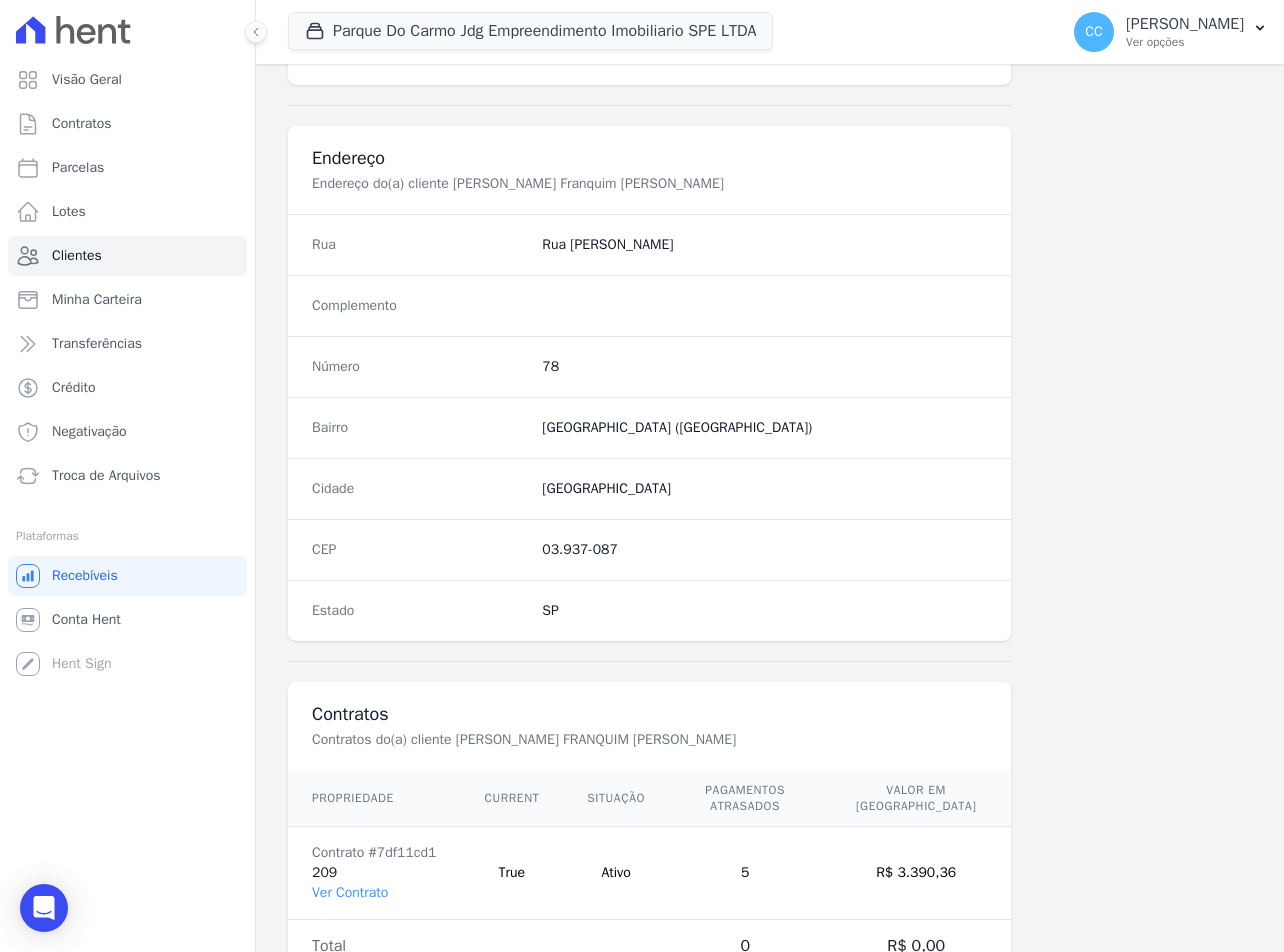 scroll, scrollTop: 935, scrollLeft: 0, axis: vertical 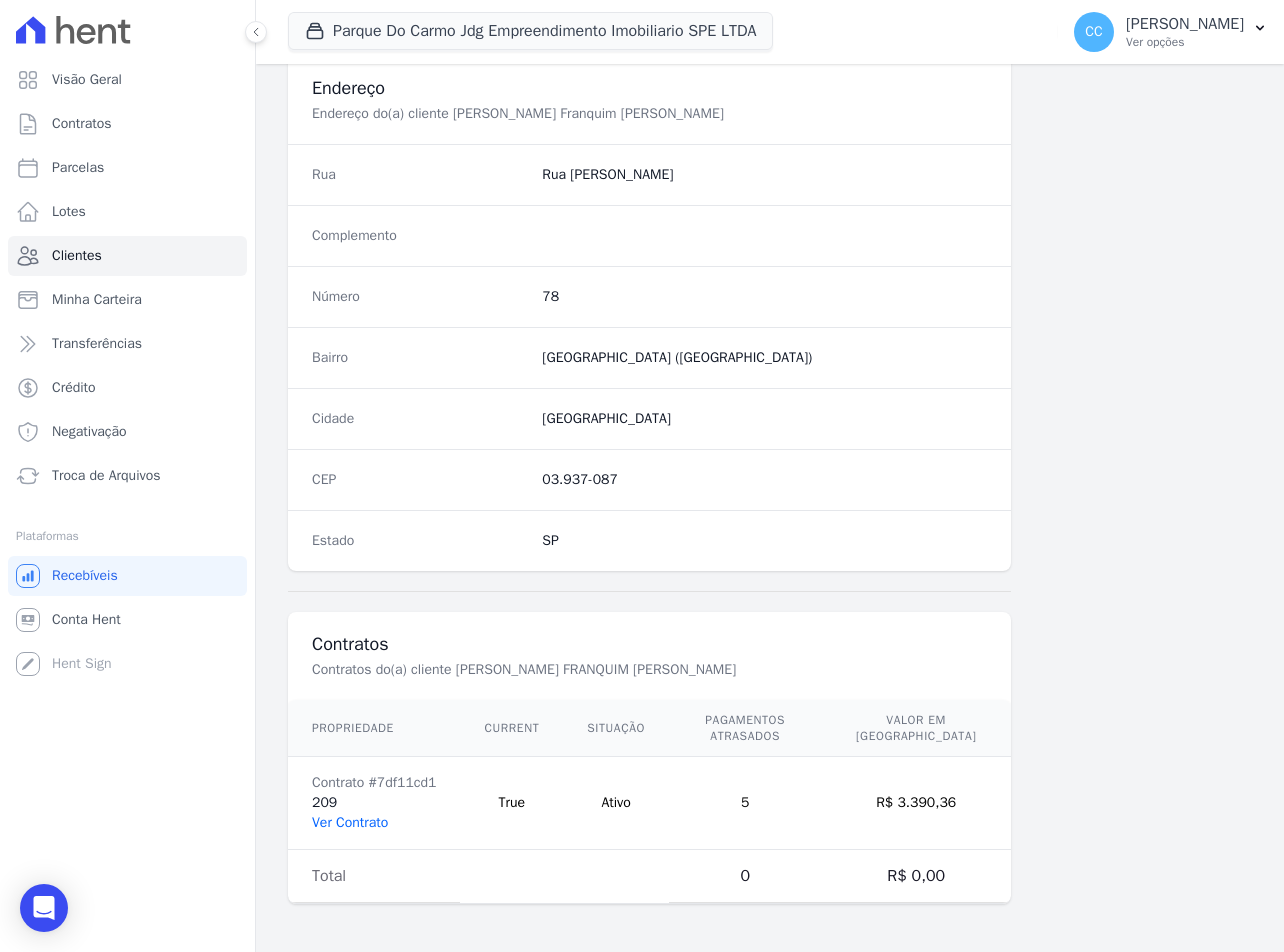 click on "Ver Contrato" at bounding box center [350, 822] 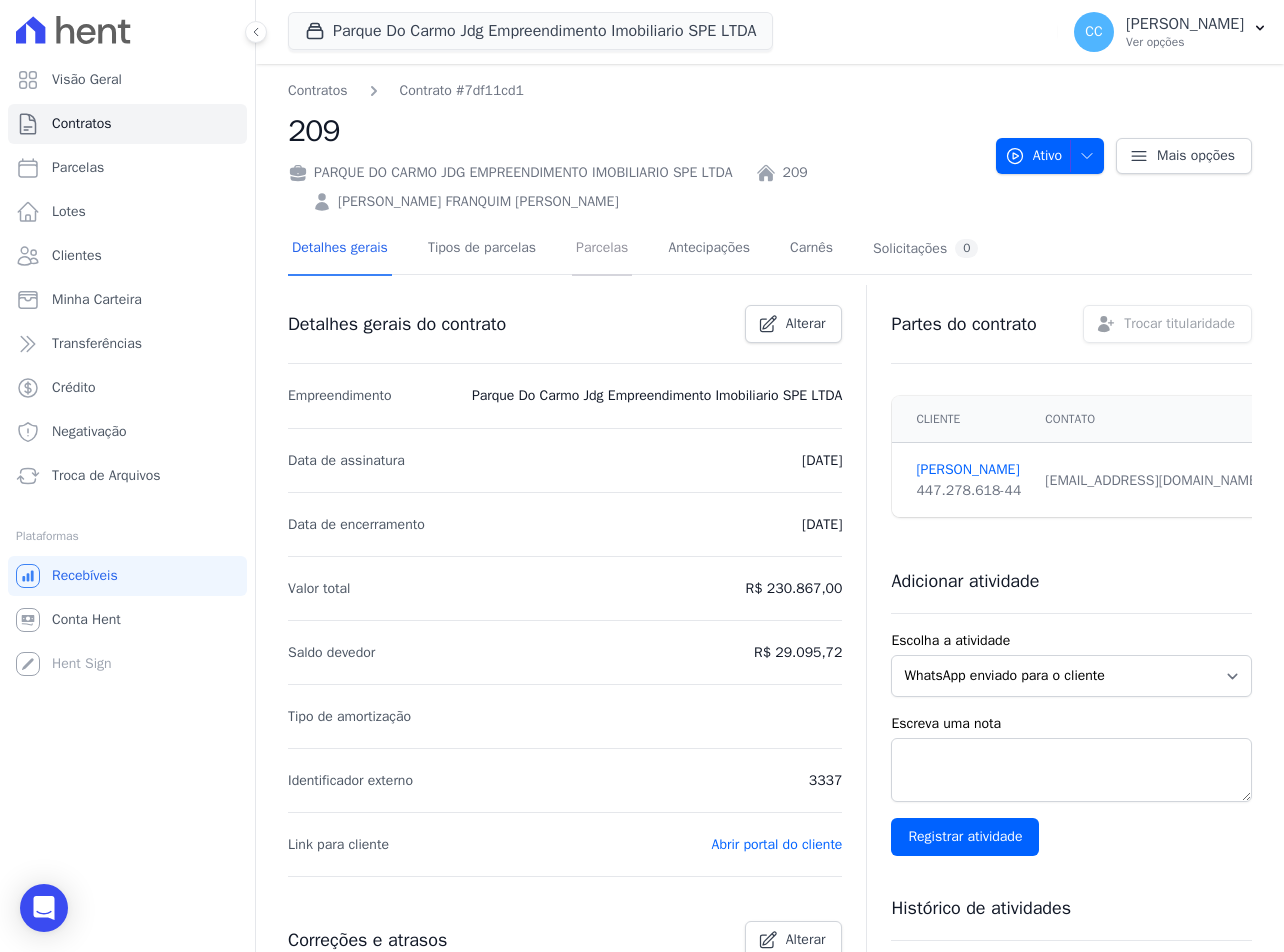 click on "Parcelas" at bounding box center [602, 249] 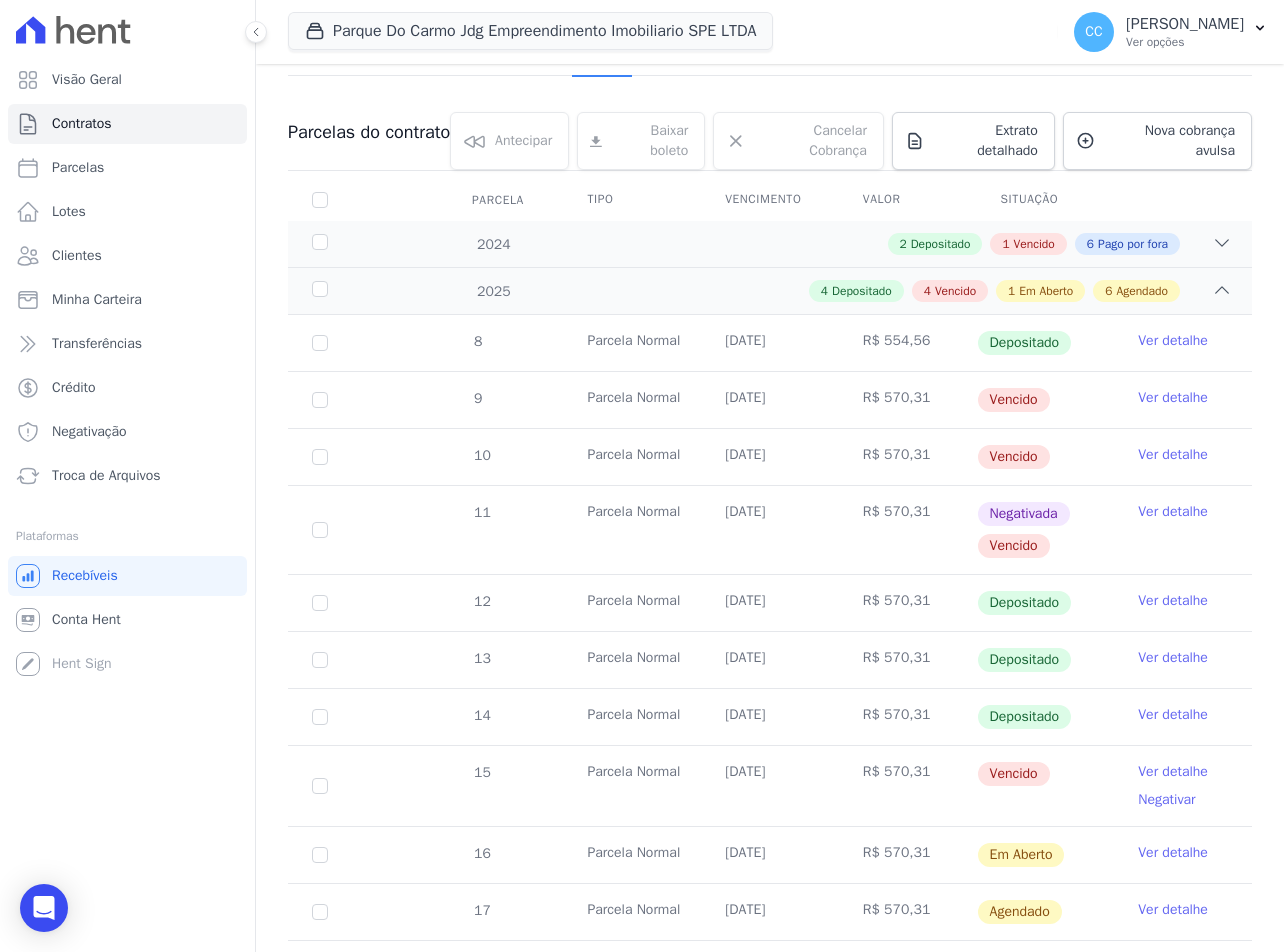 scroll, scrollTop: 200, scrollLeft: 0, axis: vertical 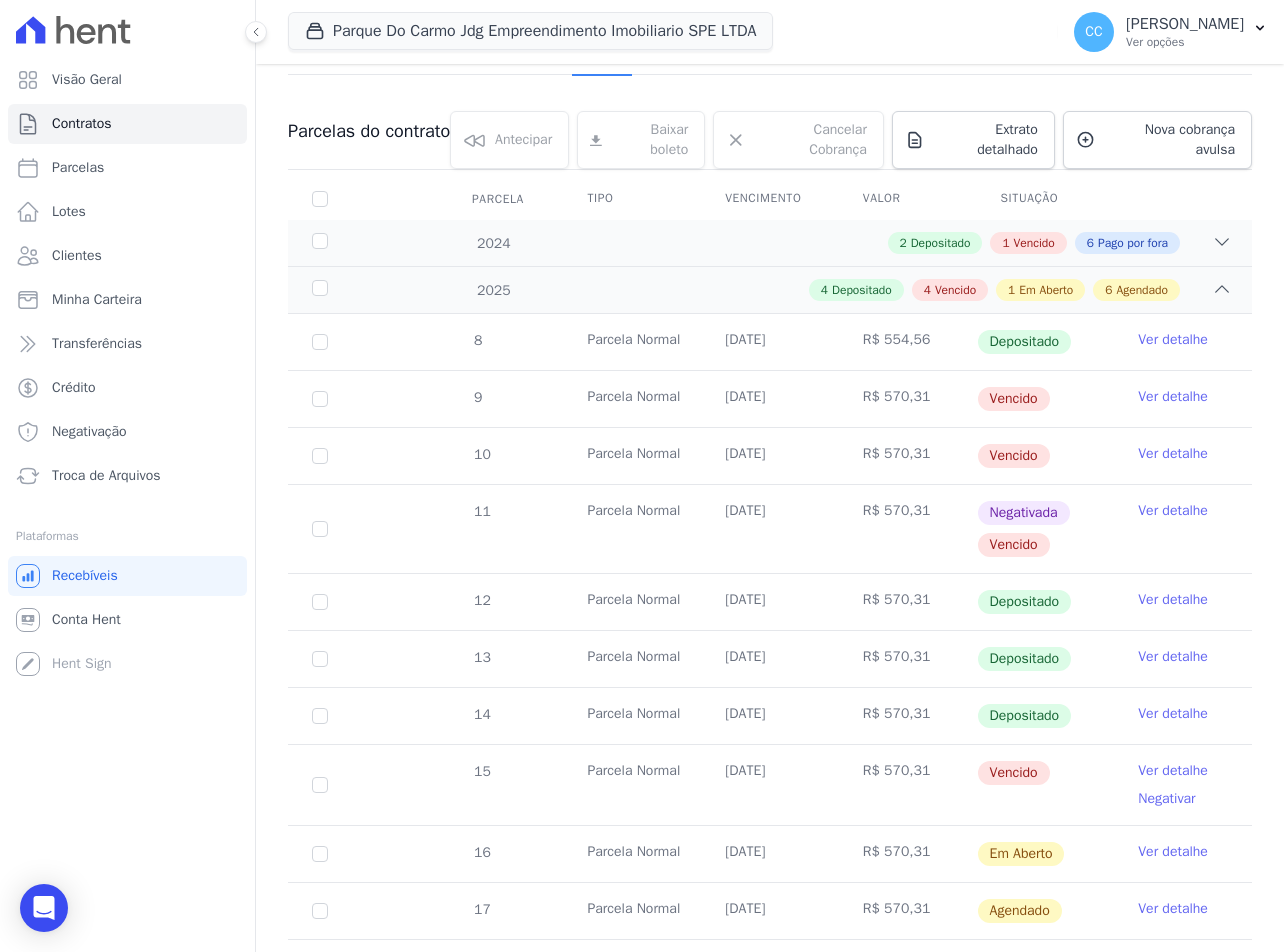 click on "Negativar" at bounding box center (1166, 798) 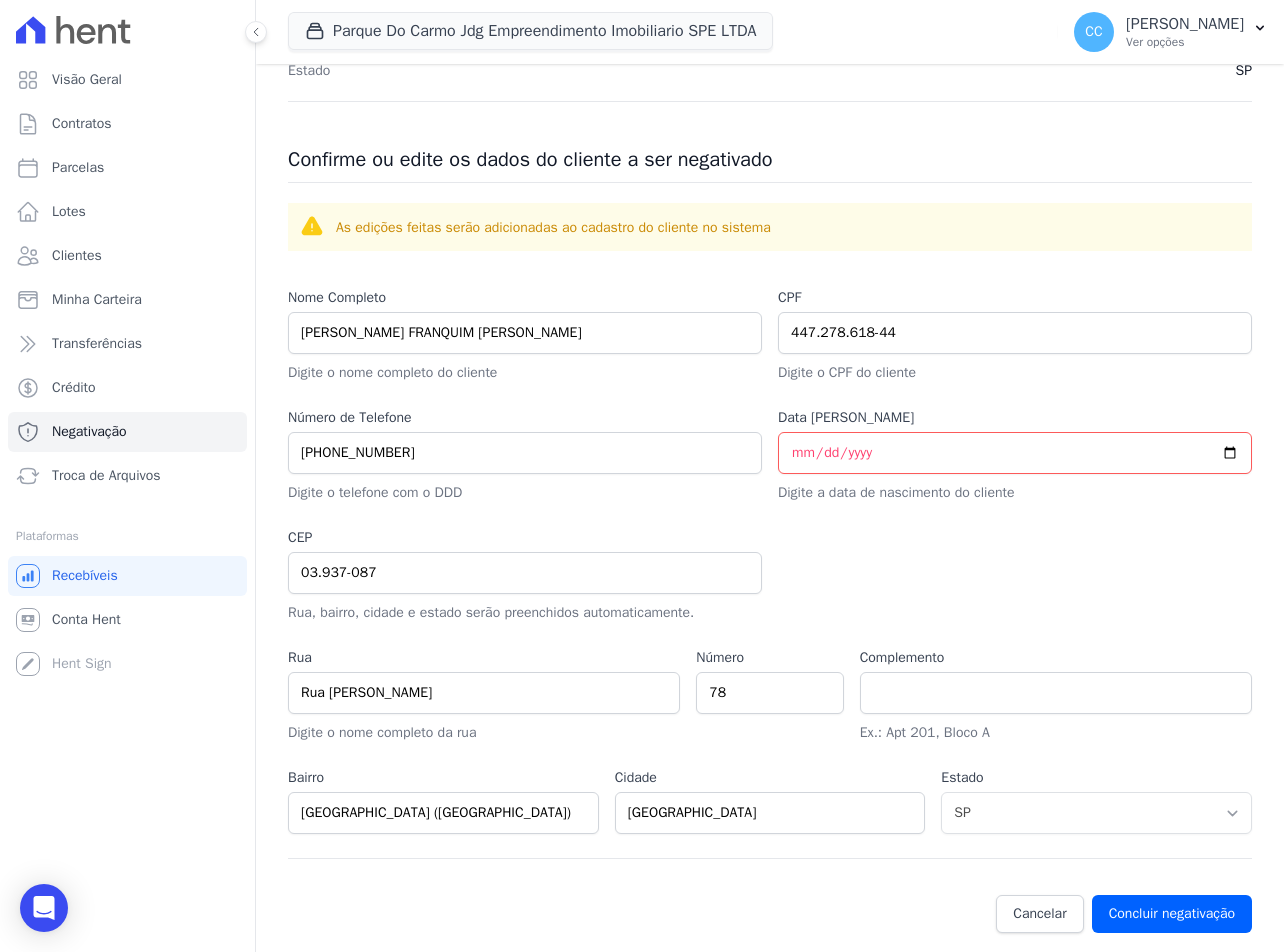 scroll, scrollTop: 747, scrollLeft: 0, axis: vertical 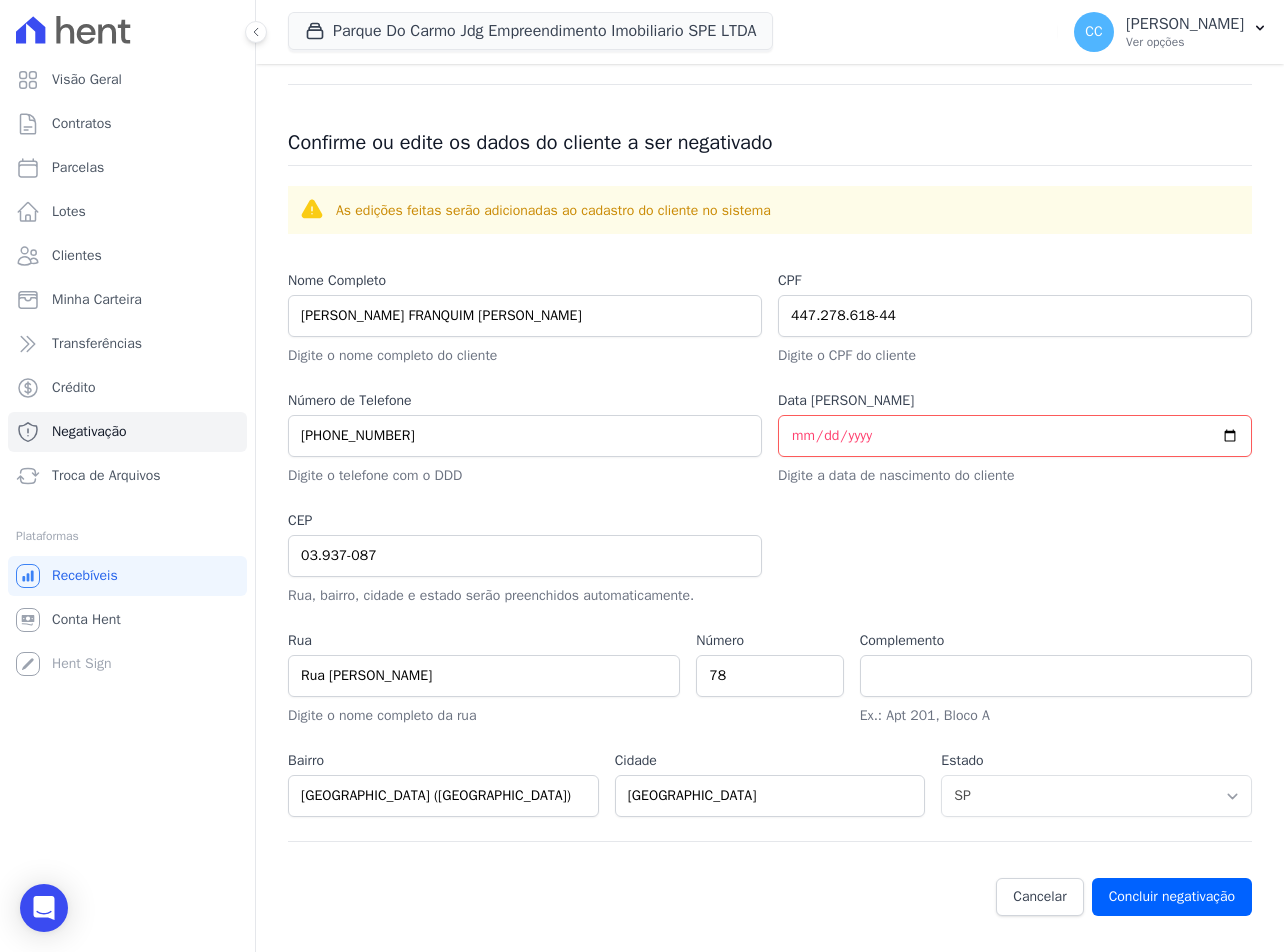 click on "Detalhes da negativação
Valor da cobrança
R$ 575,51
Data de vencimento
30/06/2025
Dados do empreendimento
Razão Social
PARQUE DO CARMO JDG EMPREENDIMENTO IMOBILIARIO SPE LTDA
CNPJ
44339179000181
Telefone
5511945168423
Endereço
Avenida São Gabriel, 201 - CONJ 802/803 SALA 02
Código postal
01435001
Cidade
São Paulo
Estado" at bounding box center (770, 165) 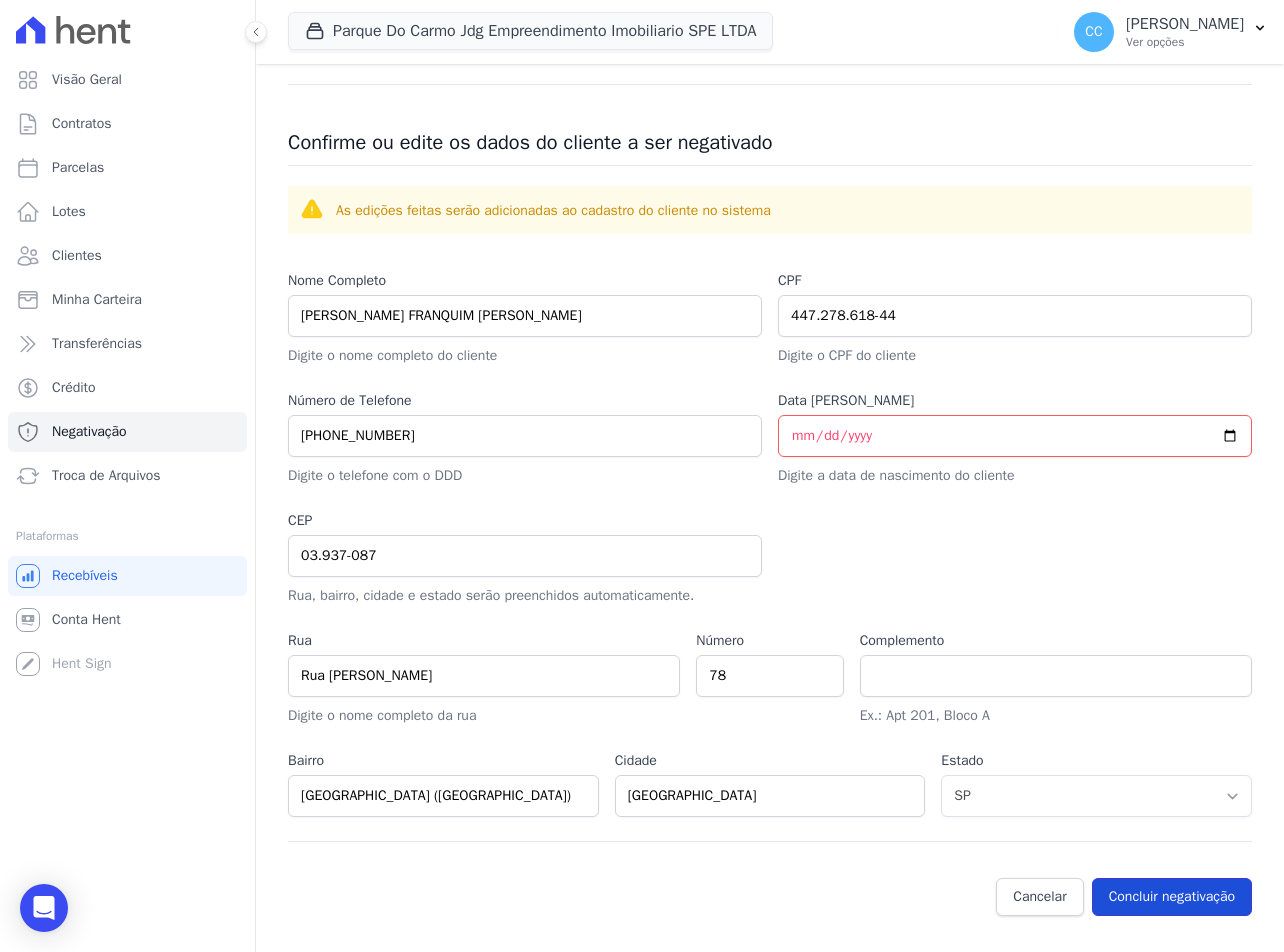click on "Concluir negativação" at bounding box center [1172, 897] 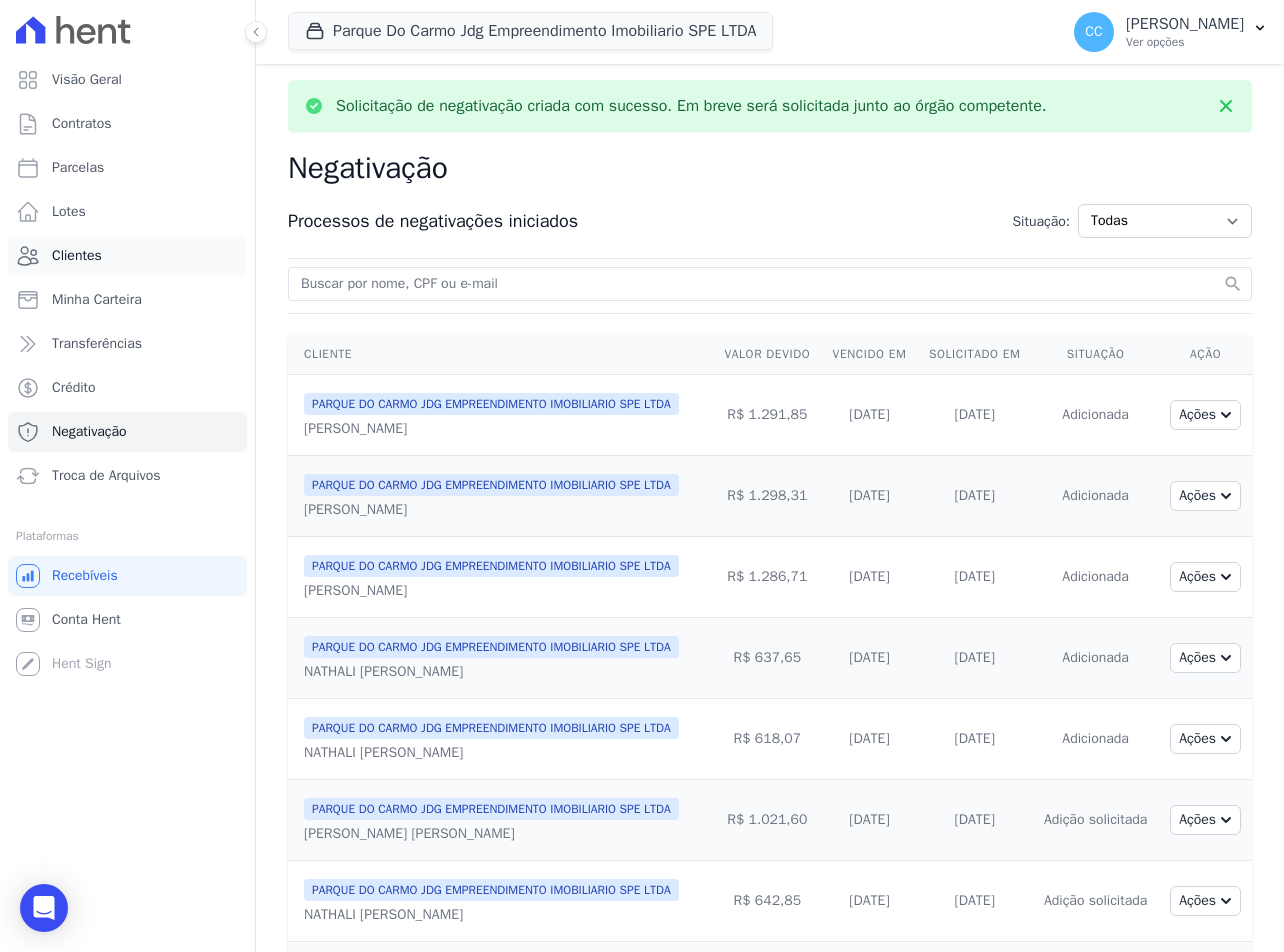 click on "Clientes" at bounding box center [77, 256] 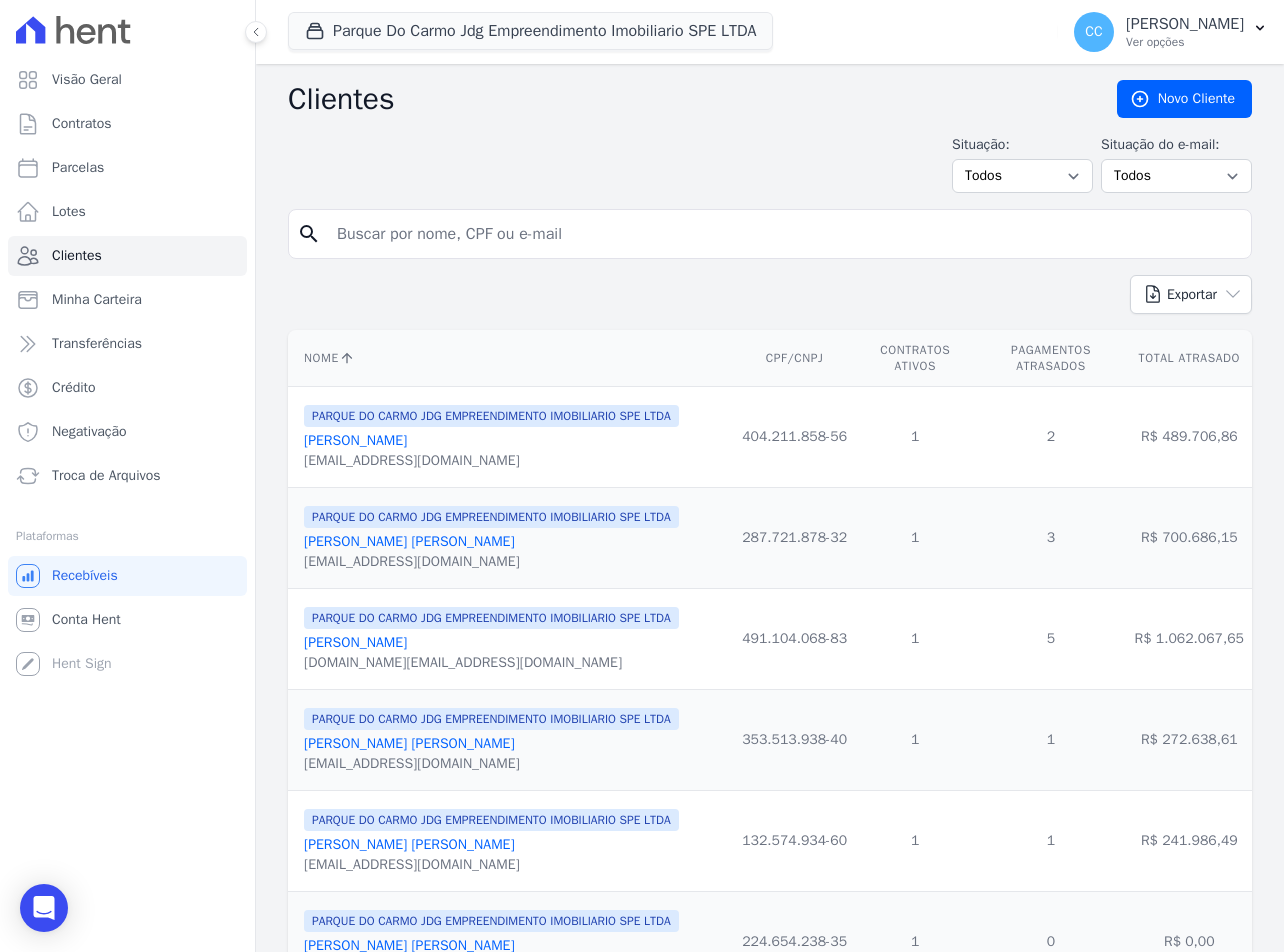 click on "Clientes
Novo Cliente
Situação:
Todos
Adimplentes
Inadimplentes
Situação do e-mail:
Todos
Confirmado
Não confirmado
search
Exportar
PDF
CSV
Dimob 2024
Nome
CPF/CNPJ
Contratos Ativos
Pagamentos Atrasados
Total Atrasado" at bounding box center [770, 1531] 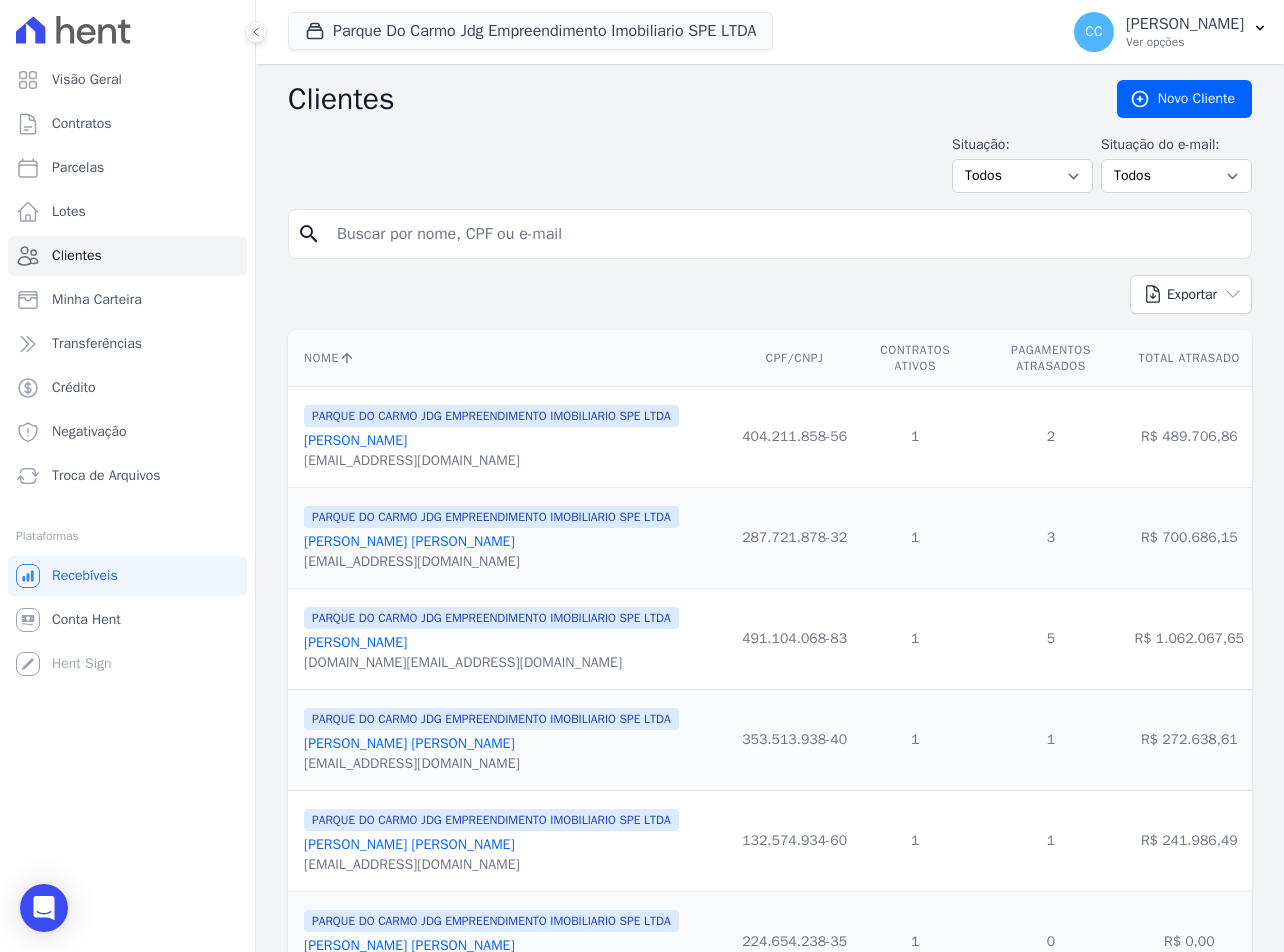 click at bounding box center (784, 234) 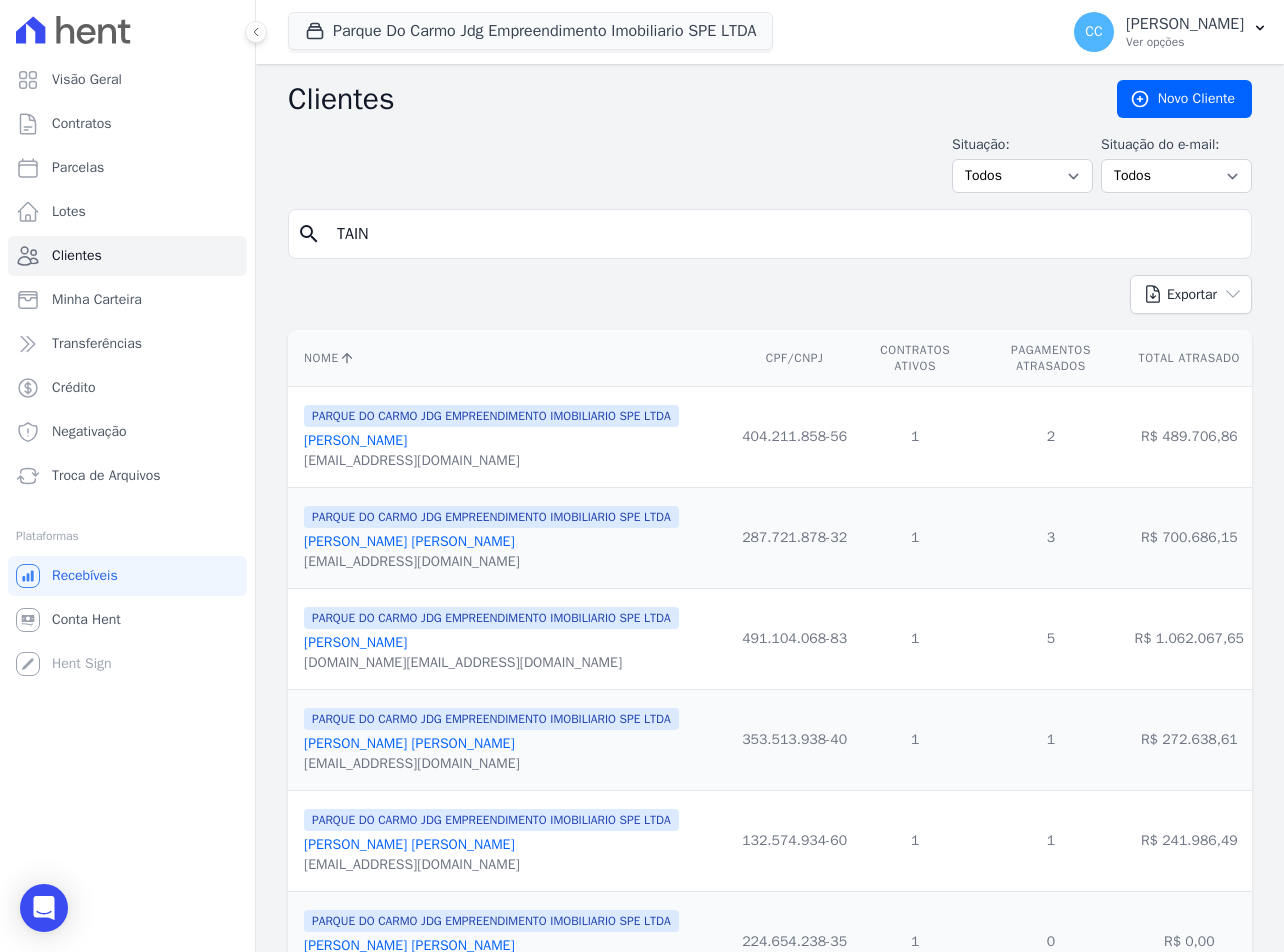 type on "taina franquim" 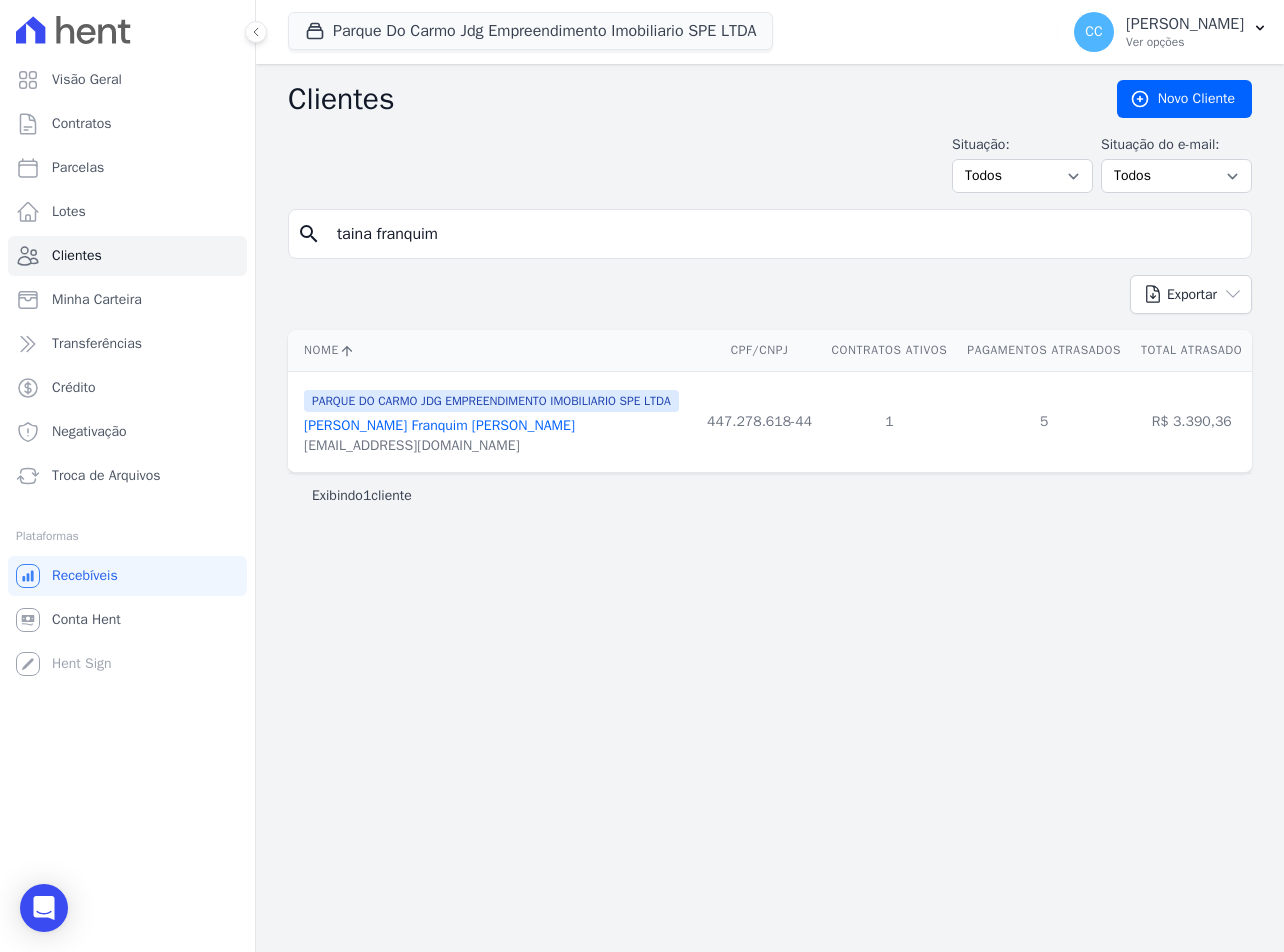 click on "Taina Franquim Vieira" at bounding box center (439, 425) 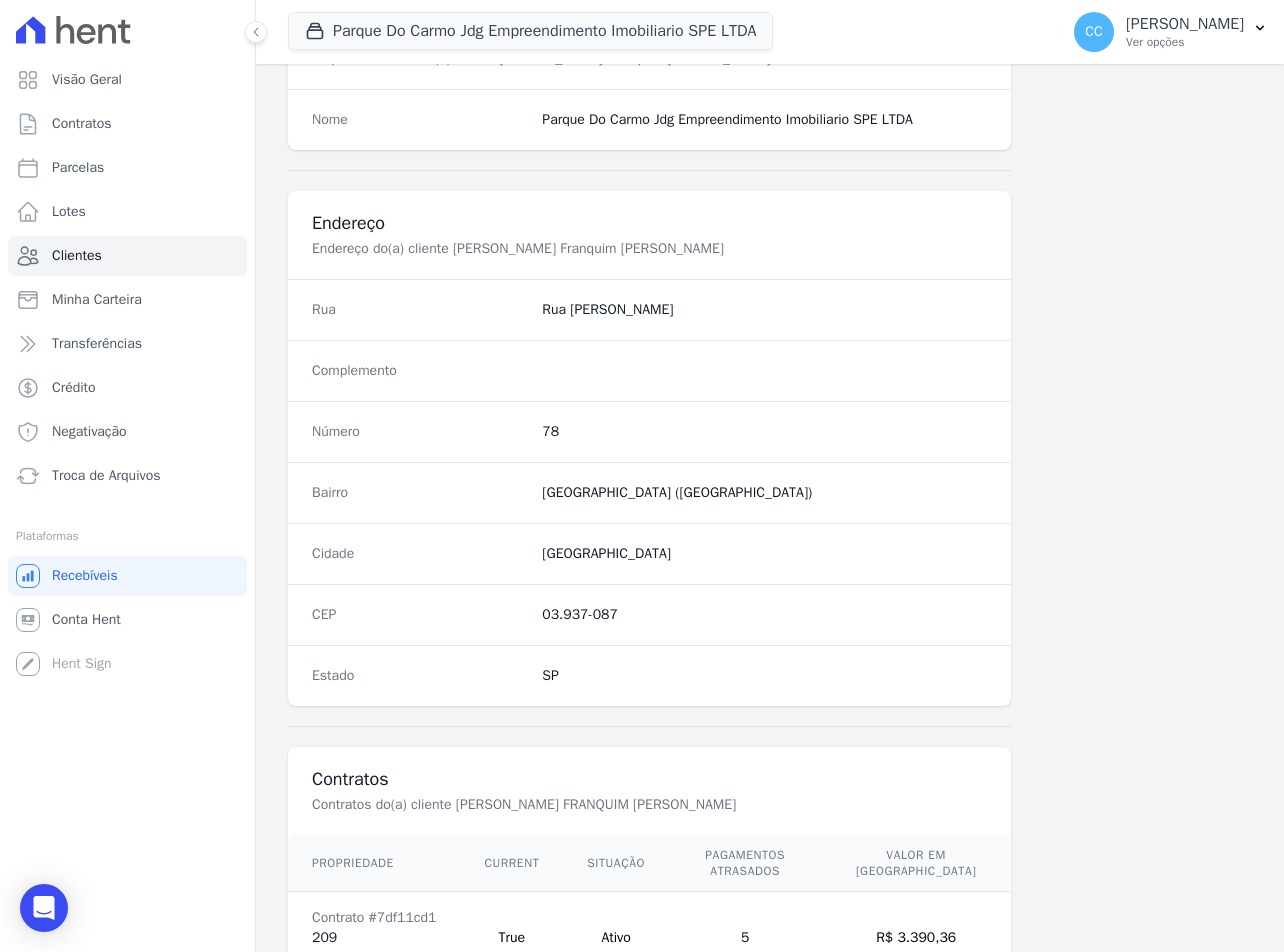 scroll, scrollTop: 935, scrollLeft: 0, axis: vertical 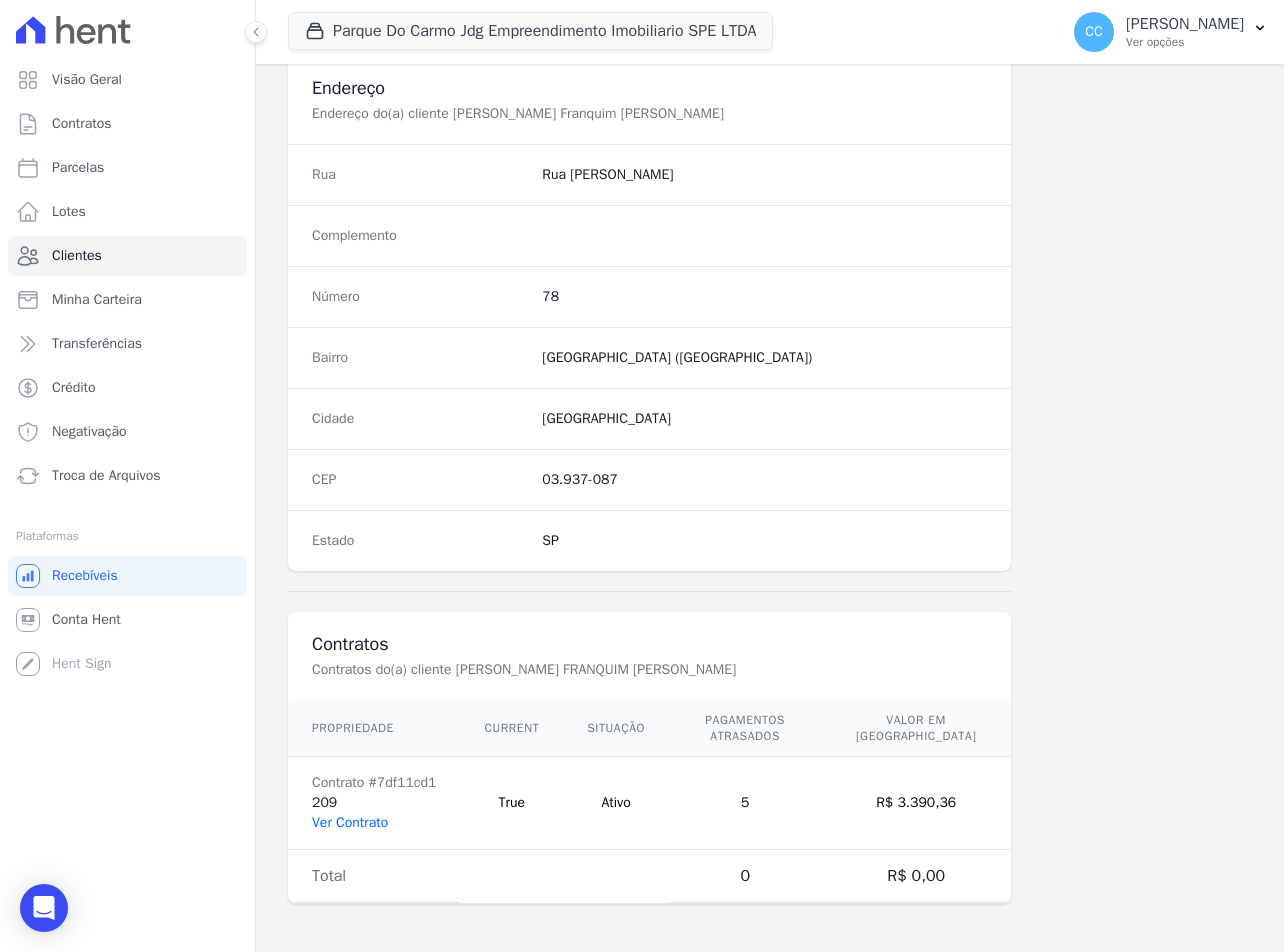 click on "Ver Contrato" at bounding box center [350, 822] 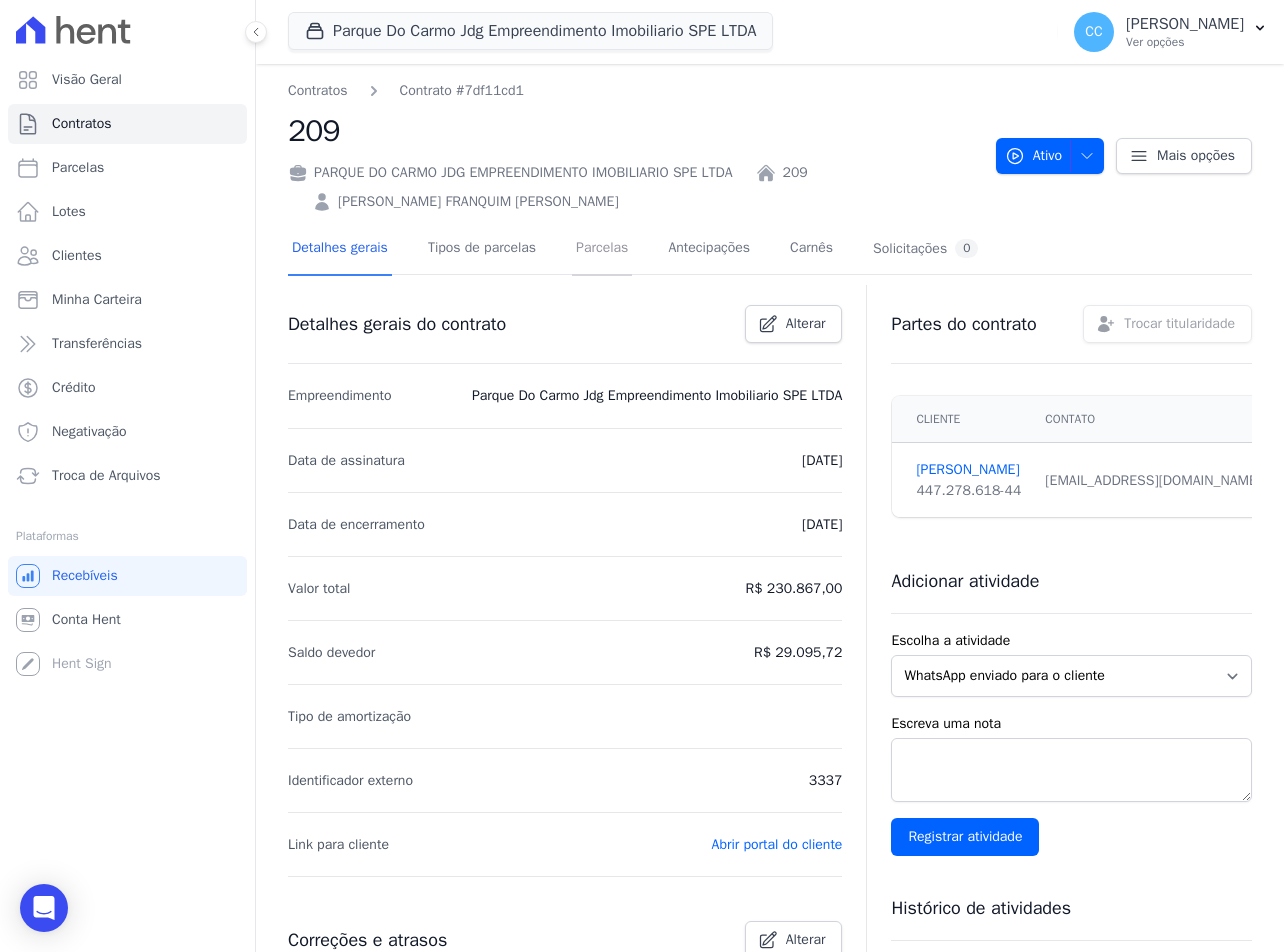 click on "Parcelas" at bounding box center [602, 249] 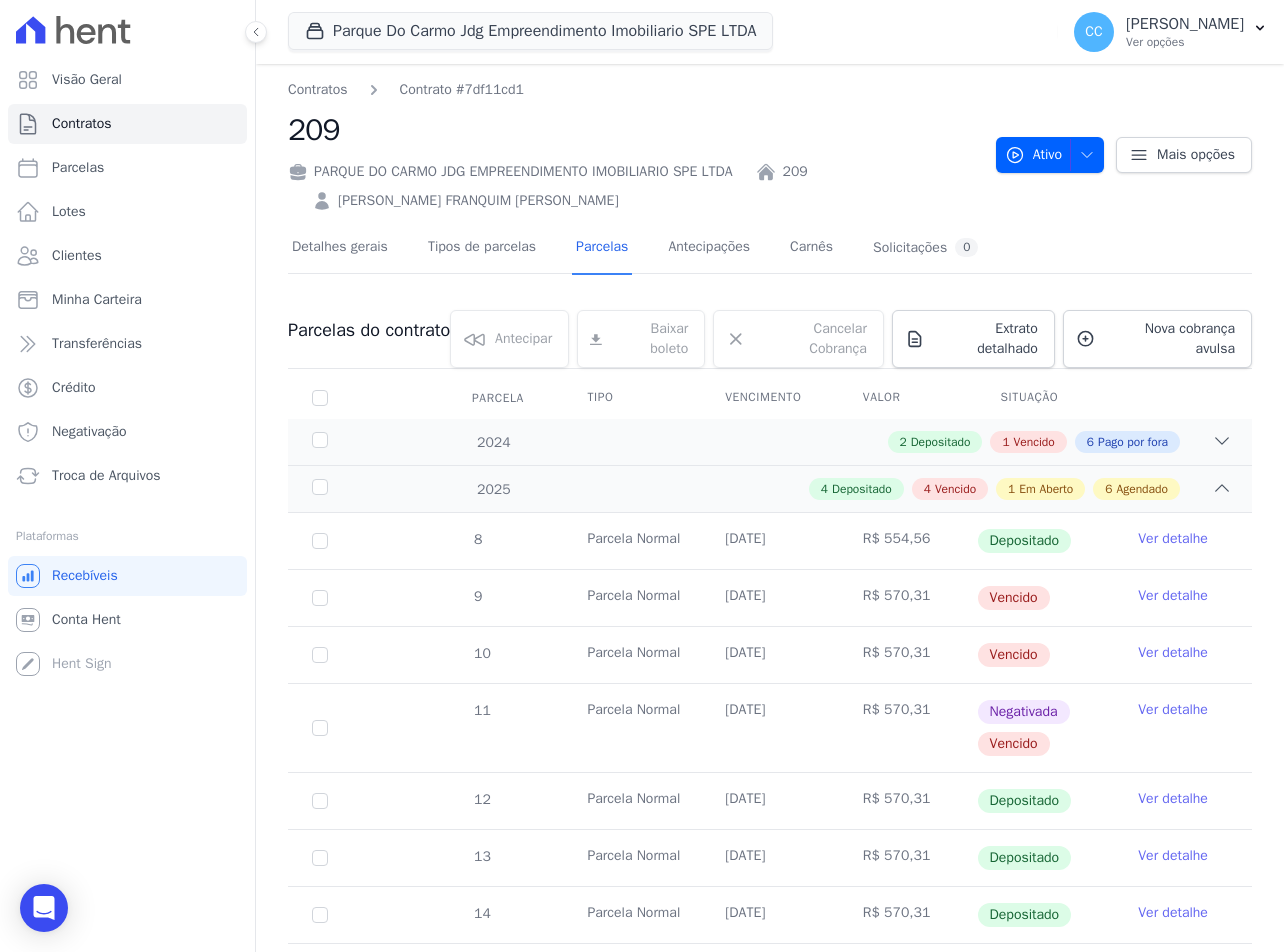 scroll, scrollTop: 0, scrollLeft: 0, axis: both 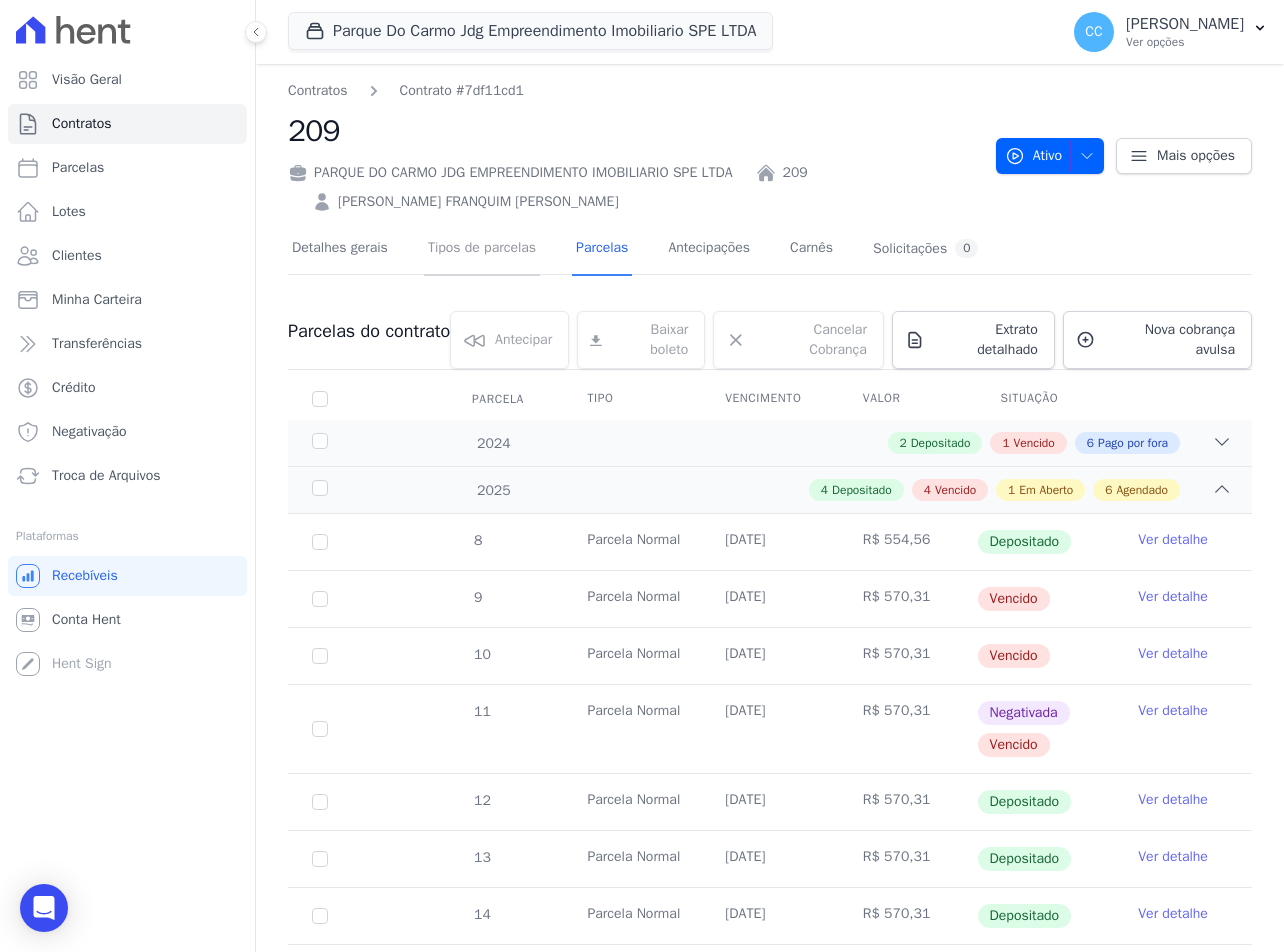 click on "Tipos de parcelas" at bounding box center (482, 249) 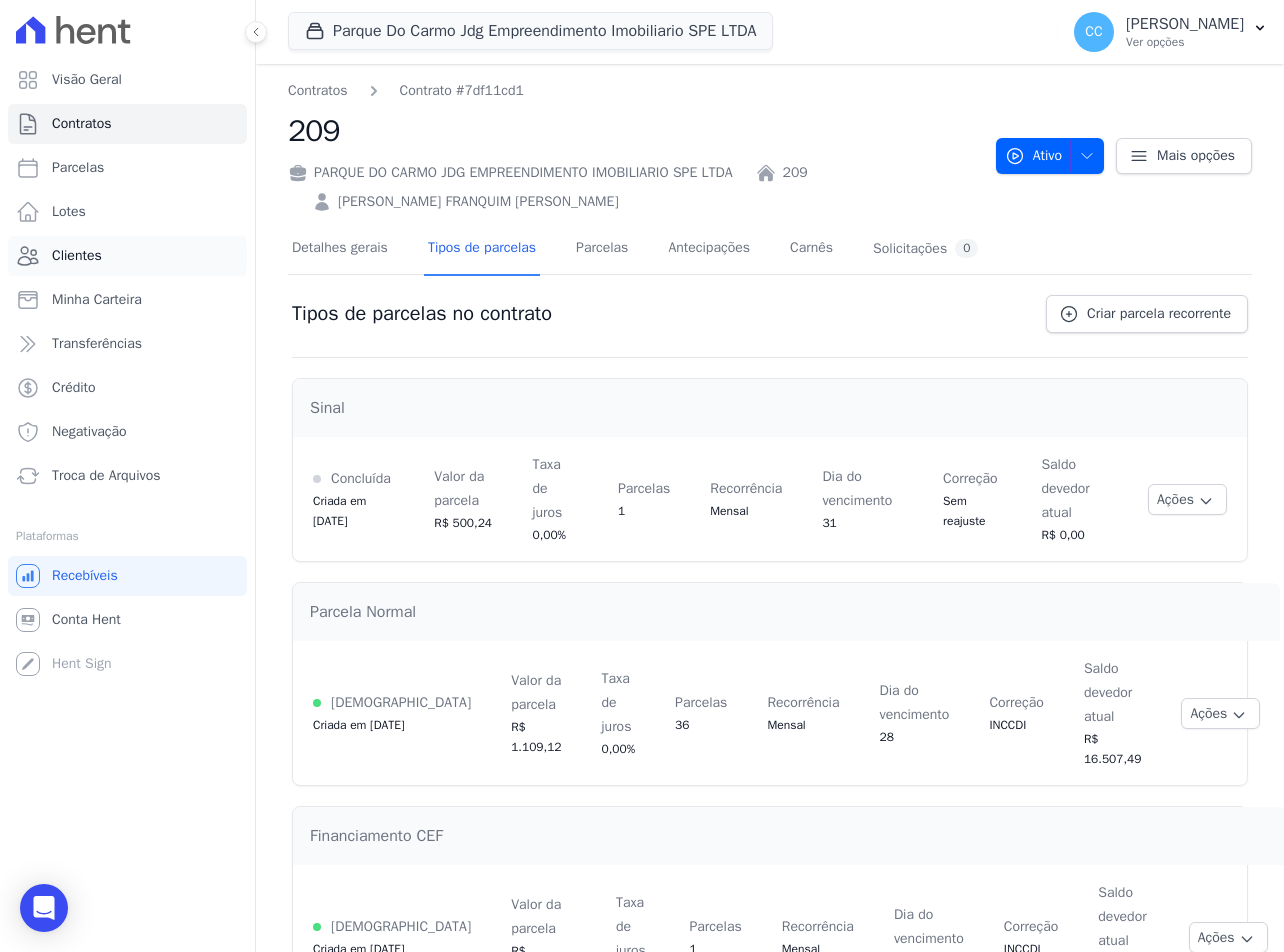 click on "Clientes" at bounding box center [127, 256] 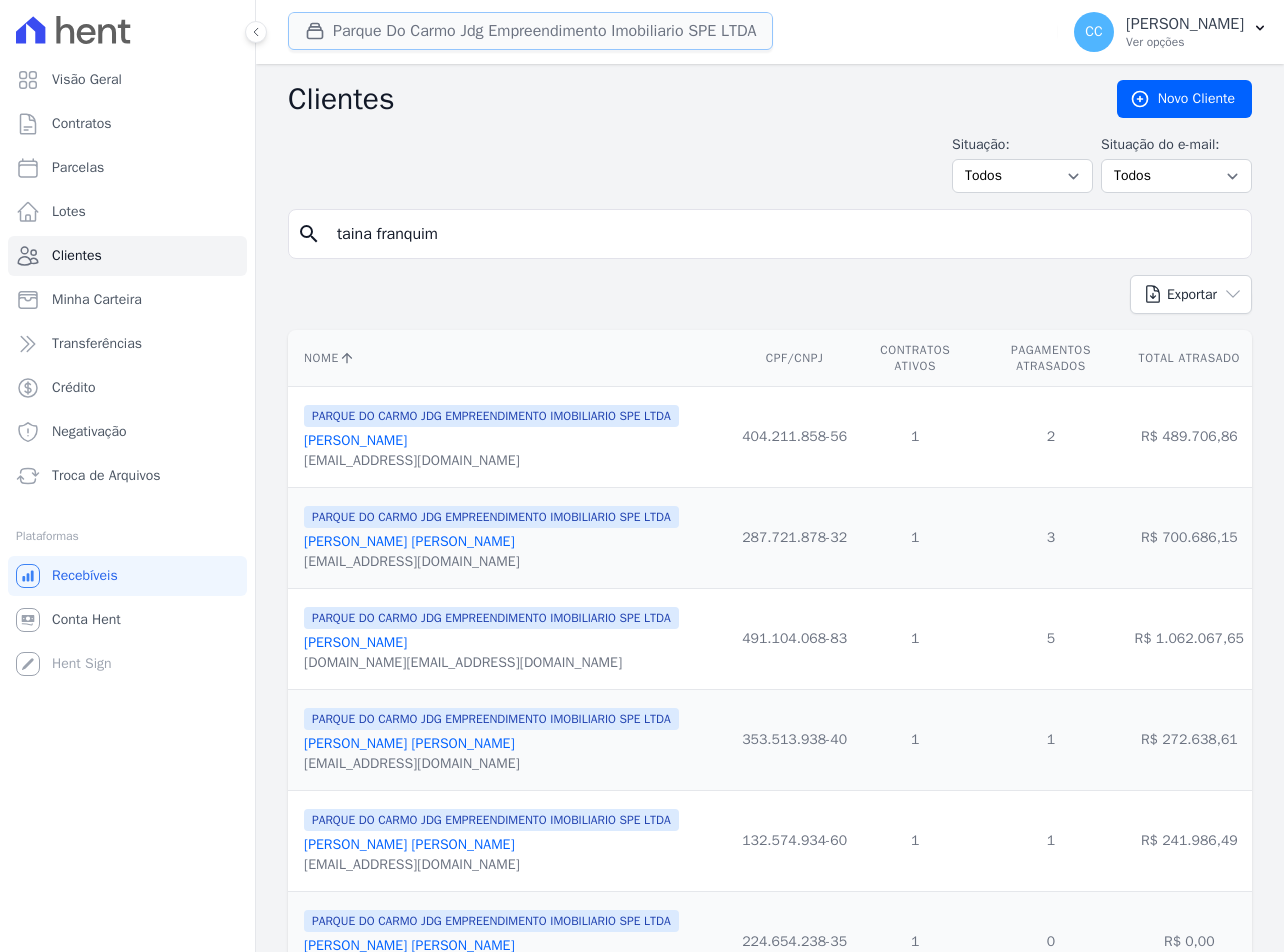 click on "Parque Do Carmo Jdg Empreendimento Imobiliario SPE LTDA" at bounding box center [530, 31] 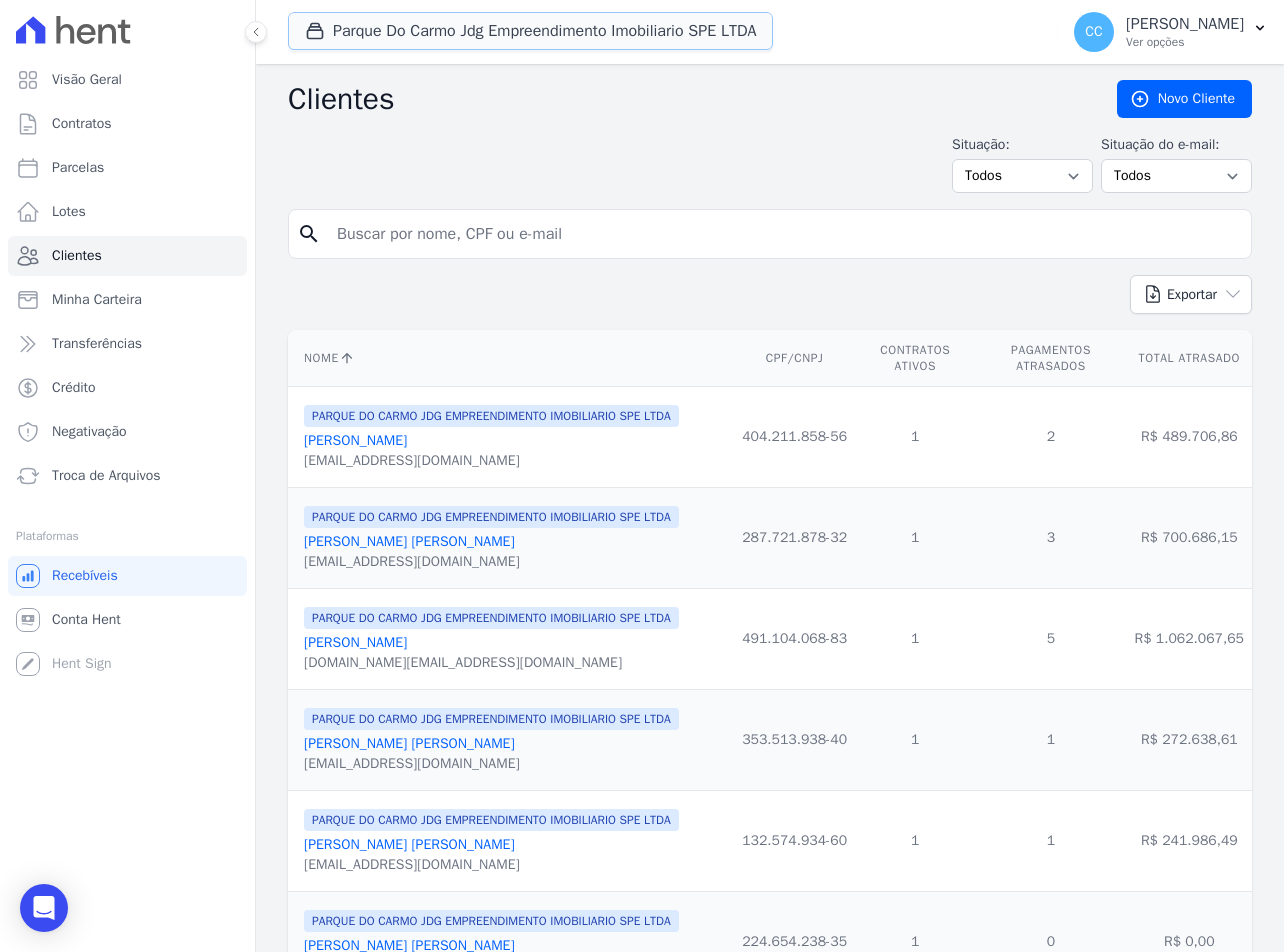 click on "Parque Do Carmo Jdg Empreendimento Imobiliario SPE LTDA" at bounding box center [530, 31] 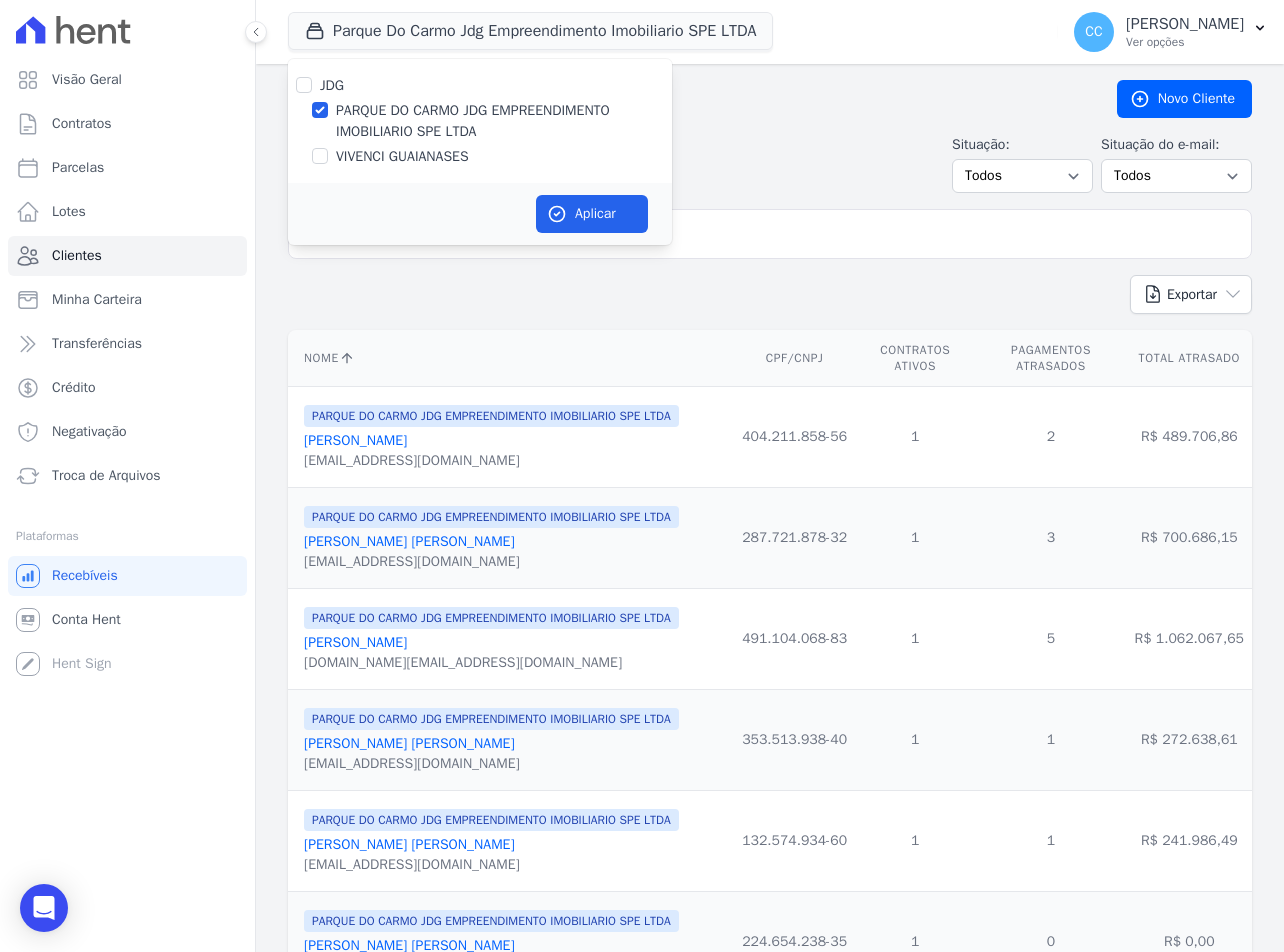 click on "VIVENCI GUAIANASES" at bounding box center (402, 156) 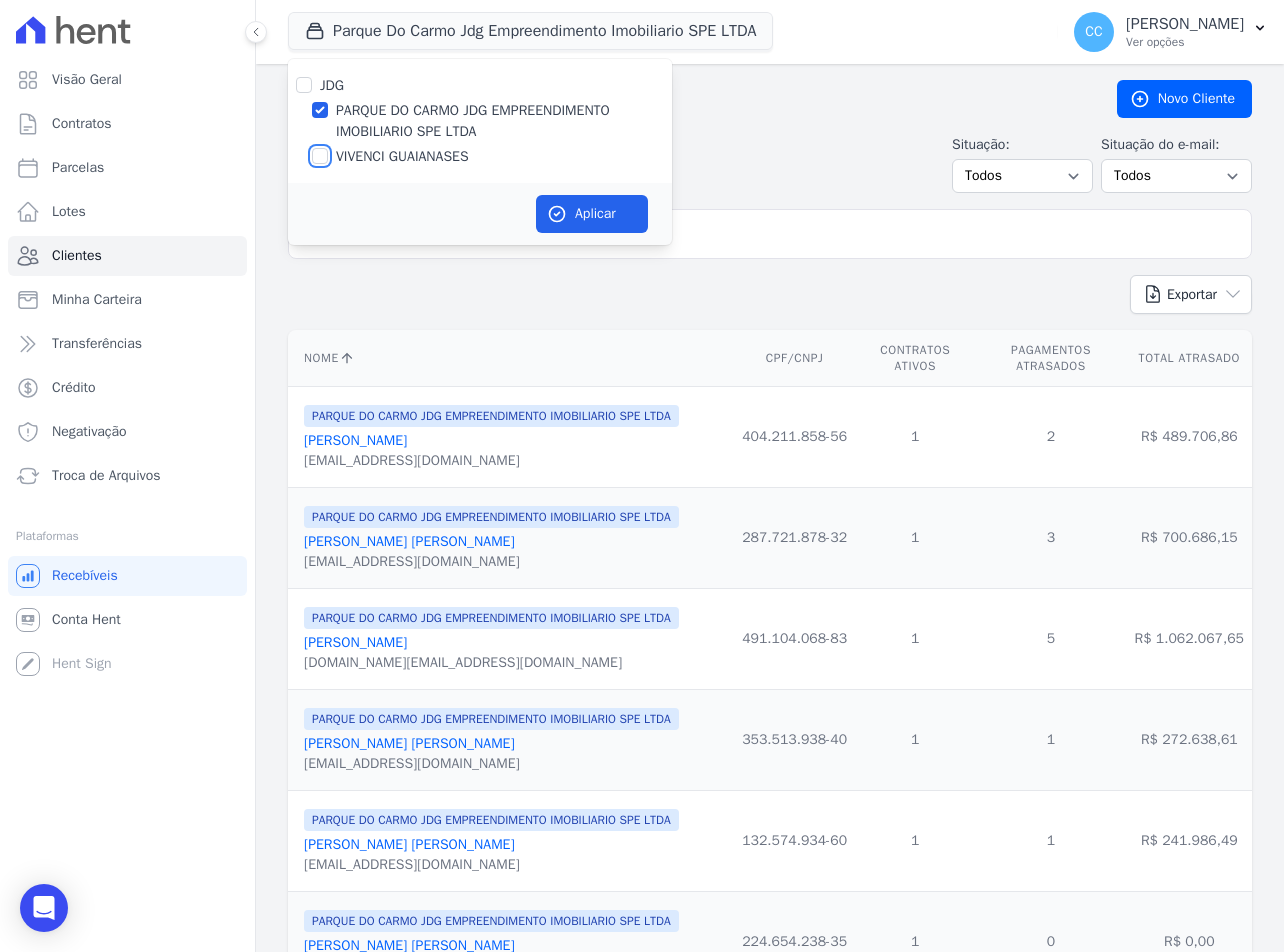 click on "VIVENCI GUAIANASES" at bounding box center [320, 156] 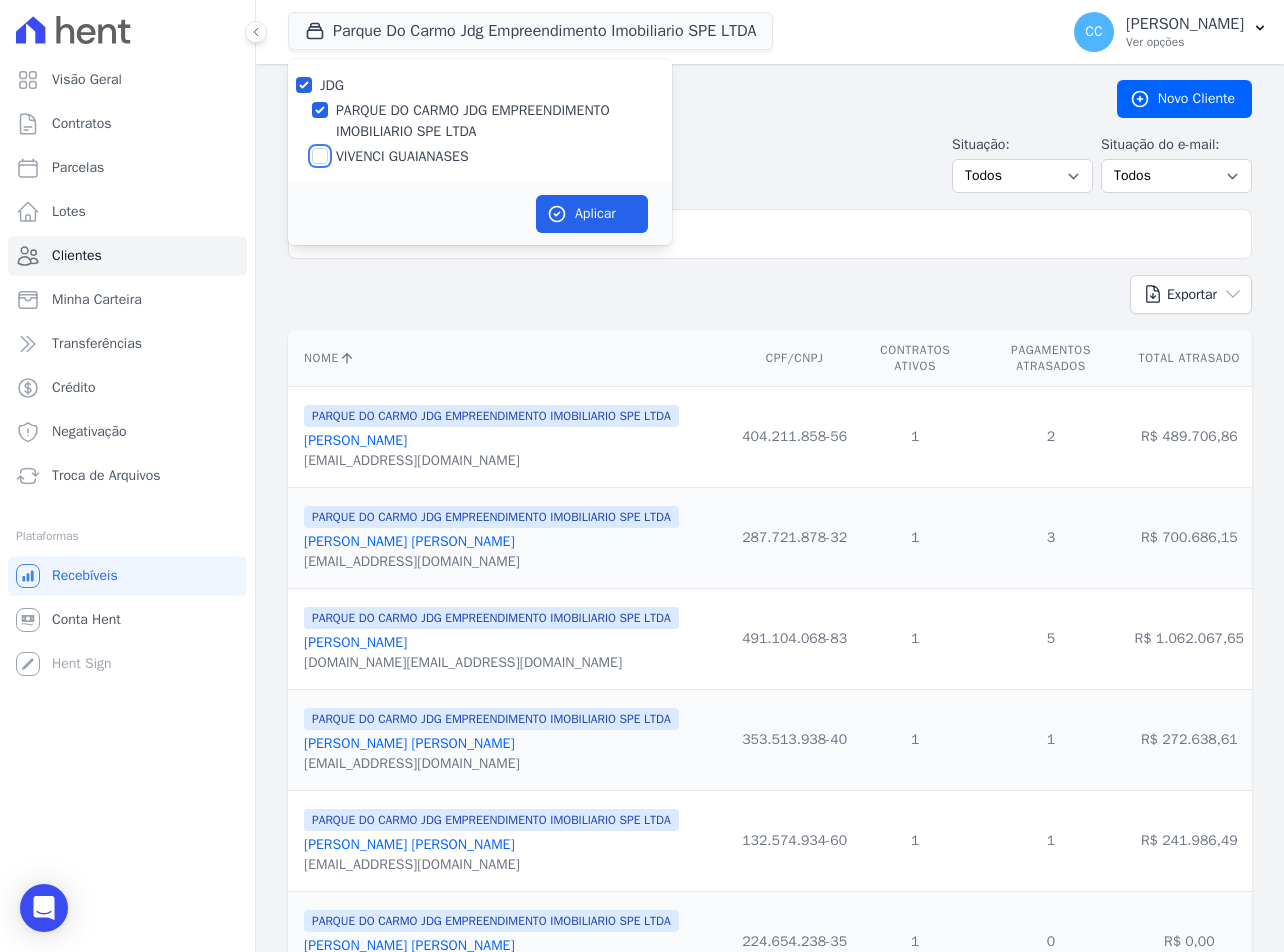 checkbox on "true" 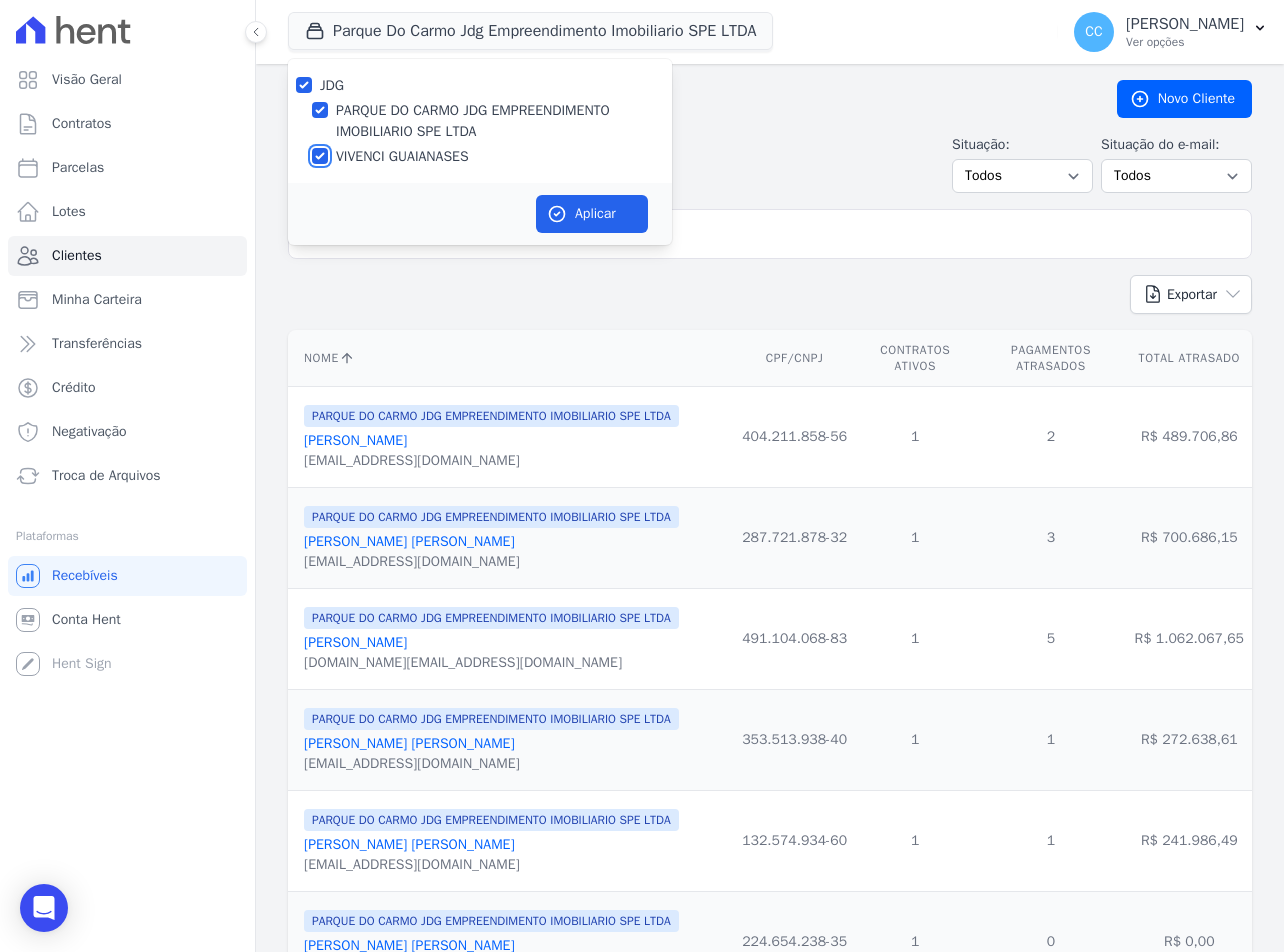 checkbox on "true" 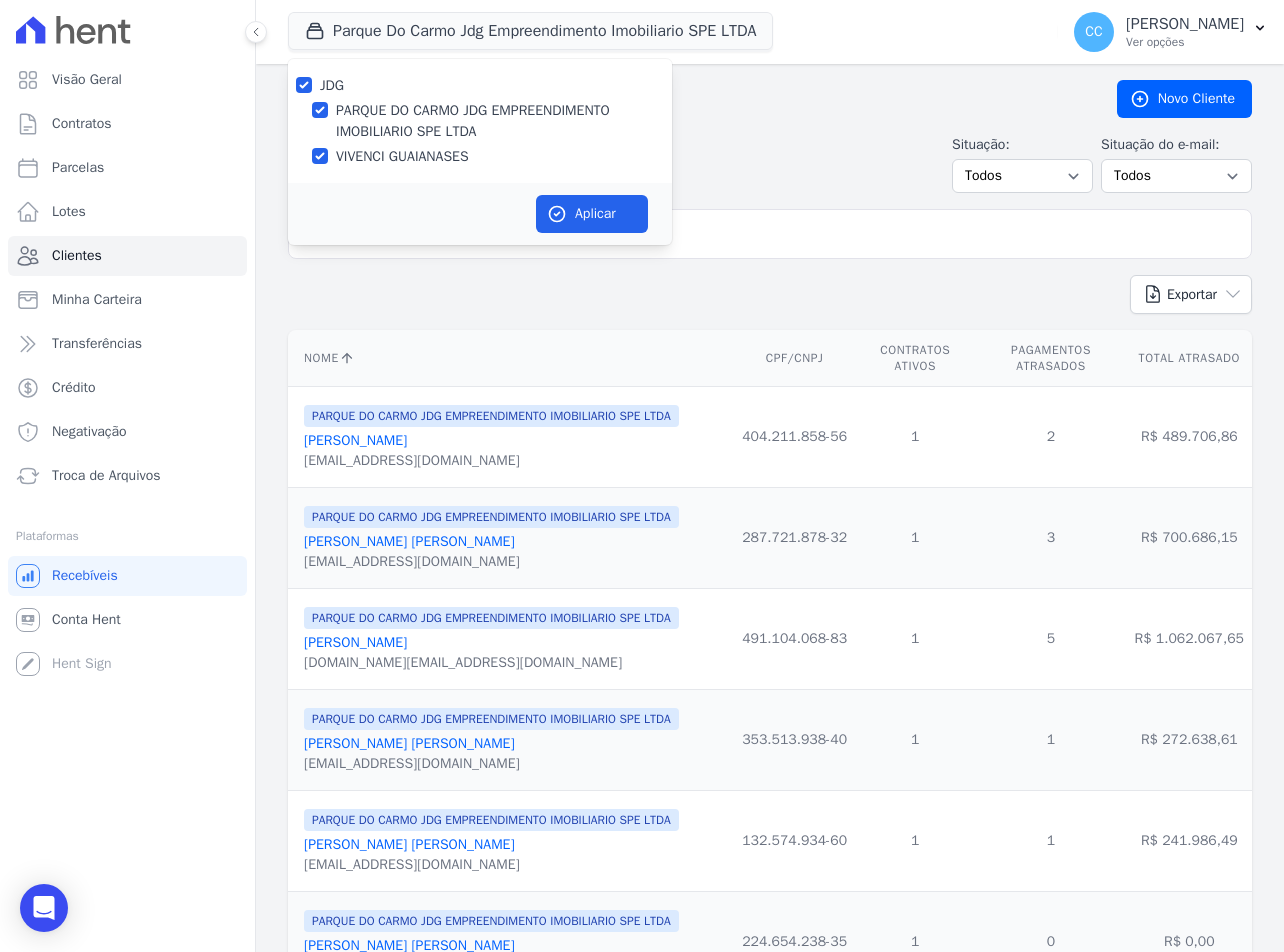 click on "PARQUE DO CARMO JDG EMPREENDIMENTO IMOBILIARIO SPE LTDA" at bounding box center (504, 121) 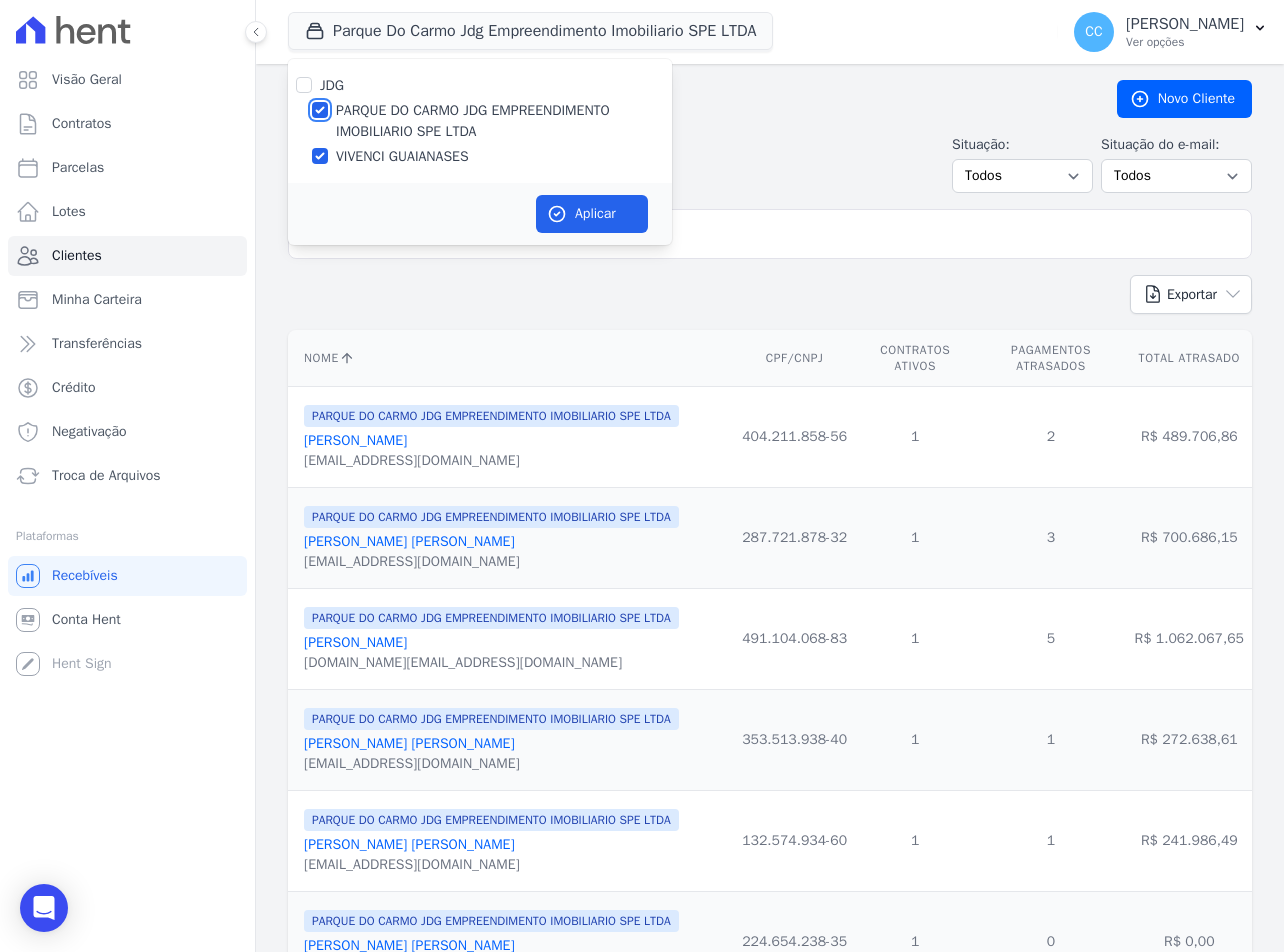 checkbox on "false" 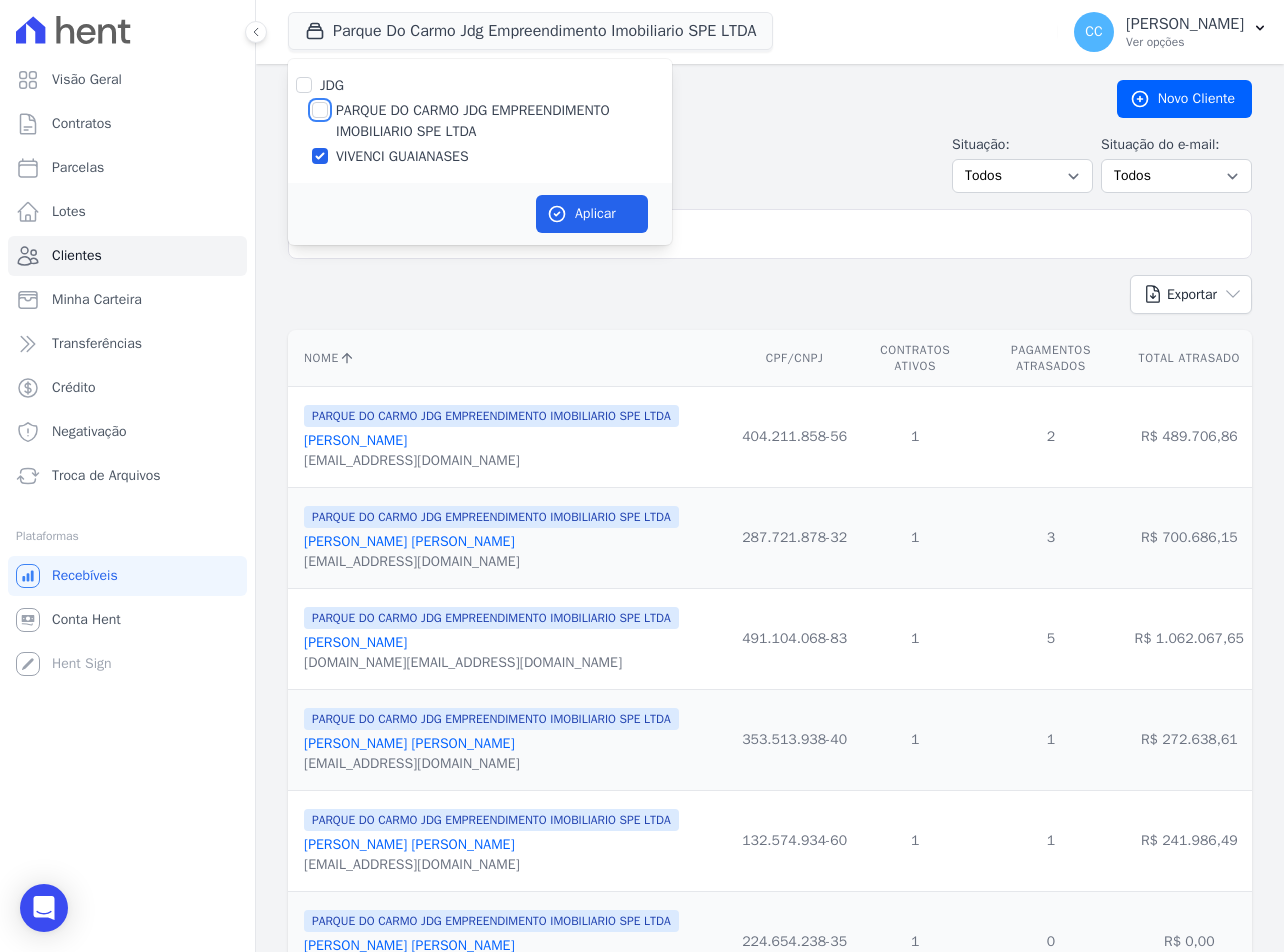 checkbox on "false" 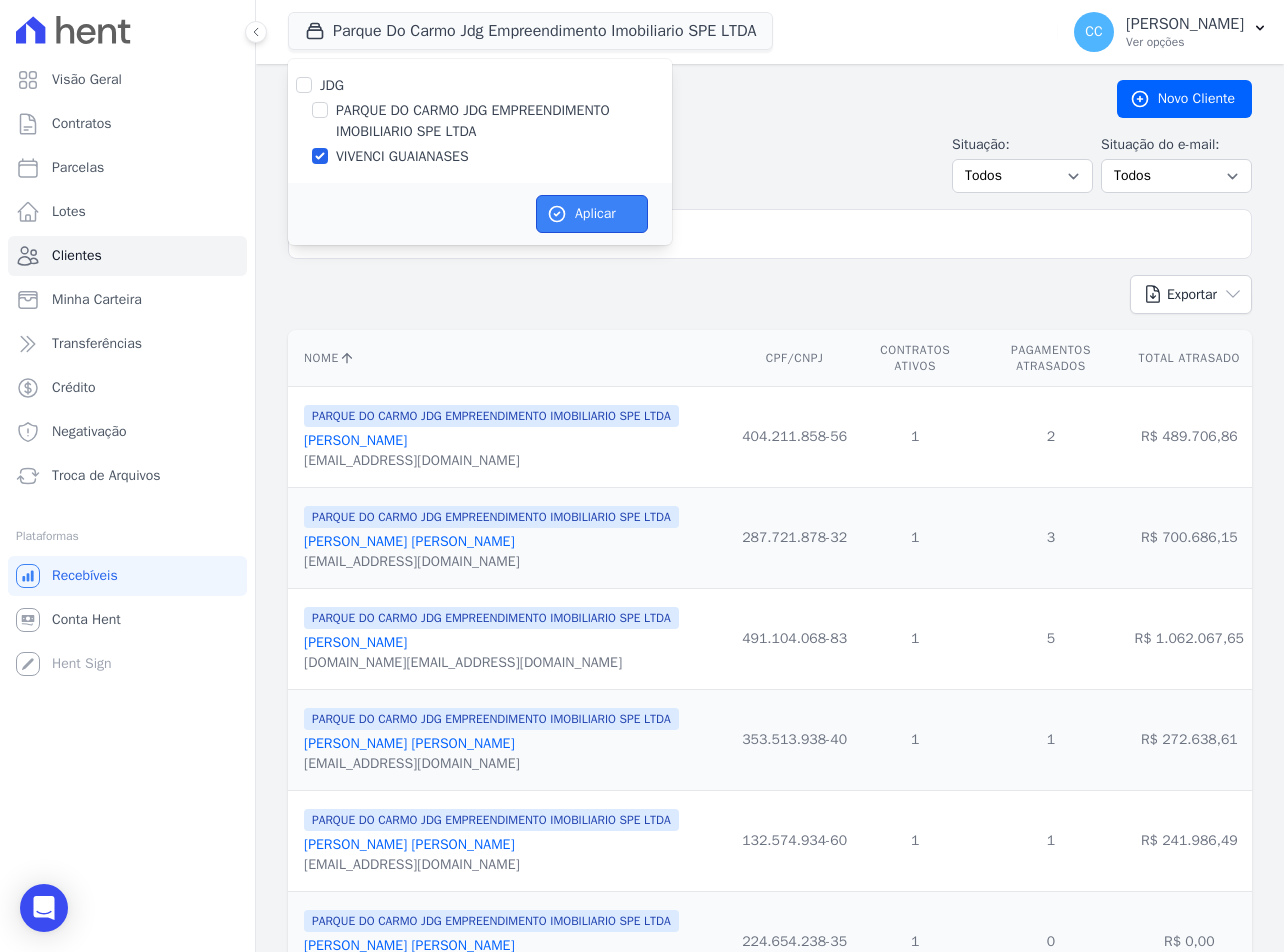 click 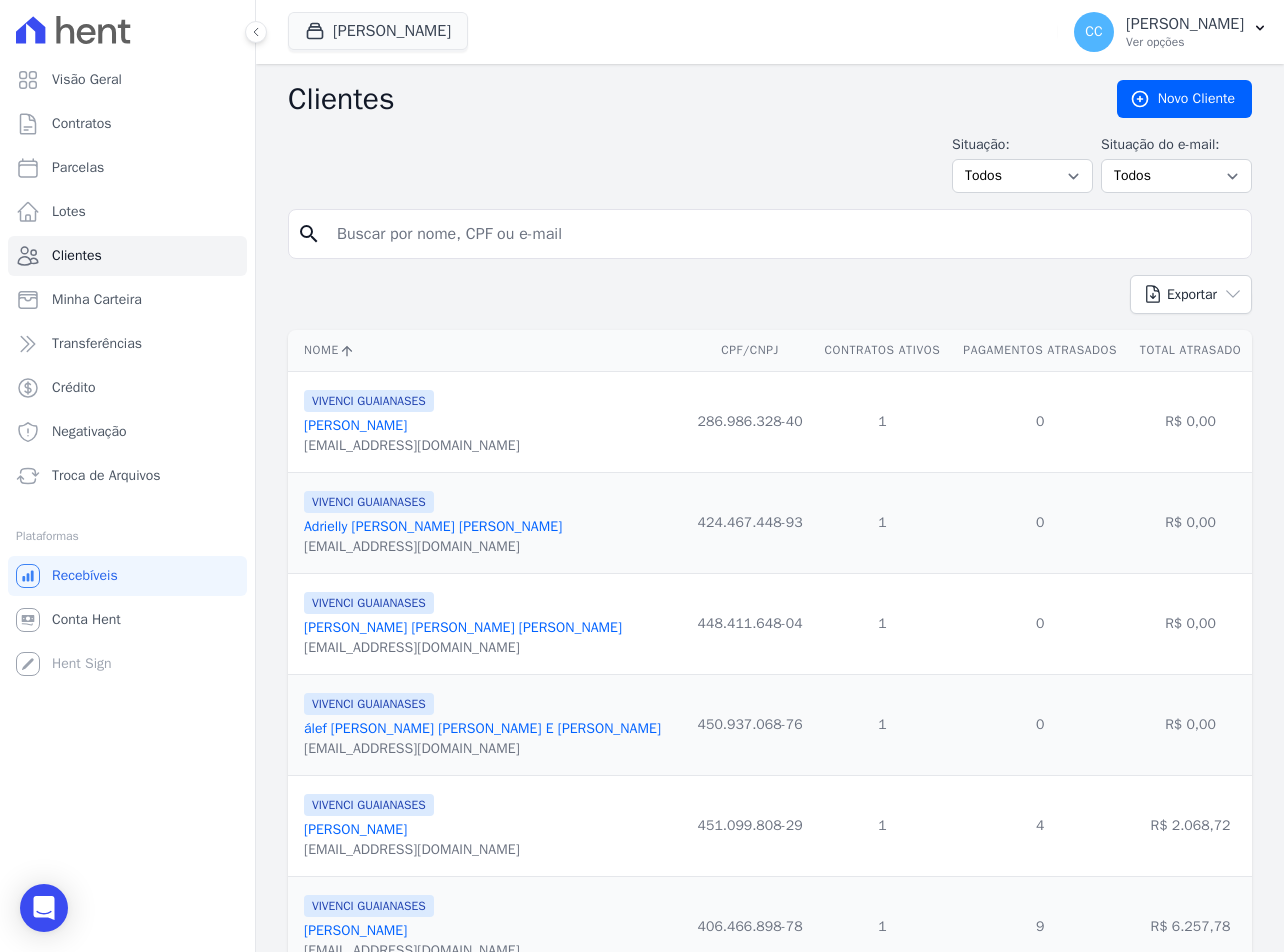 click at bounding box center [784, 234] 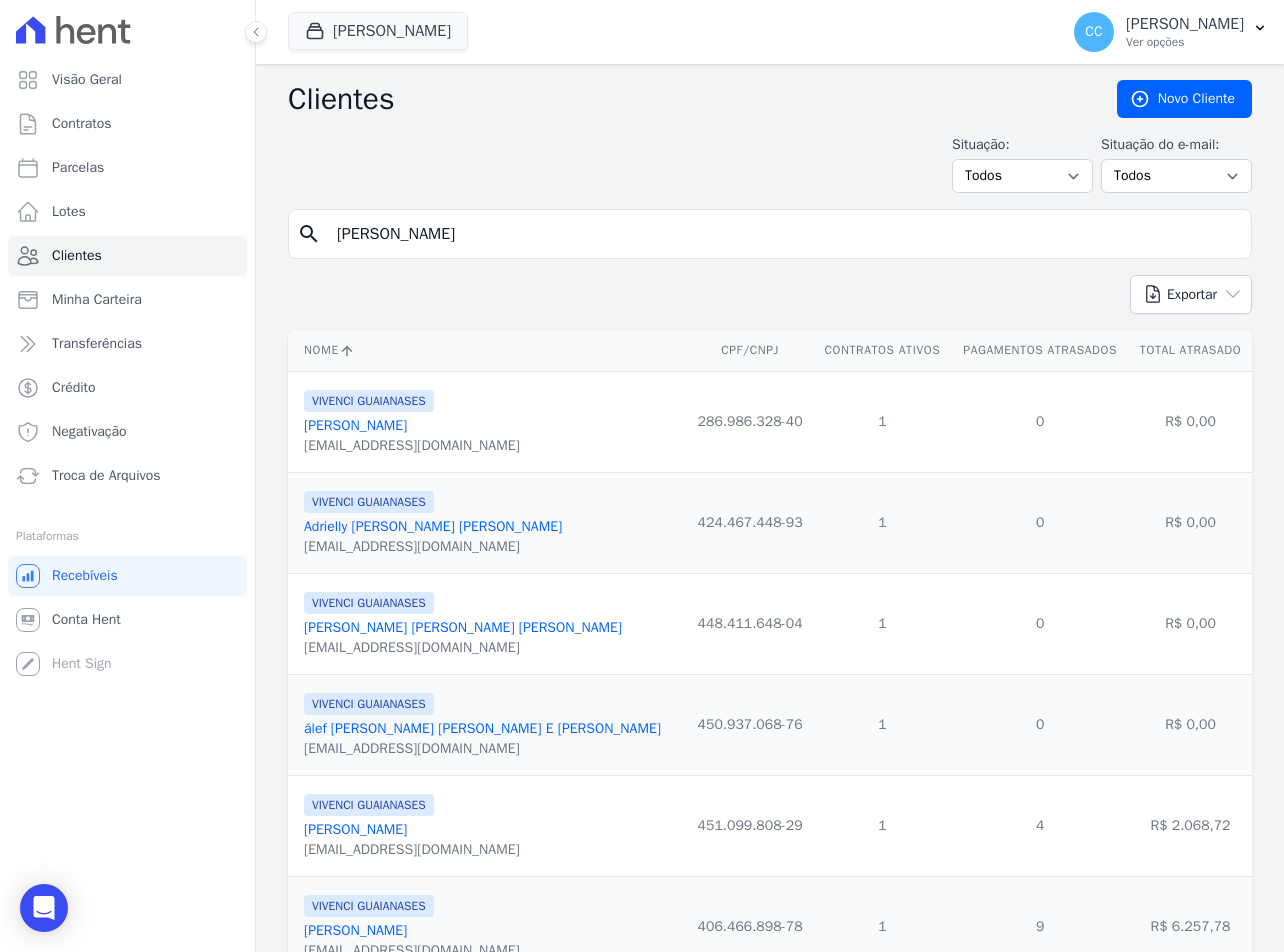 type on "ALEXANDRE" 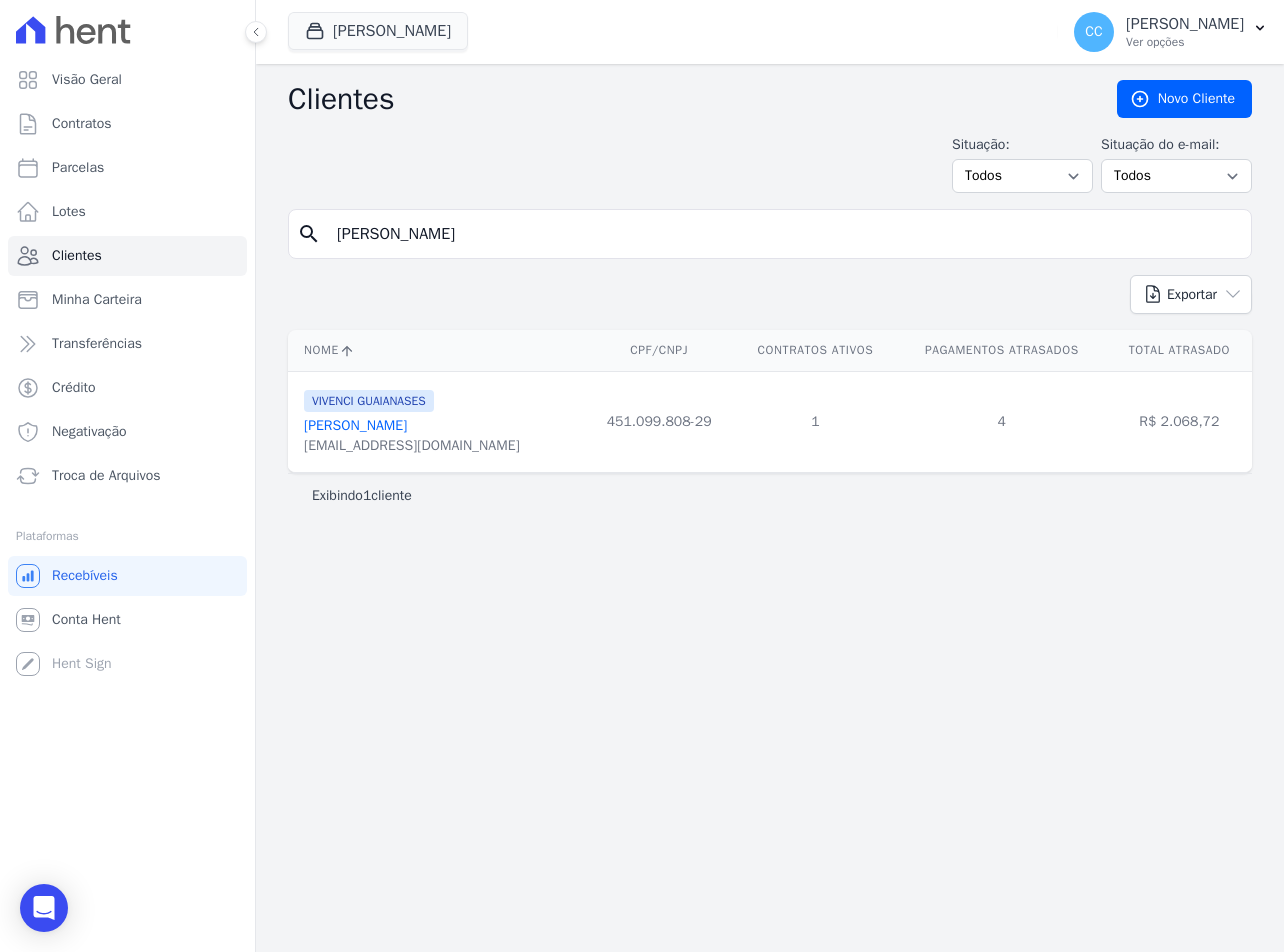 click on "[PERSON_NAME]" at bounding box center (355, 425) 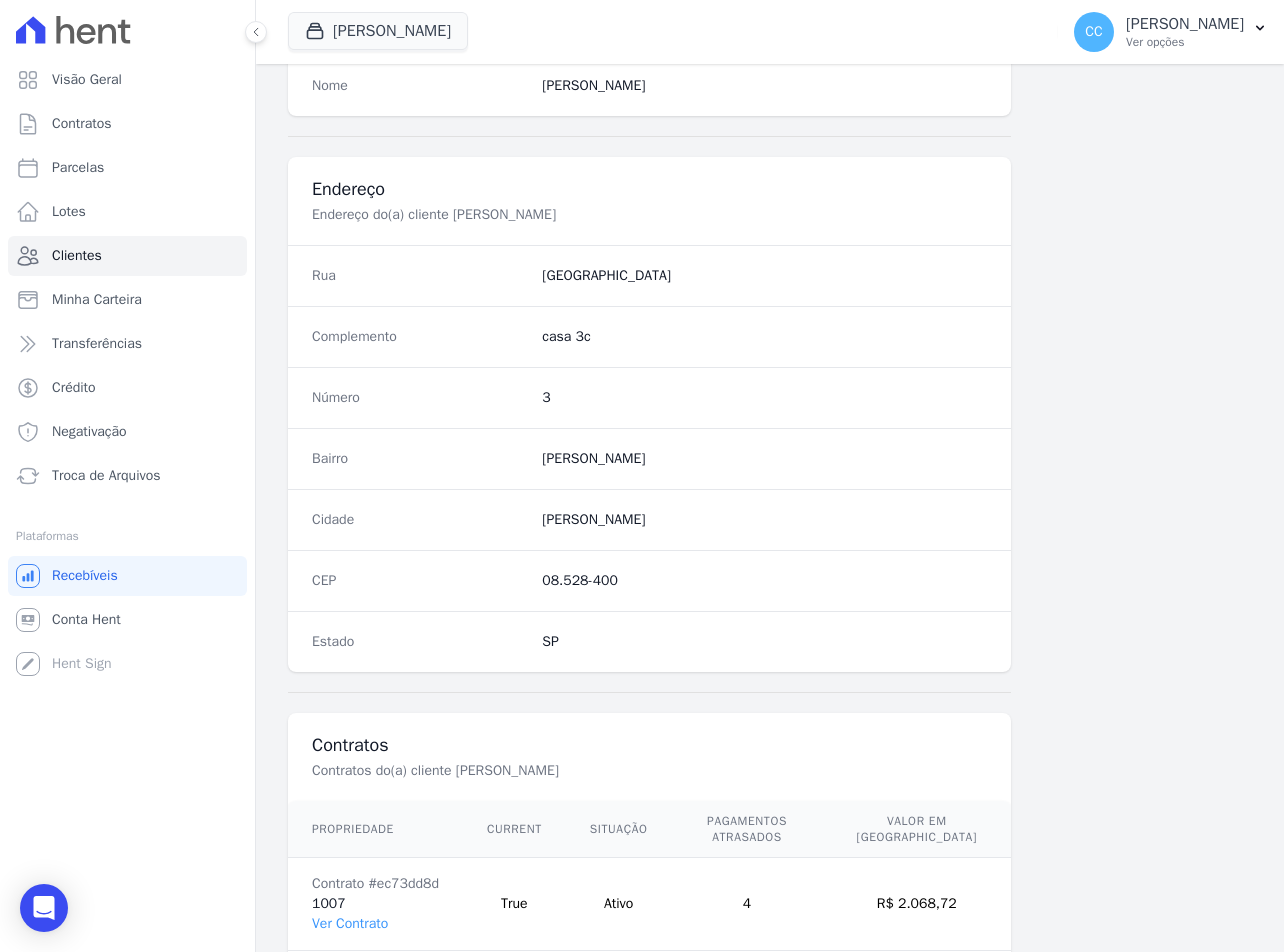 scroll, scrollTop: 935, scrollLeft: 0, axis: vertical 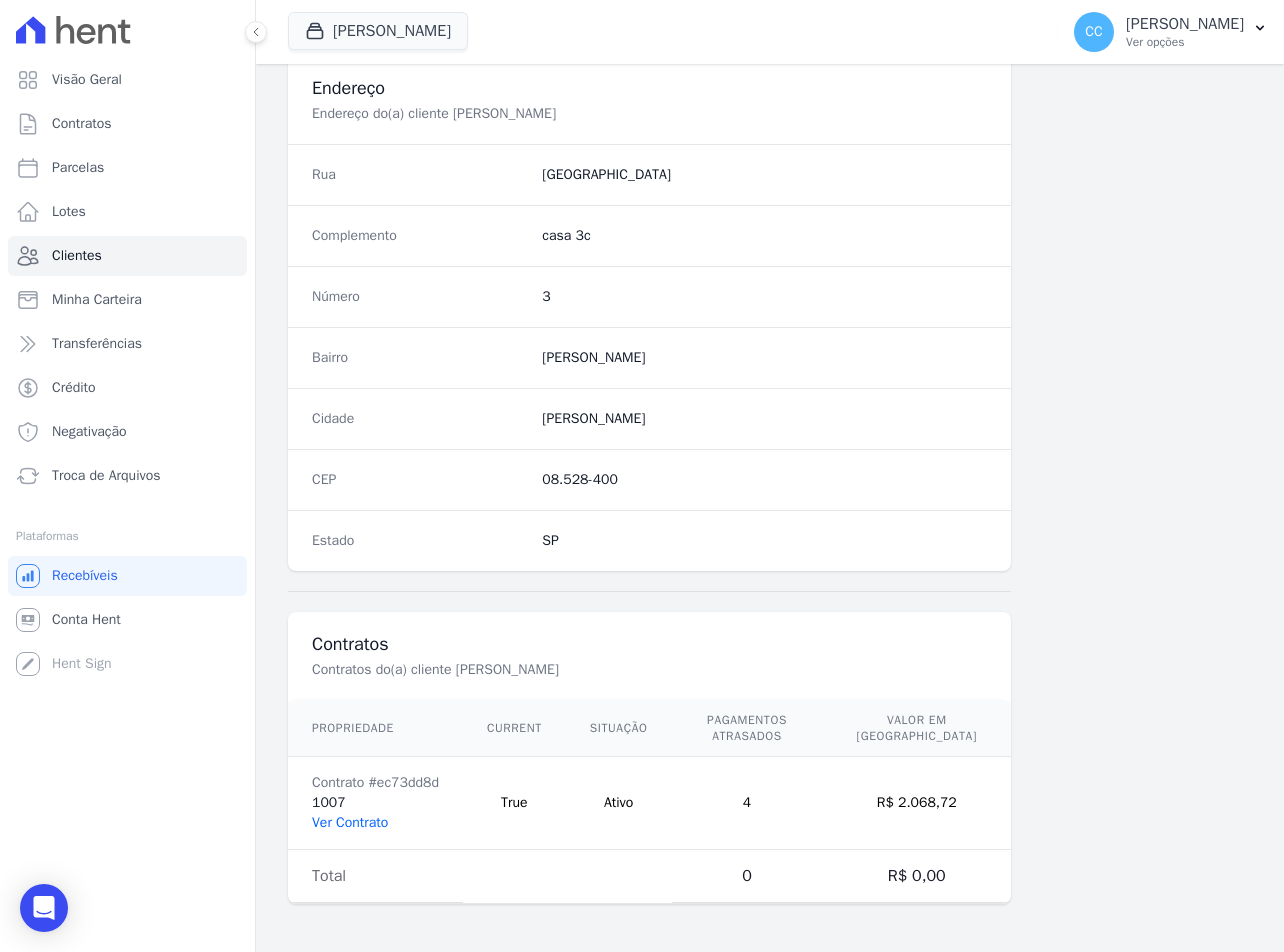click on "Ver Contrato" at bounding box center (350, 822) 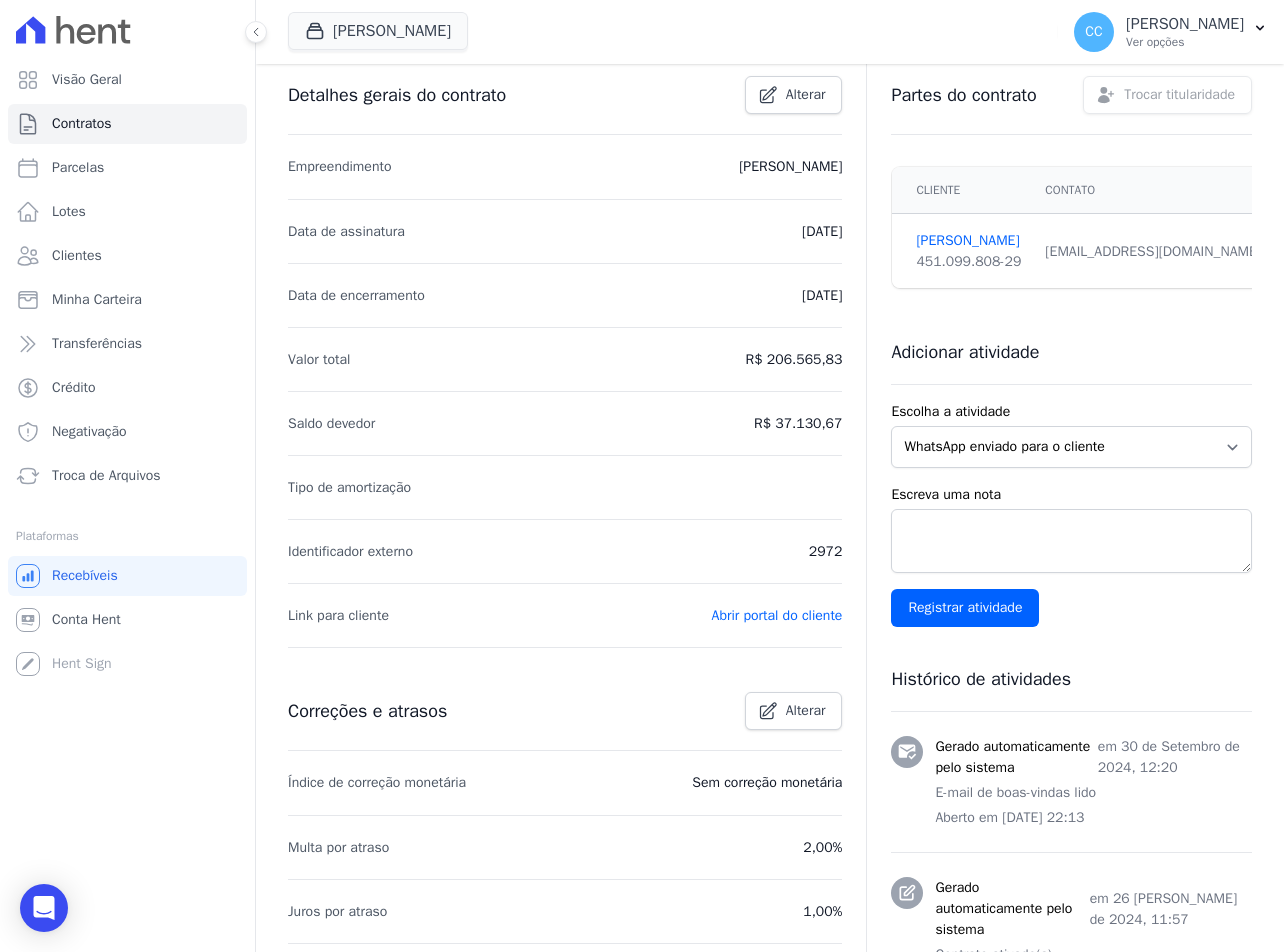 scroll, scrollTop: 0, scrollLeft: 0, axis: both 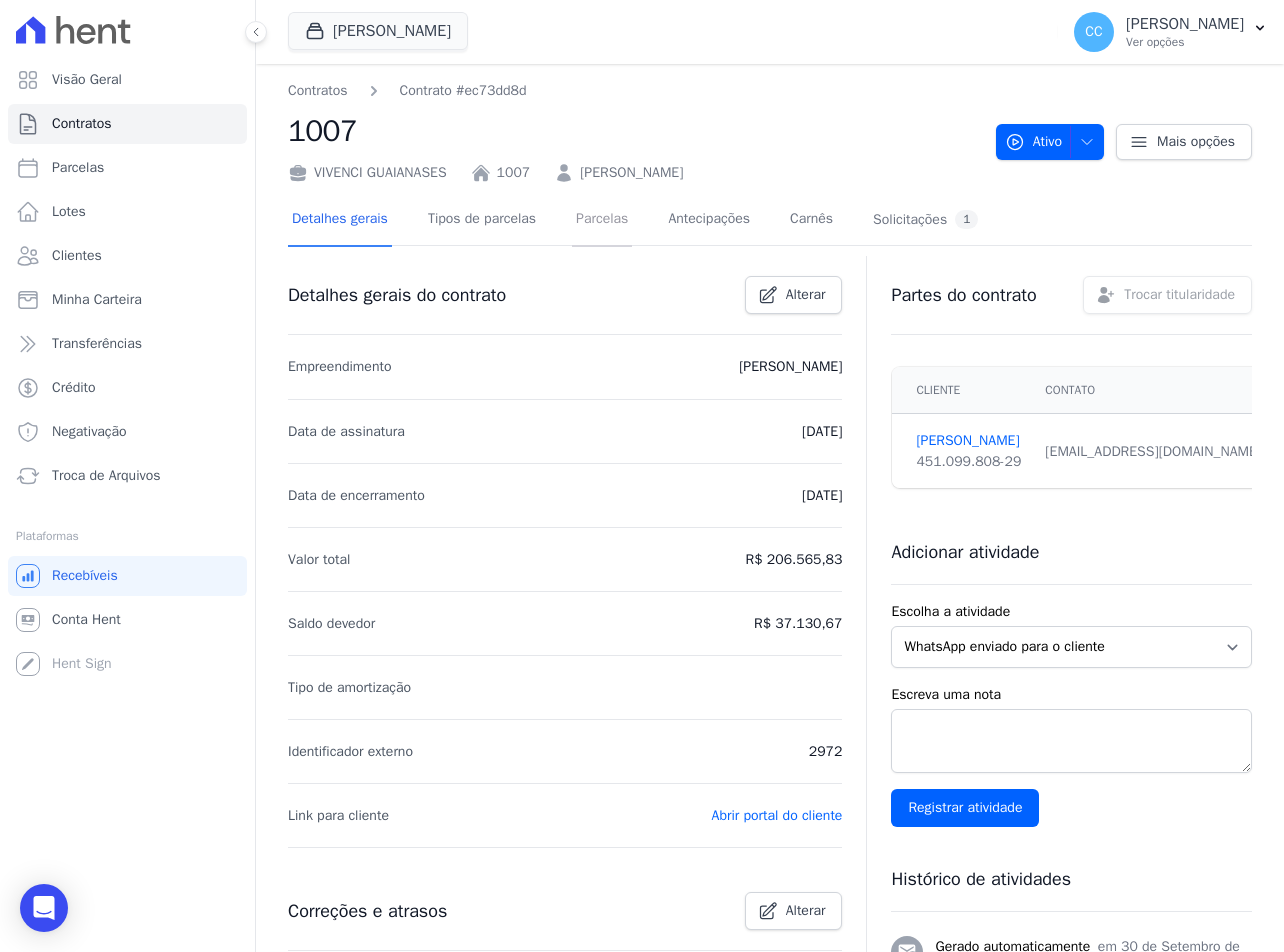 click on "Parcelas" at bounding box center (602, 220) 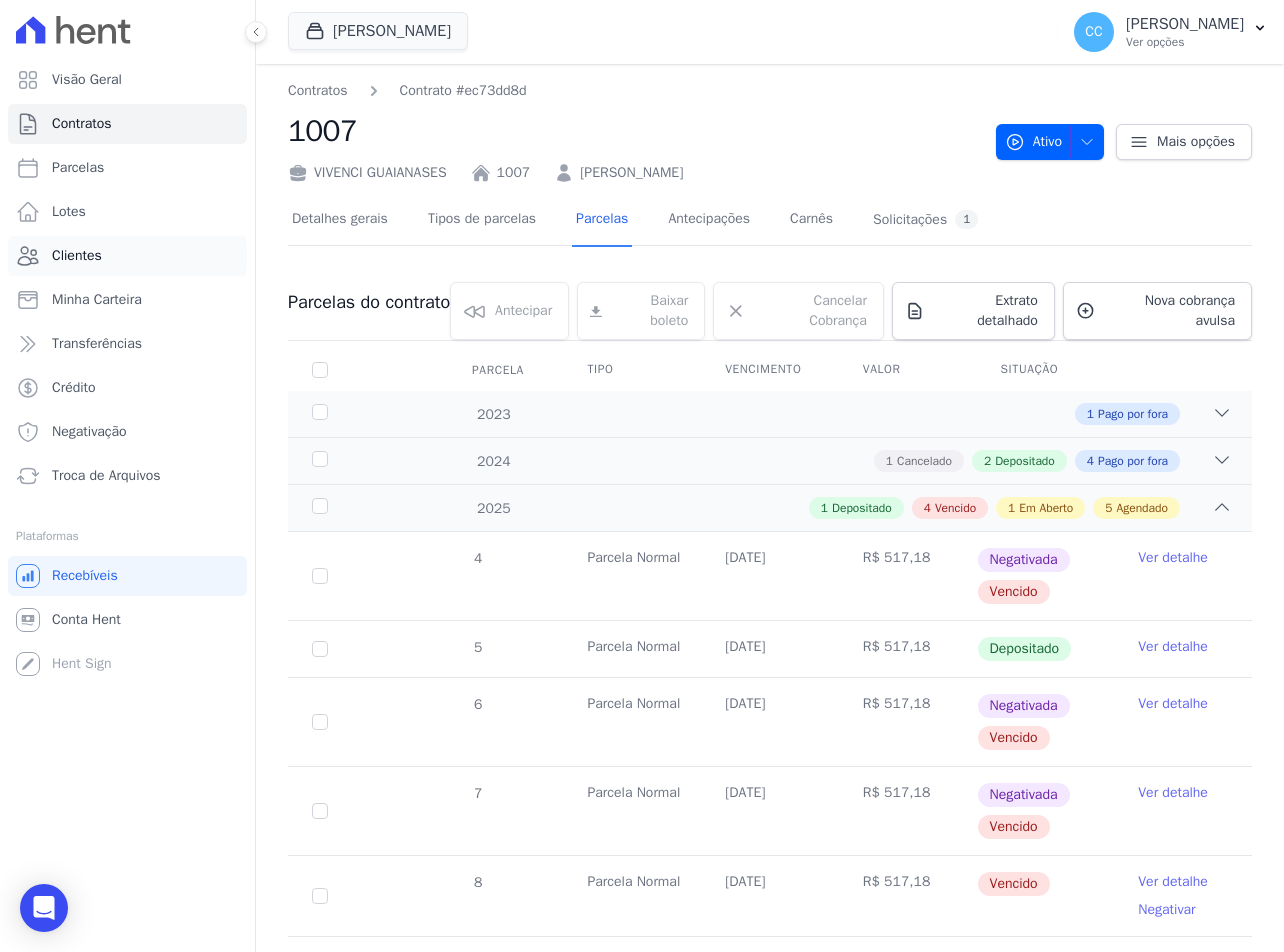 click on "Clientes" at bounding box center (127, 256) 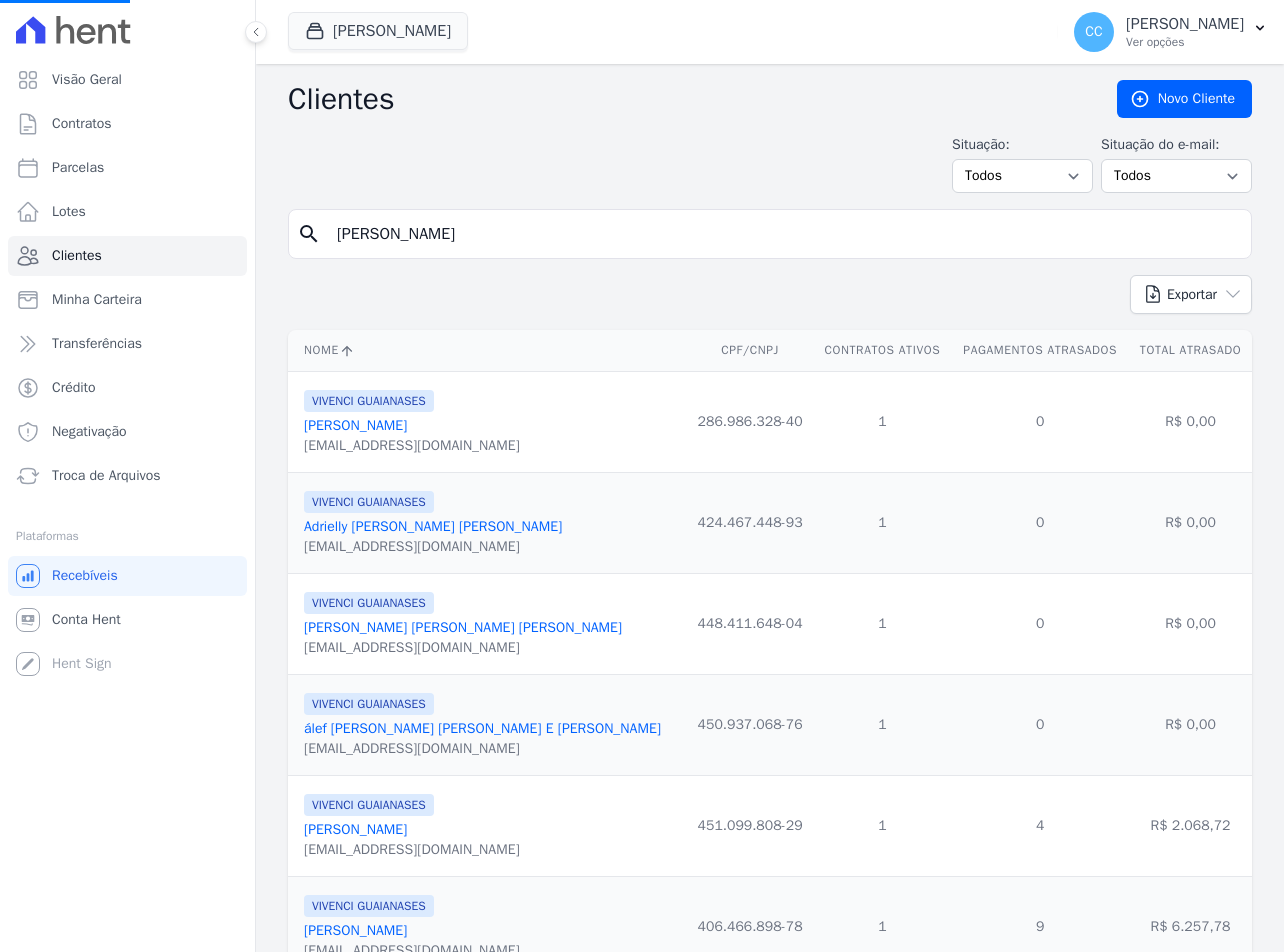 click on "ALEXANDRE" at bounding box center (784, 234) 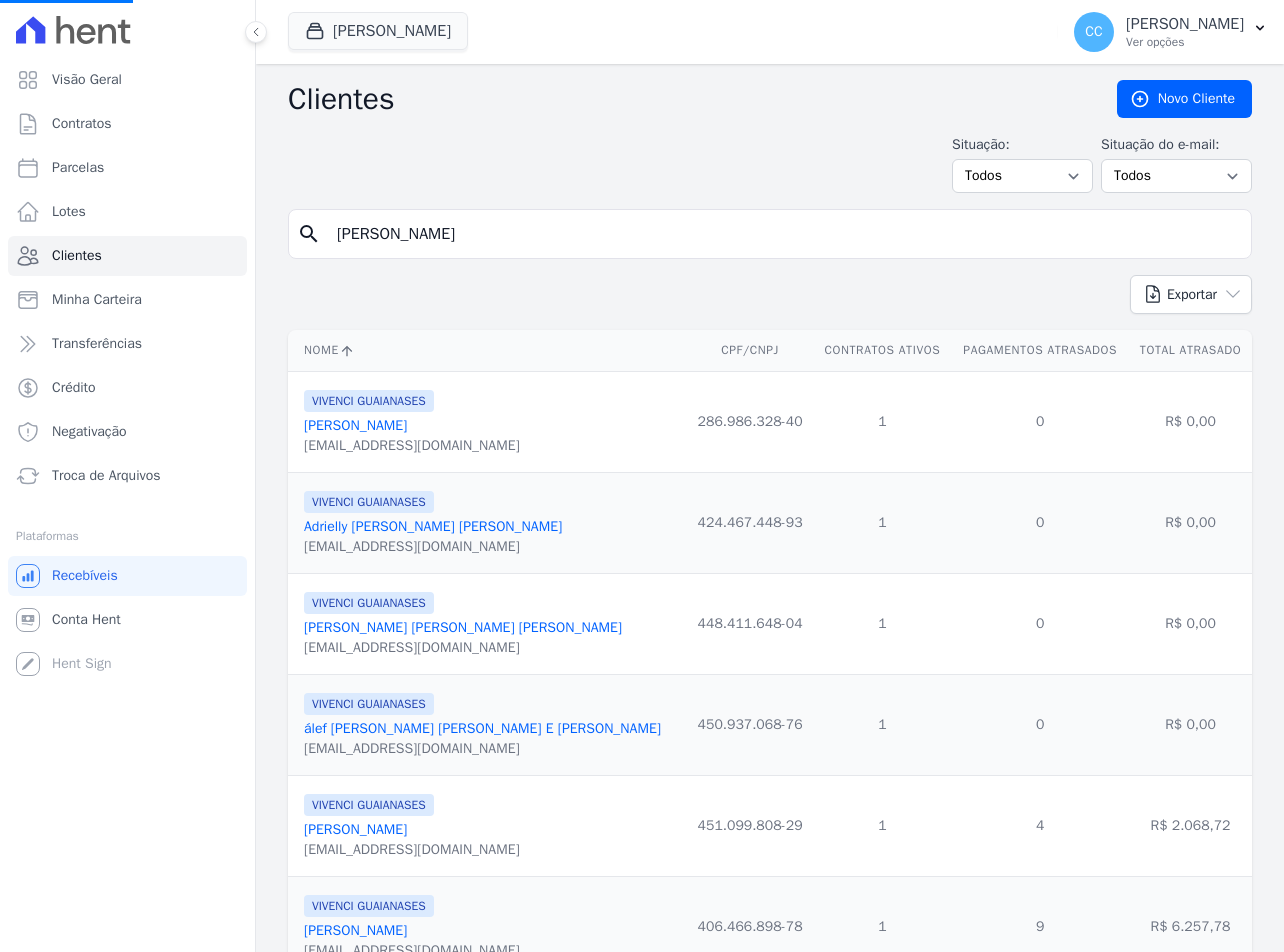drag, startPoint x: 477, startPoint y: 227, endPoint x: -716, endPoint y: 140, distance: 1196.1681 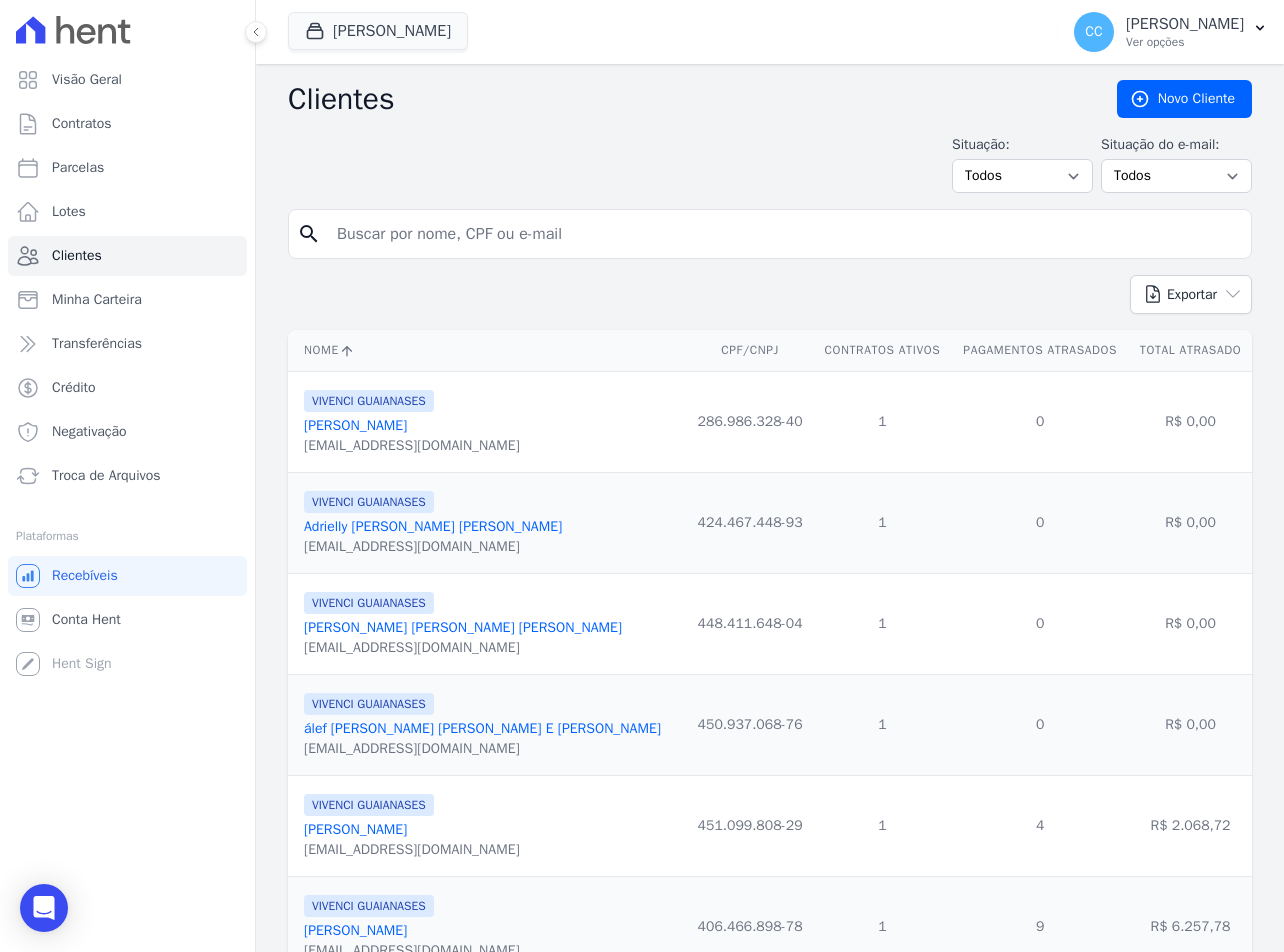 drag, startPoint x: 419, startPoint y: 232, endPoint x: 382, endPoint y: 207, distance: 44.65423 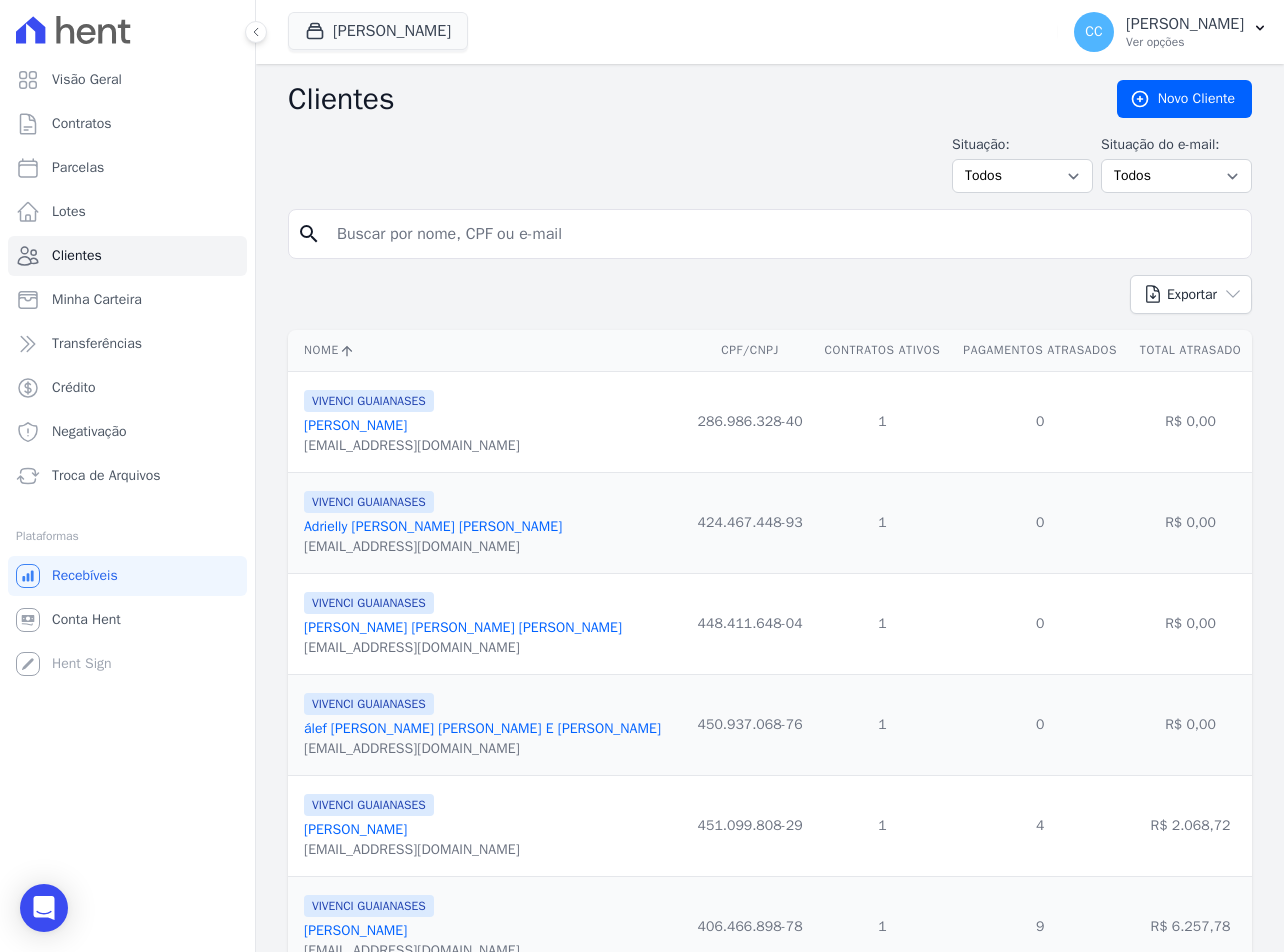 click at bounding box center (784, 234) 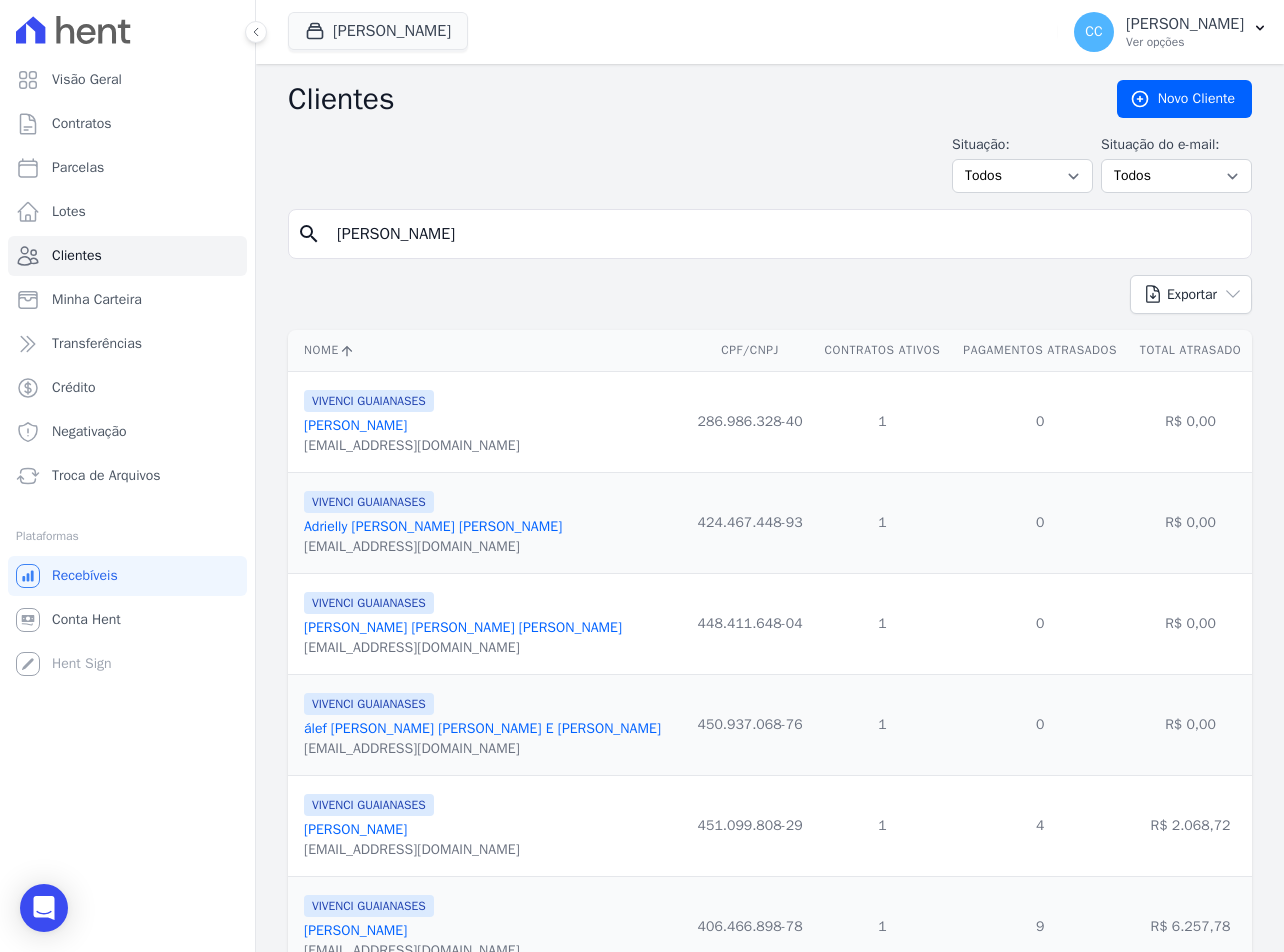 type on "BIANCA LEANDRO" 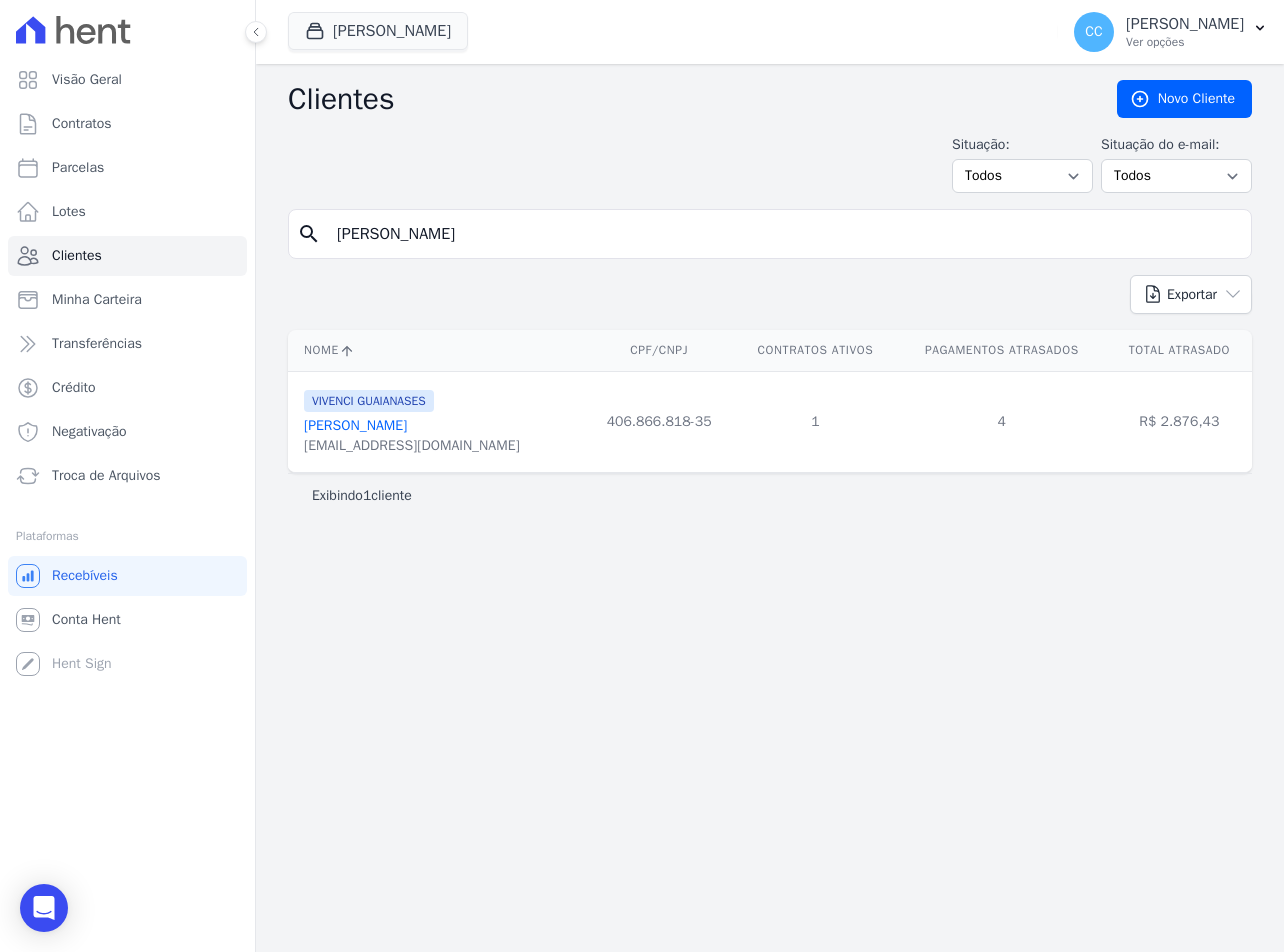 click on "[PERSON_NAME]" at bounding box center [355, 425] 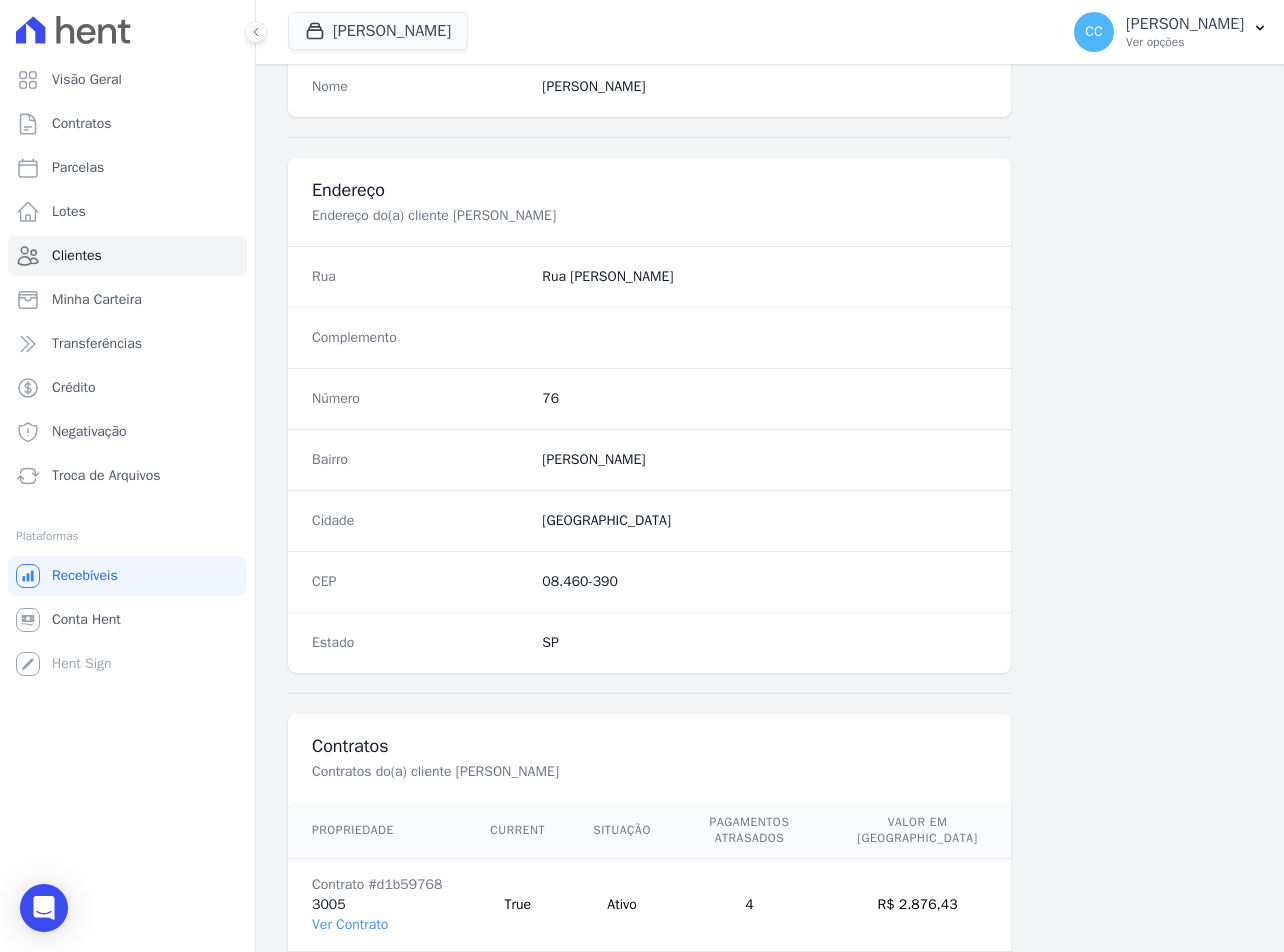 scroll, scrollTop: 935, scrollLeft: 0, axis: vertical 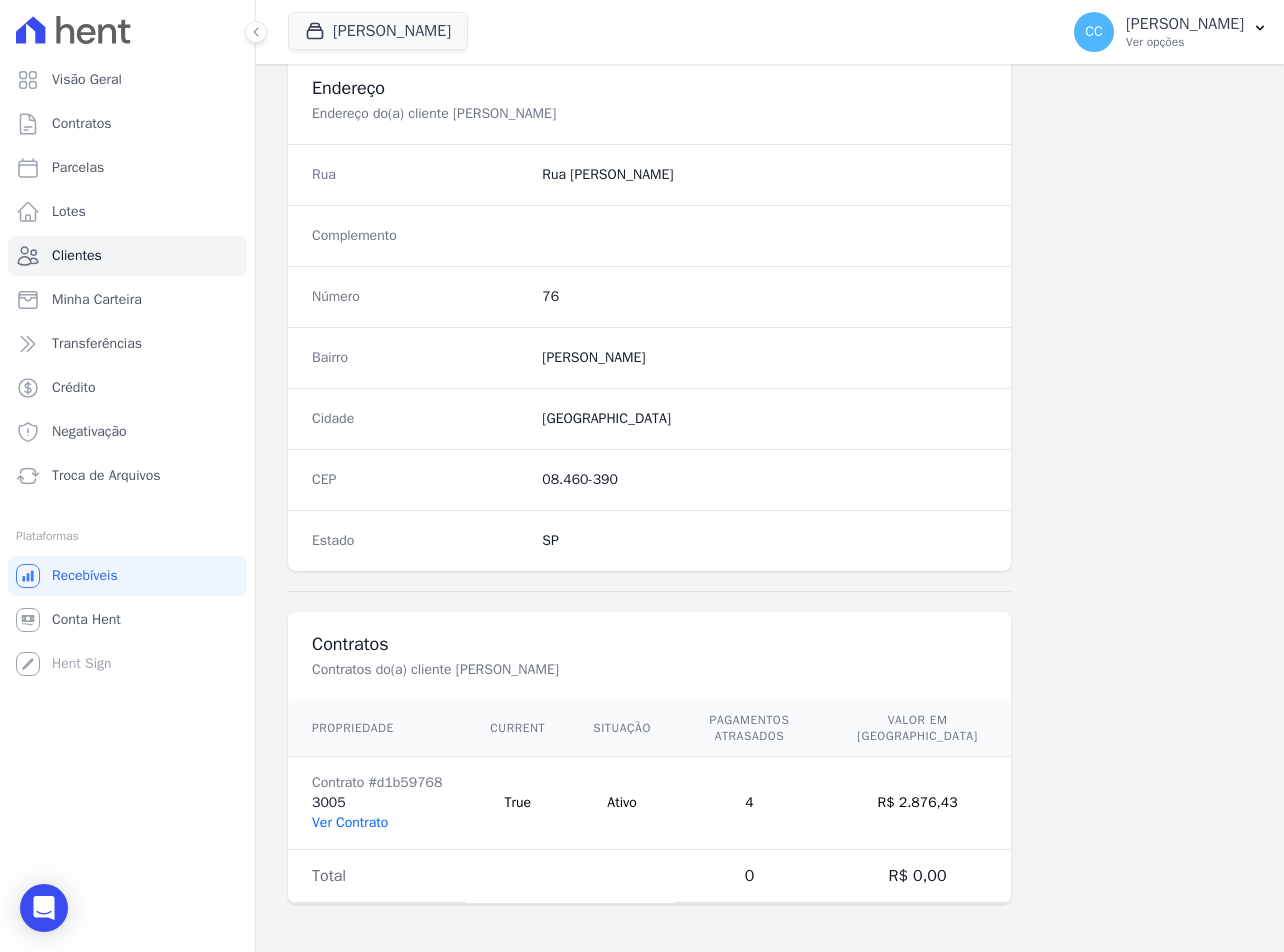 click on "Ver Contrato" at bounding box center [350, 822] 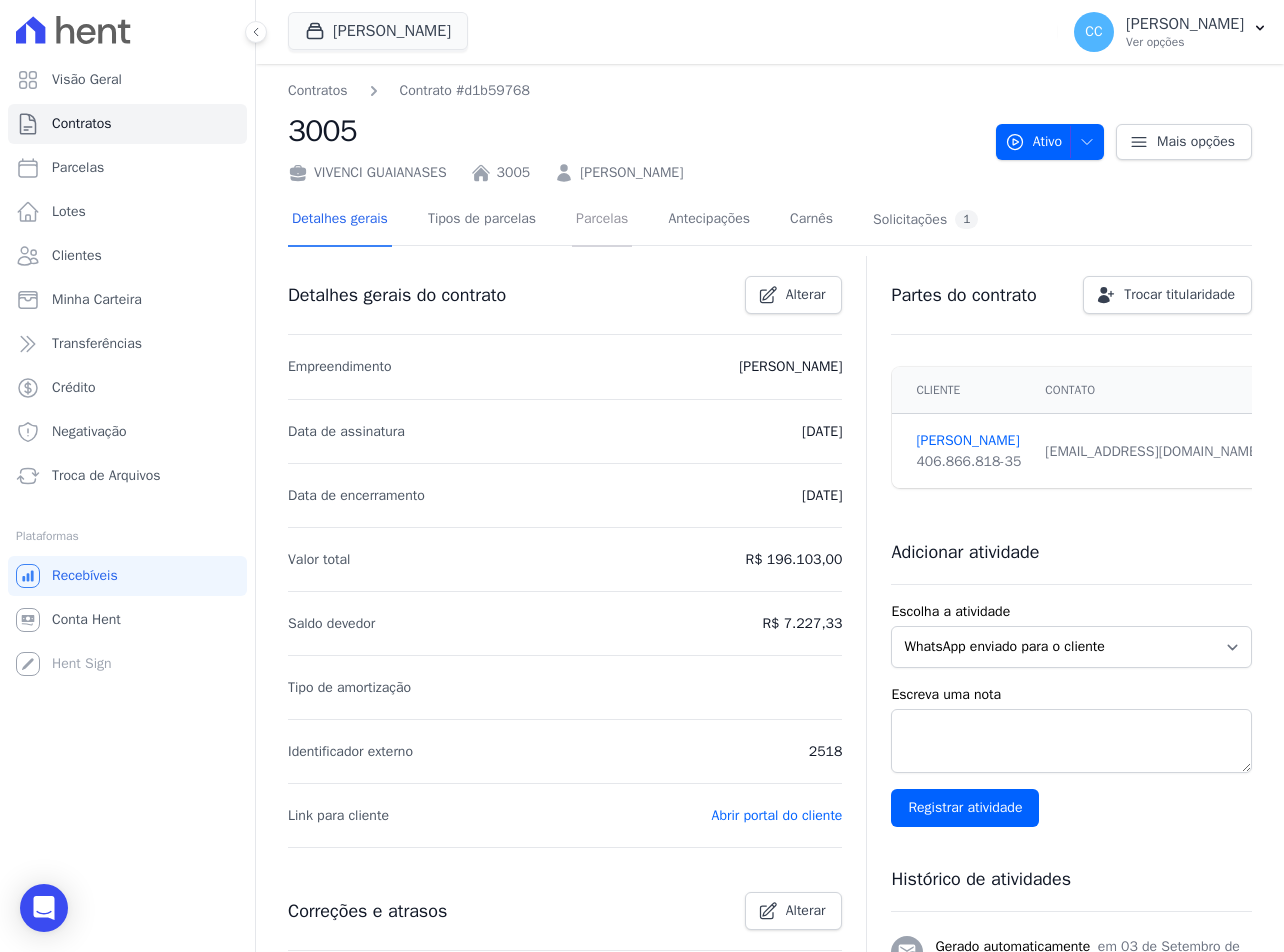 click on "Parcelas" at bounding box center [602, 220] 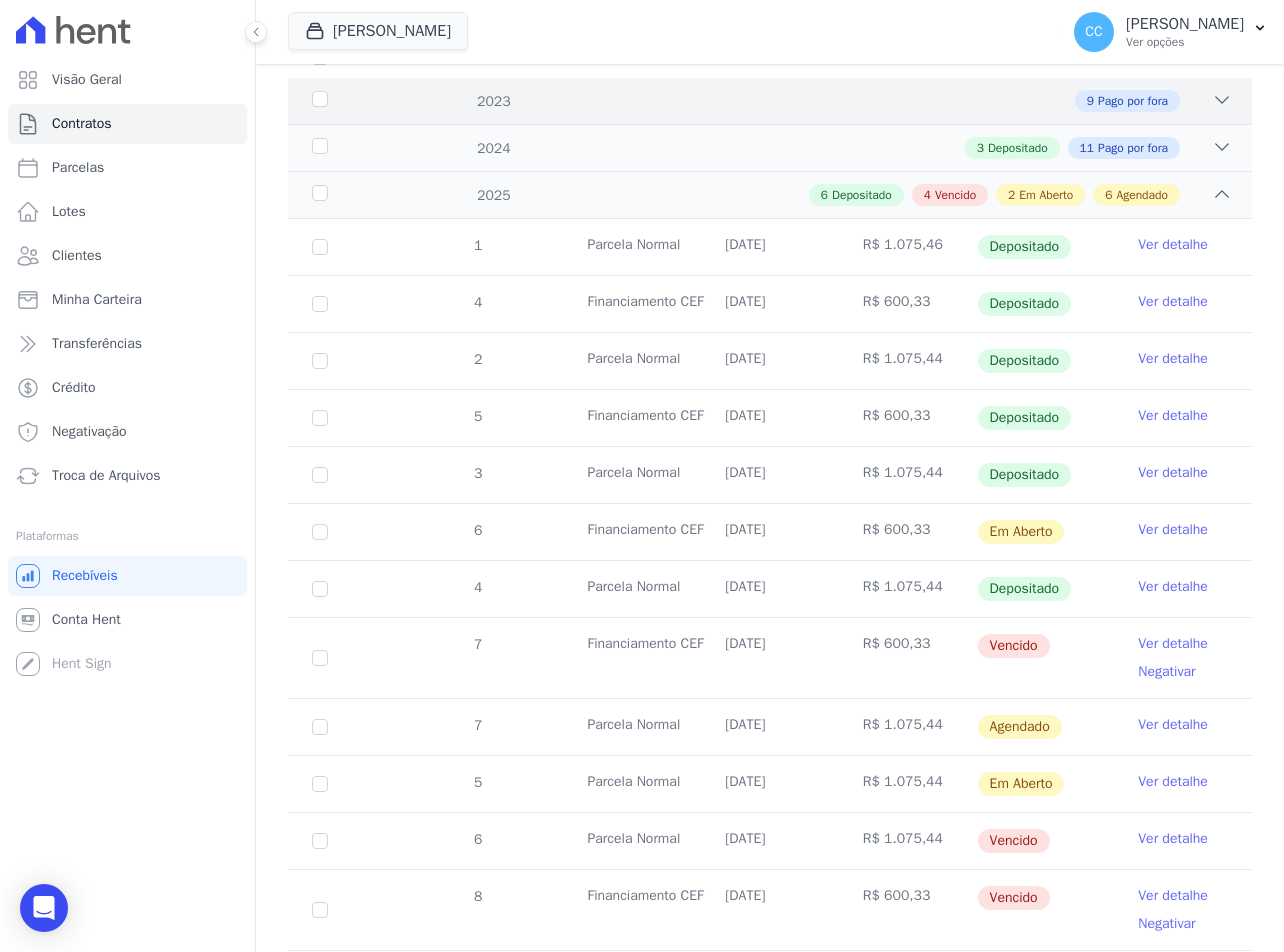 scroll, scrollTop: 600, scrollLeft: 0, axis: vertical 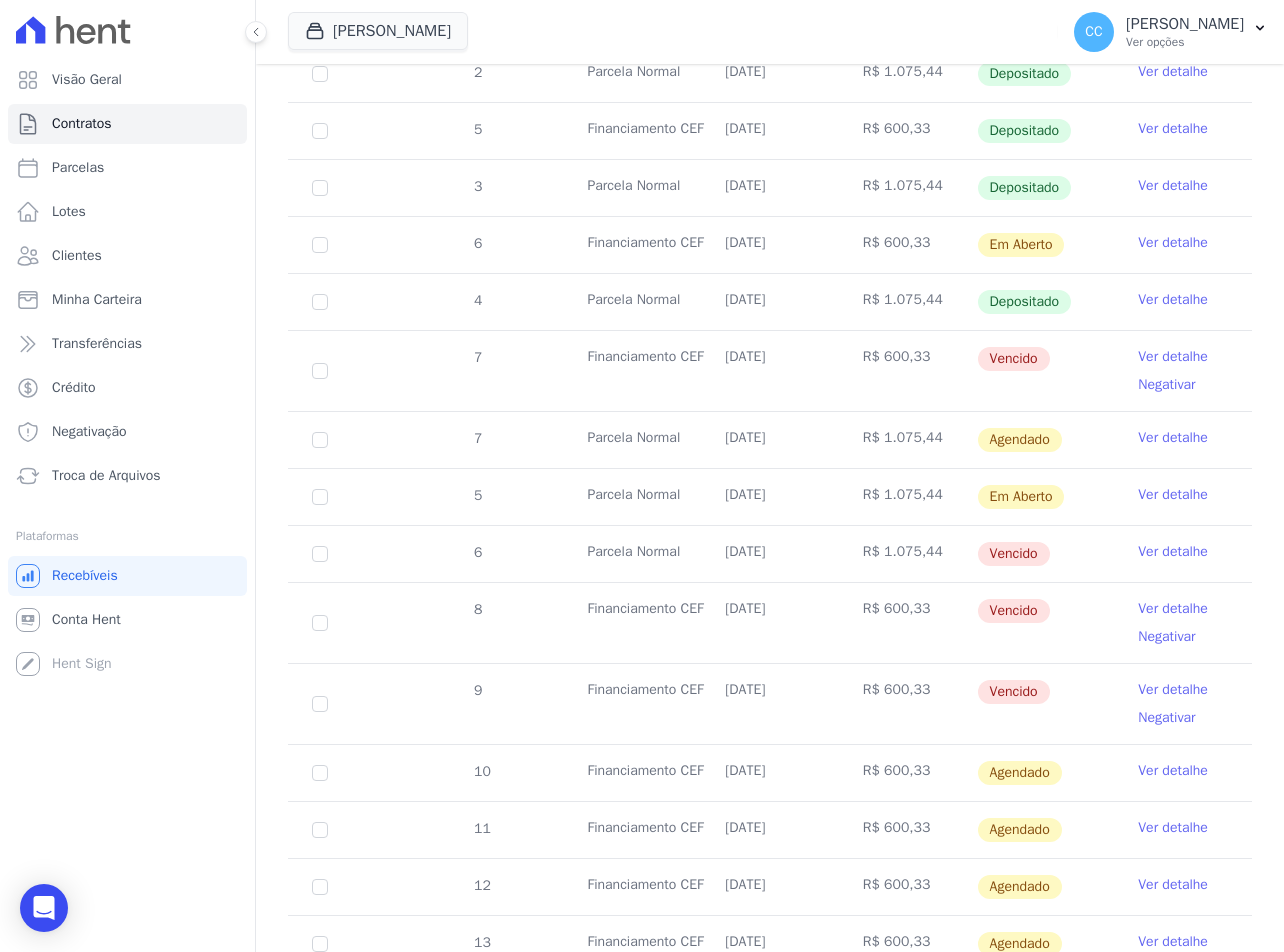 click on "Negativar" at bounding box center (1166, 384) 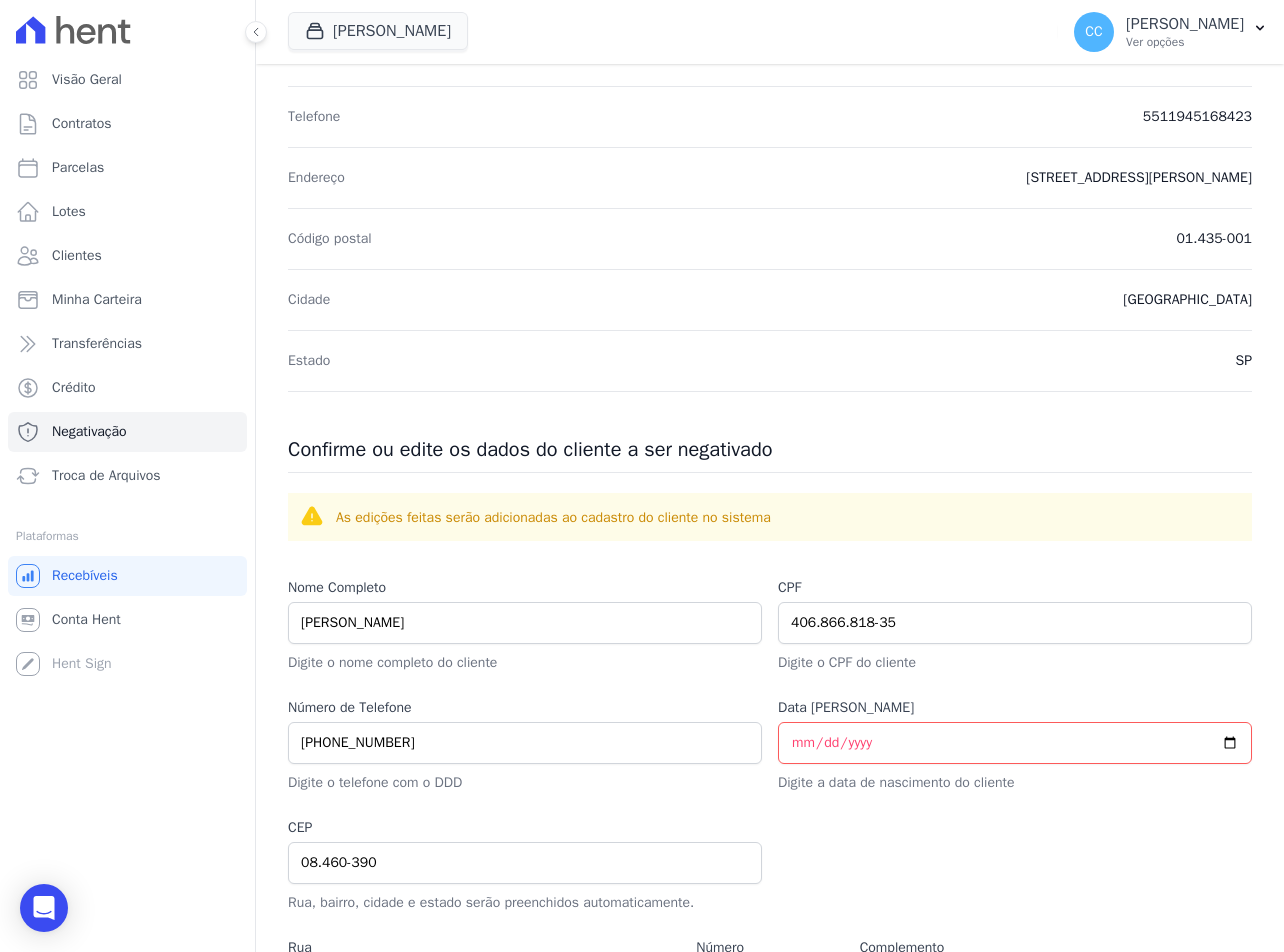 scroll, scrollTop: 600, scrollLeft: 0, axis: vertical 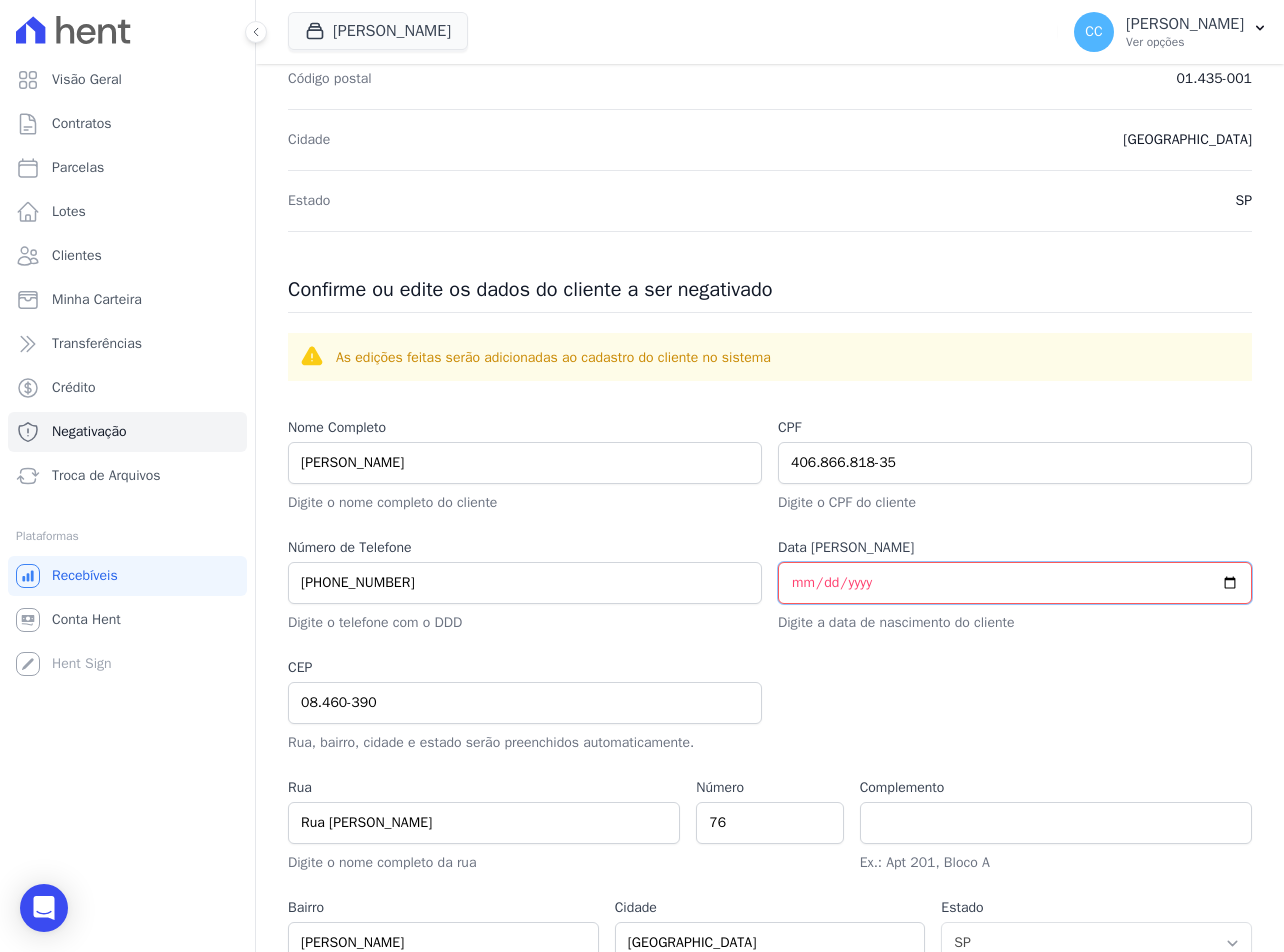 click on "Data de Nascimento" at bounding box center (1015, 583) 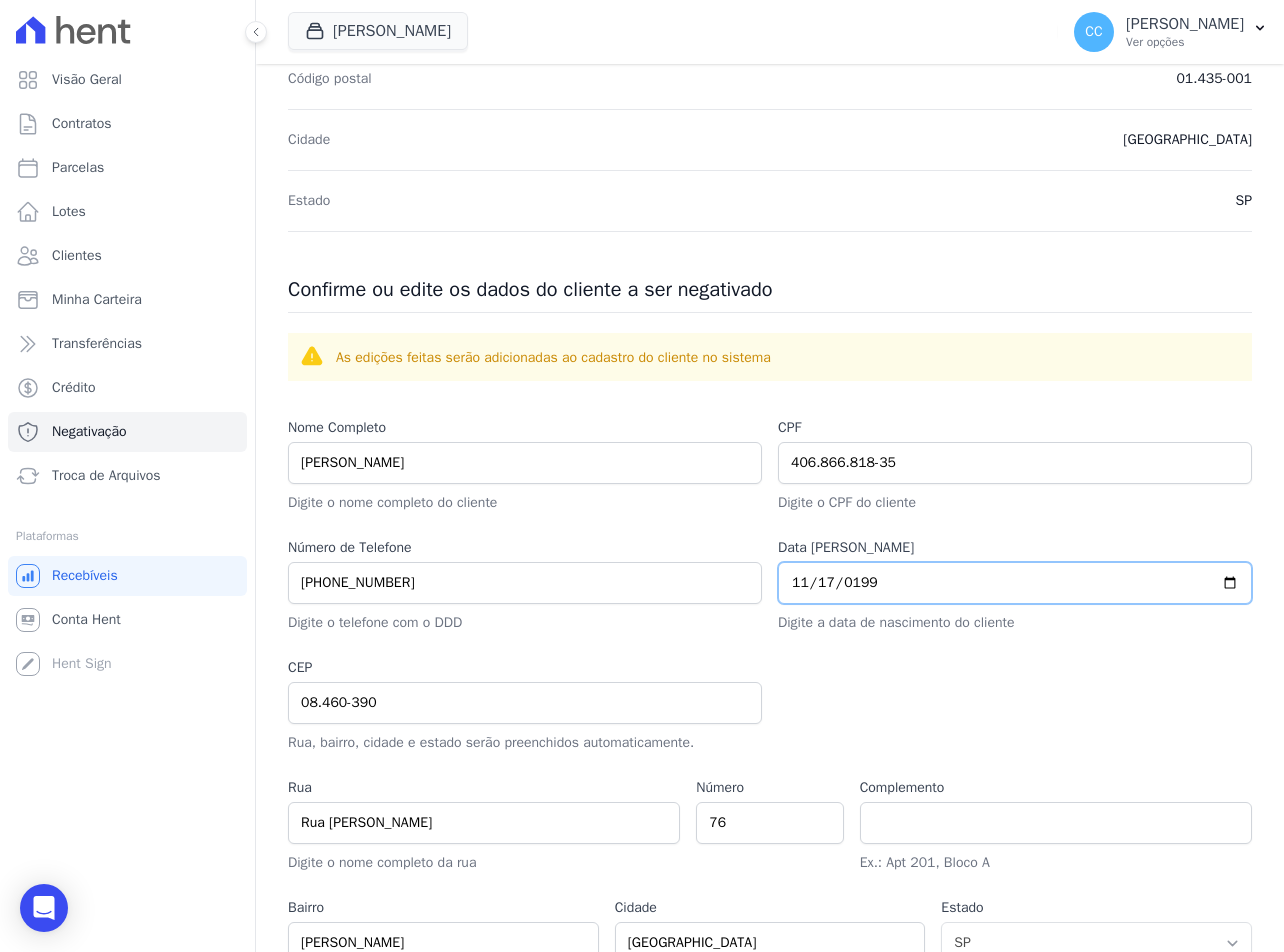 type on "1992-11-17" 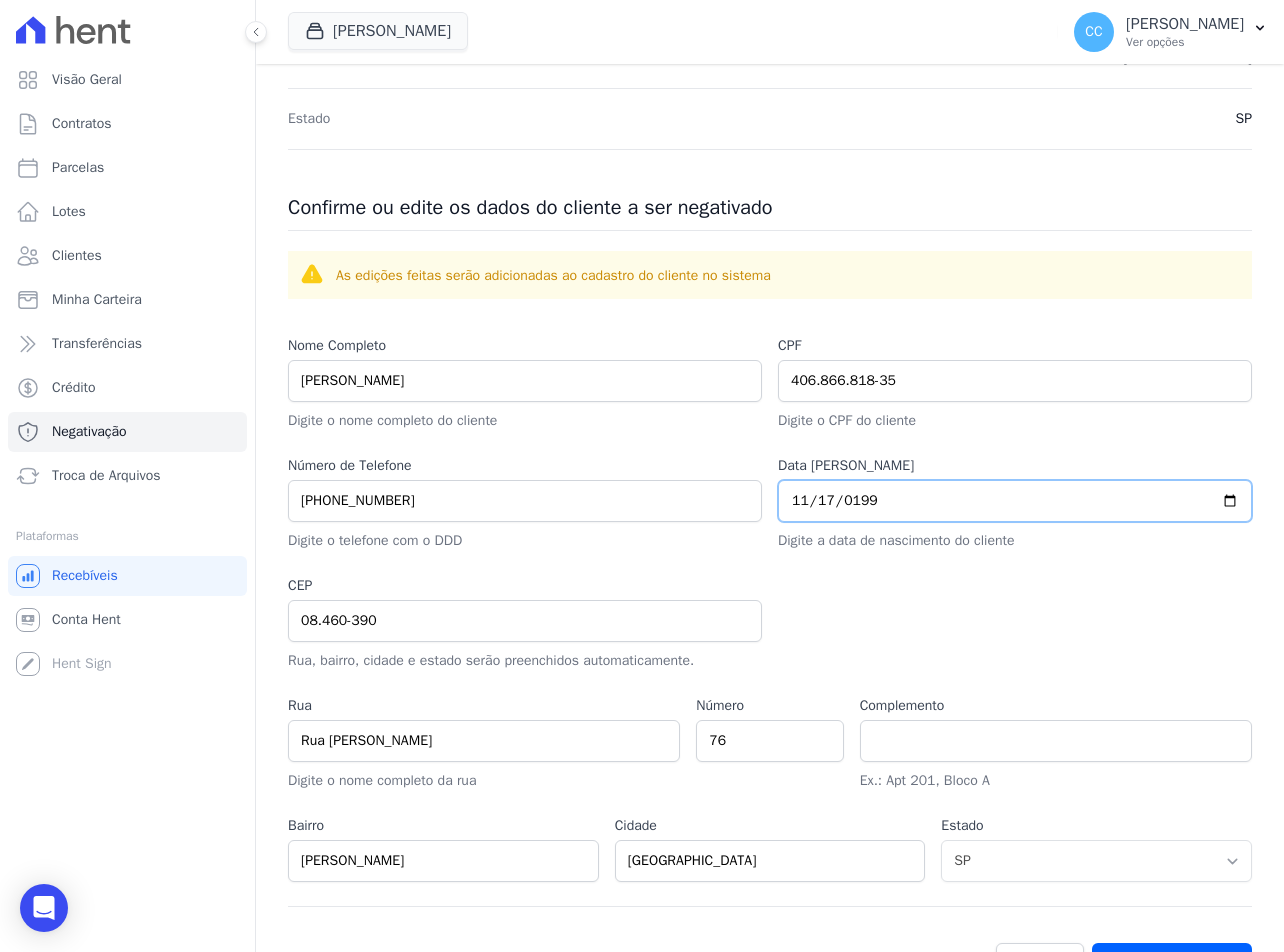 scroll, scrollTop: 747, scrollLeft: 0, axis: vertical 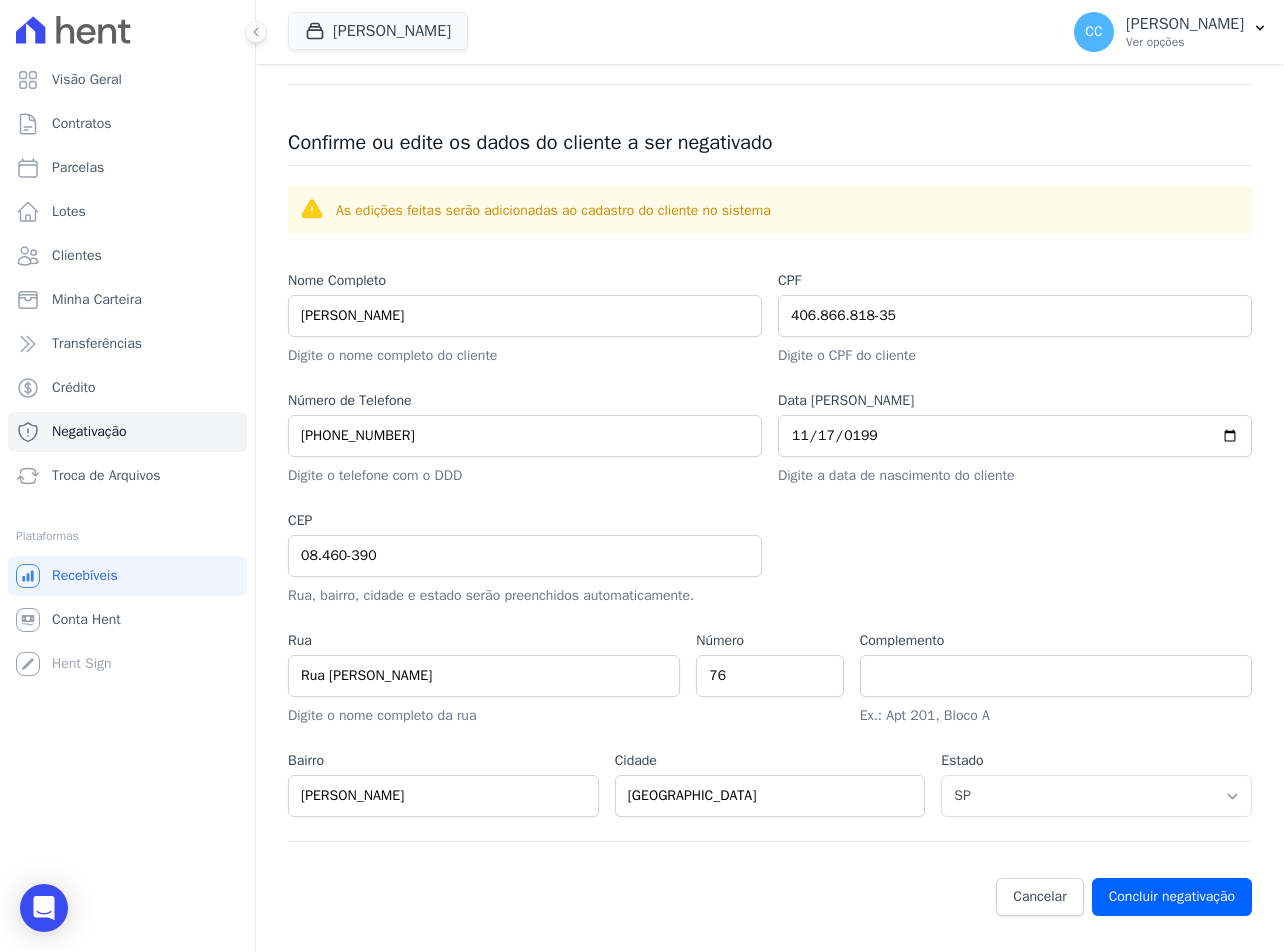 click on "Cancelar
Concluir negativação" at bounding box center (770, 907) 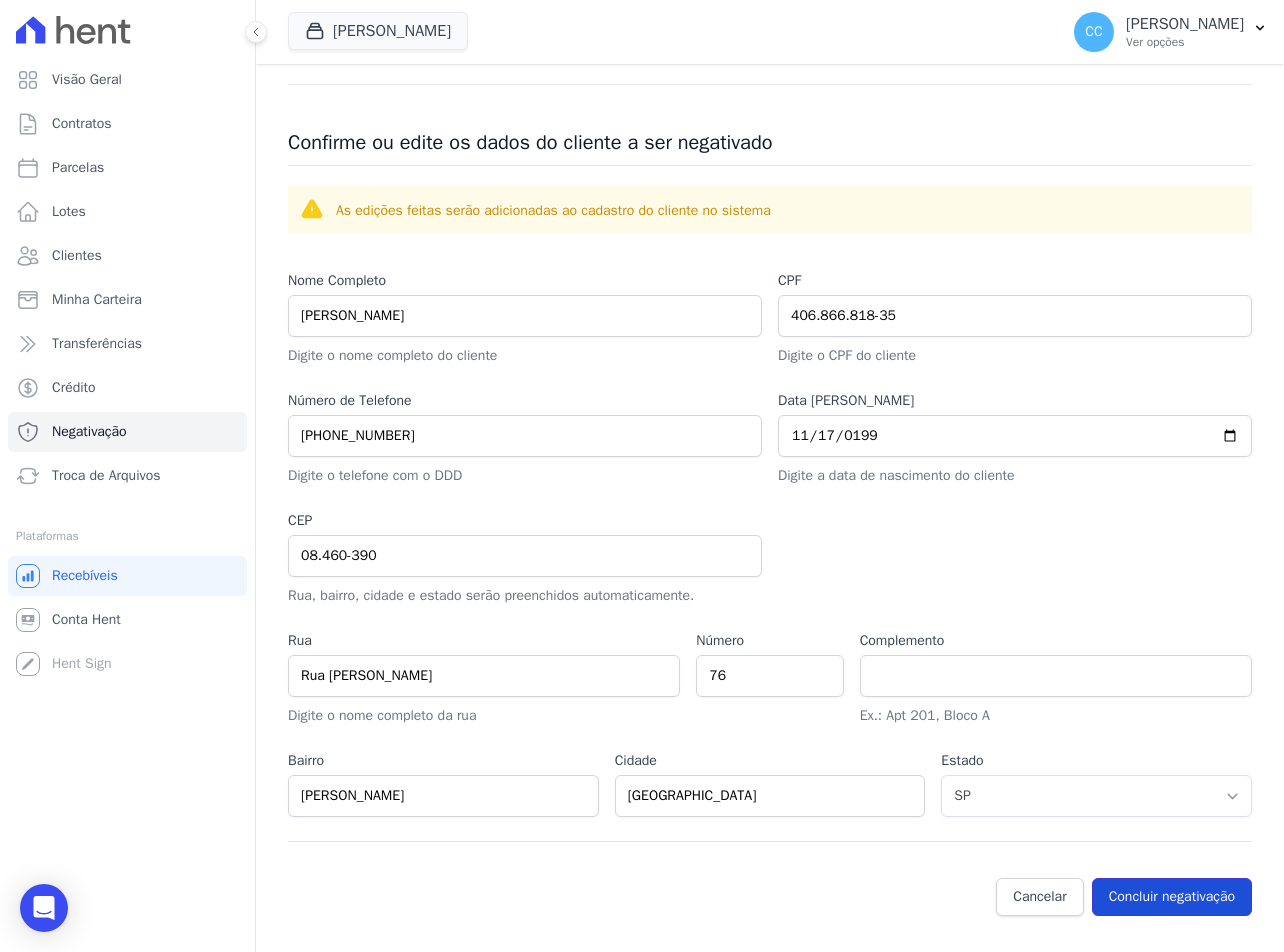 click on "Concluir negativação" at bounding box center (1172, 897) 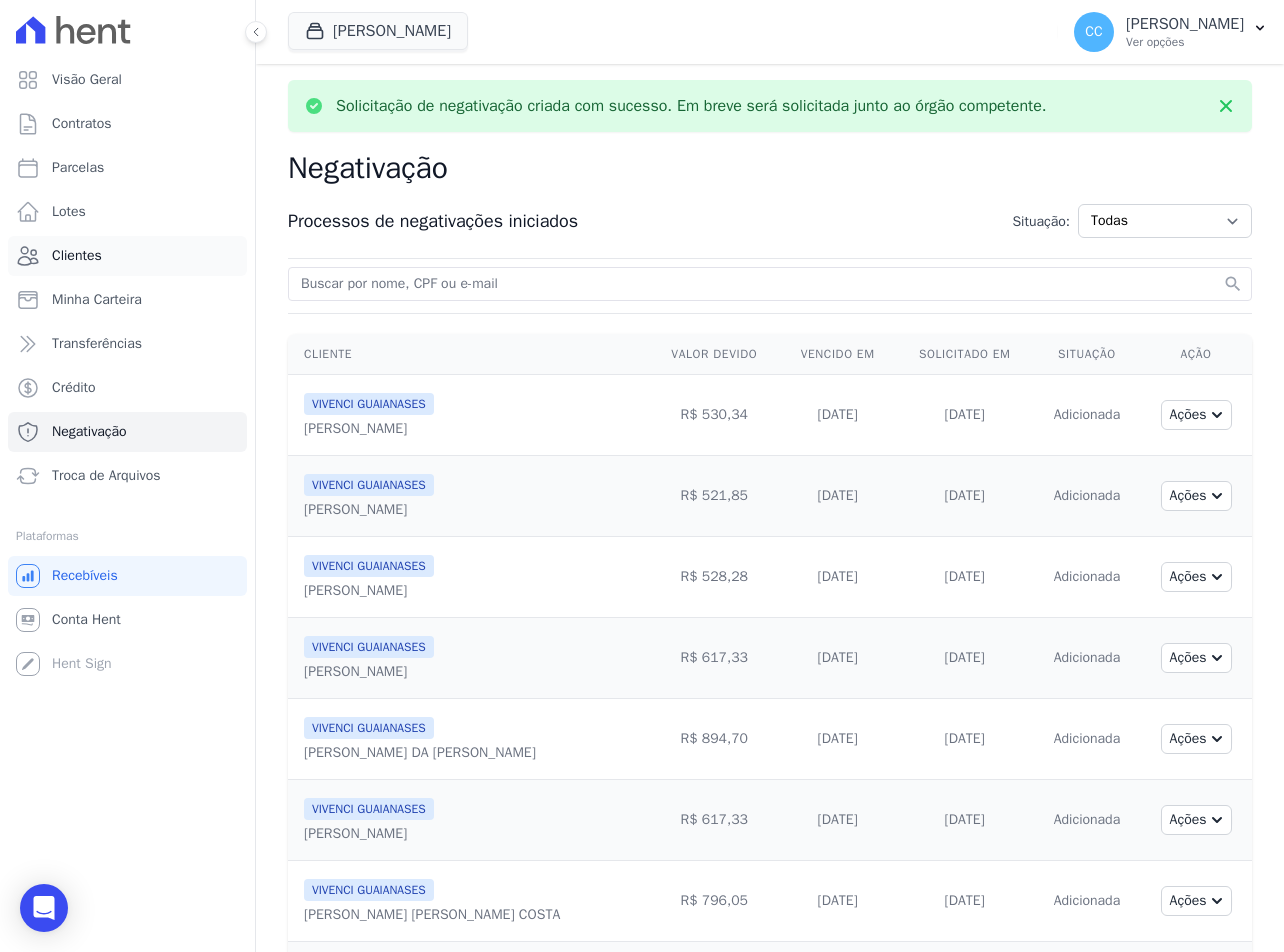 click on "Clientes" at bounding box center (77, 256) 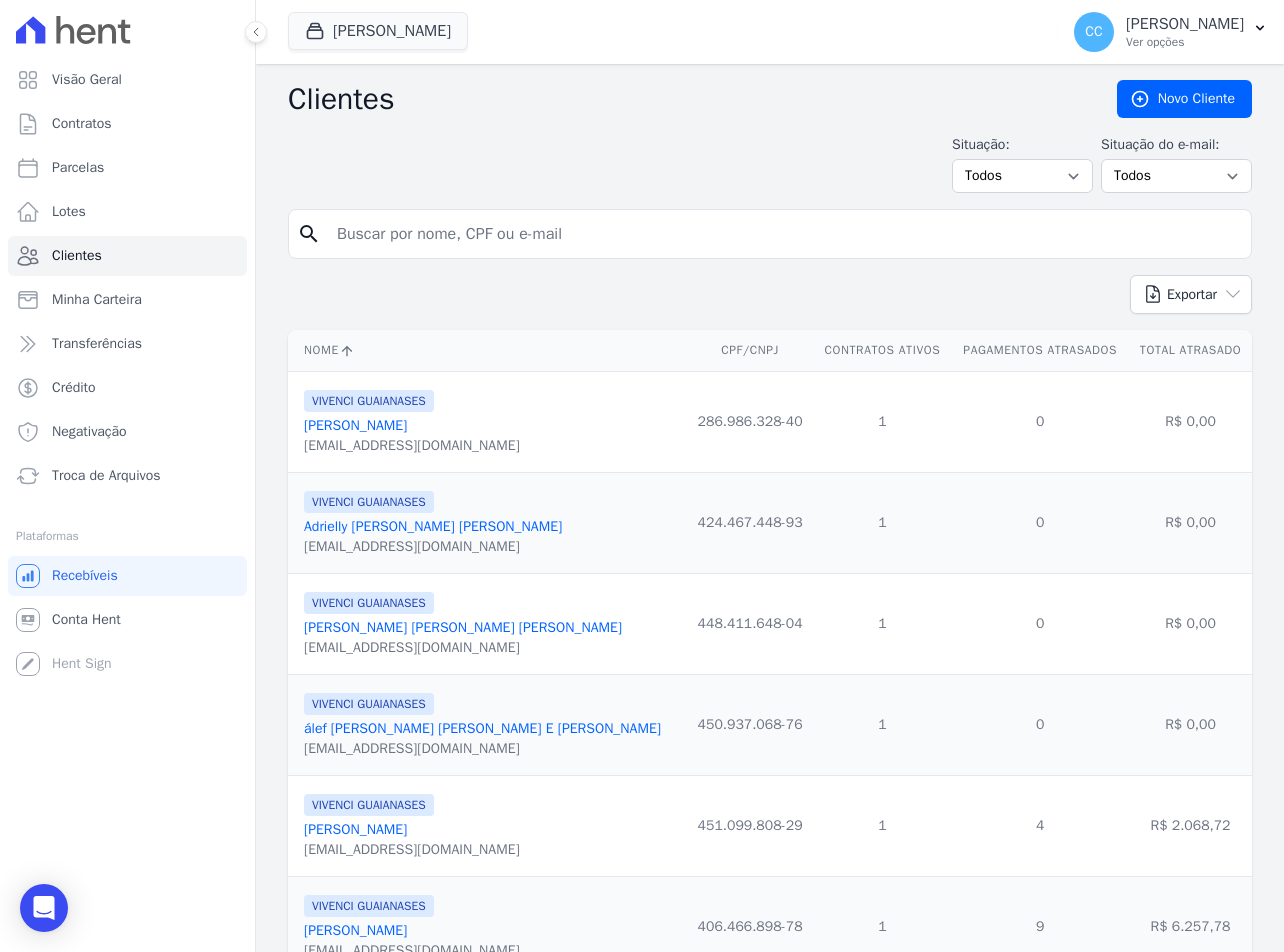 click at bounding box center [784, 234] 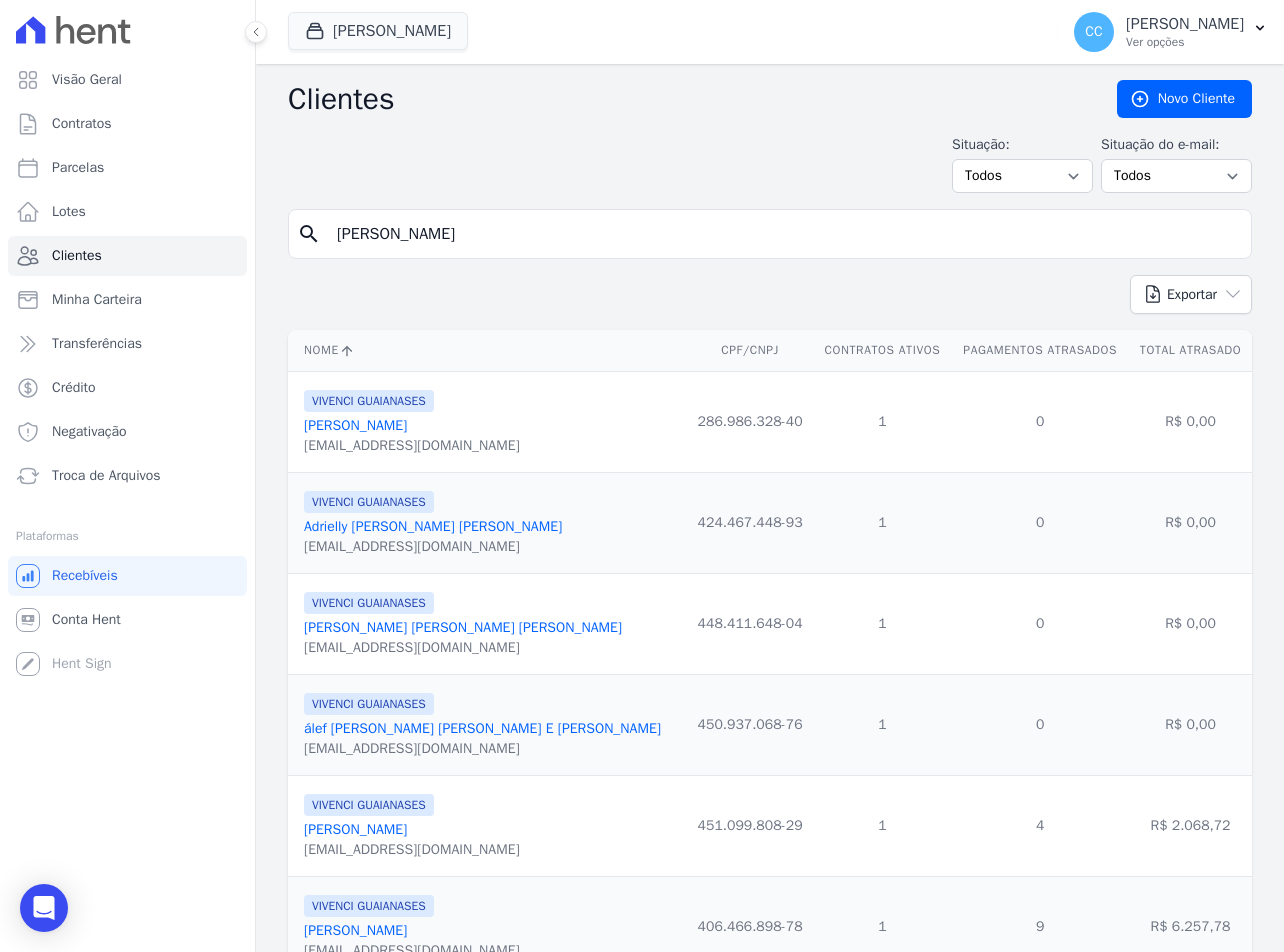 type on "BIANCA LEANDRO" 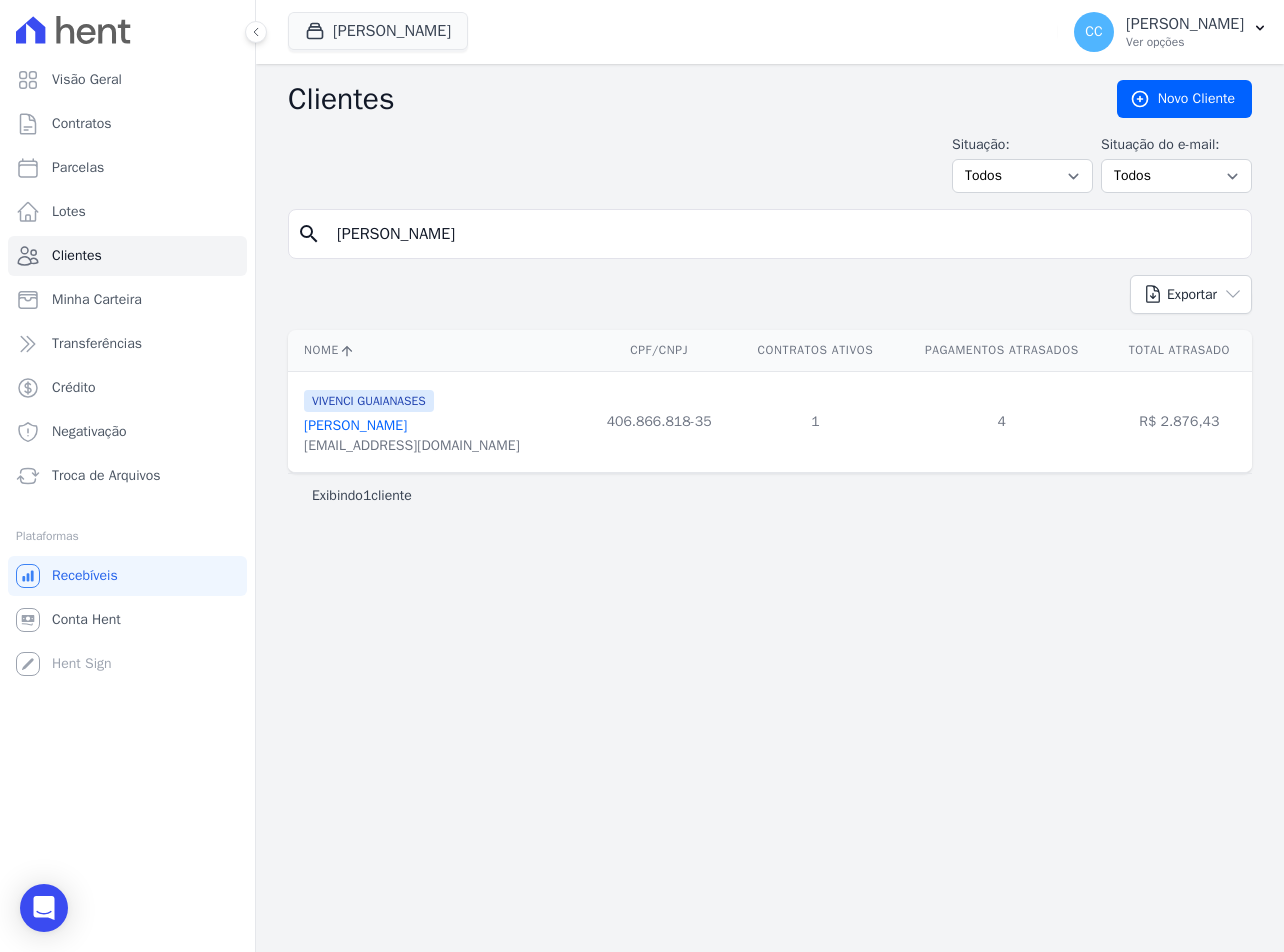 click on "[PERSON_NAME]" at bounding box center (355, 425) 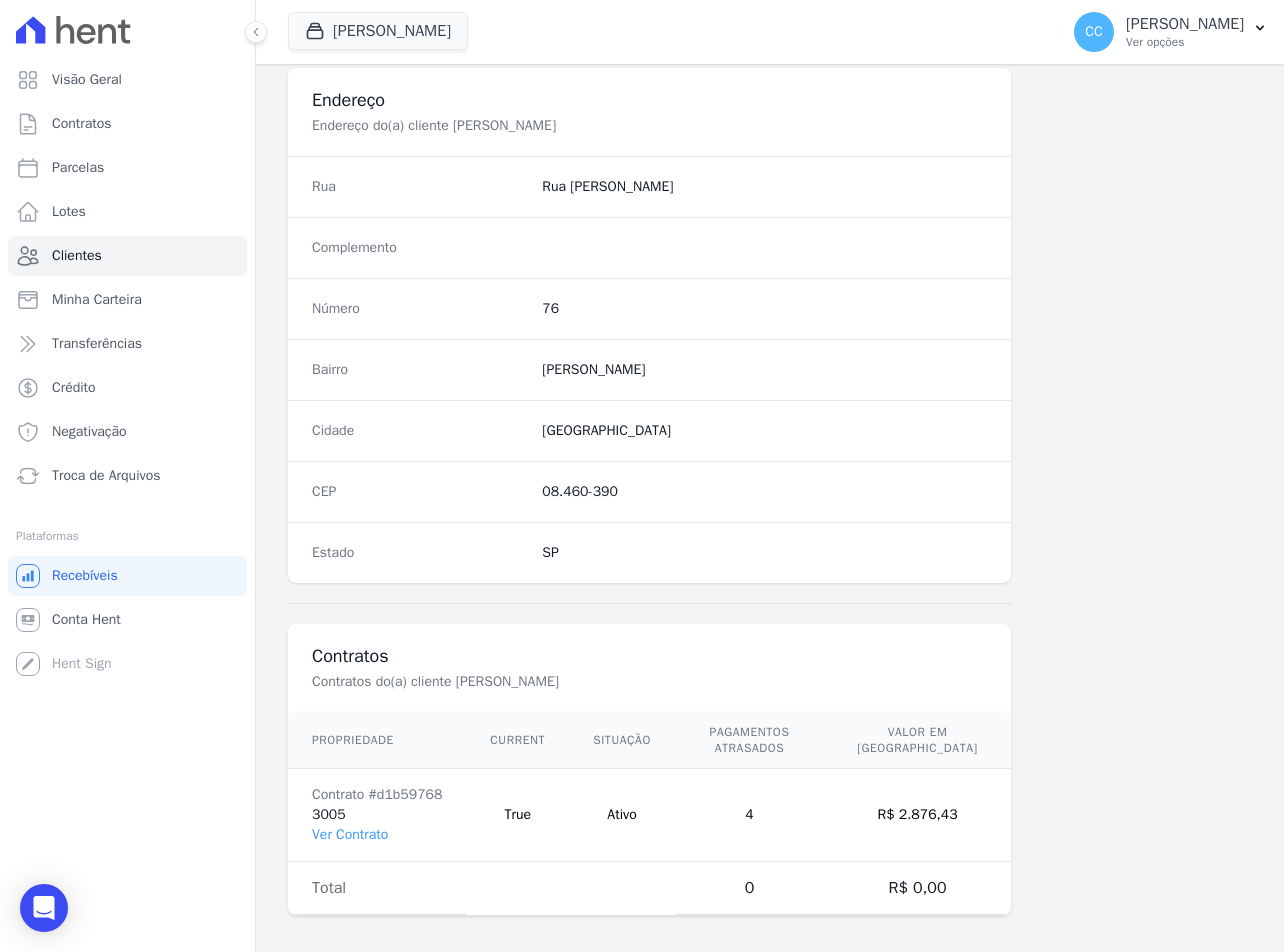 scroll, scrollTop: 935, scrollLeft: 0, axis: vertical 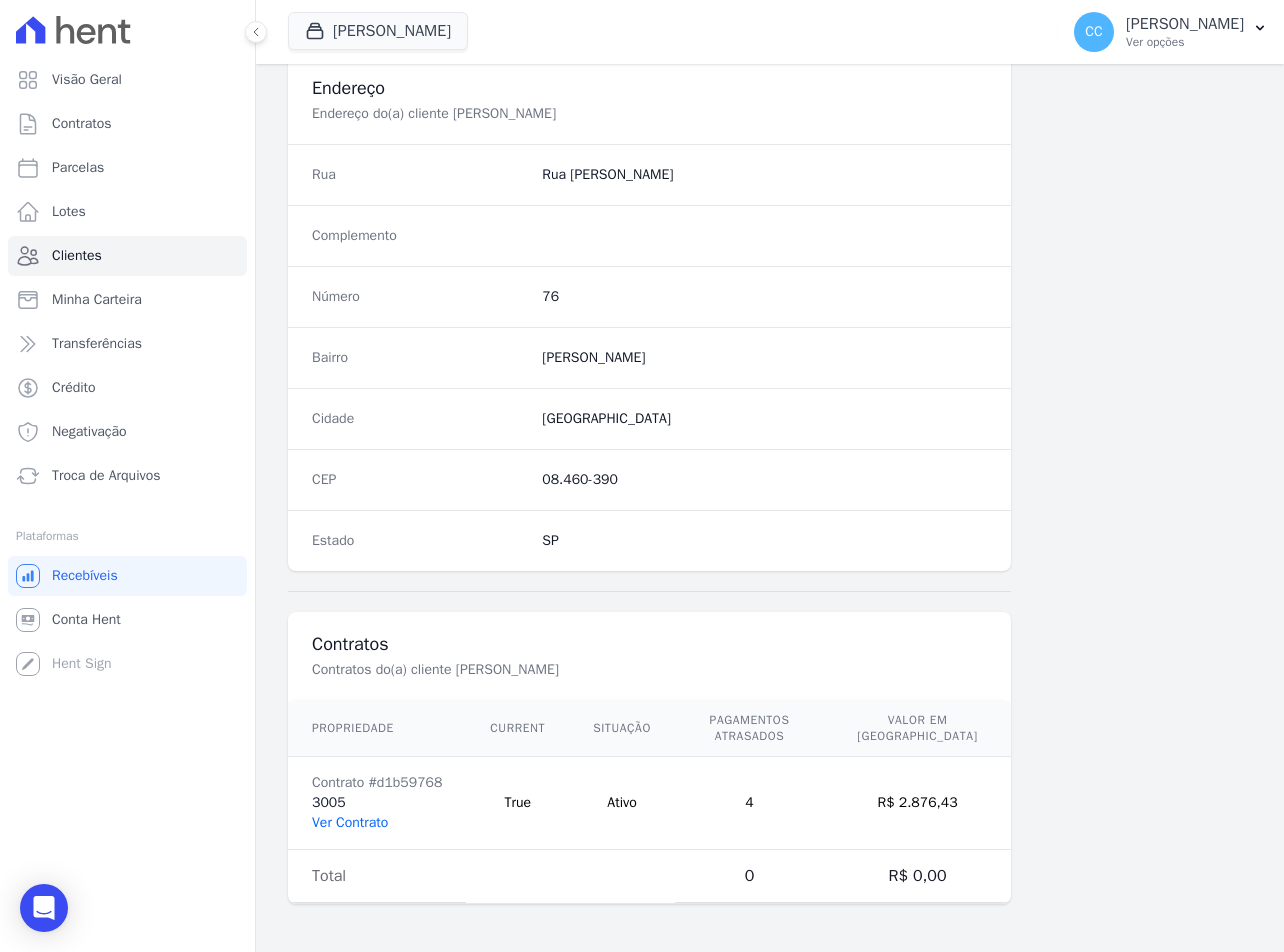 click on "Ver Contrato" at bounding box center (350, 822) 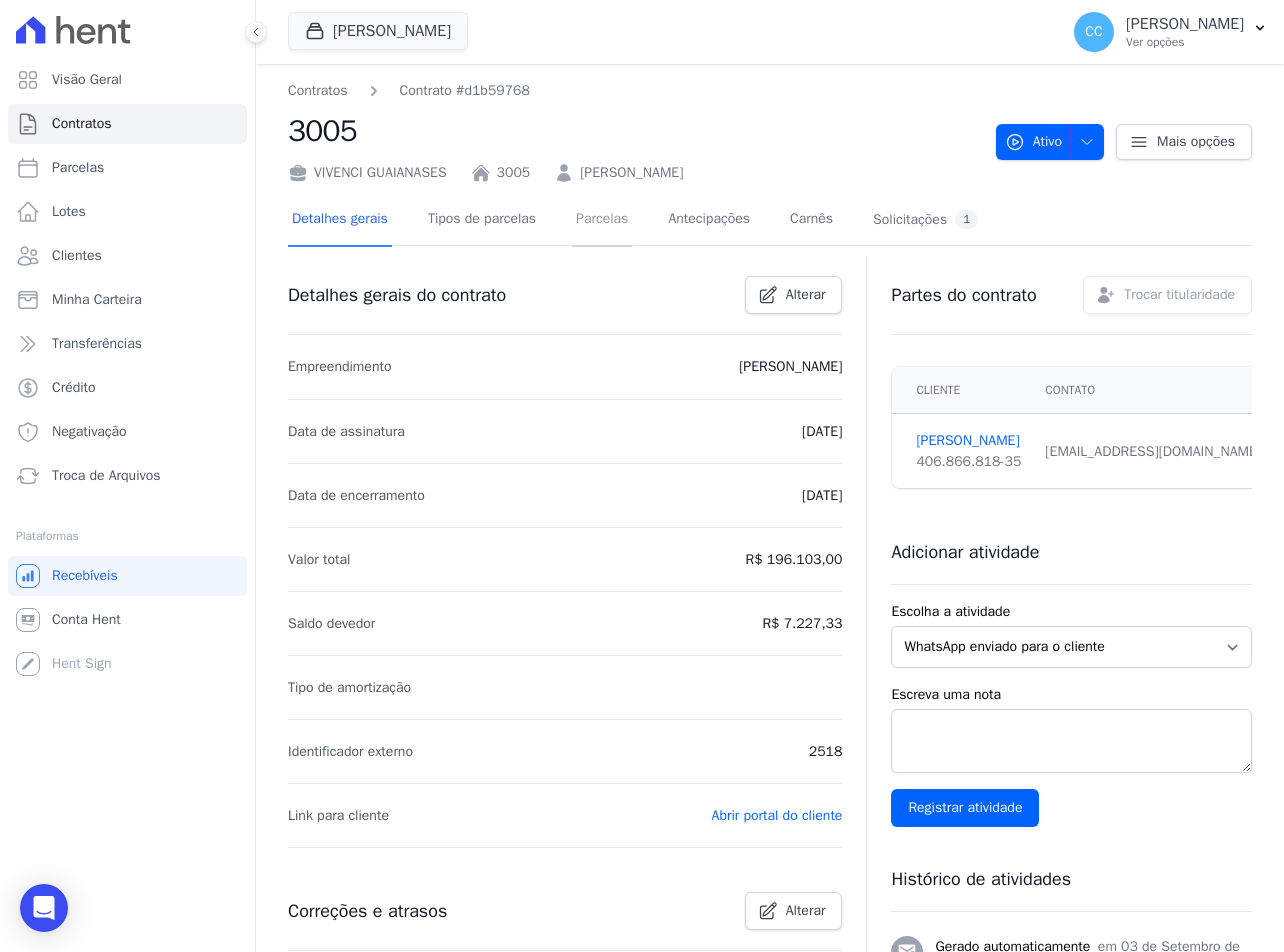 click on "Parcelas" at bounding box center (602, 220) 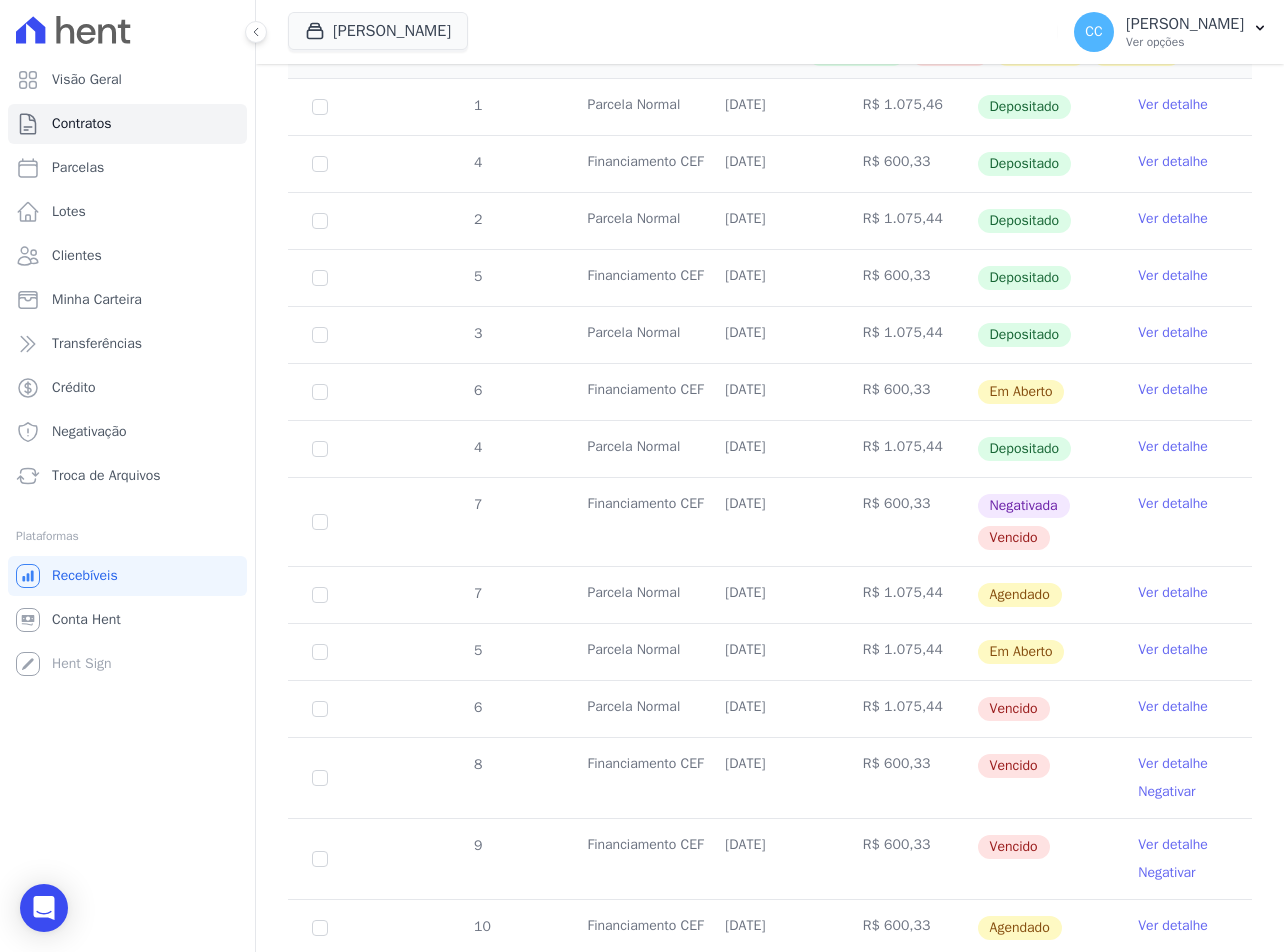 scroll, scrollTop: 700, scrollLeft: 0, axis: vertical 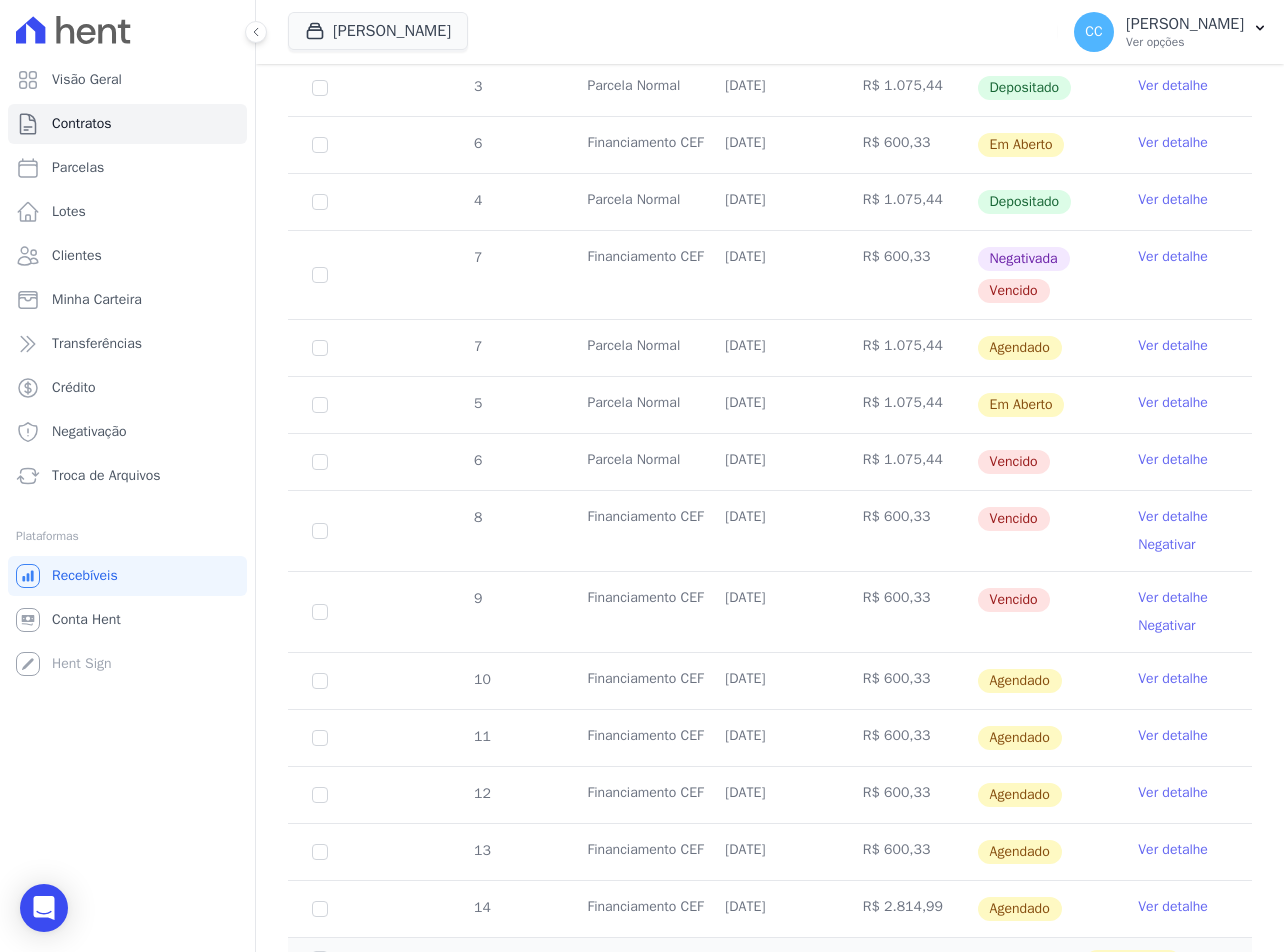 click on "Negativar" at bounding box center (1166, 544) 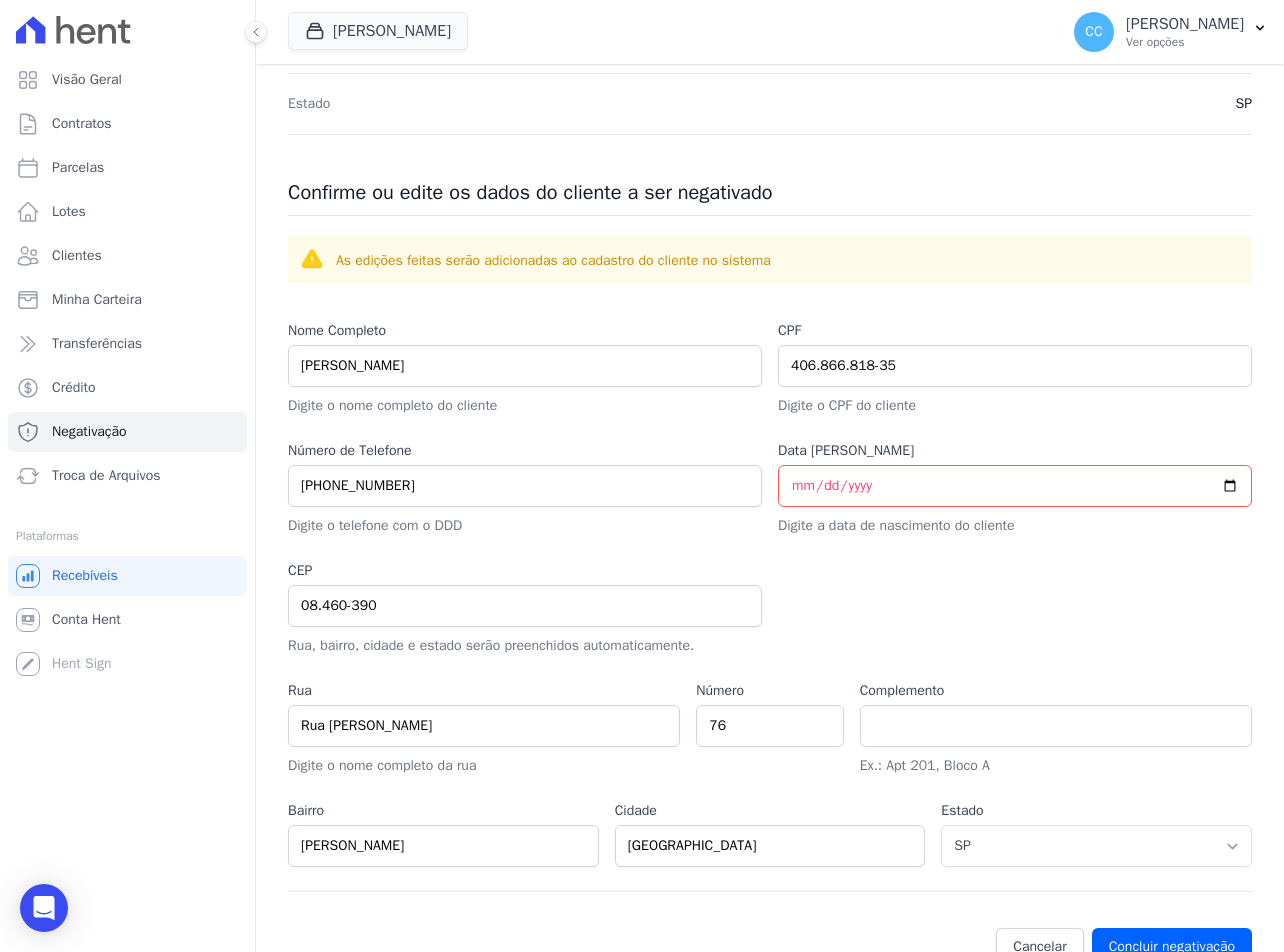 scroll, scrollTop: 747, scrollLeft: 0, axis: vertical 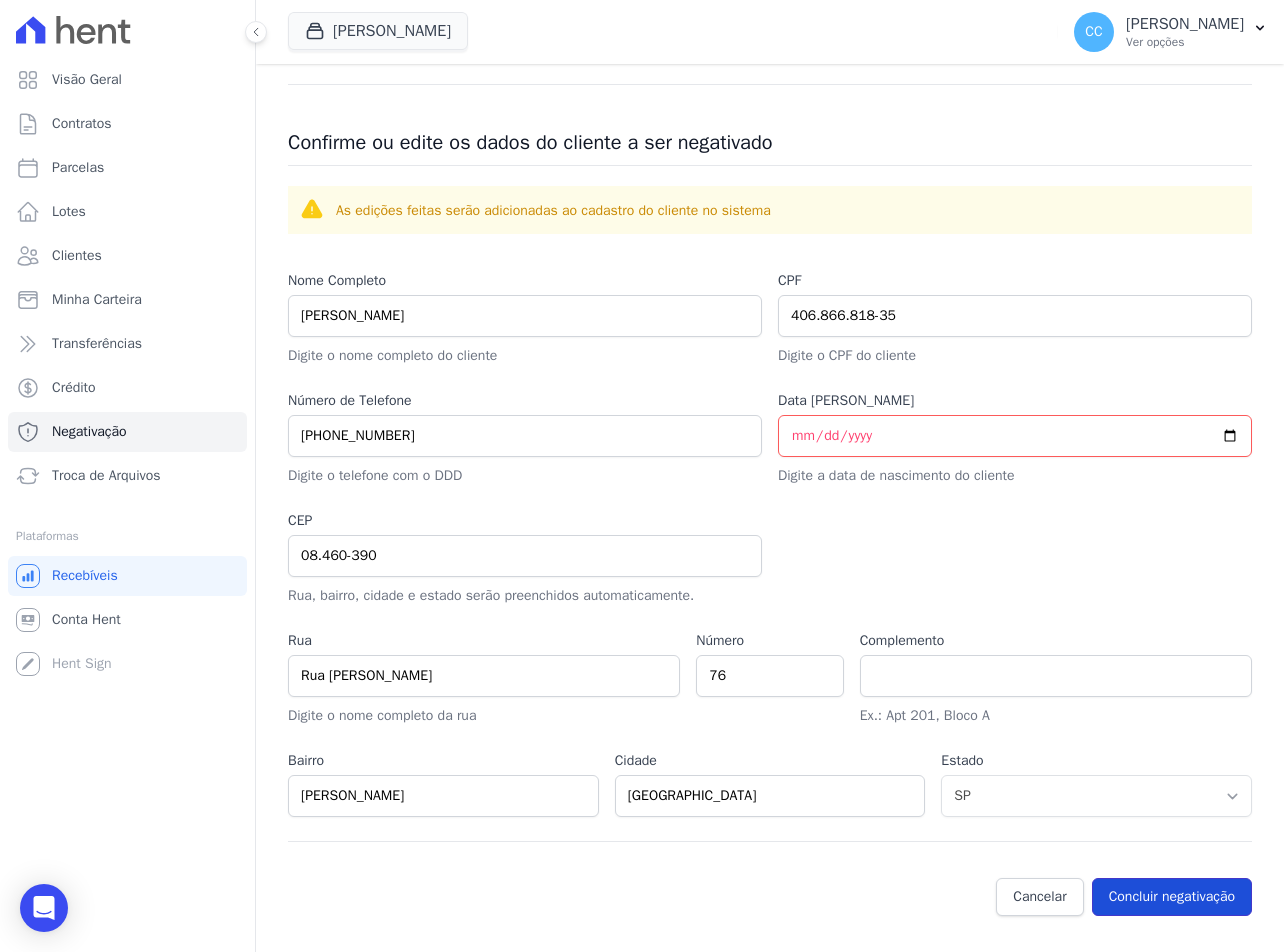 click on "Concluir negativação" at bounding box center [1172, 897] 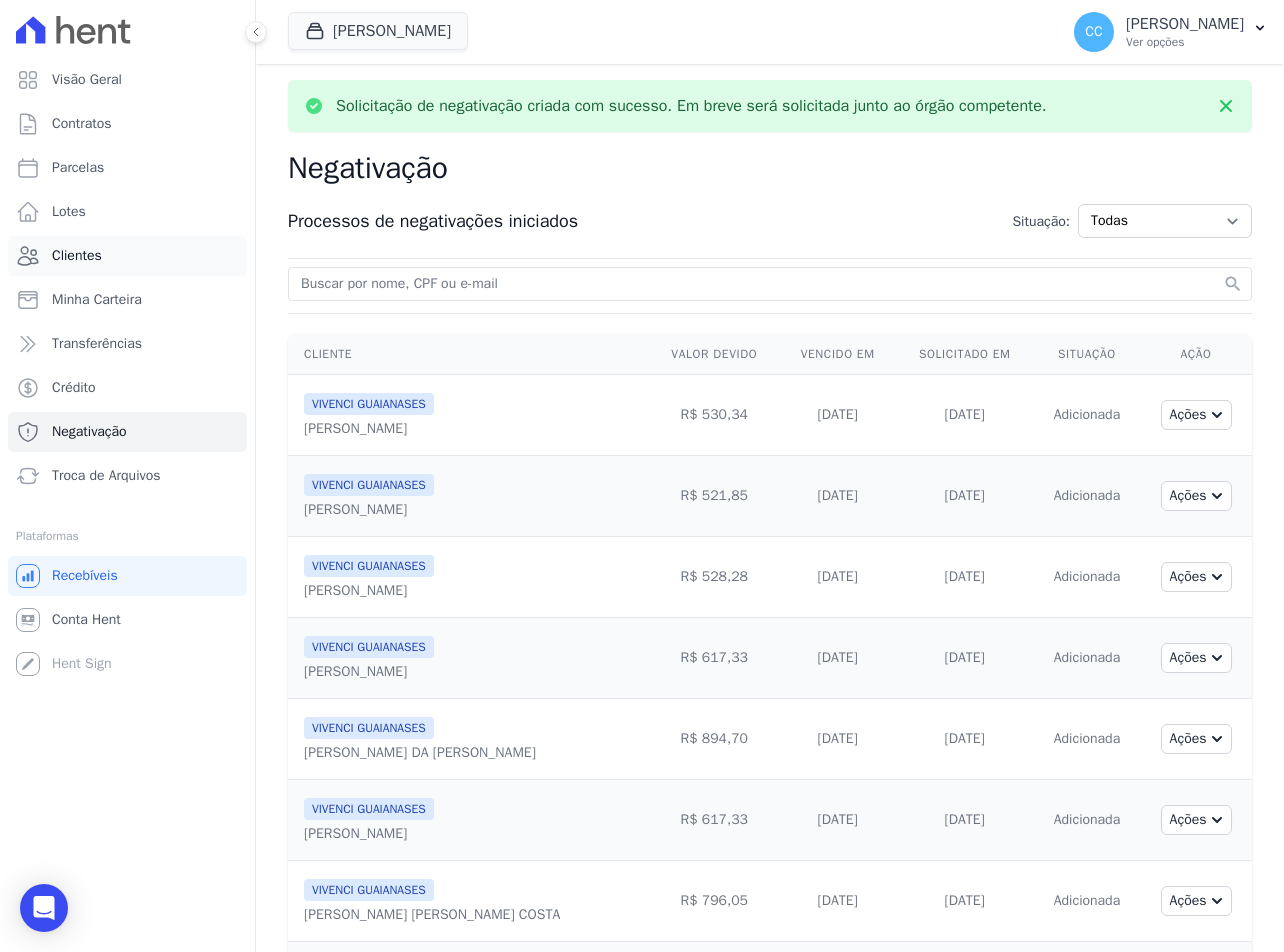 click on "Clientes" at bounding box center (127, 256) 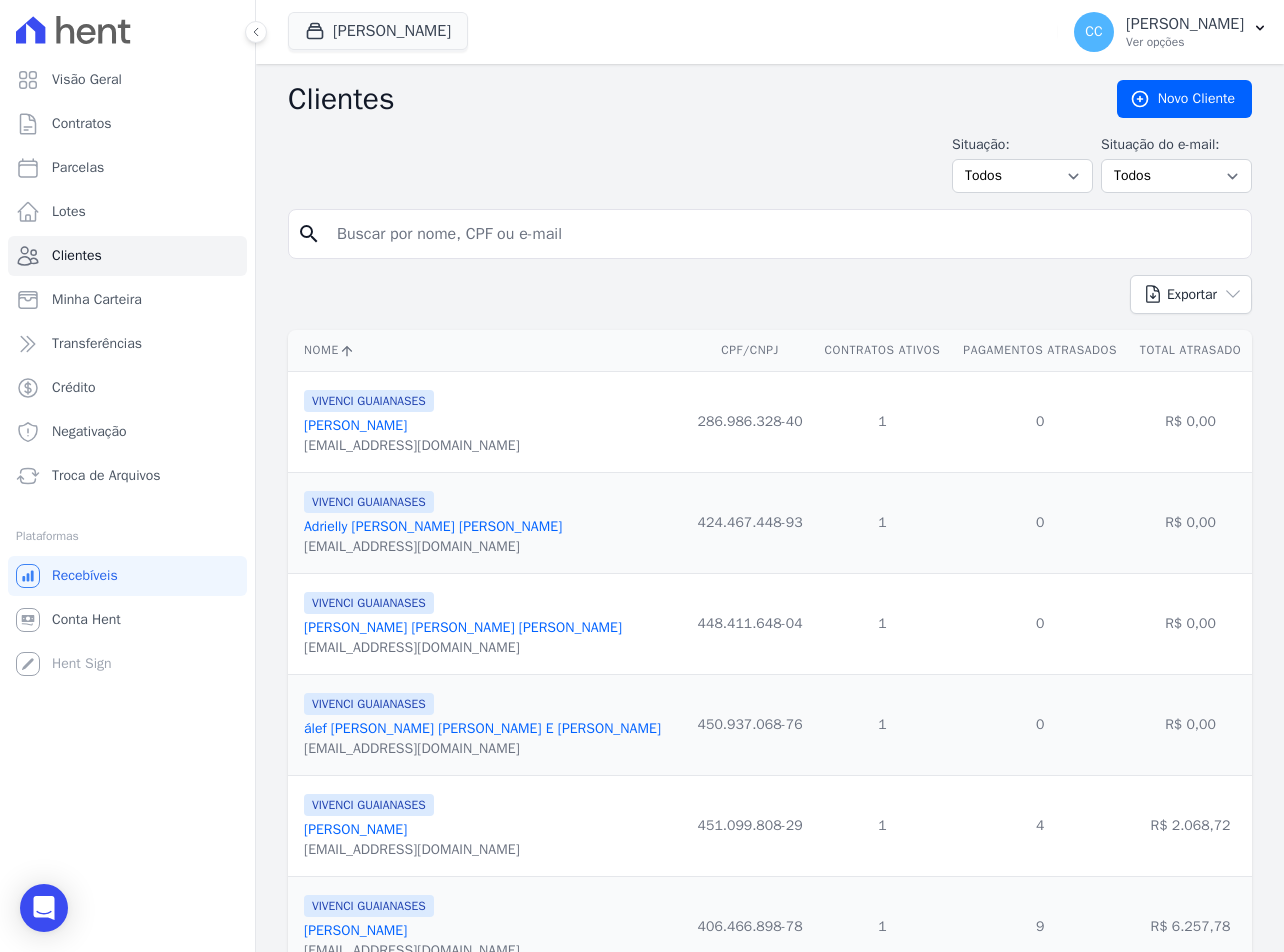 drag, startPoint x: 436, startPoint y: 257, endPoint x: 417, endPoint y: 235, distance: 29.068884 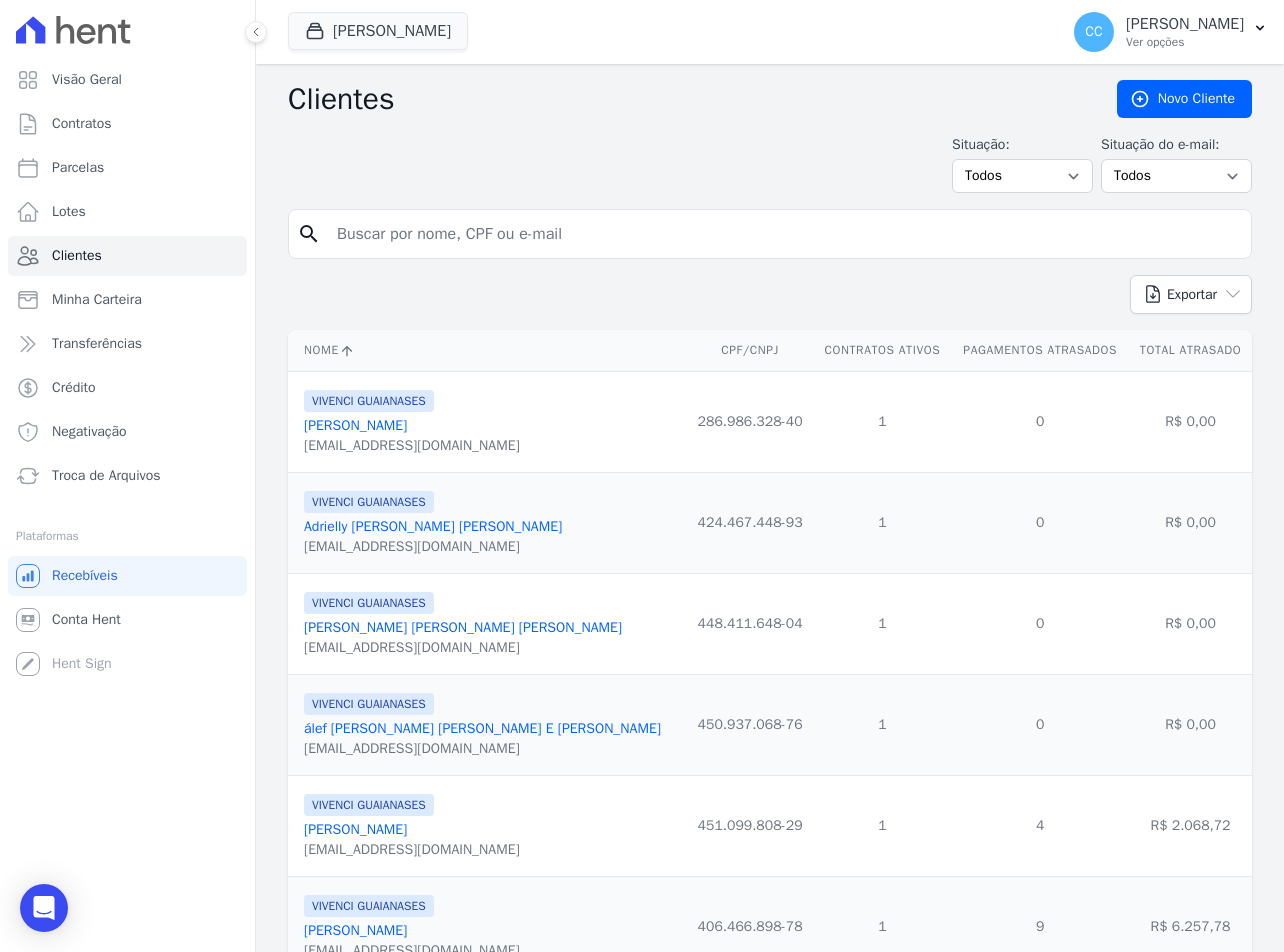 click at bounding box center (784, 234) 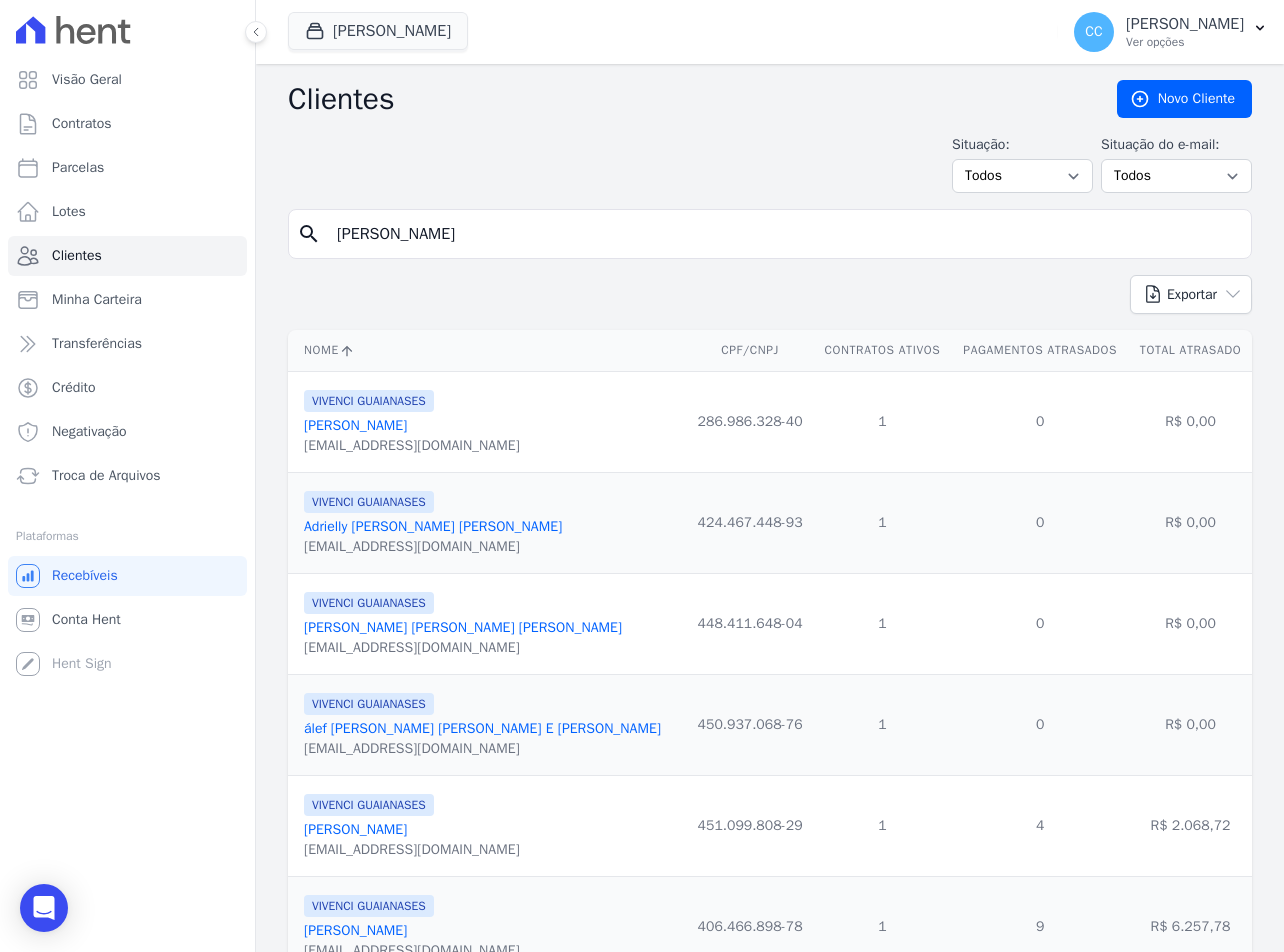 type on "BIANCA LEAN" 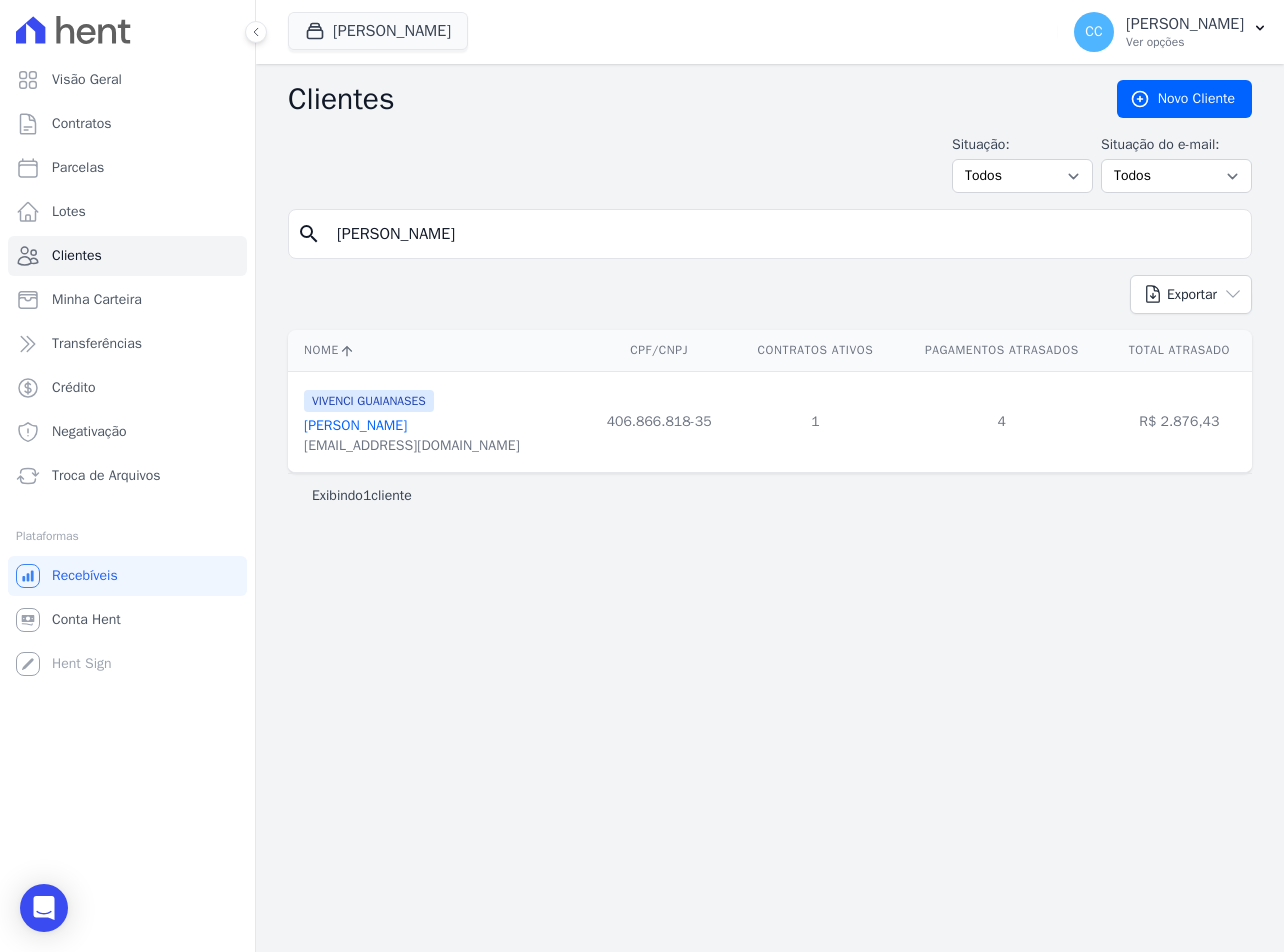 click on "[EMAIL_ADDRESS][DOMAIN_NAME]" at bounding box center (412, 446) 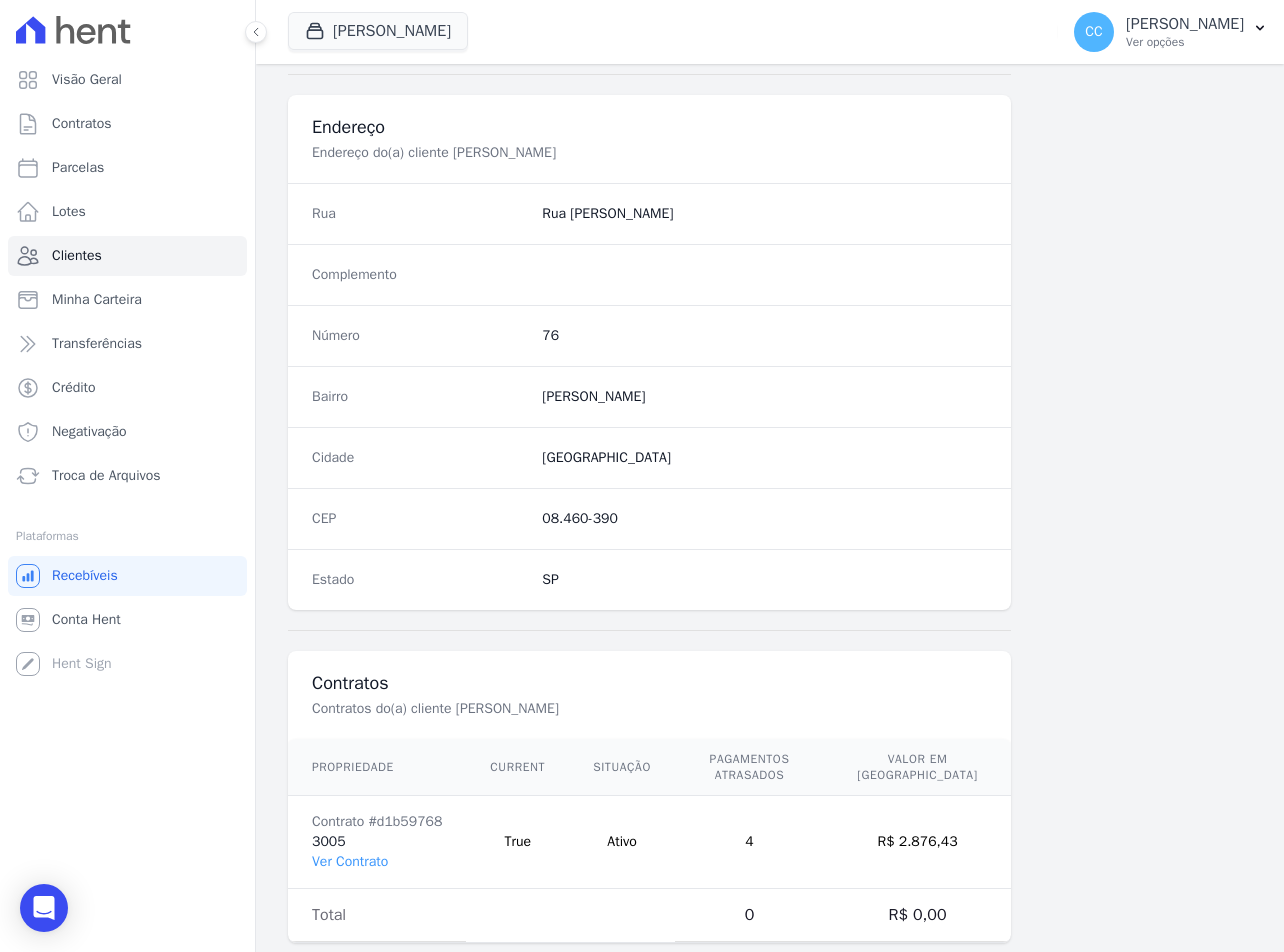 scroll, scrollTop: 935, scrollLeft: 0, axis: vertical 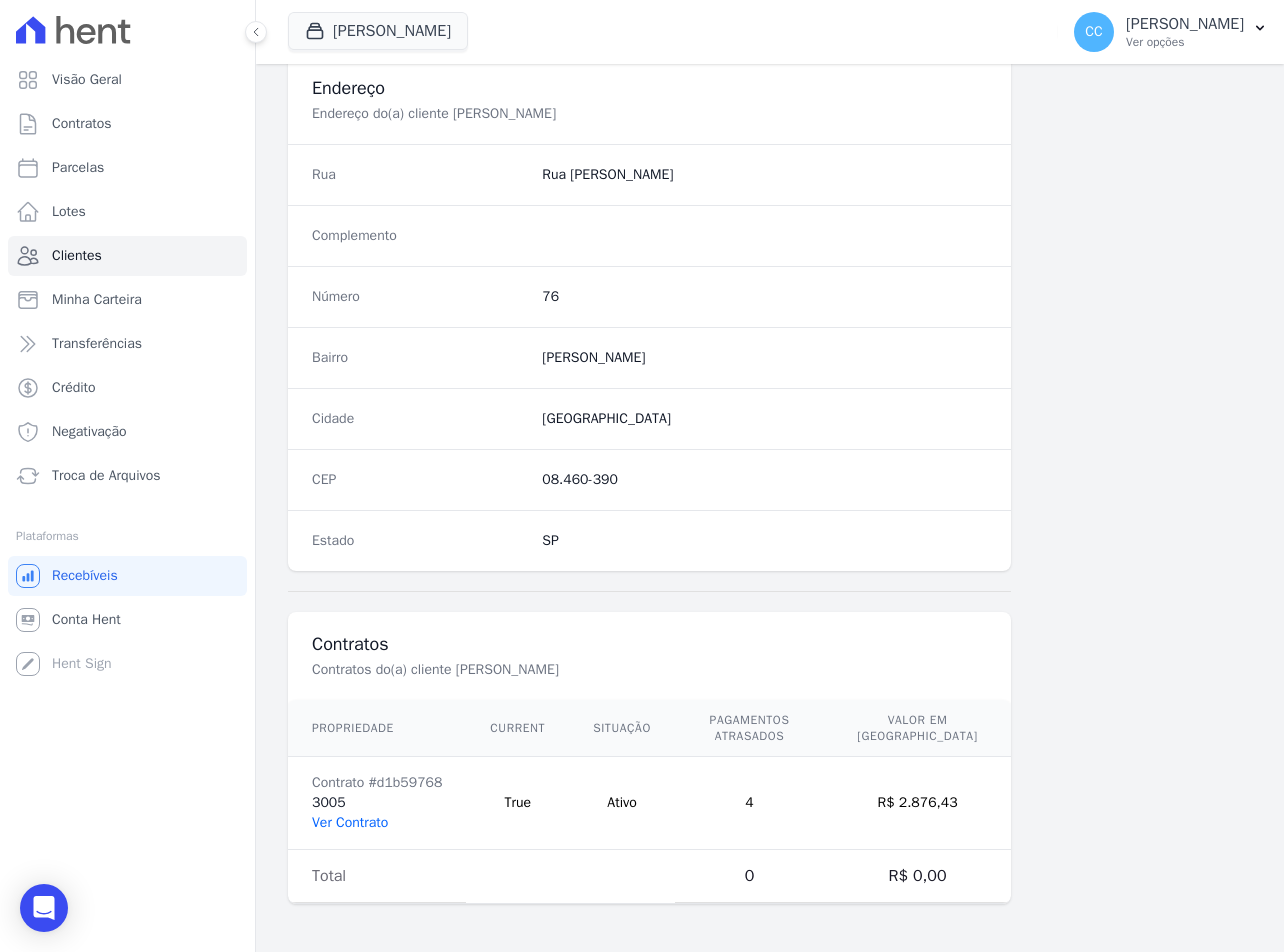 click on "Ver Contrato" at bounding box center [350, 822] 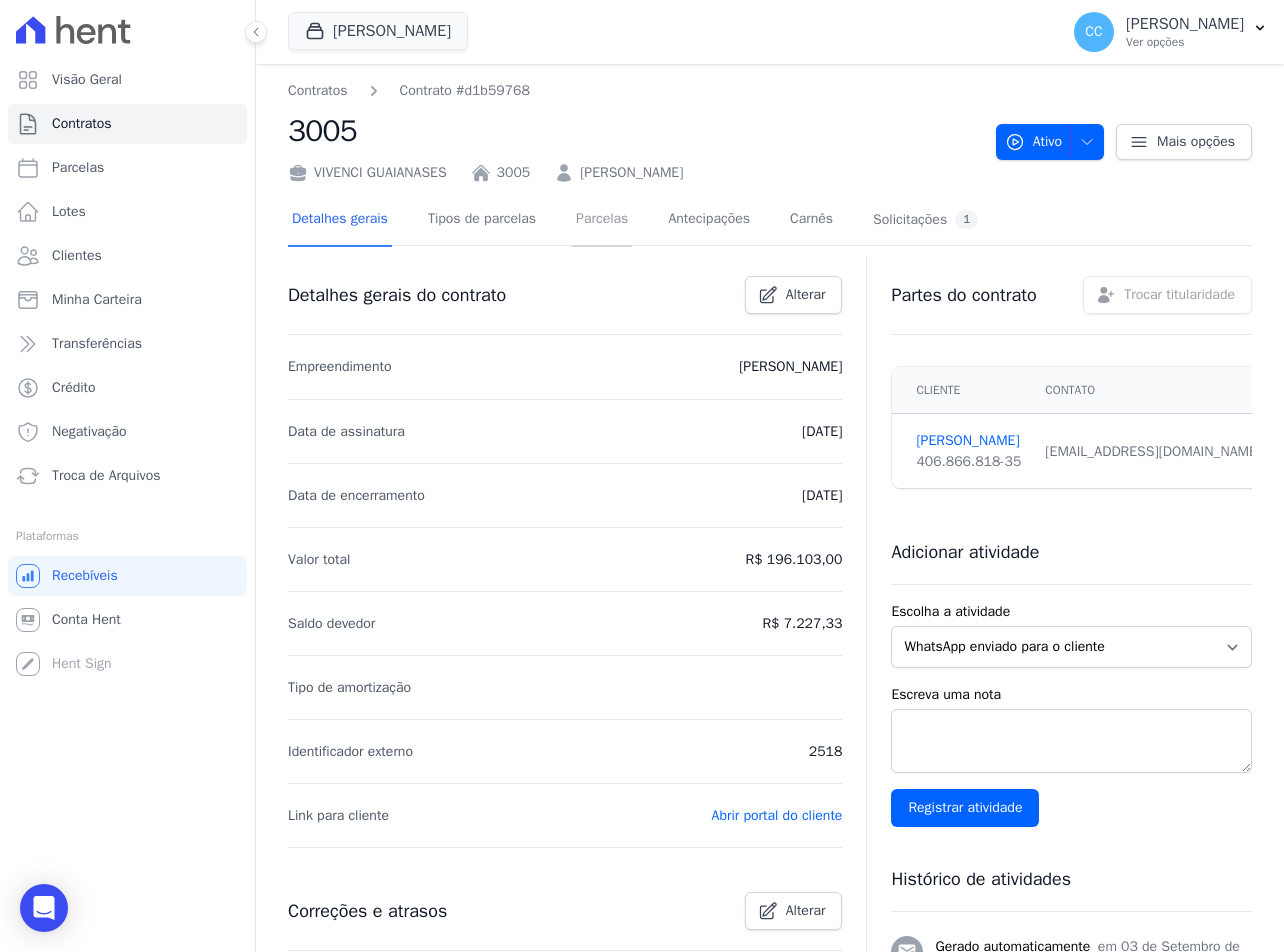 click on "Parcelas" at bounding box center (602, 220) 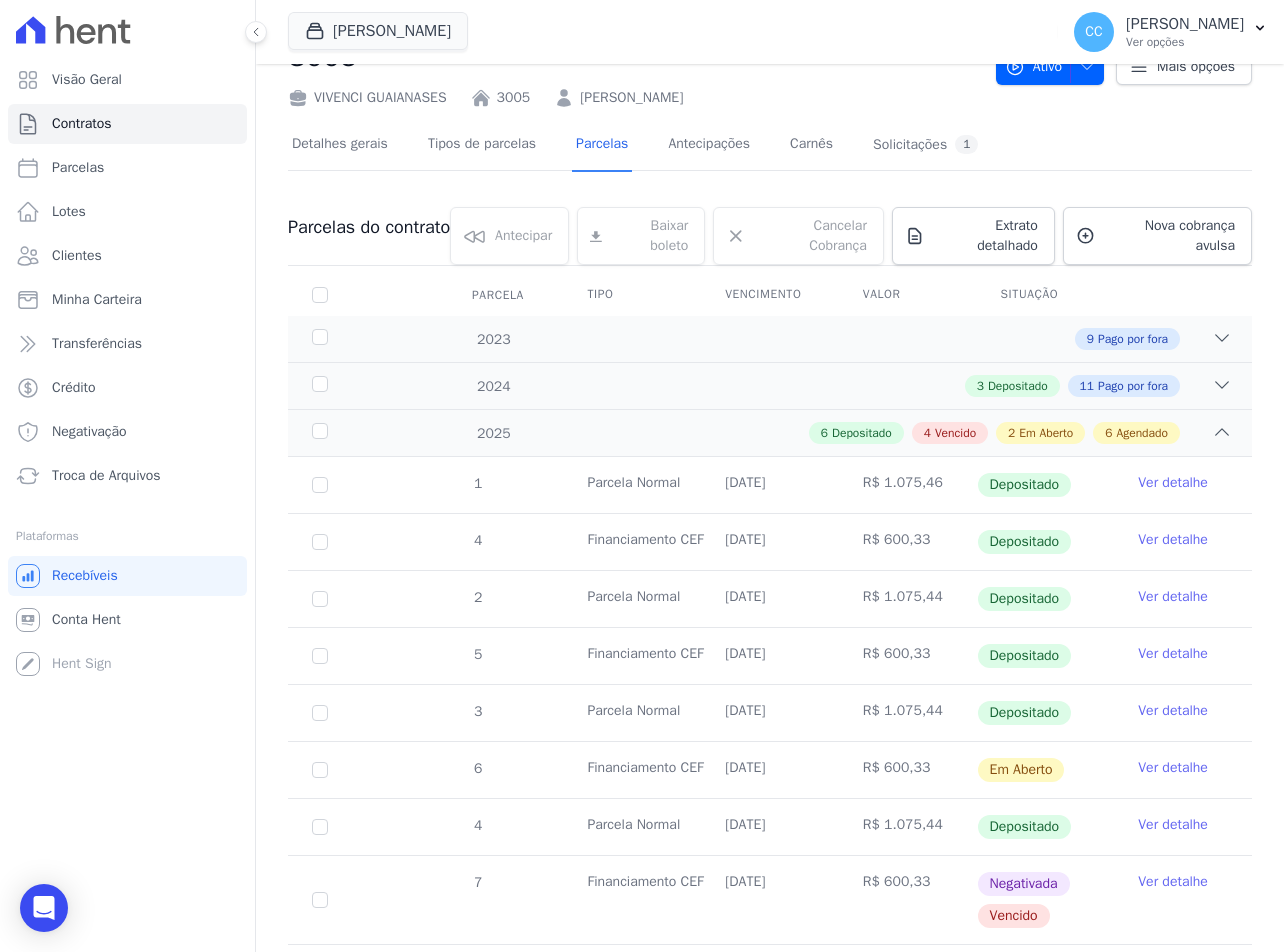 scroll, scrollTop: 0, scrollLeft: 0, axis: both 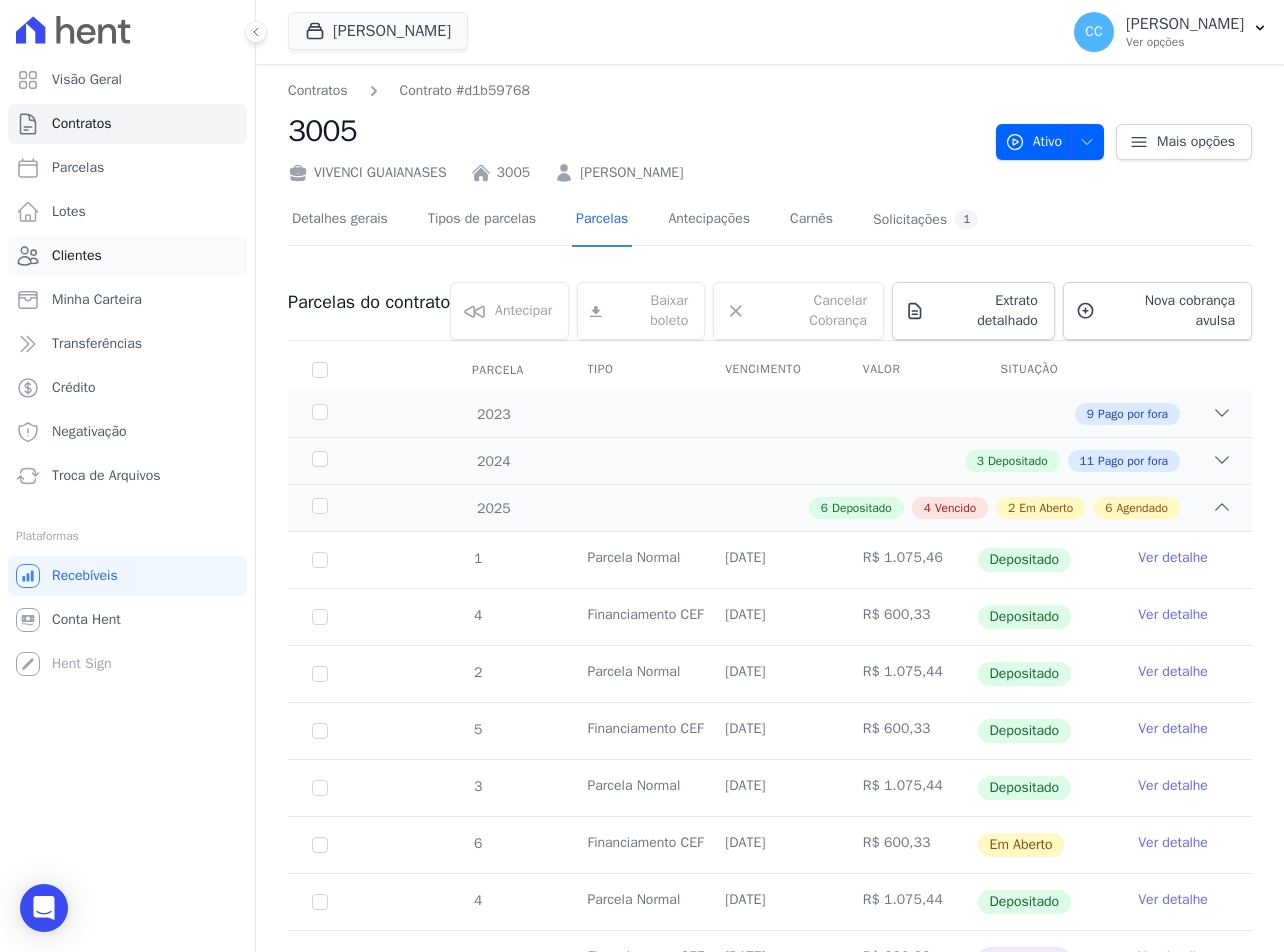 click on "Clientes" at bounding box center (127, 256) 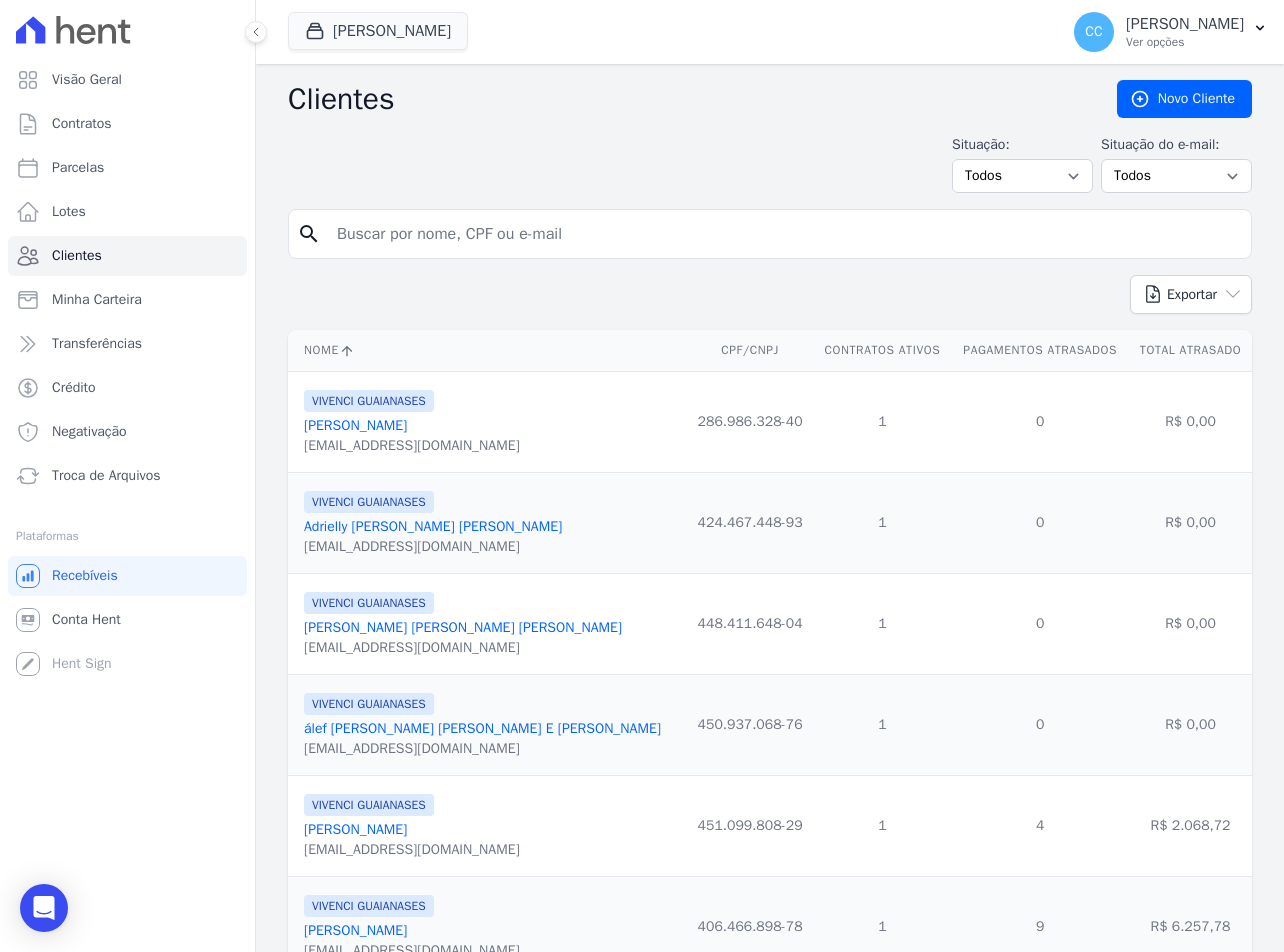 click at bounding box center (784, 234) 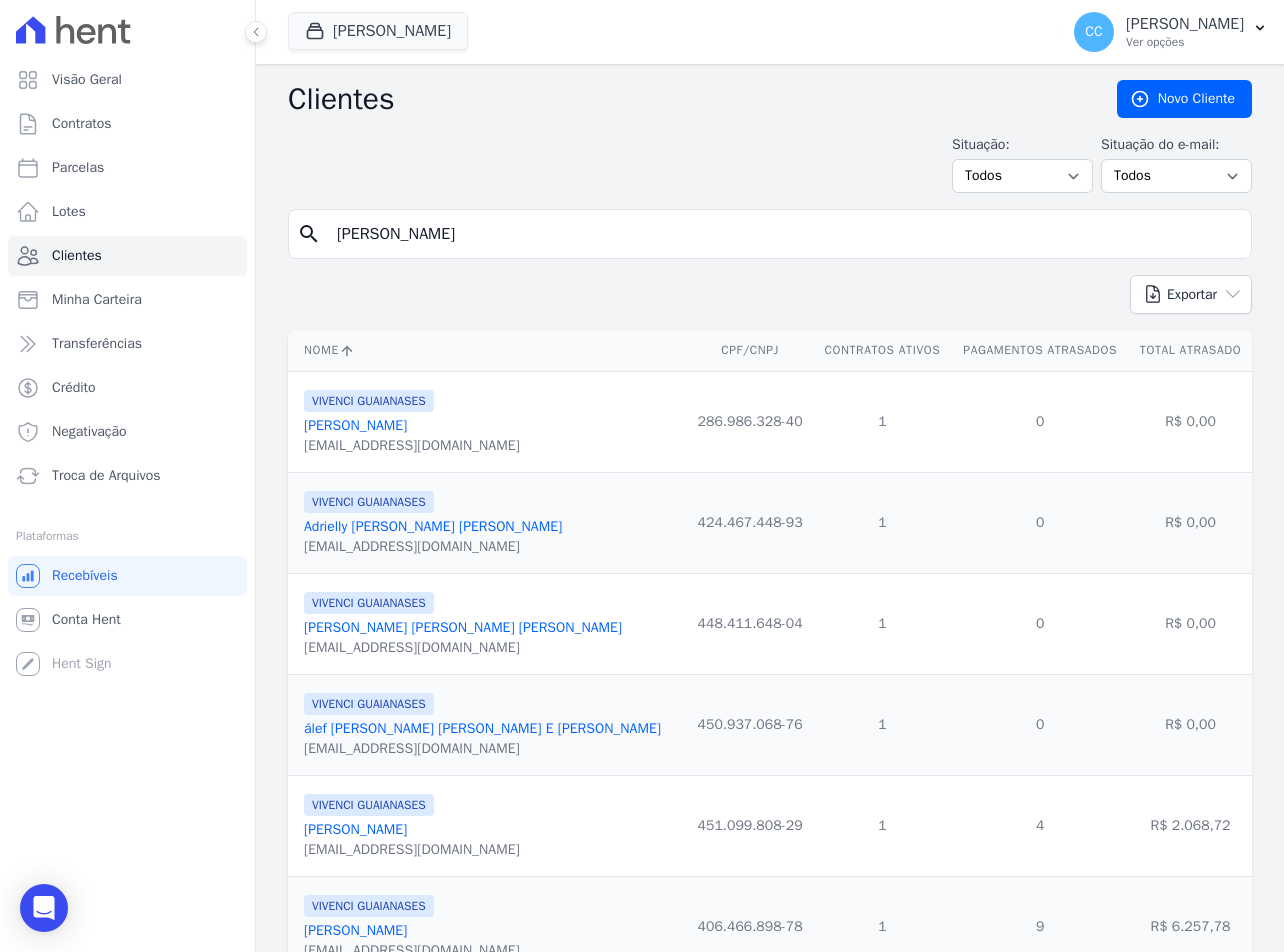 type on "CAMILA MESSI" 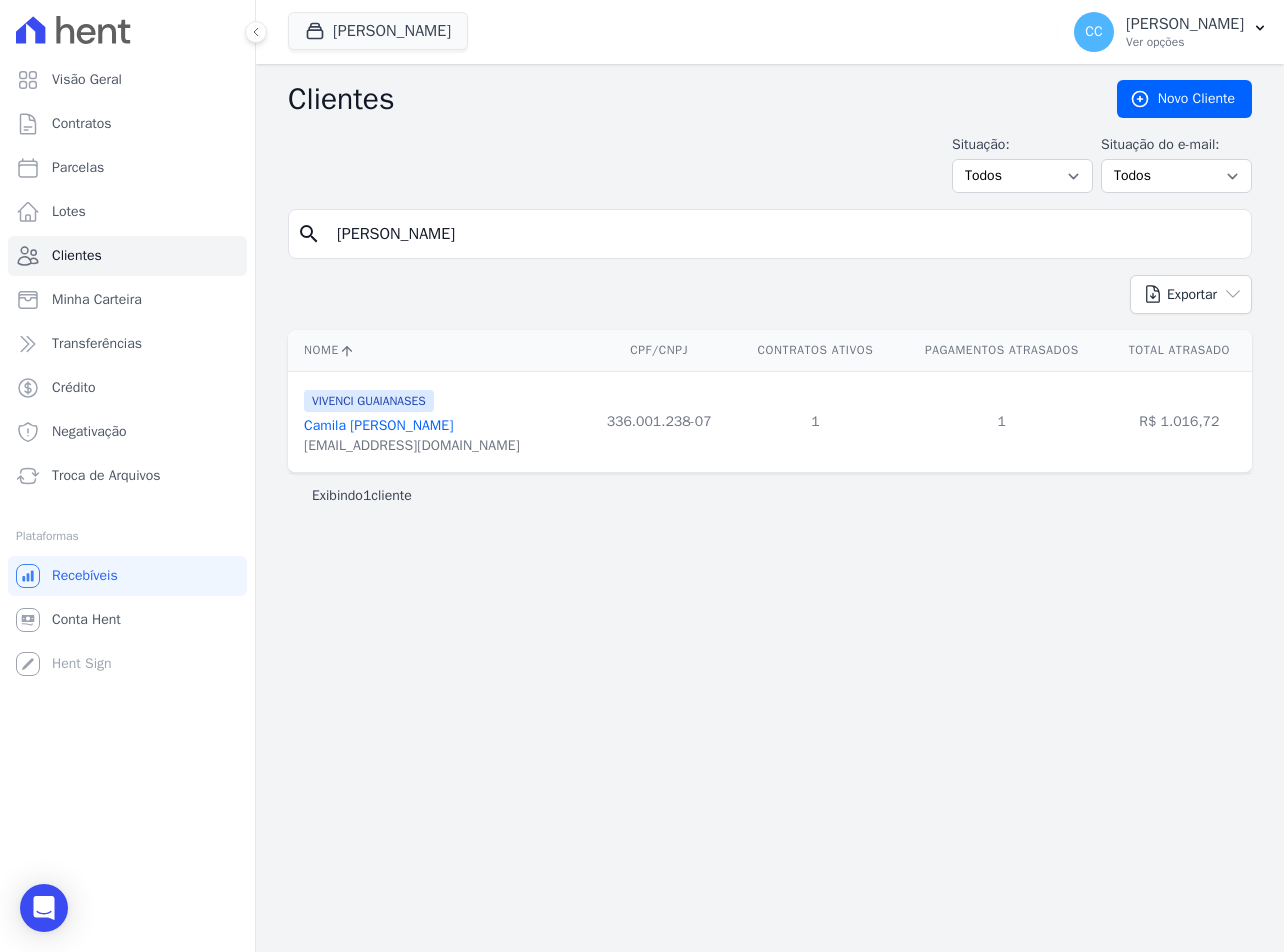 click on "Camila [PERSON_NAME]" at bounding box center [378, 425] 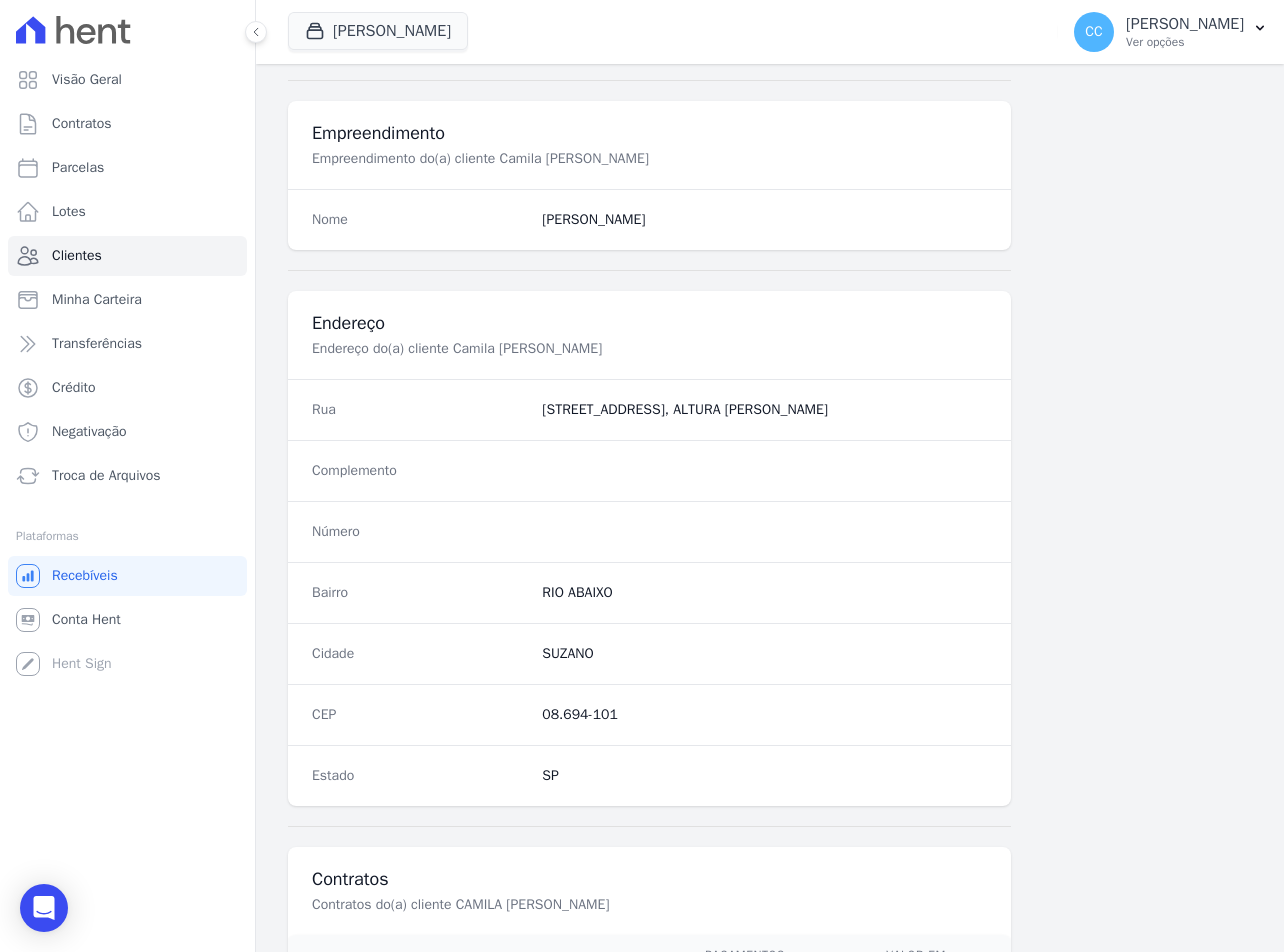 scroll, scrollTop: 935, scrollLeft: 0, axis: vertical 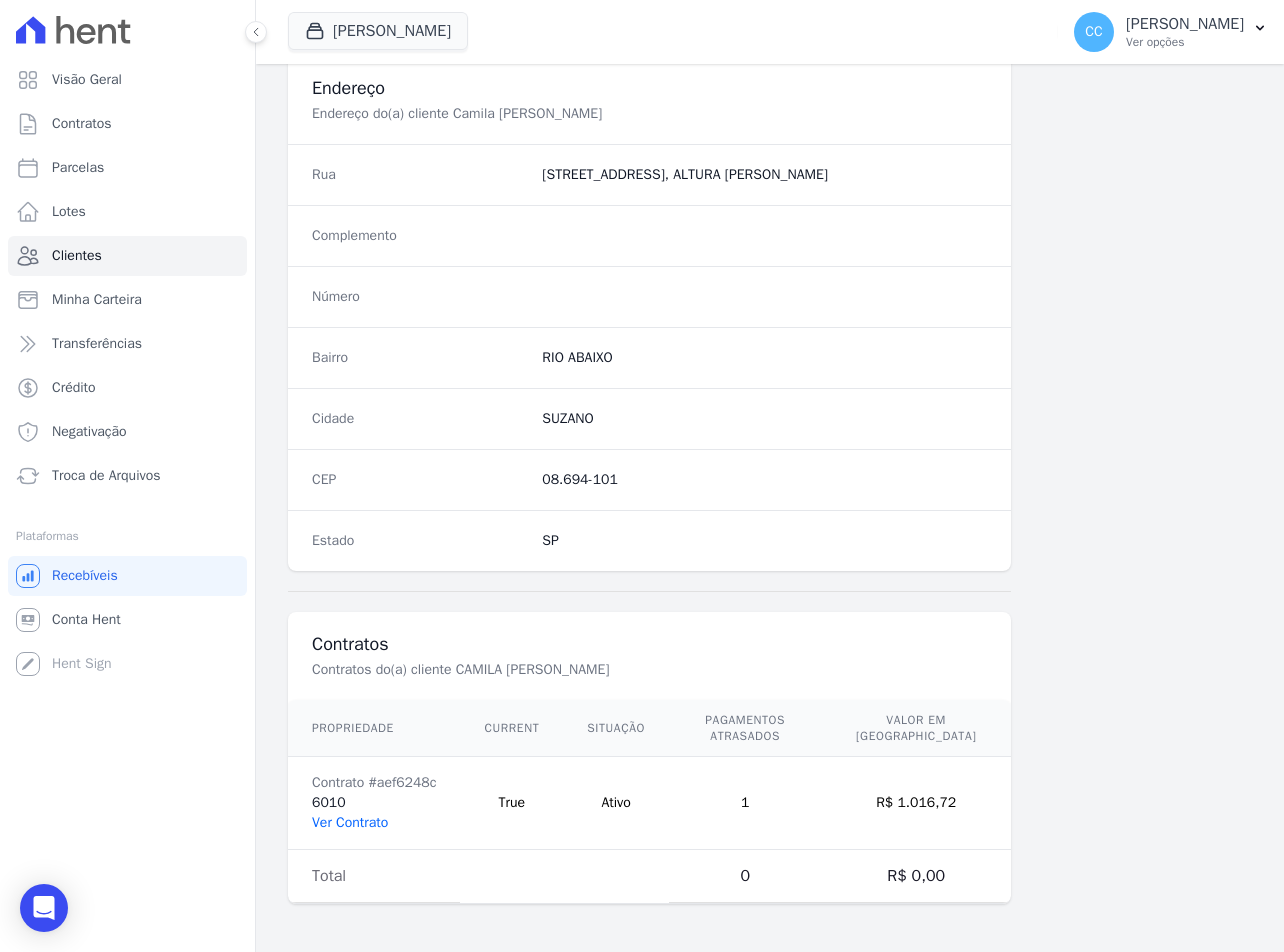 click on "Ver Contrato" at bounding box center (350, 822) 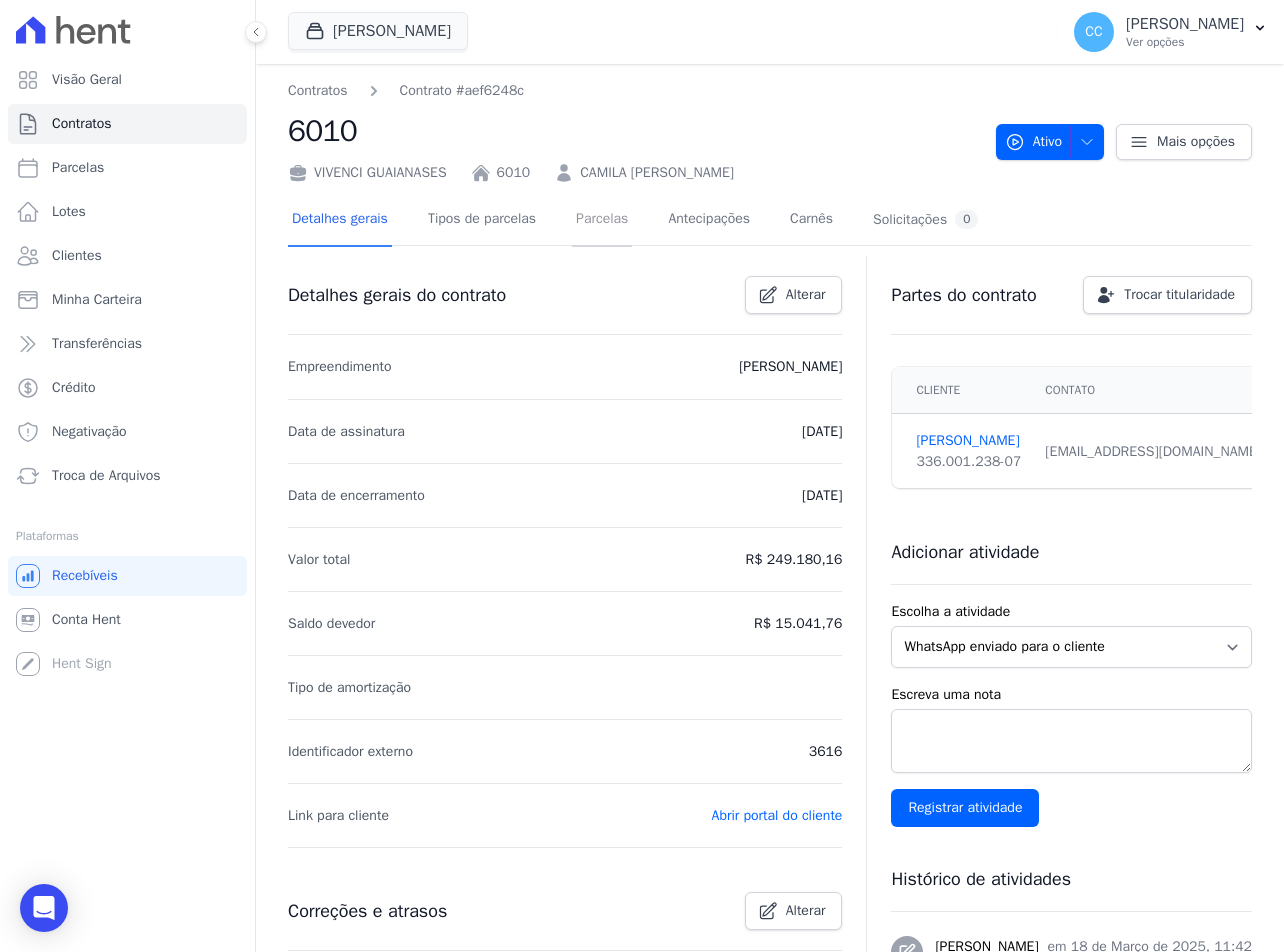 click on "Parcelas" at bounding box center (602, 220) 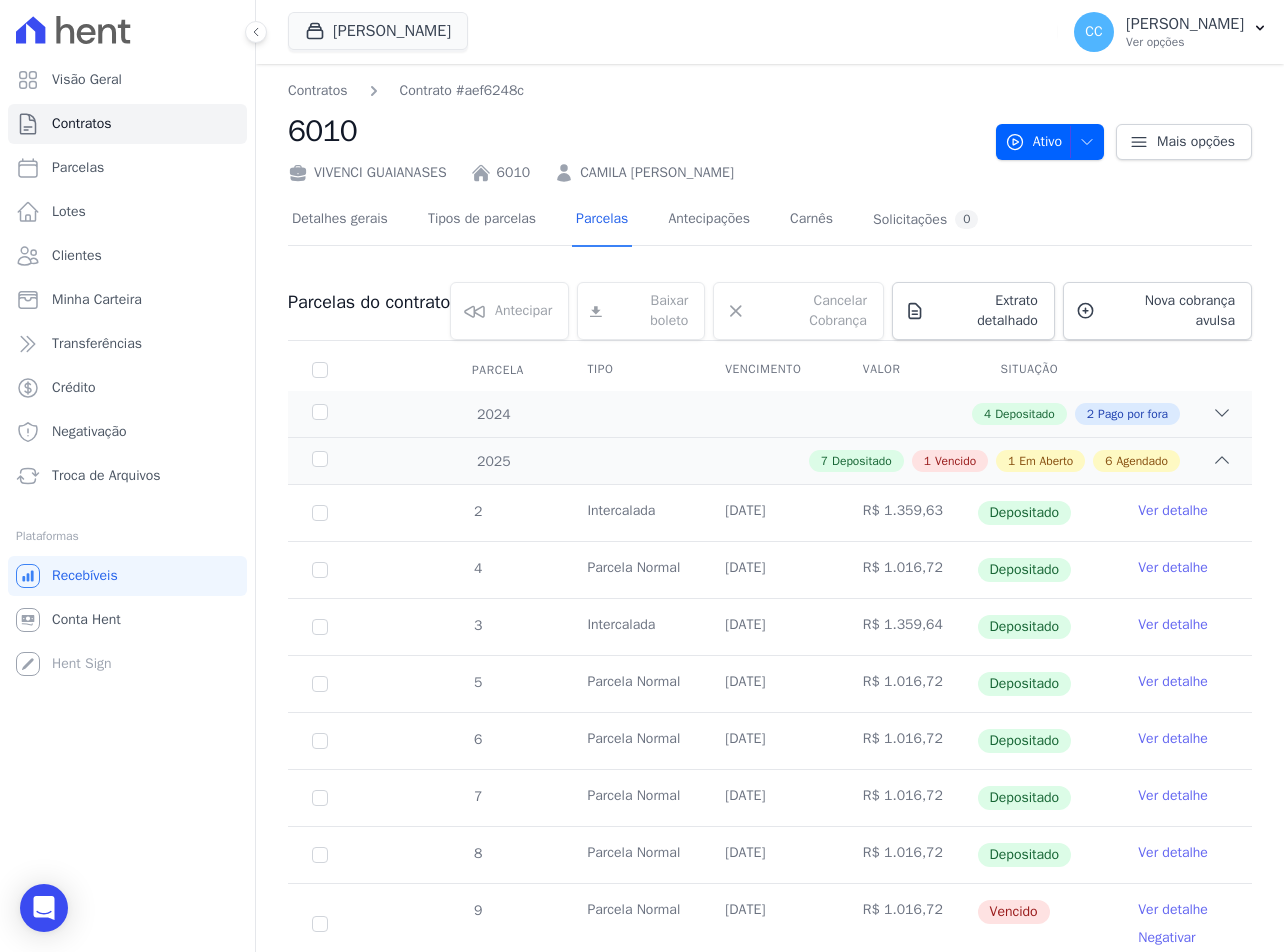 scroll, scrollTop: 400, scrollLeft: 0, axis: vertical 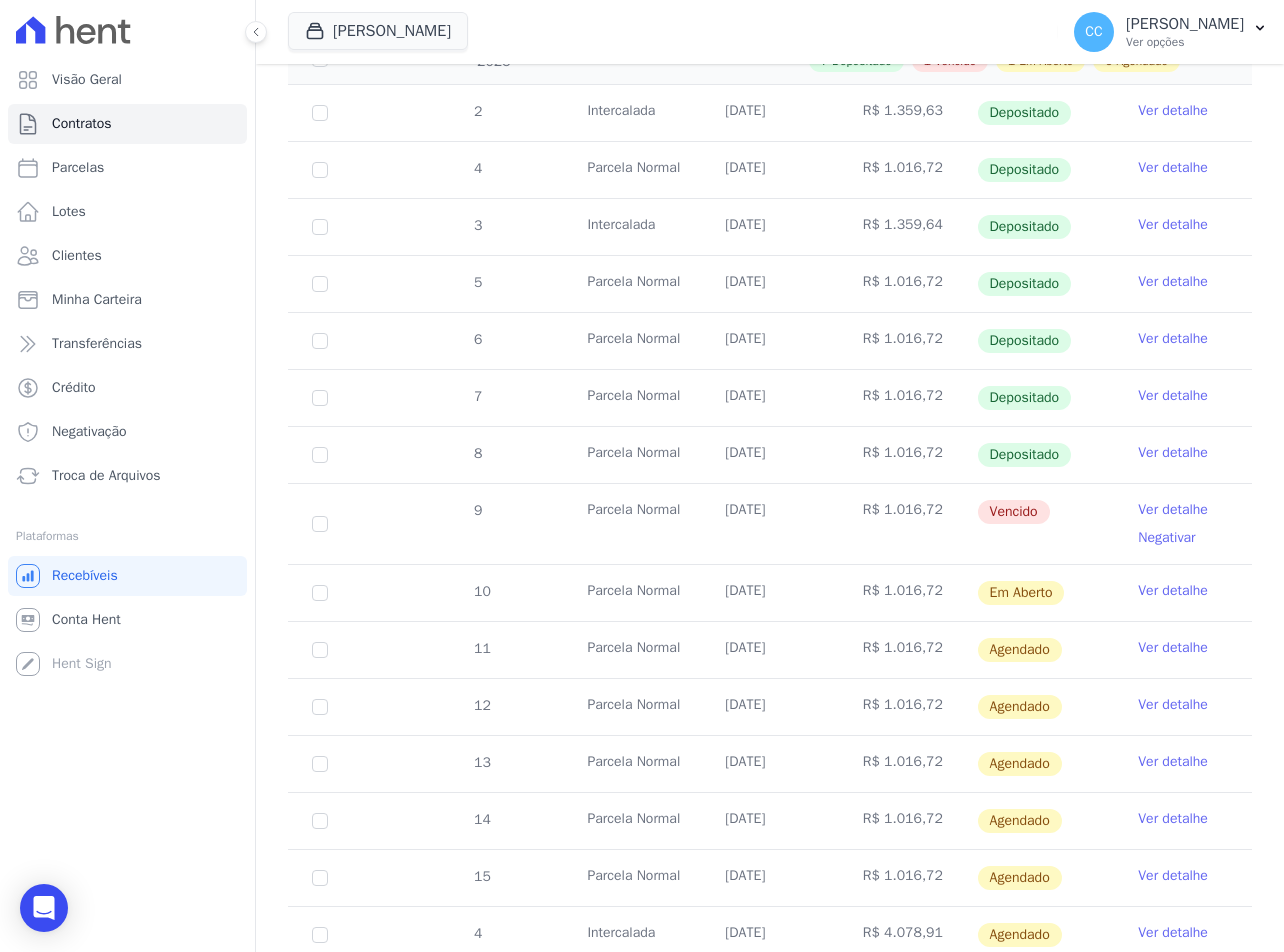 click on "Negativar" at bounding box center (1166, 537) 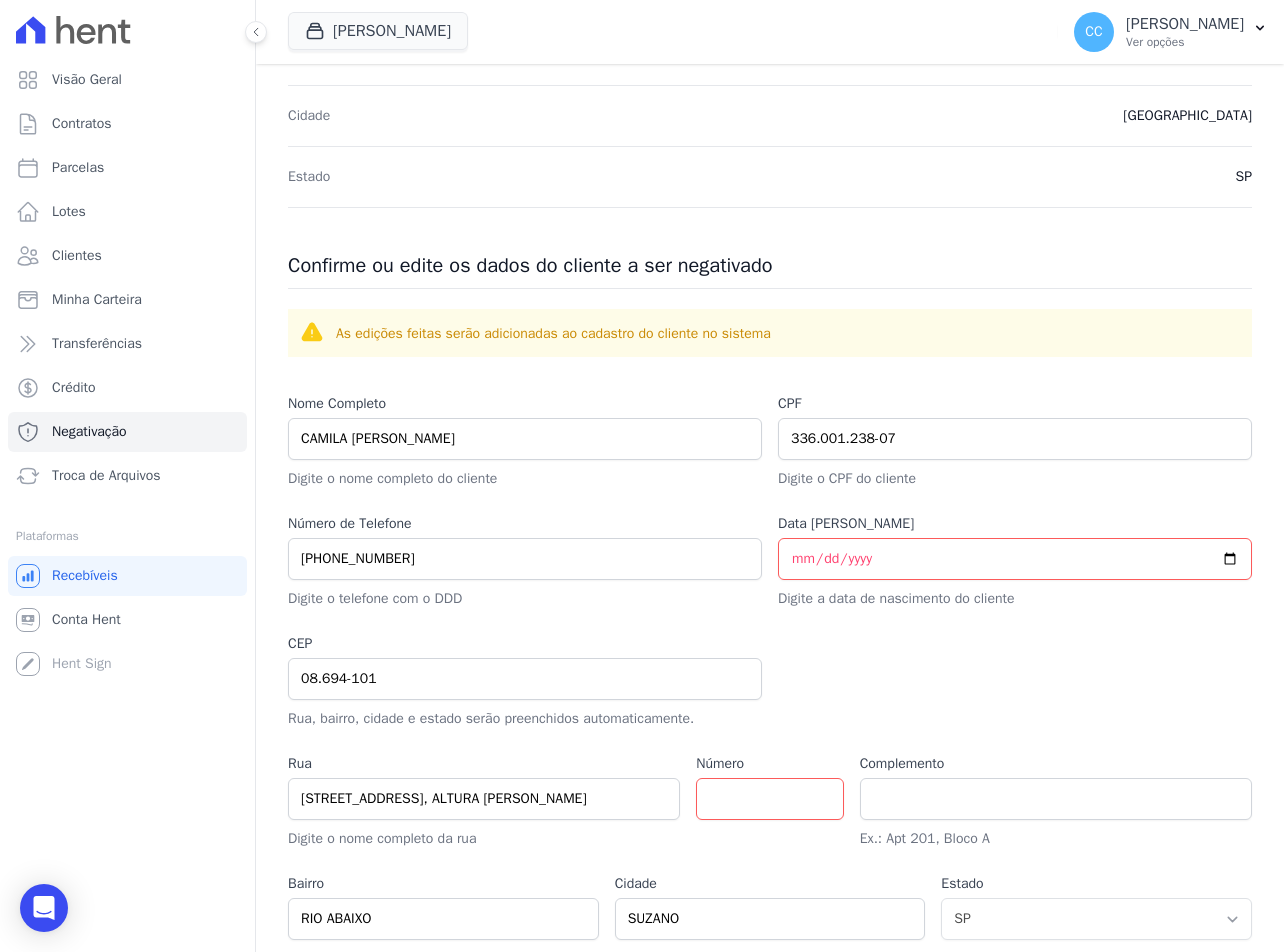 scroll, scrollTop: 747, scrollLeft: 0, axis: vertical 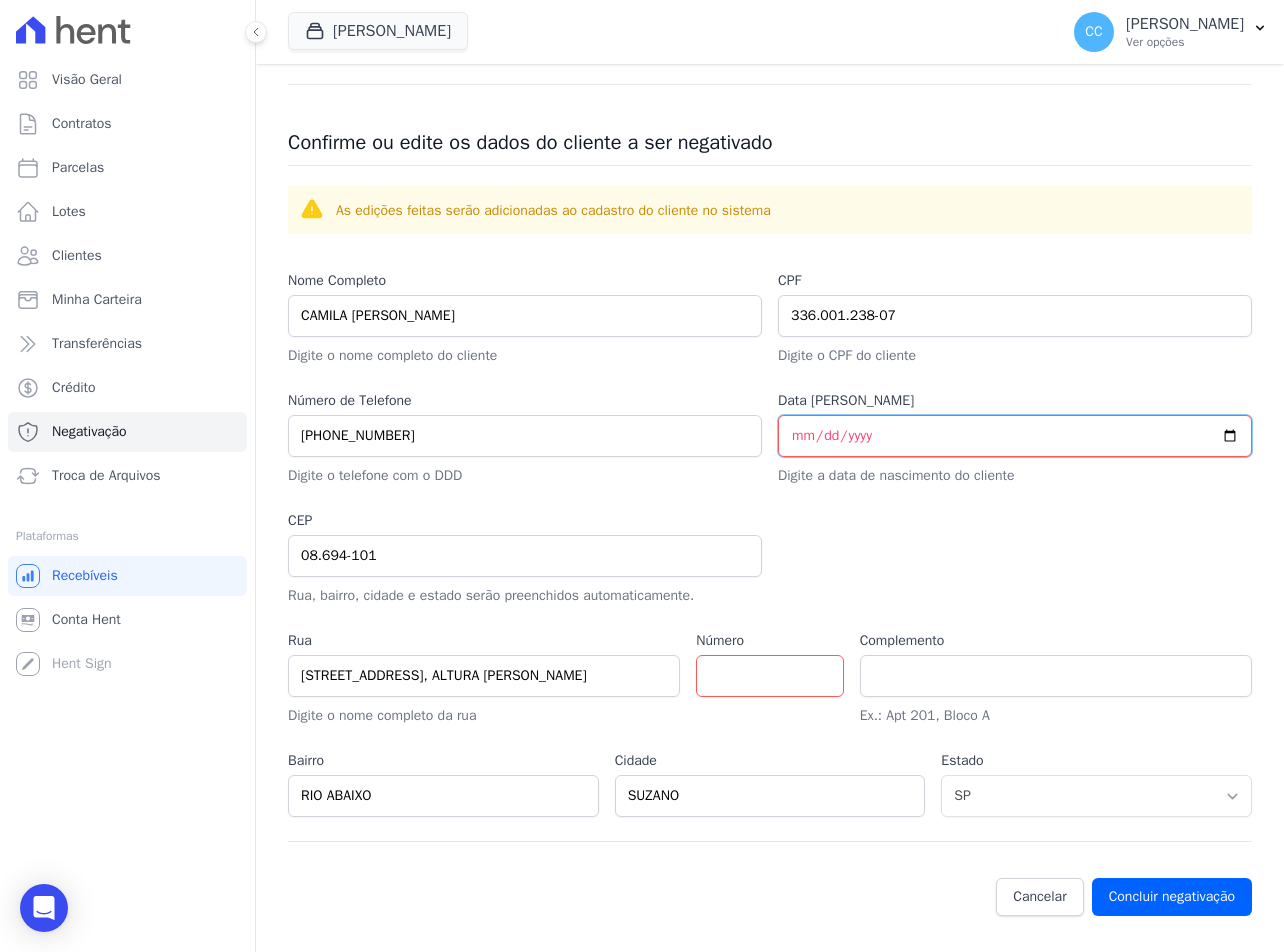 click on "Data de Nascimento" at bounding box center (1015, 436) 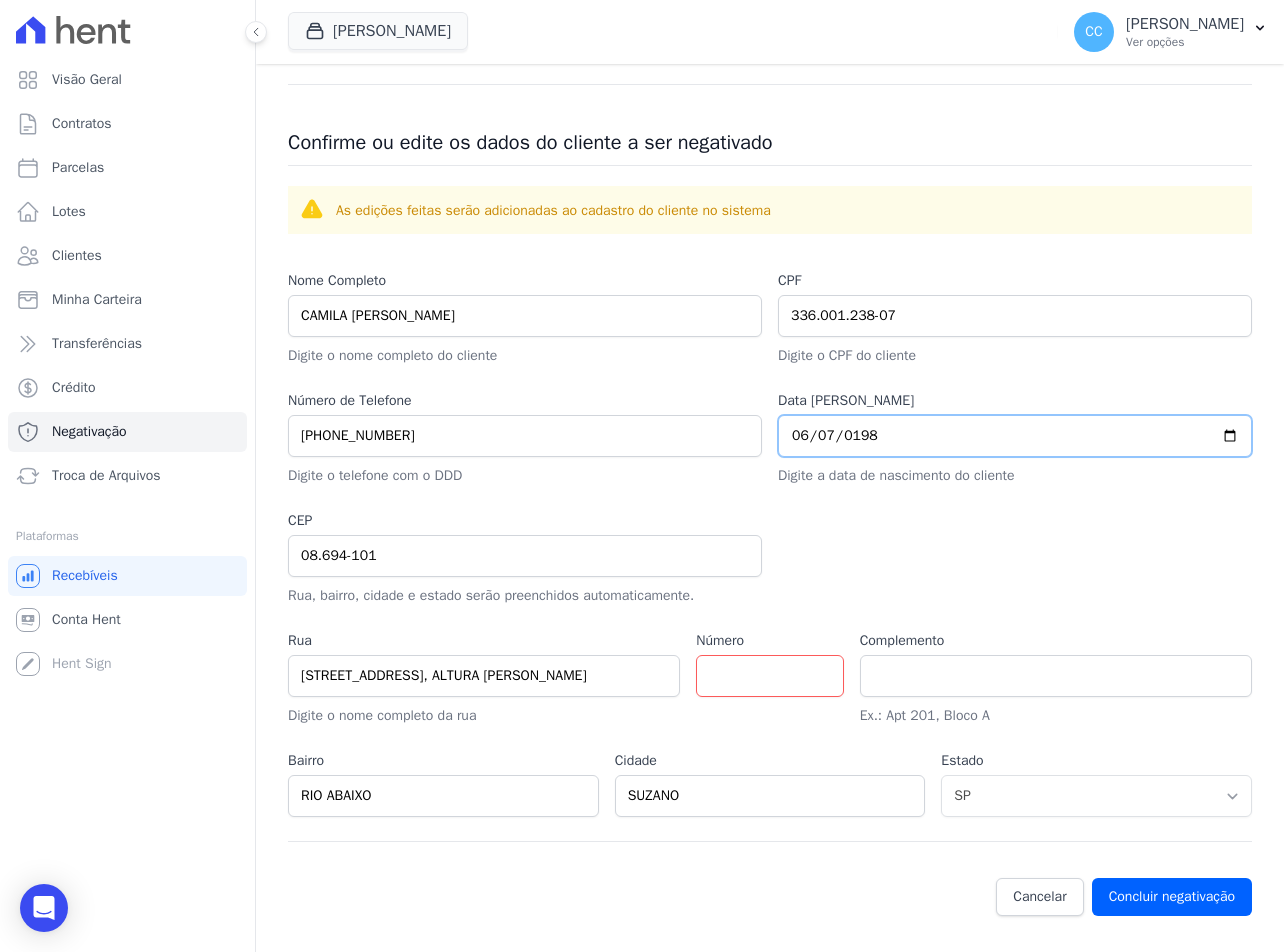 type on "1984-06-07" 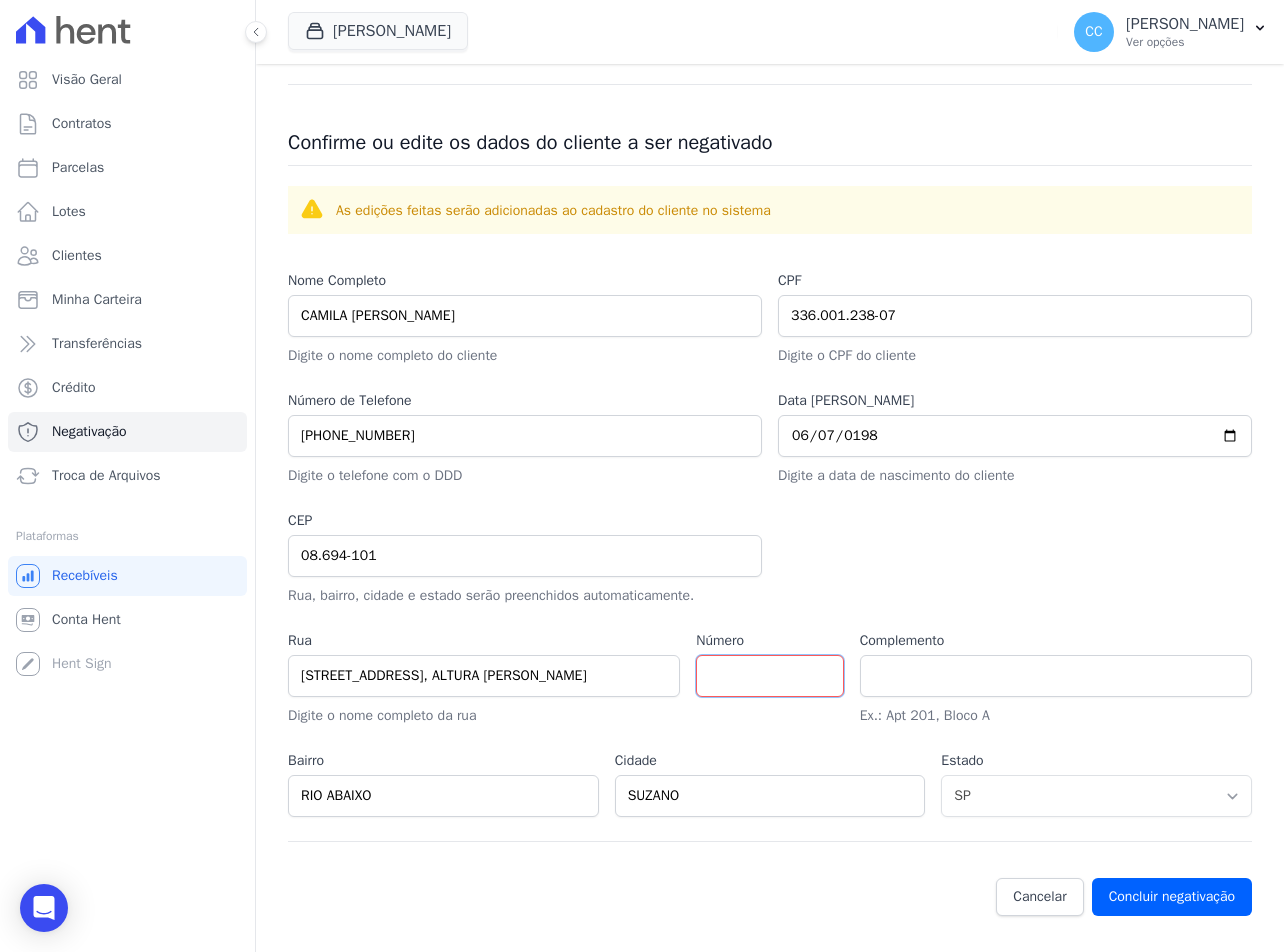 click on "Número" at bounding box center [769, 676] 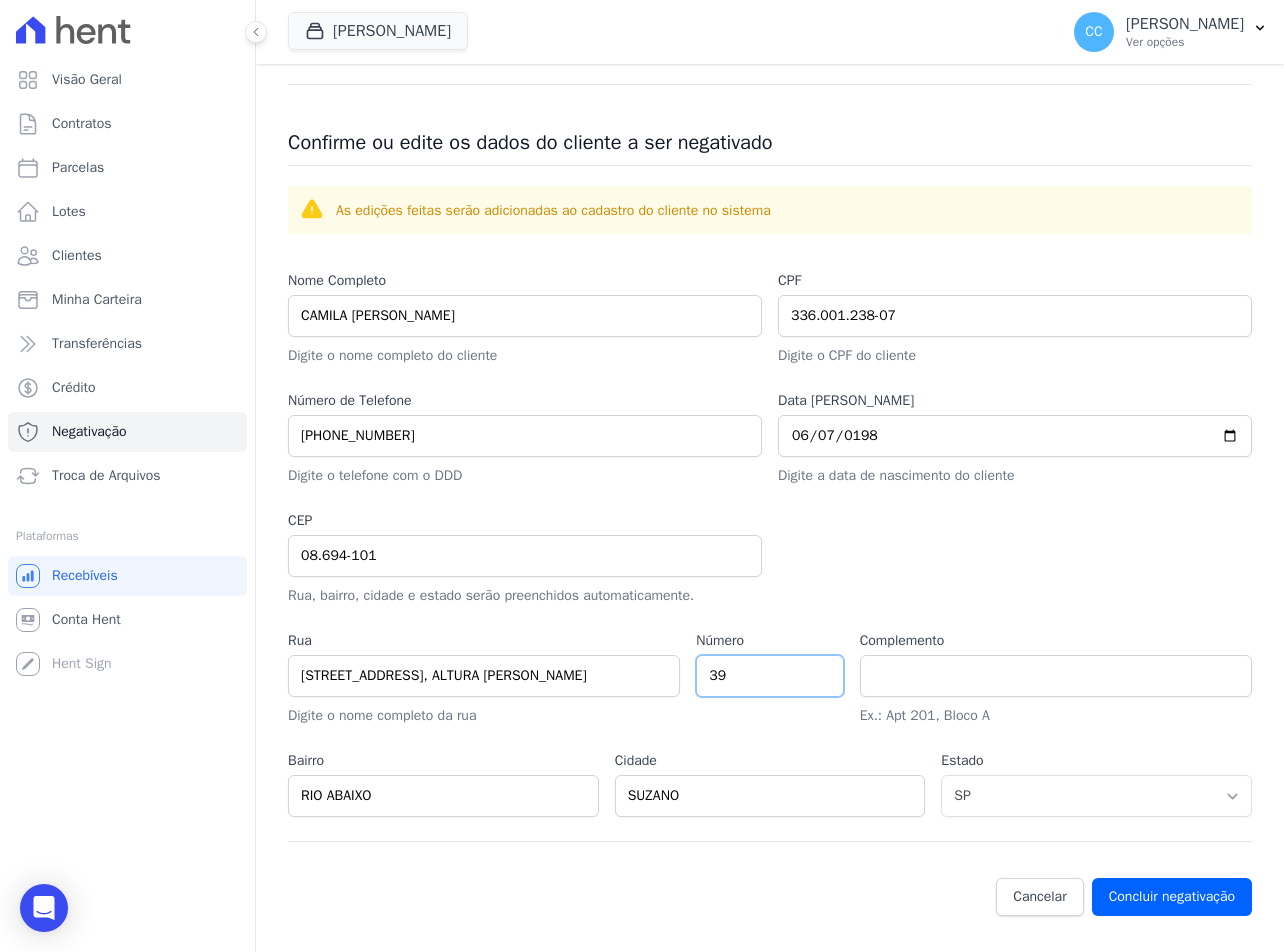 type on "39" 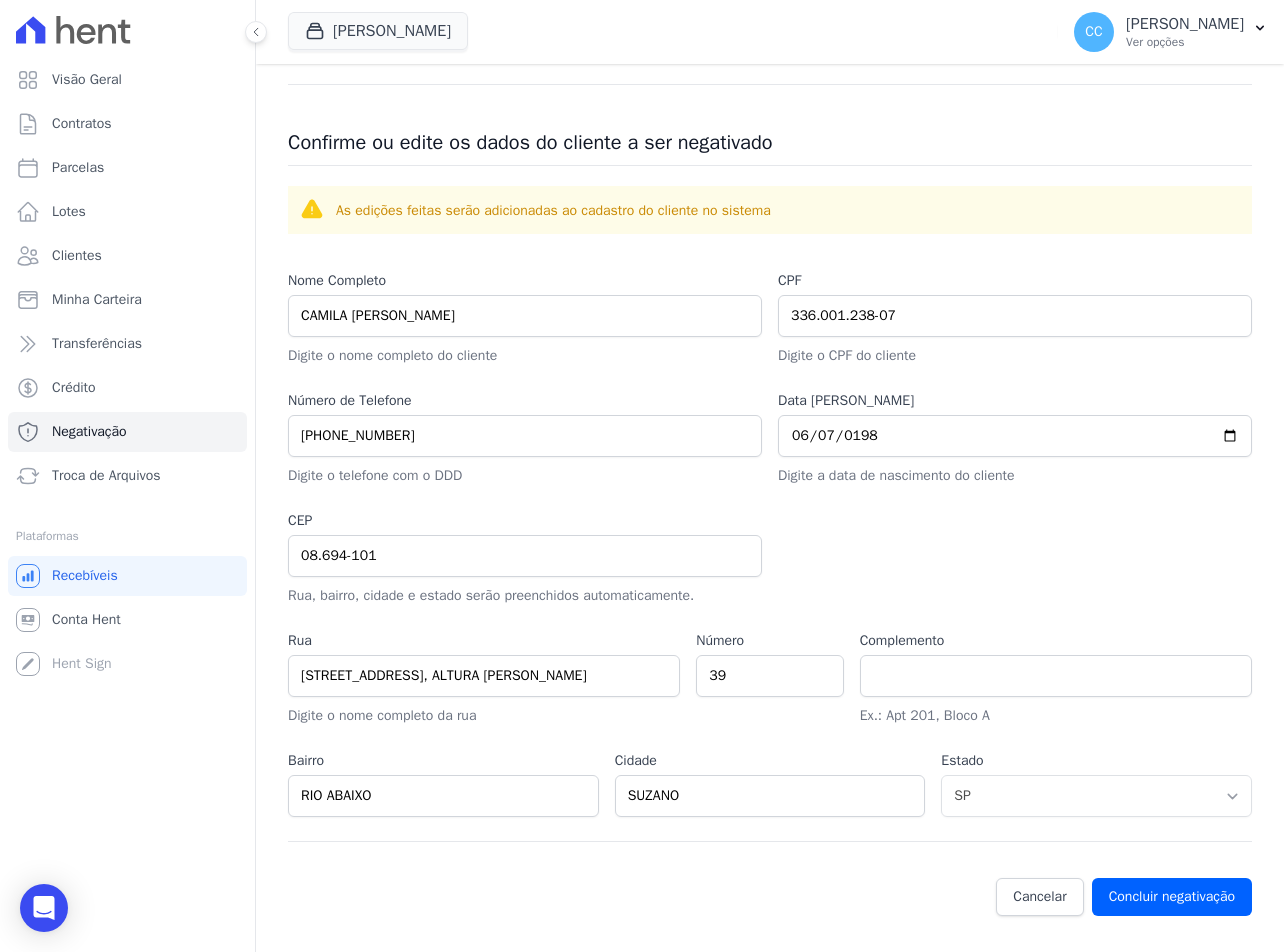 click at bounding box center [1015, 558] 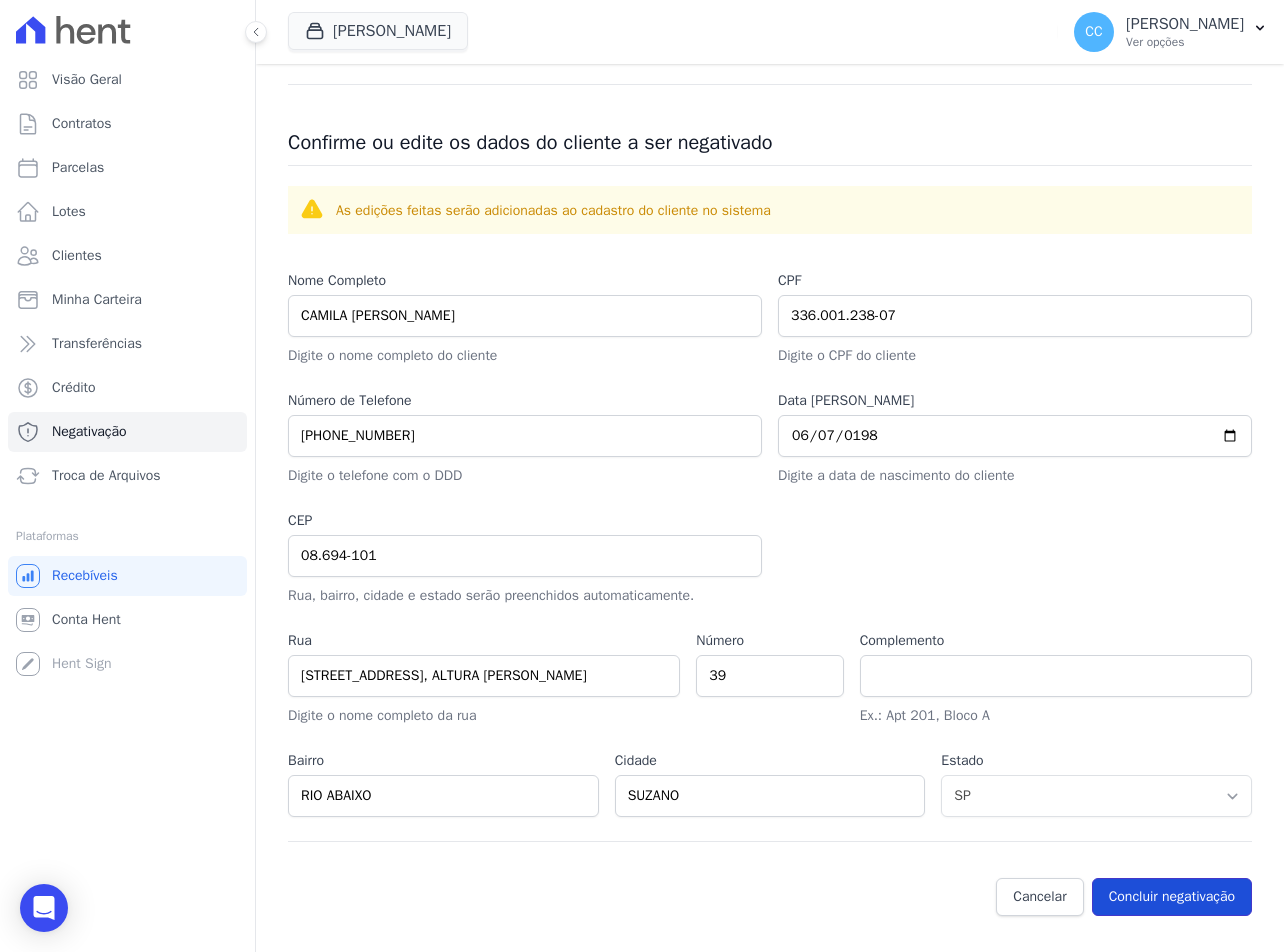 click on "Concluir negativação" at bounding box center [1172, 897] 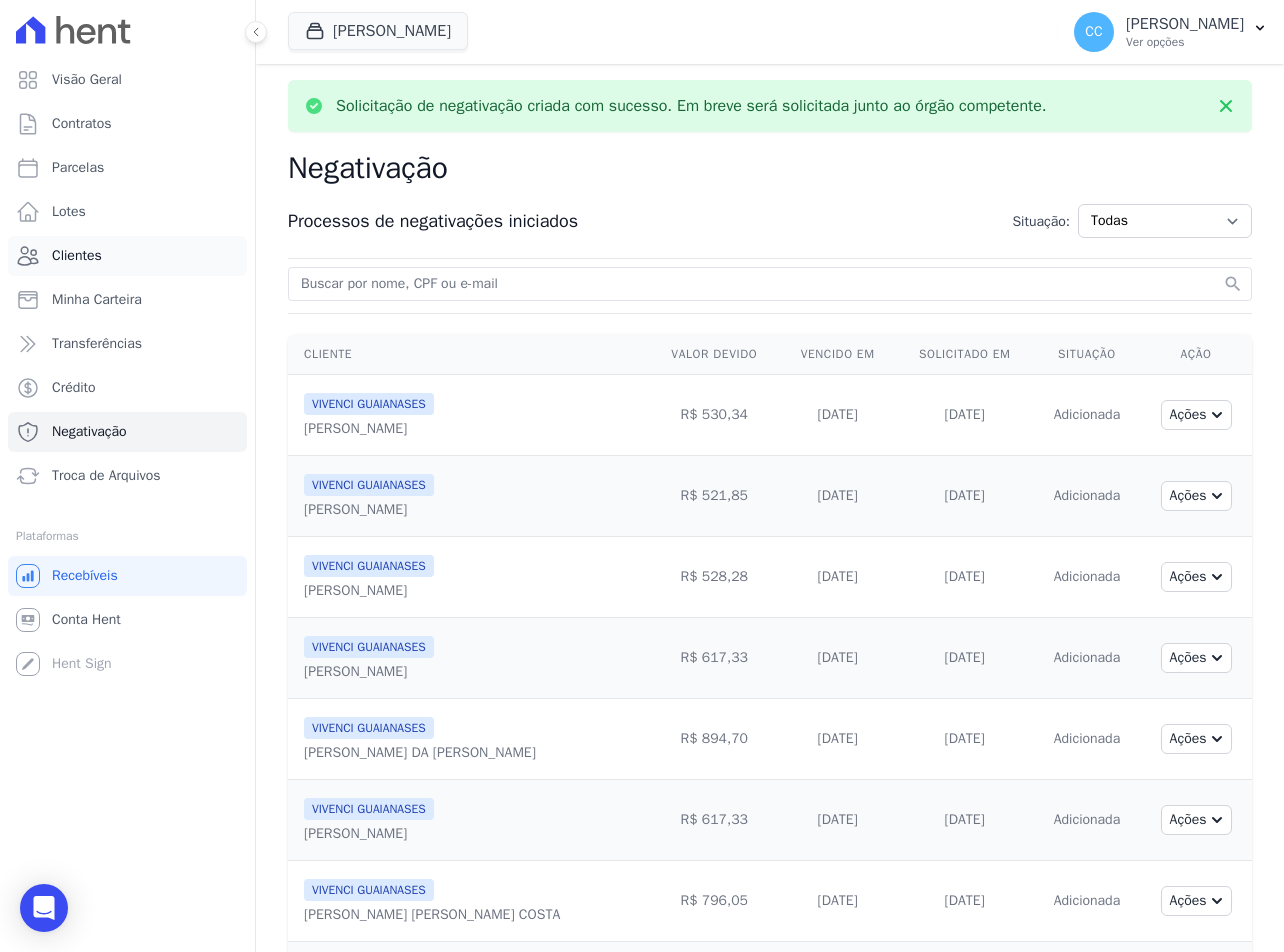 click on "Clientes" at bounding box center (127, 256) 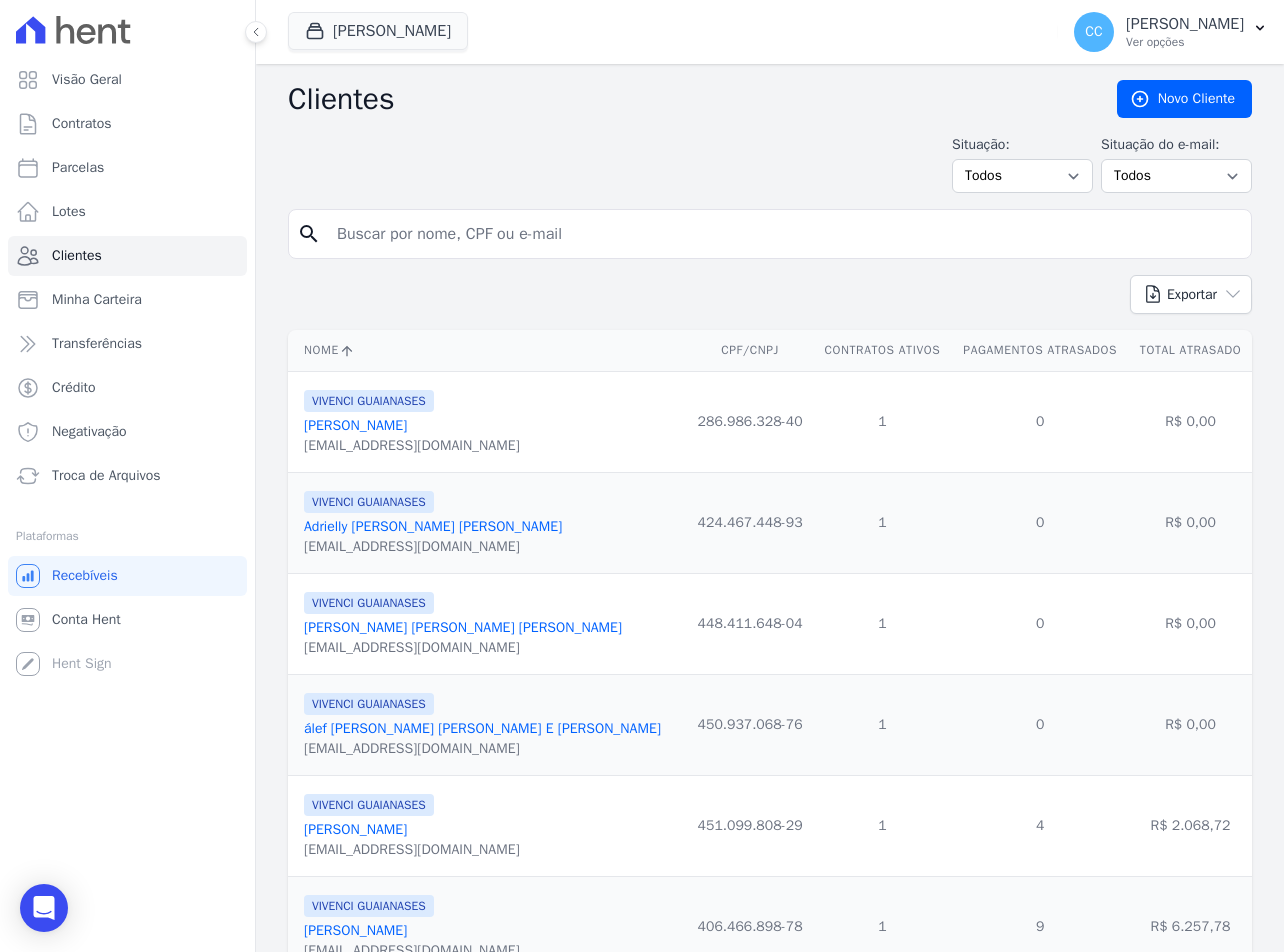click at bounding box center [784, 234] 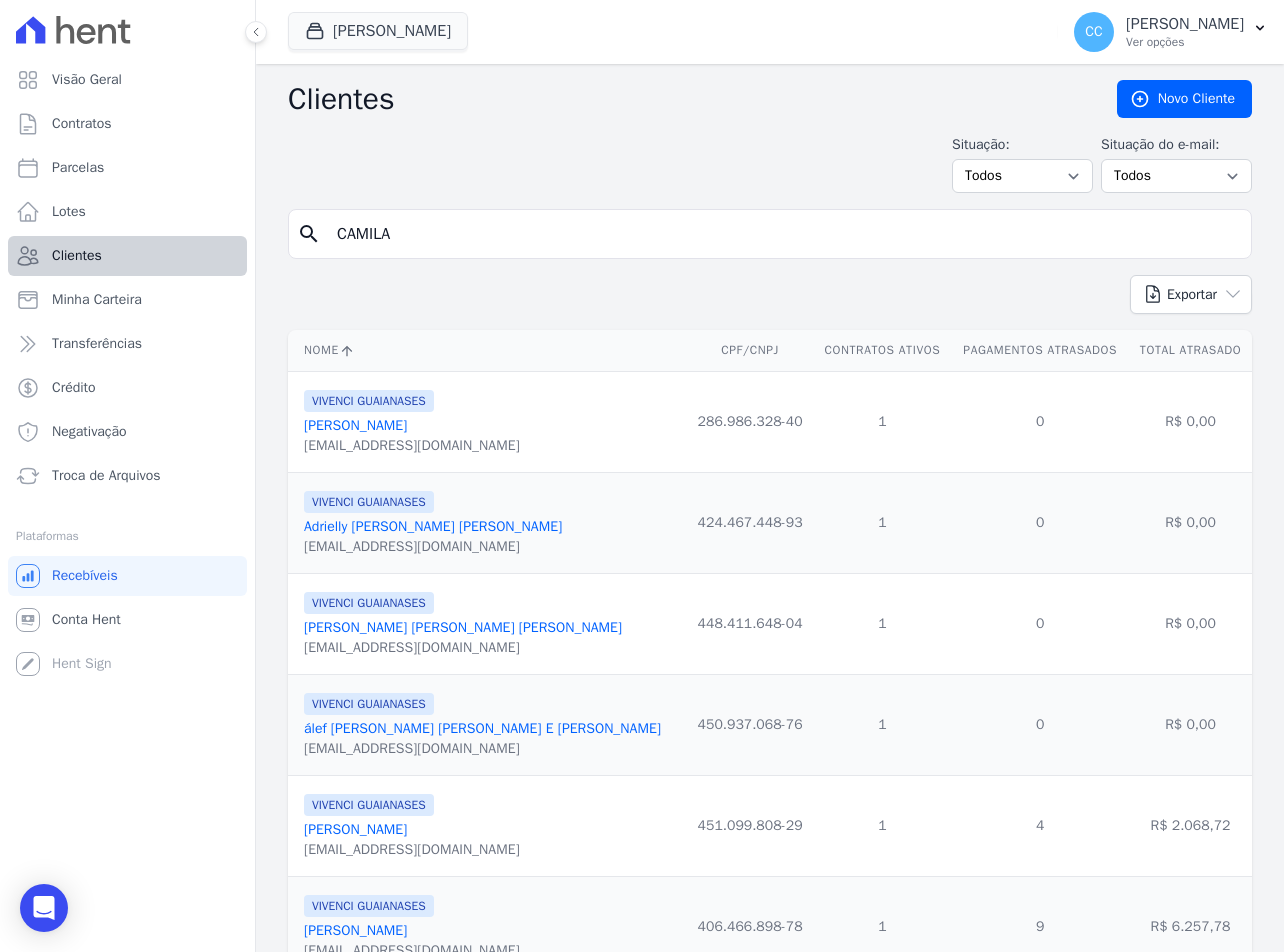 type on "CAMILA" 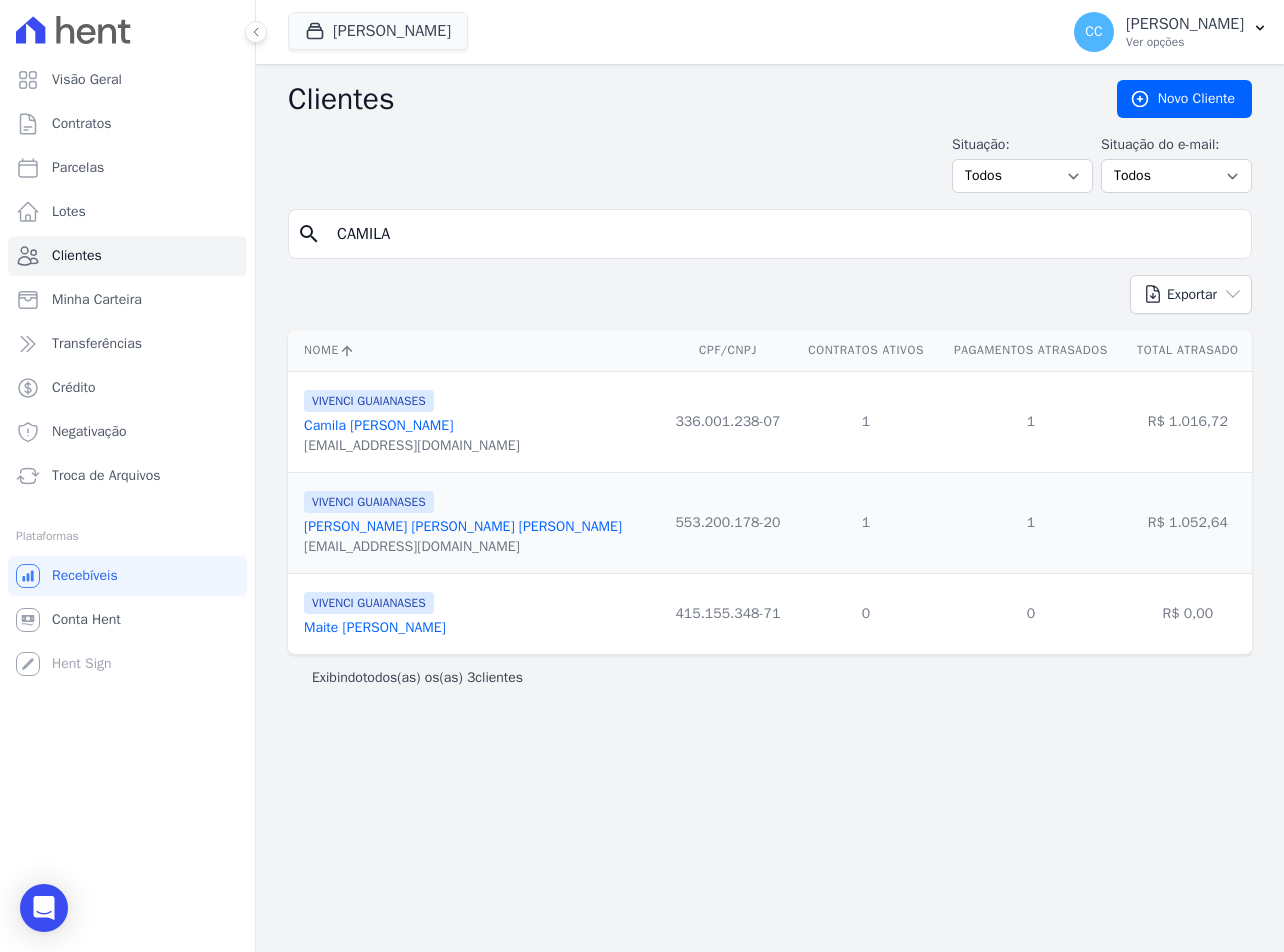 click on "[EMAIL_ADDRESS][DOMAIN_NAME]" at bounding box center (412, 446) 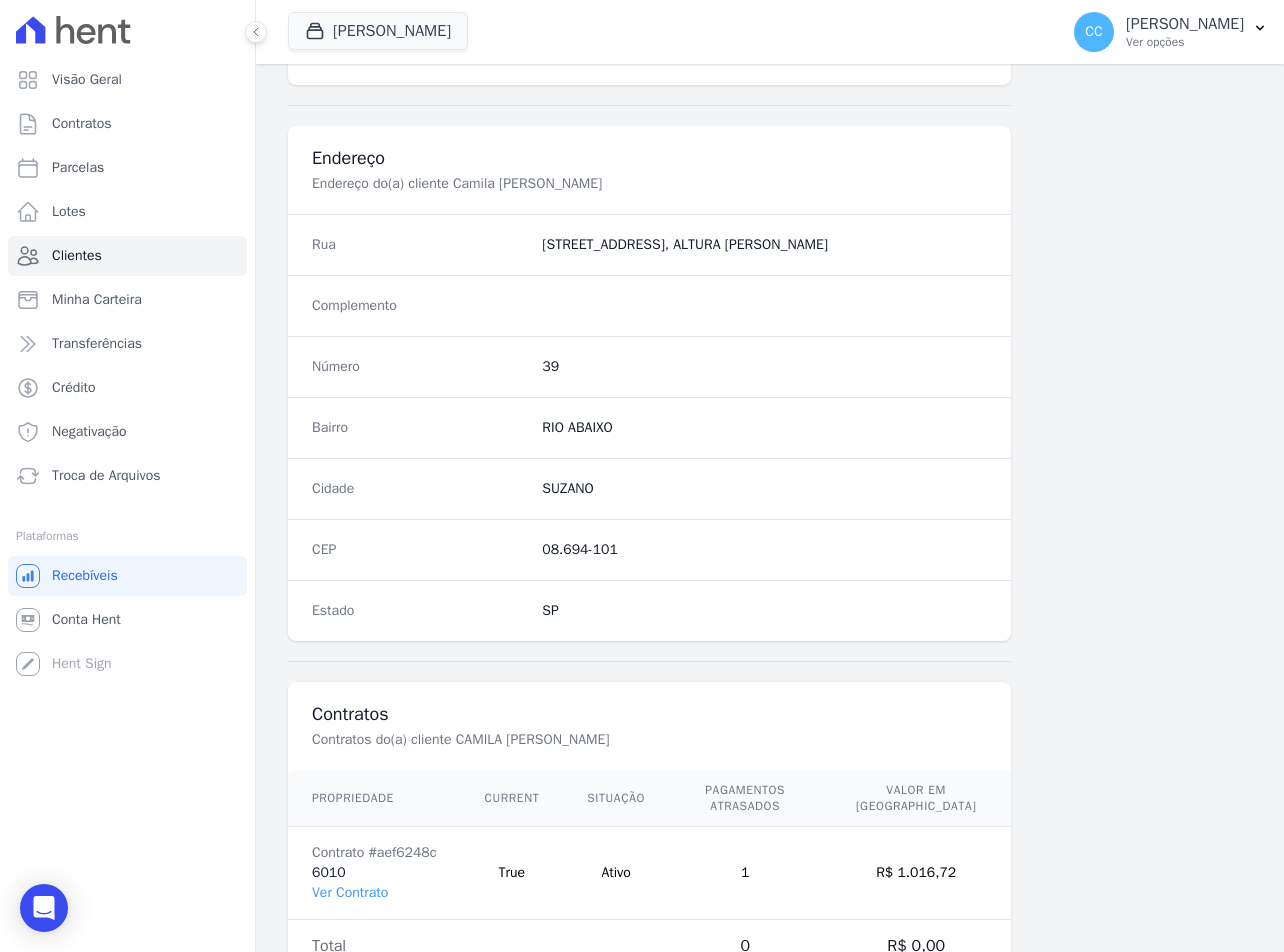 scroll, scrollTop: 935, scrollLeft: 0, axis: vertical 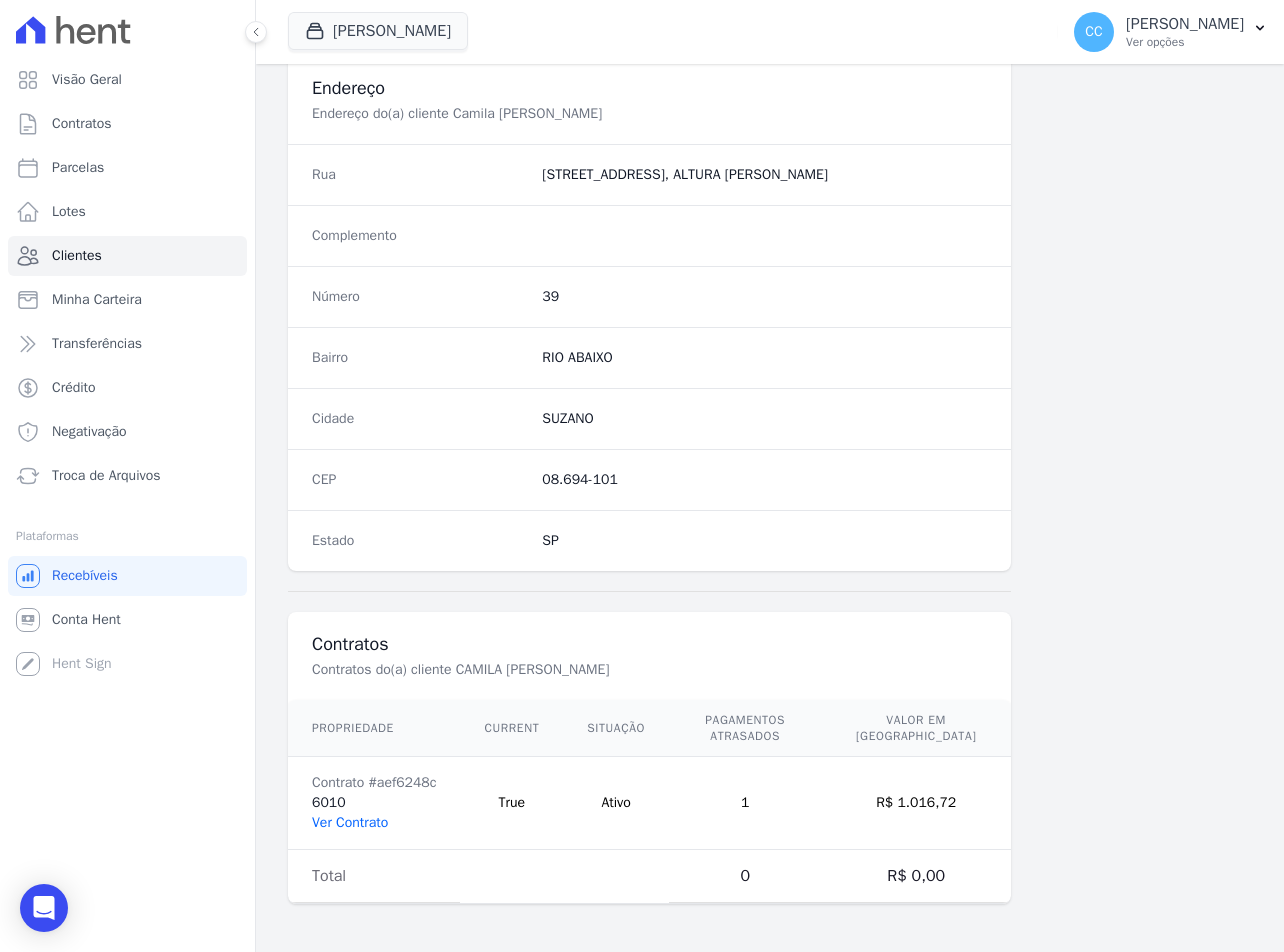 click on "Ver Contrato" at bounding box center (350, 822) 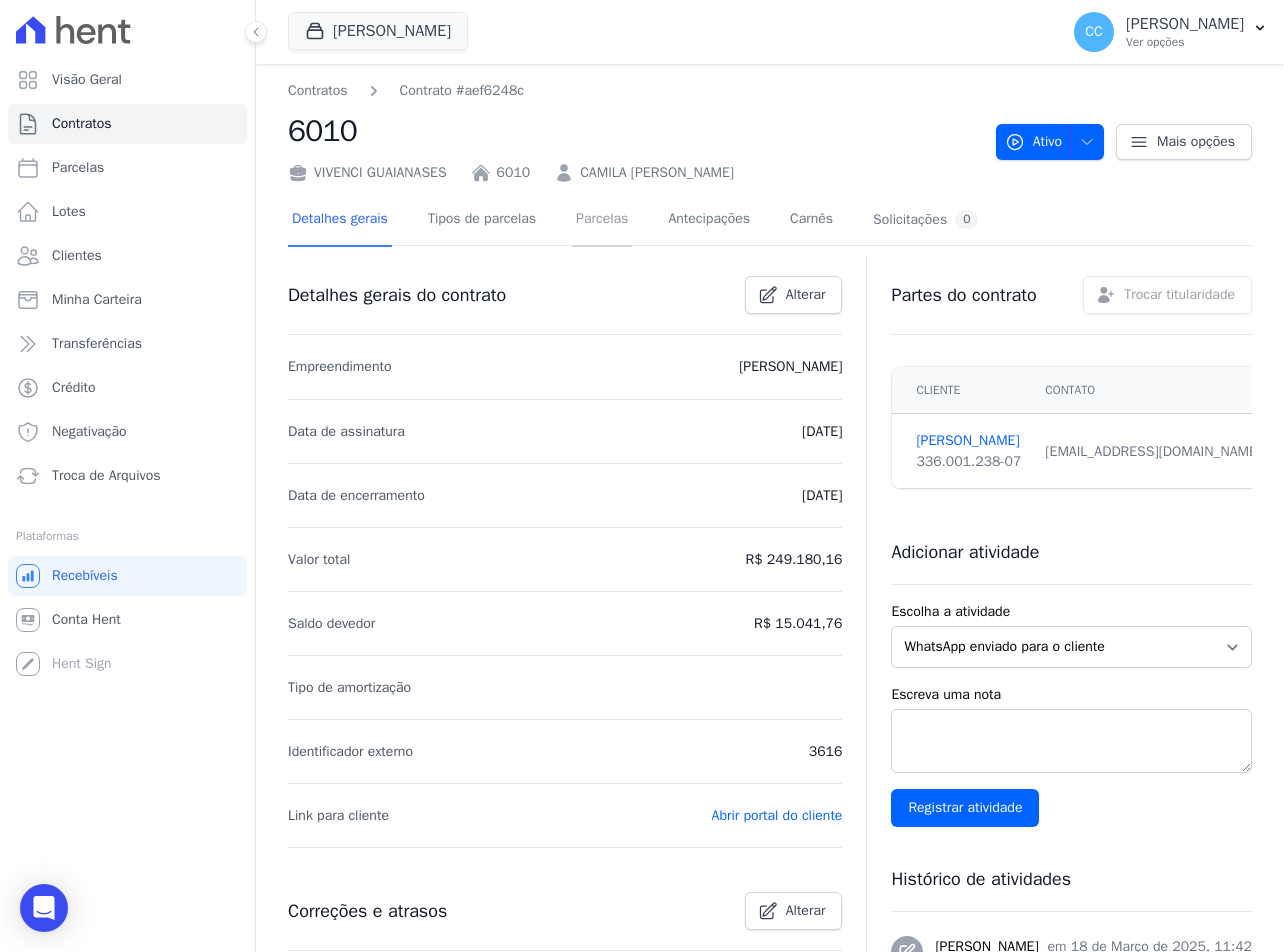 click on "Parcelas" at bounding box center (602, 220) 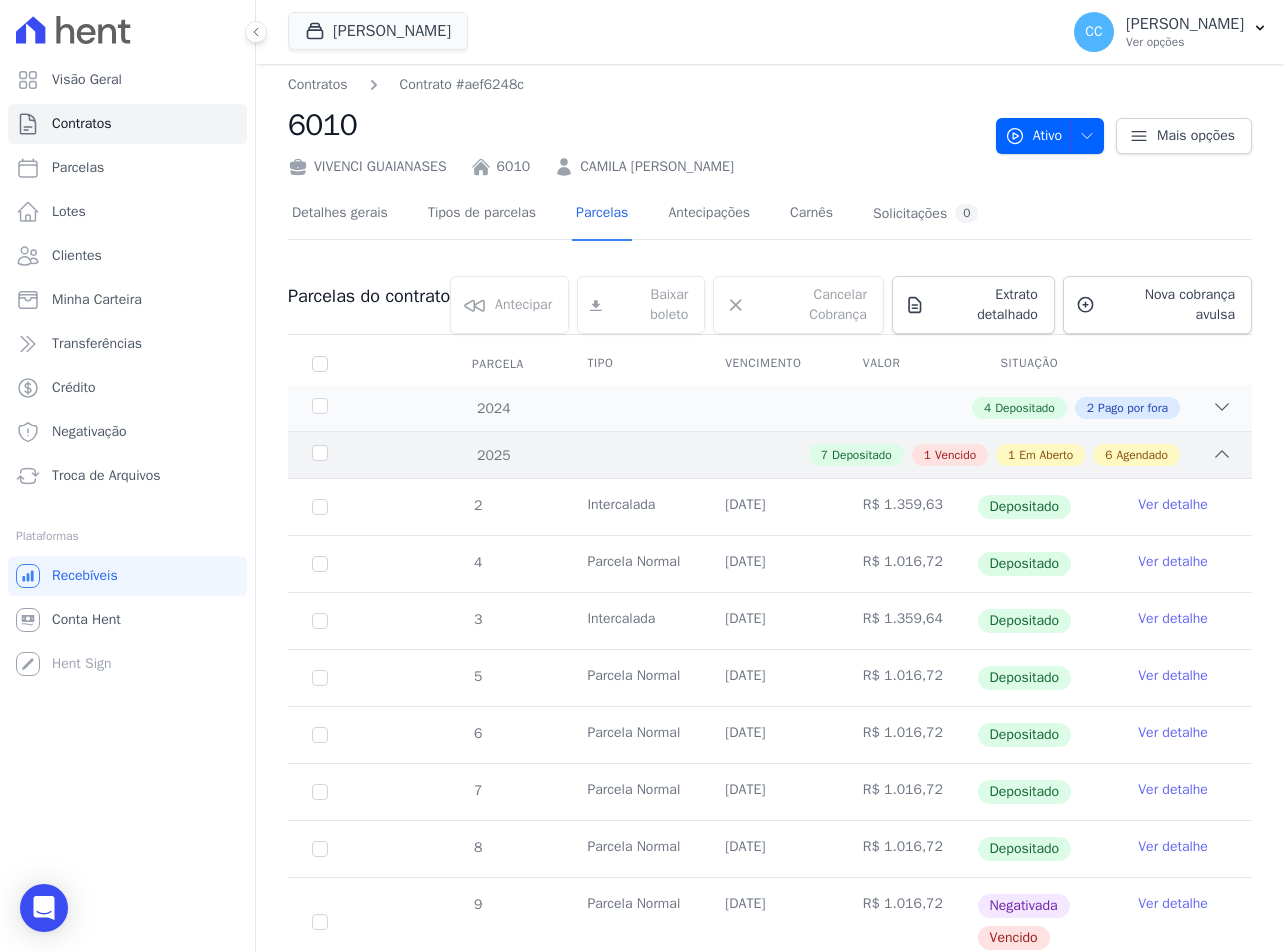 scroll, scrollTop: 0, scrollLeft: 0, axis: both 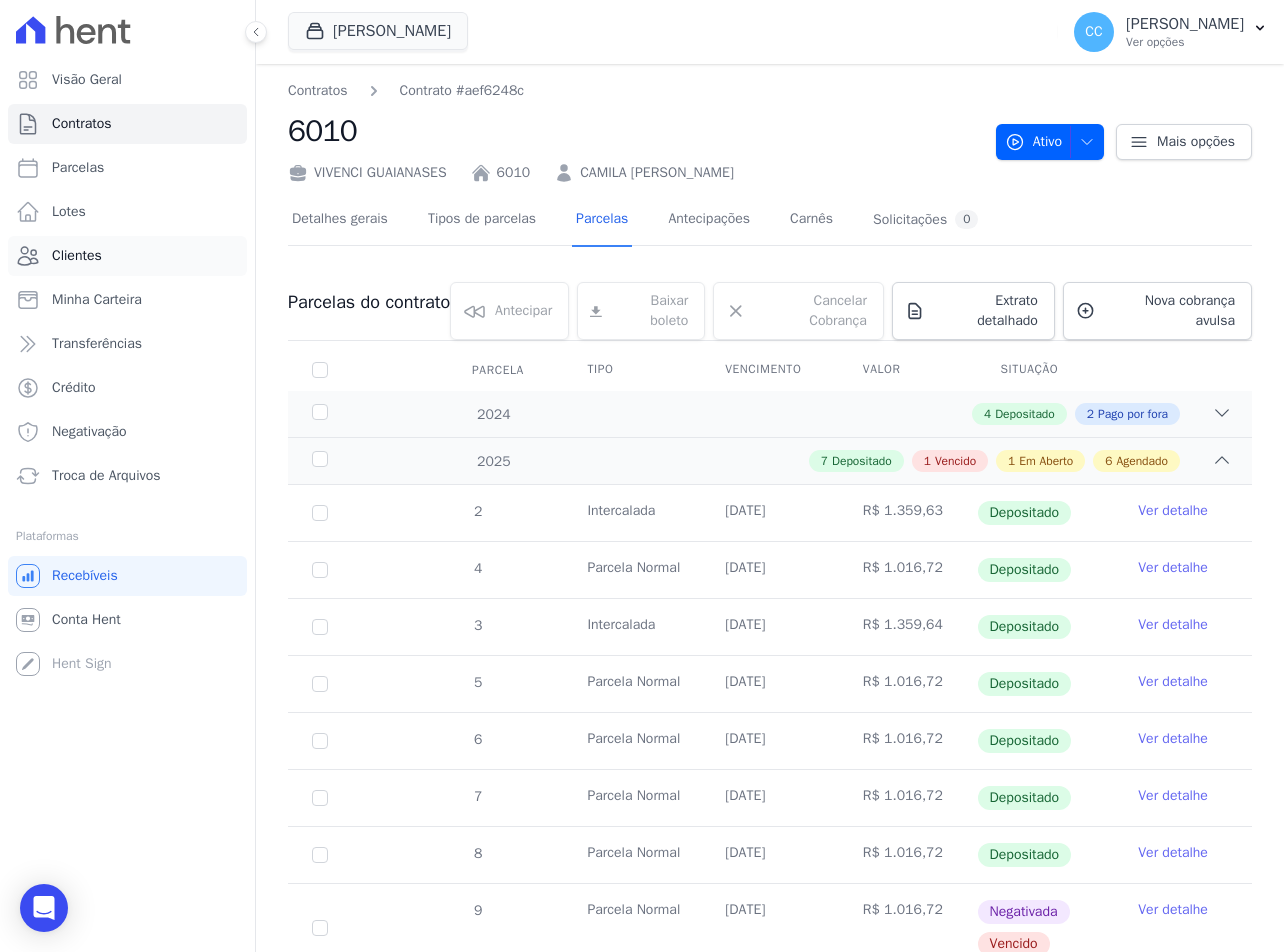 click on "Clientes" at bounding box center [127, 256] 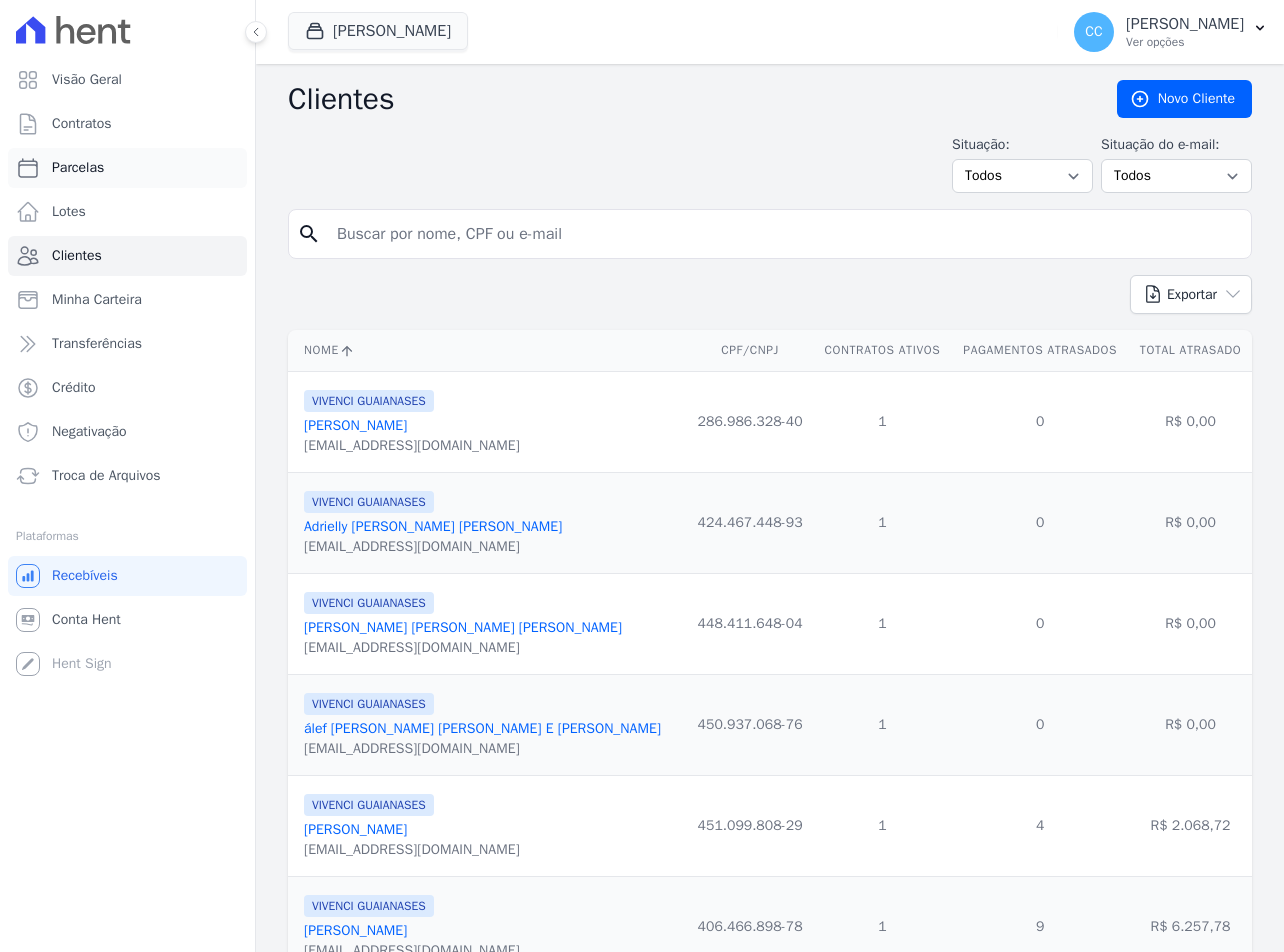 click on "Visão Geral
Contratos
Parcelas
Lotes
Clientes
Minha Carteira
Transferências
Crédito
Negativação" at bounding box center [642, 476] 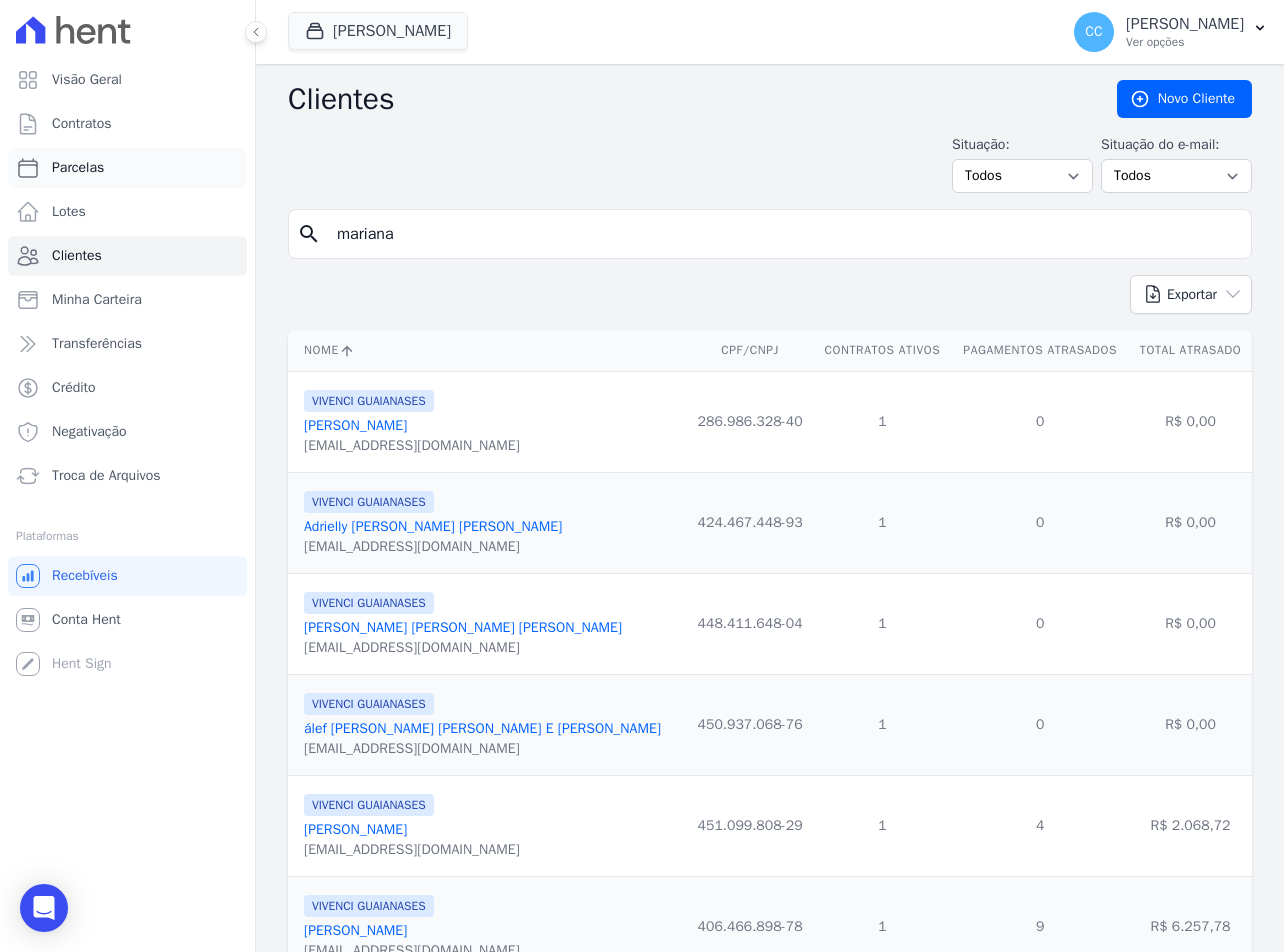 type on "mariana" 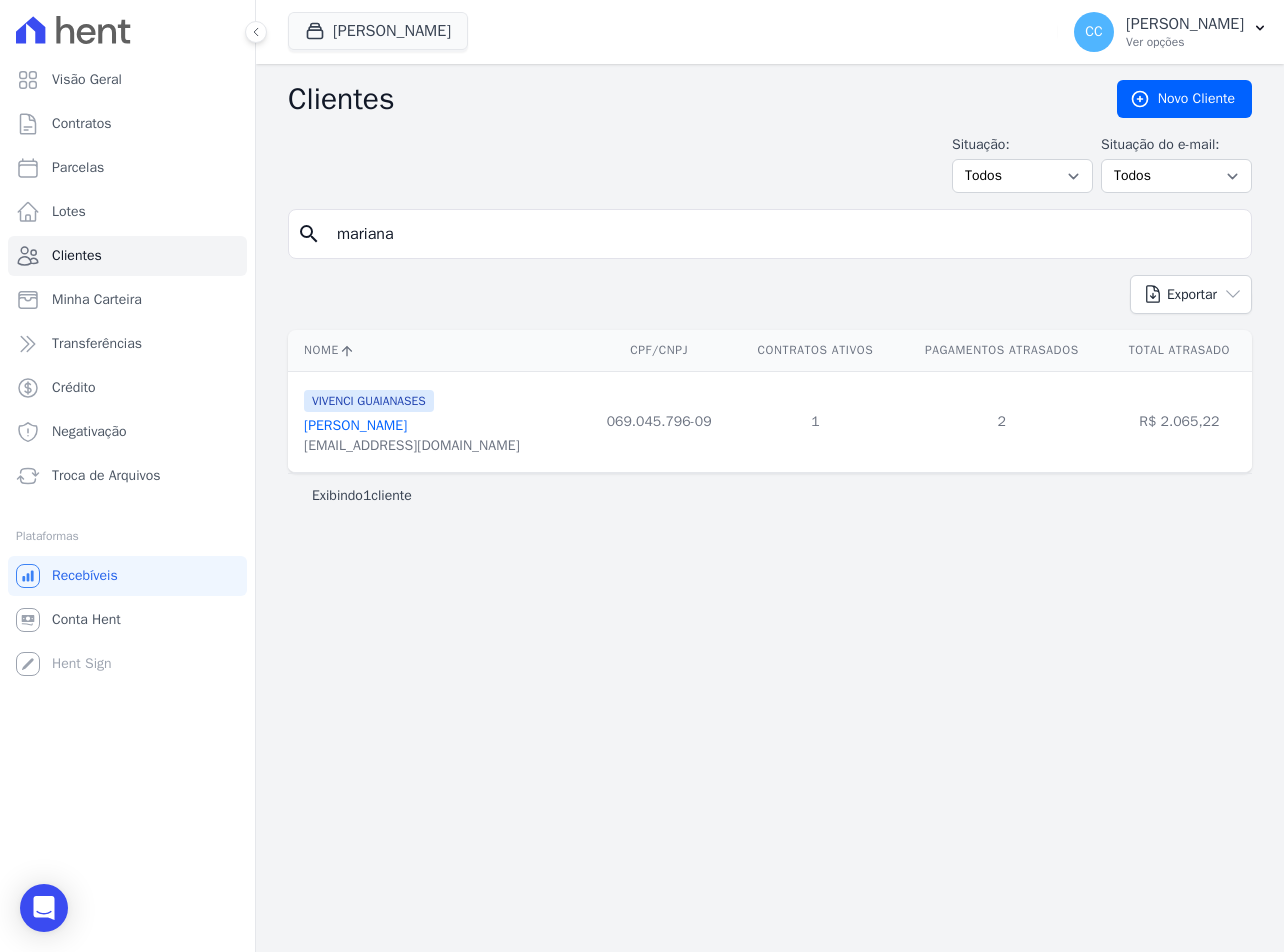 click on "Clientes
Novo Cliente
Situação:
Todos
Adimplentes
Inadimplentes
Situação do e-mail:
Todos
Confirmado
Não confirmado
search
mariana
Exportar
PDF
CSV
Dimob 2024
Nome
CPF/CNPJ
Contratos Ativos
Pagamentos Atrasados
Total Atrasado" at bounding box center [770, 508] 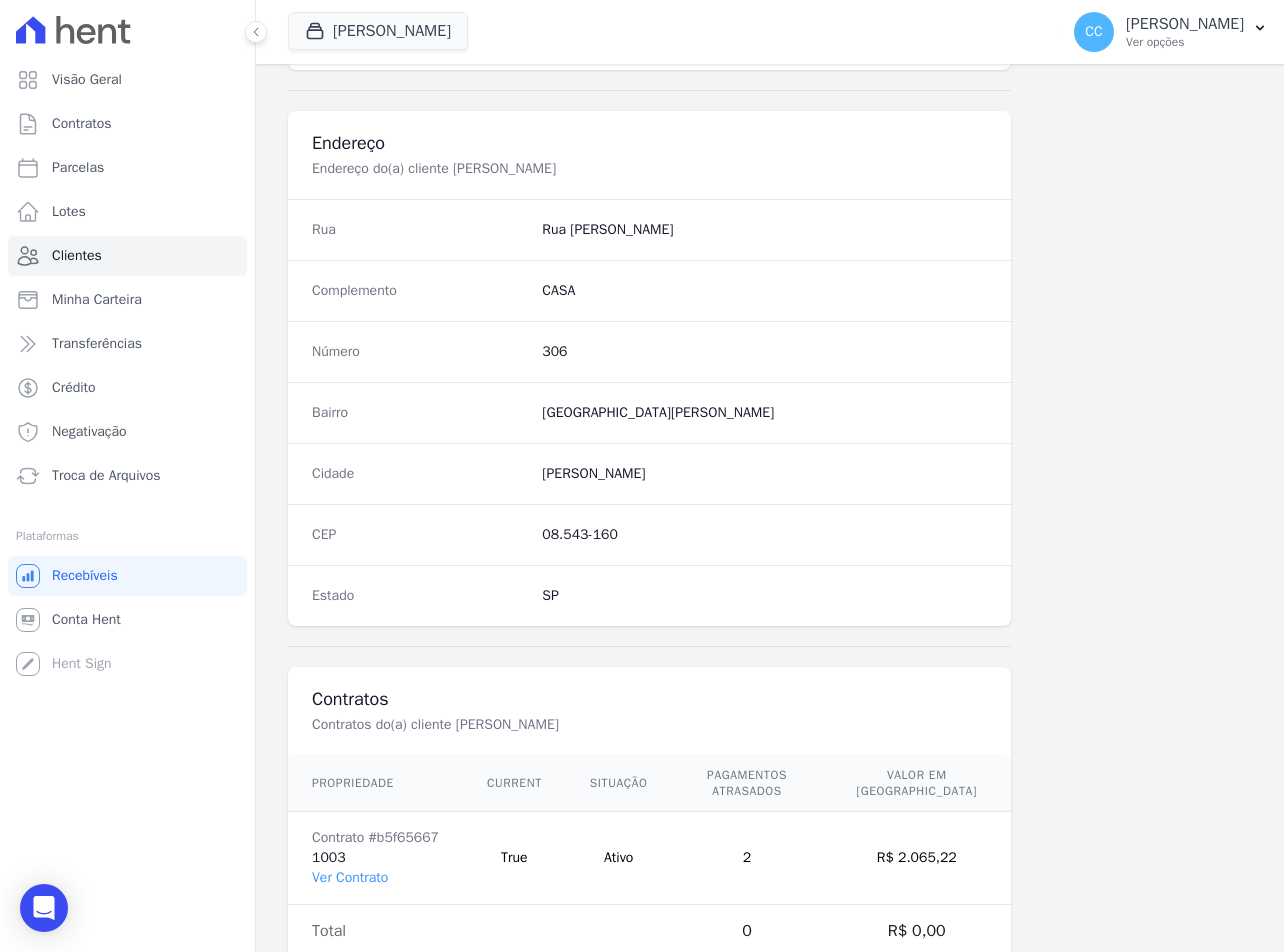 scroll, scrollTop: 935, scrollLeft: 0, axis: vertical 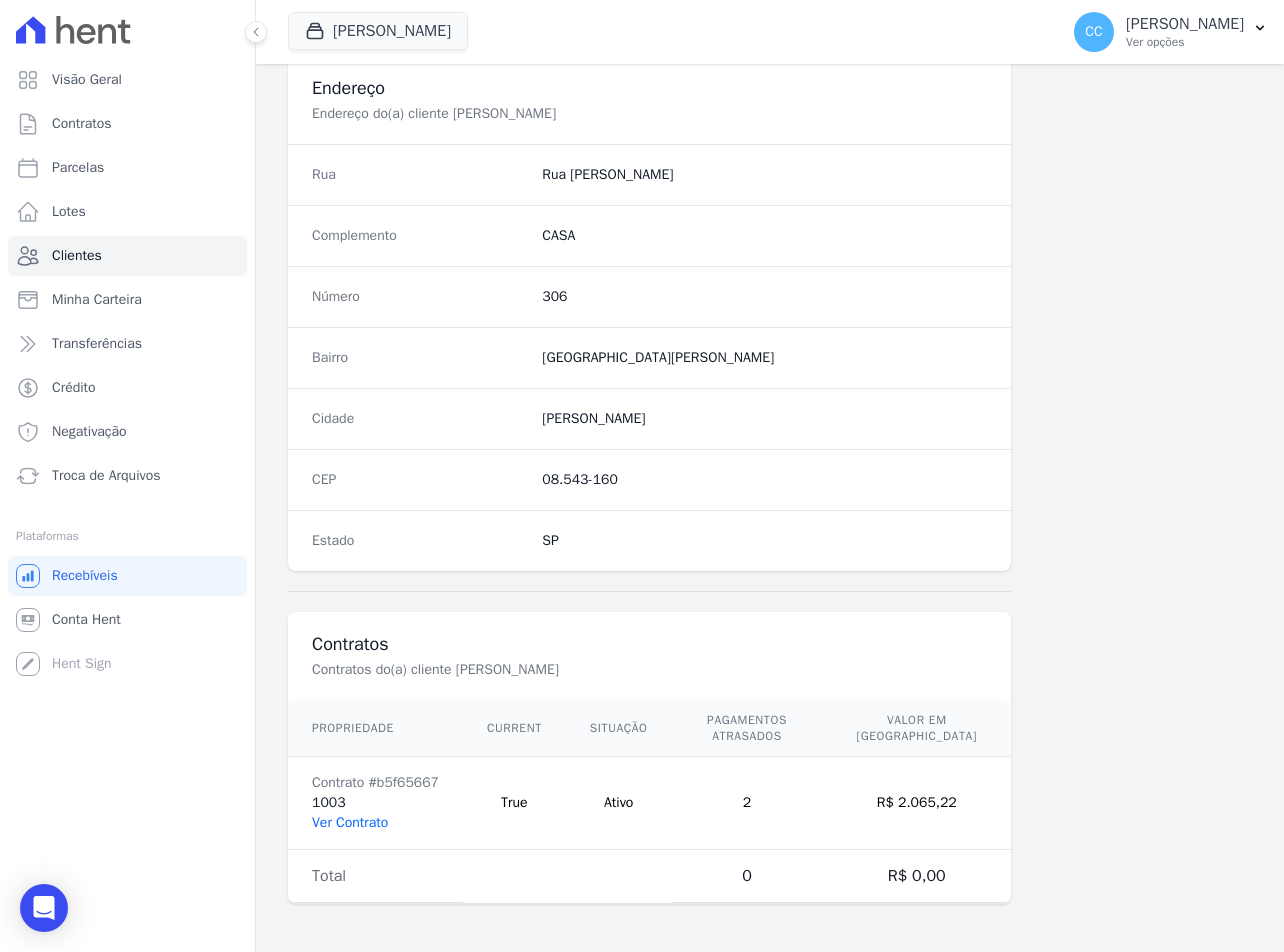 click on "Ver Contrato" at bounding box center (350, 822) 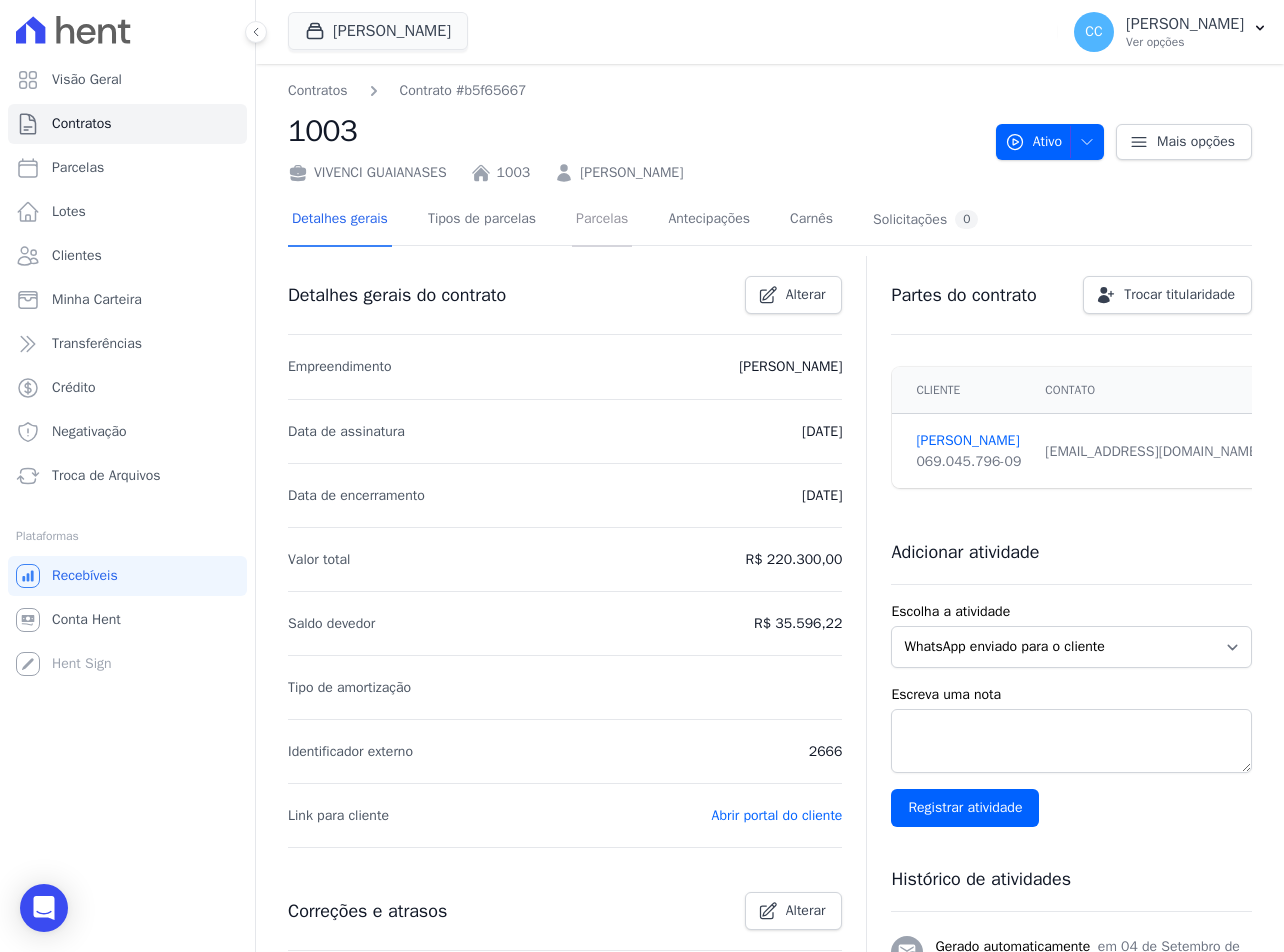 click on "Parcelas" at bounding box center [602, 220] 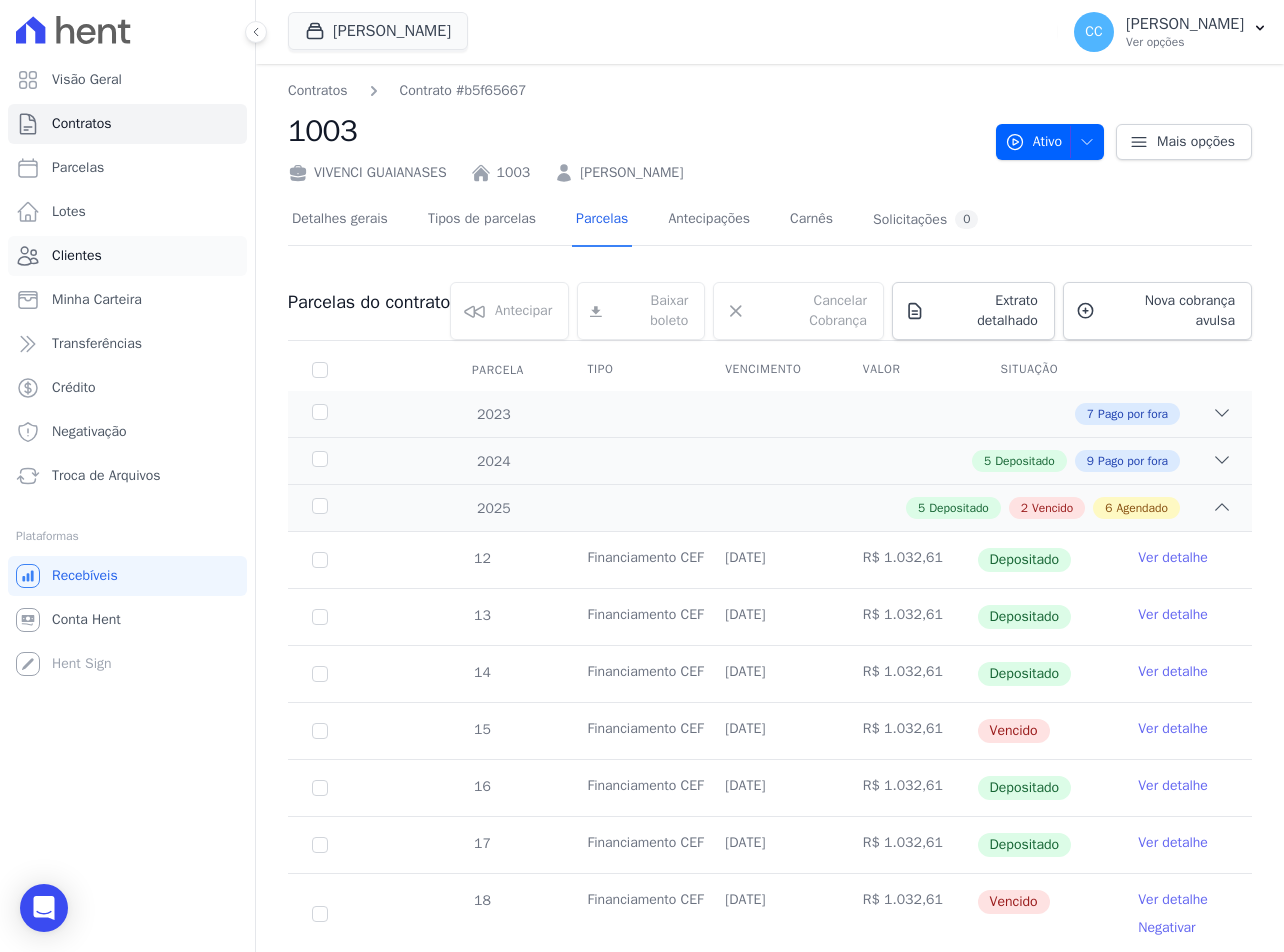 drag, startPoint x: 689, startPoint y: 137, endPoint x: 169, endPoint y: 251, distance: 532.3495 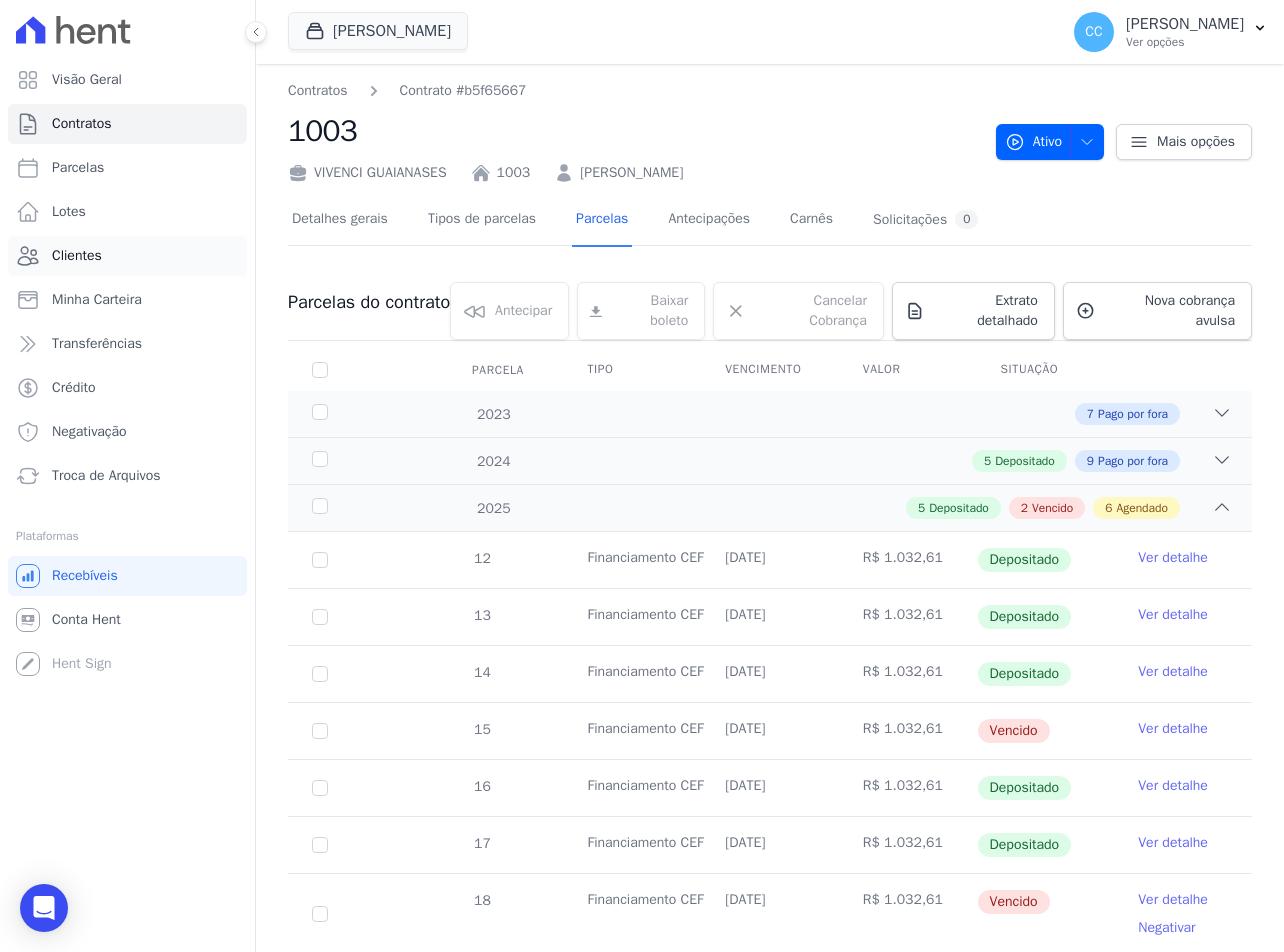 click on "Clientes" at bounding box center [77, 256] 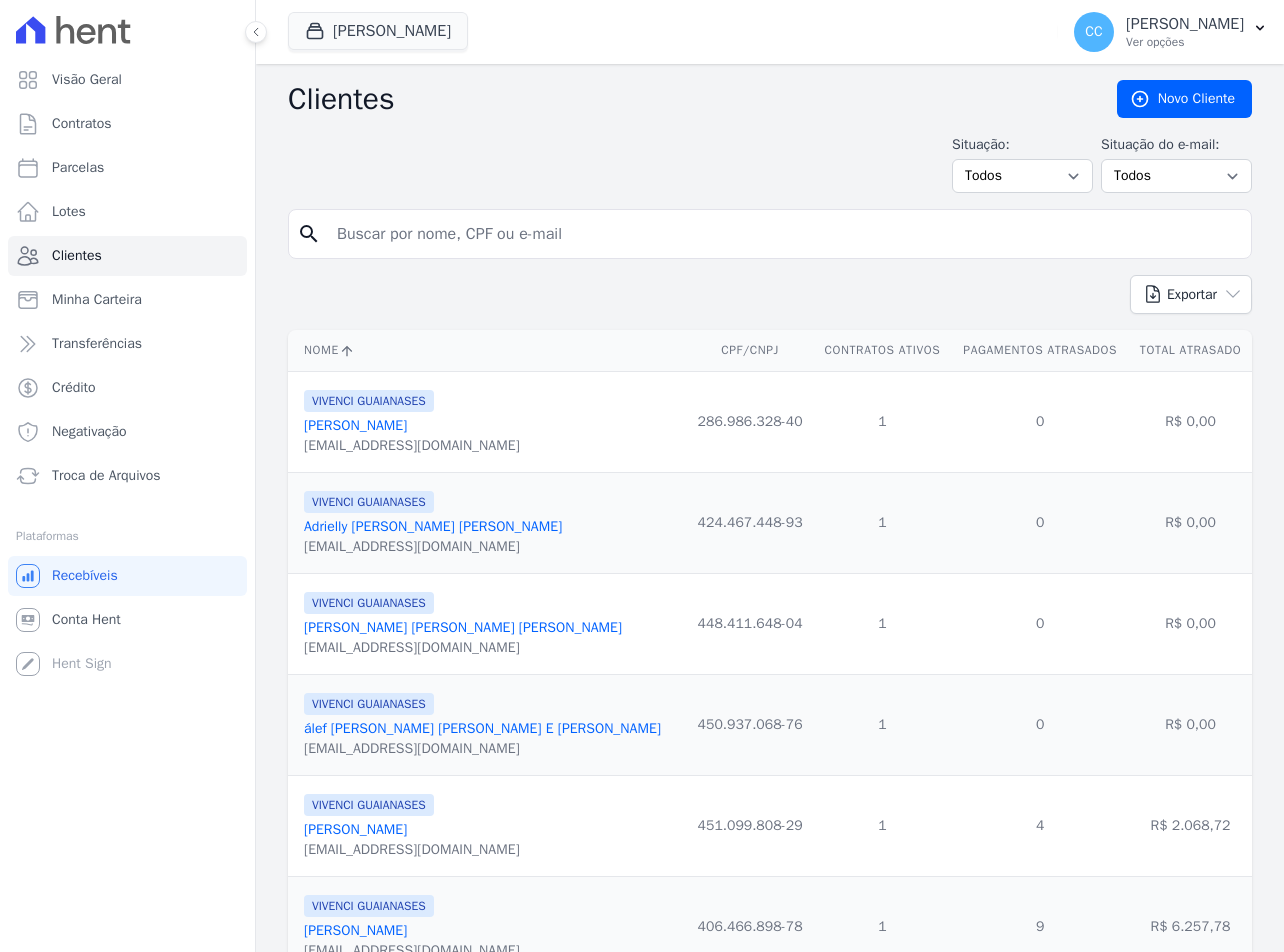 click on "Visão Geral
Contratos
Parcelas
Lotes
Clientes
Minha Carteira
Transferências
Crédito" at bounding box center (642, 476) 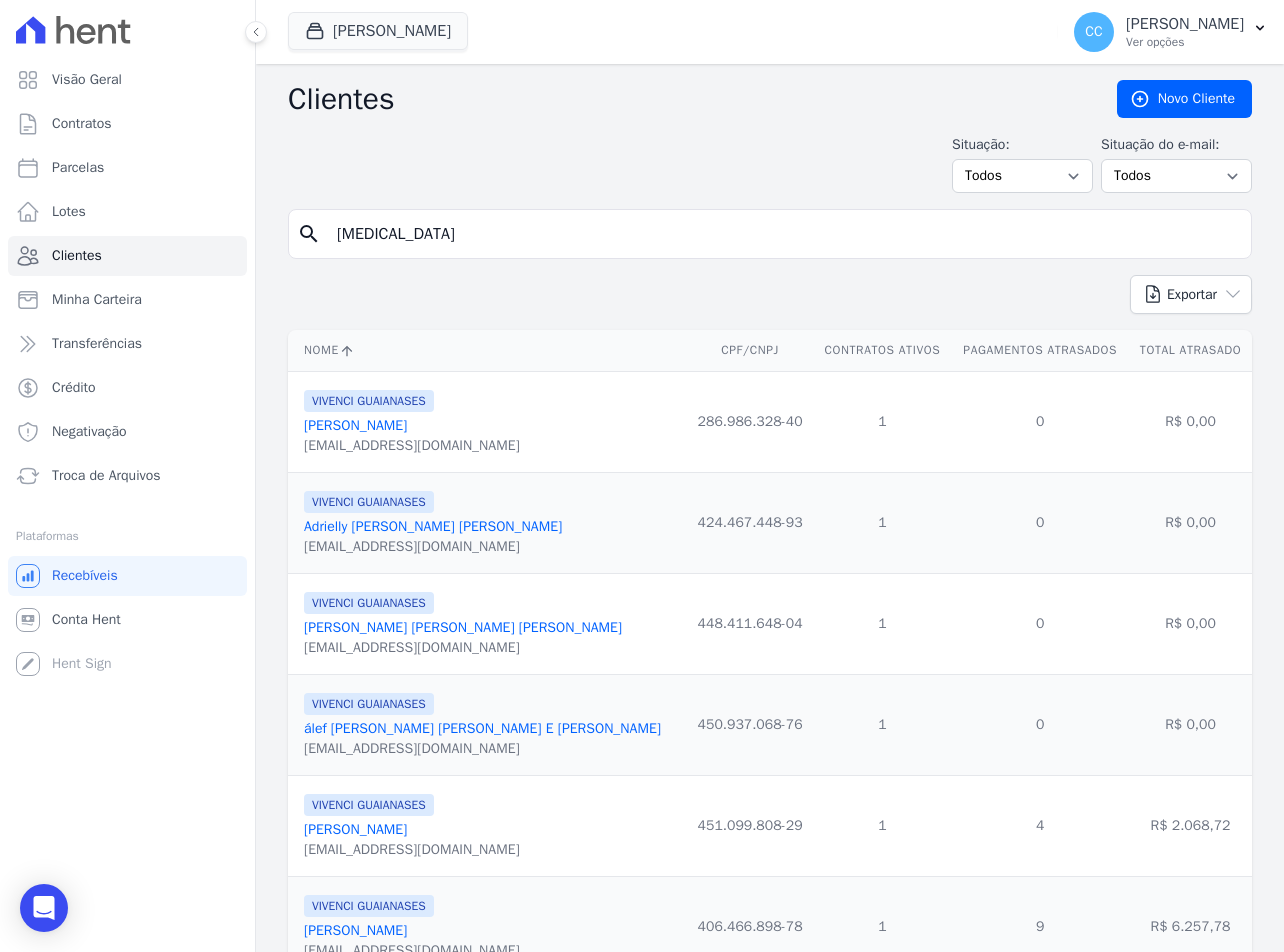 type on "yasmin pereira" 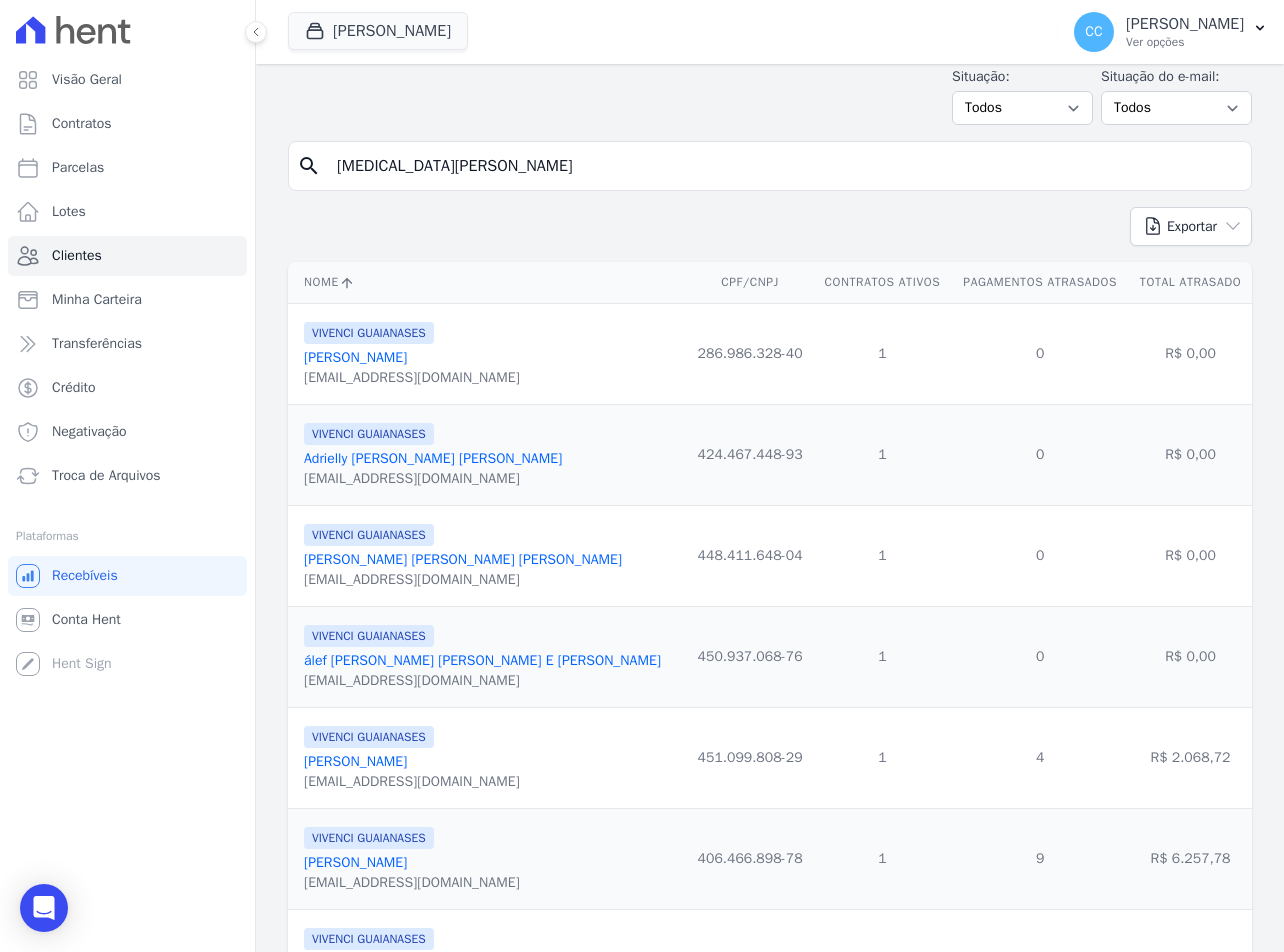 scroll, scrollTop: 100, scrollLeft: 0, axis: vertical 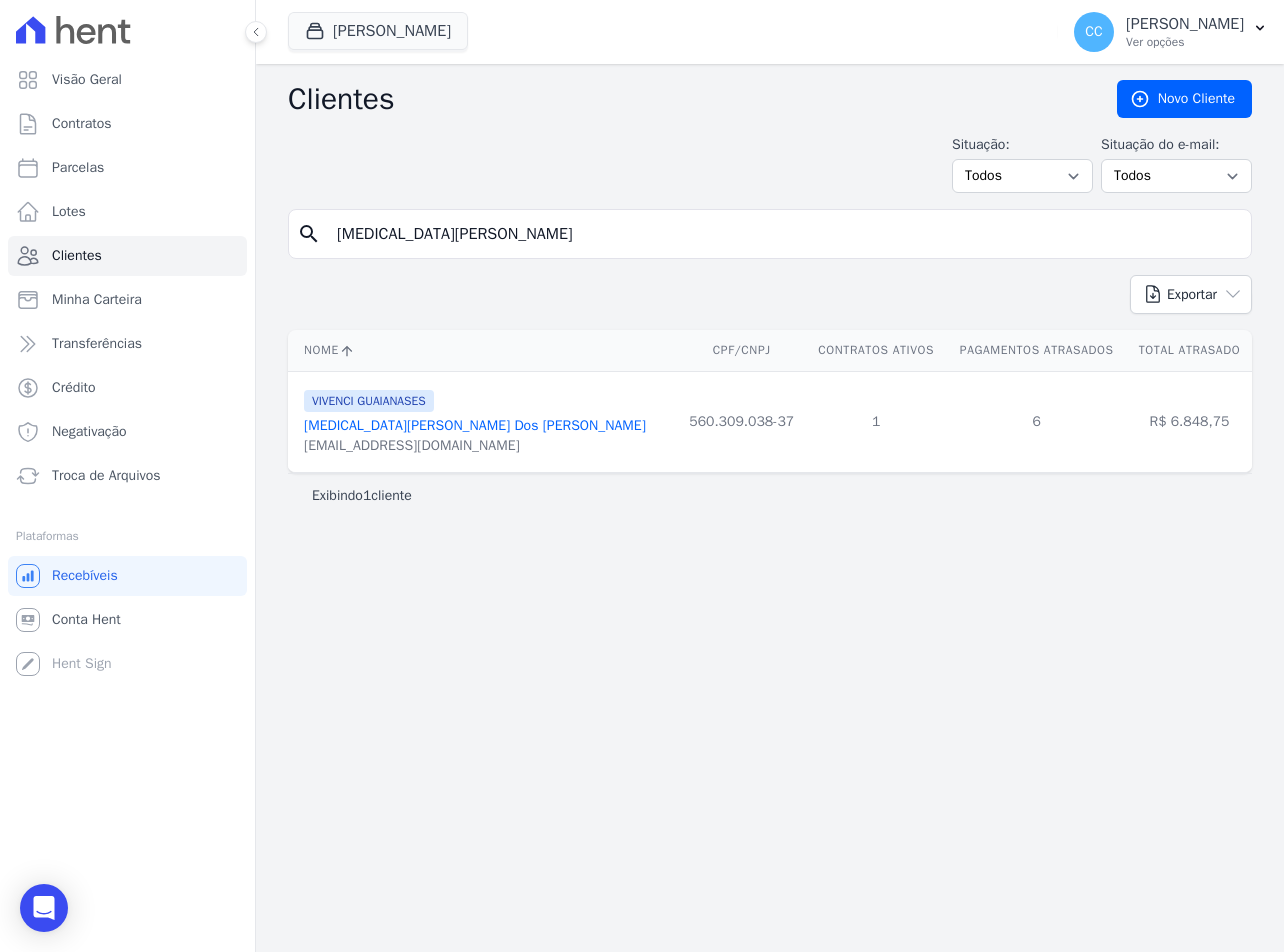 click on "Yasmin Pereira Dos Santos" at bounding box center (475, 425) 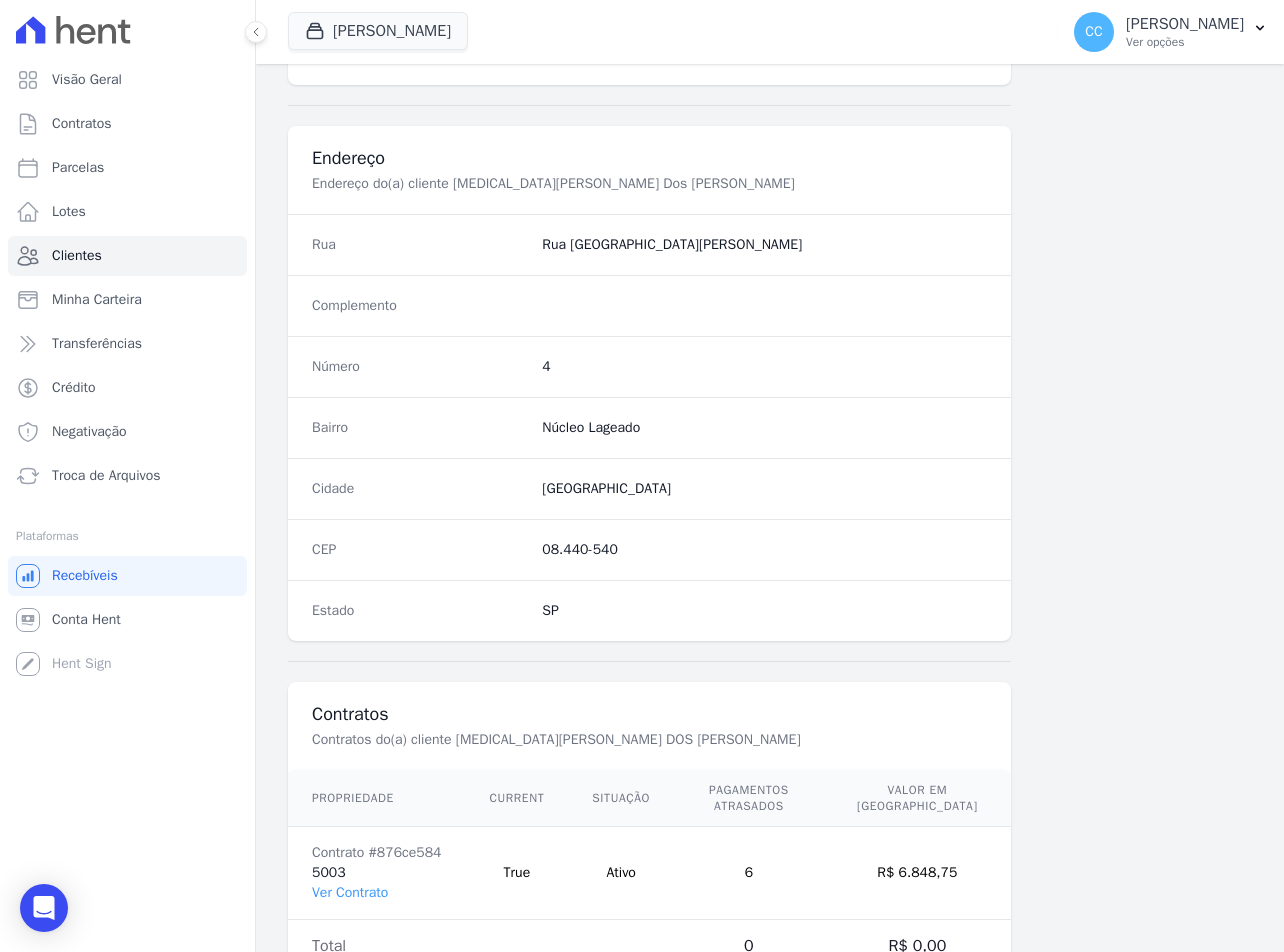 scroll, scrollTop: 935, scrollLeft: 0, axis: vertical 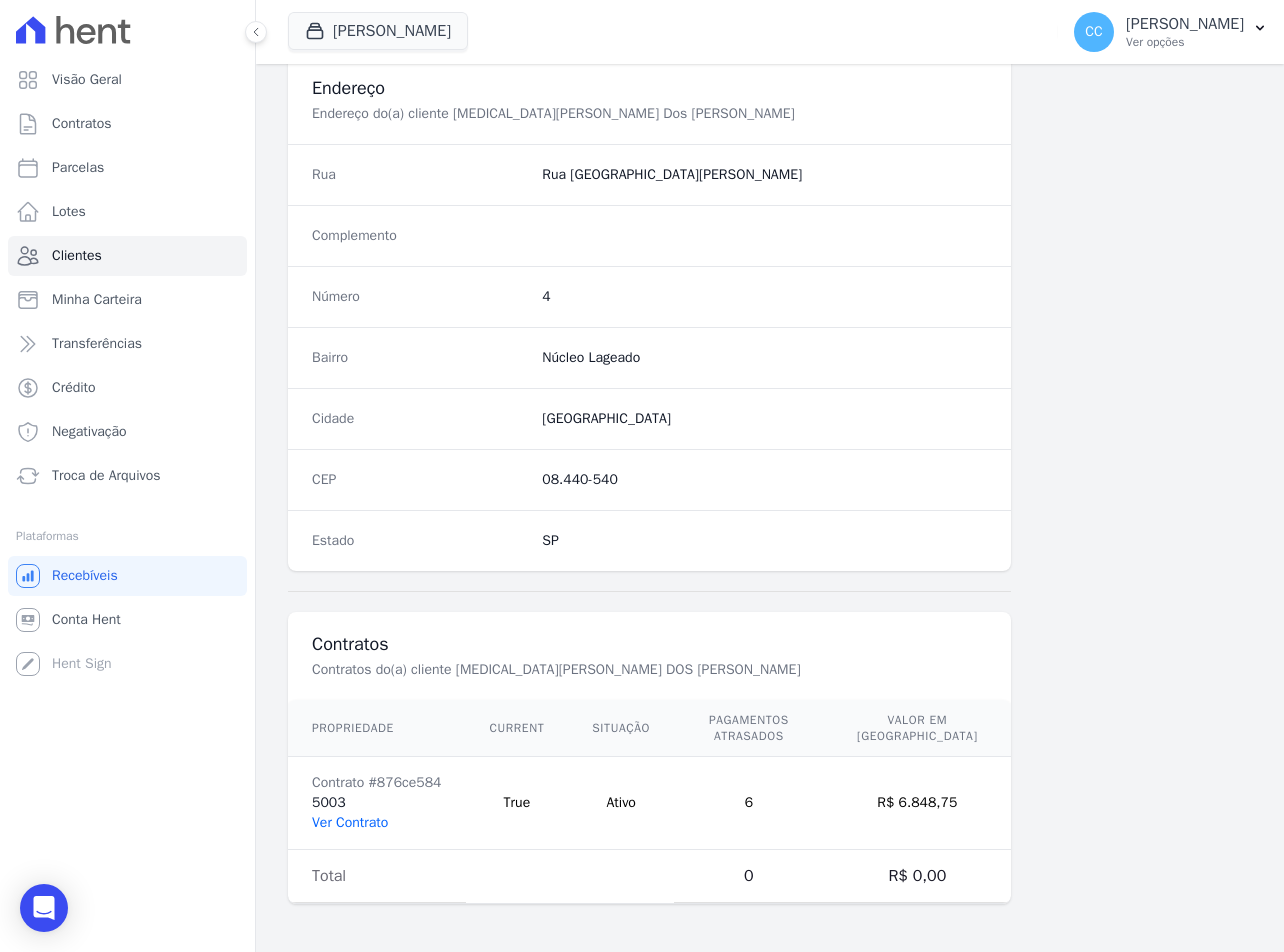 click on "Ver Contrato" at bounding box center [350, 822] 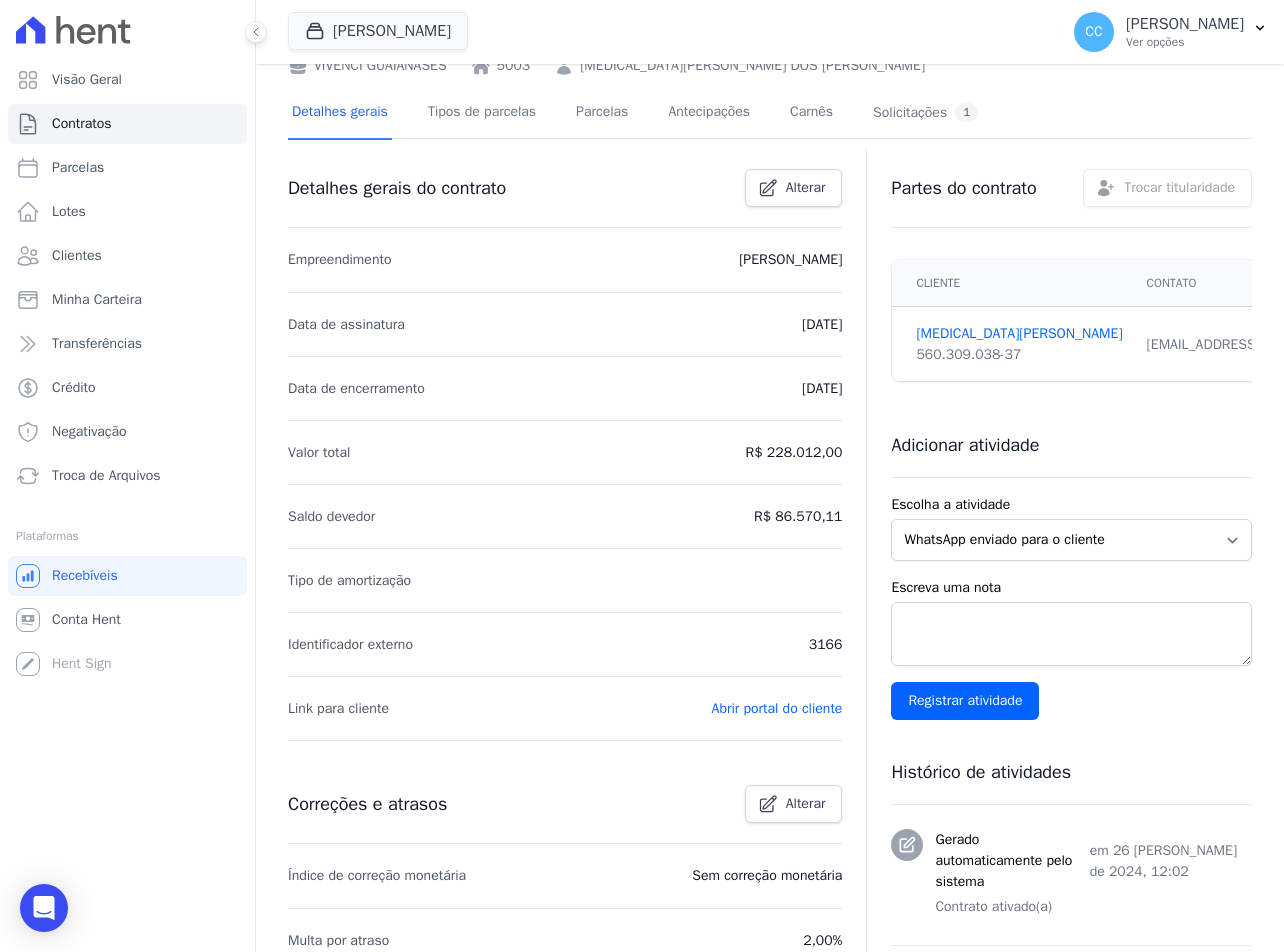scroll, scrollTop: 0, scrollLeft: 0, axis: both 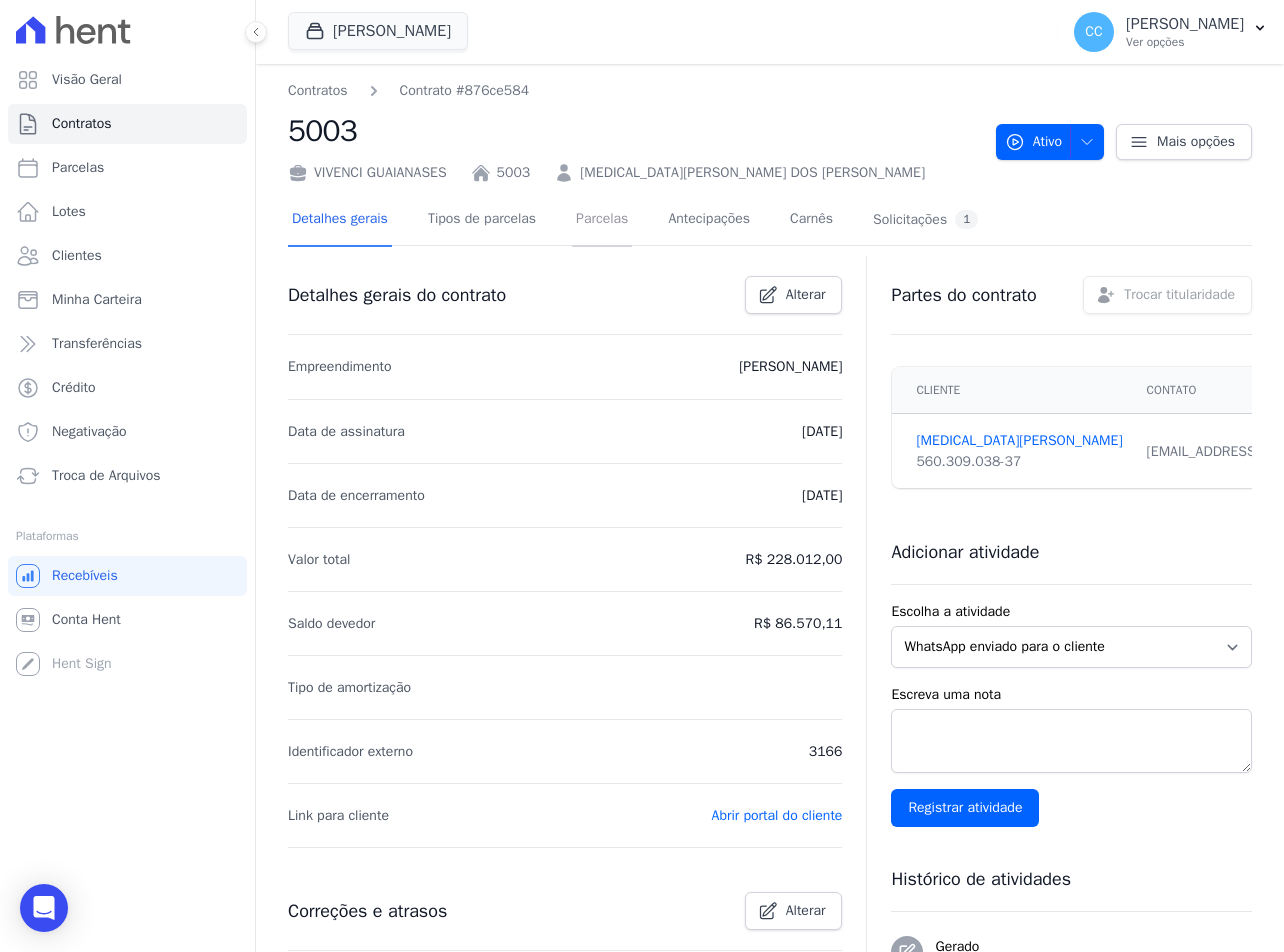 click on "Parcelas" at bounding box center (602, 220) 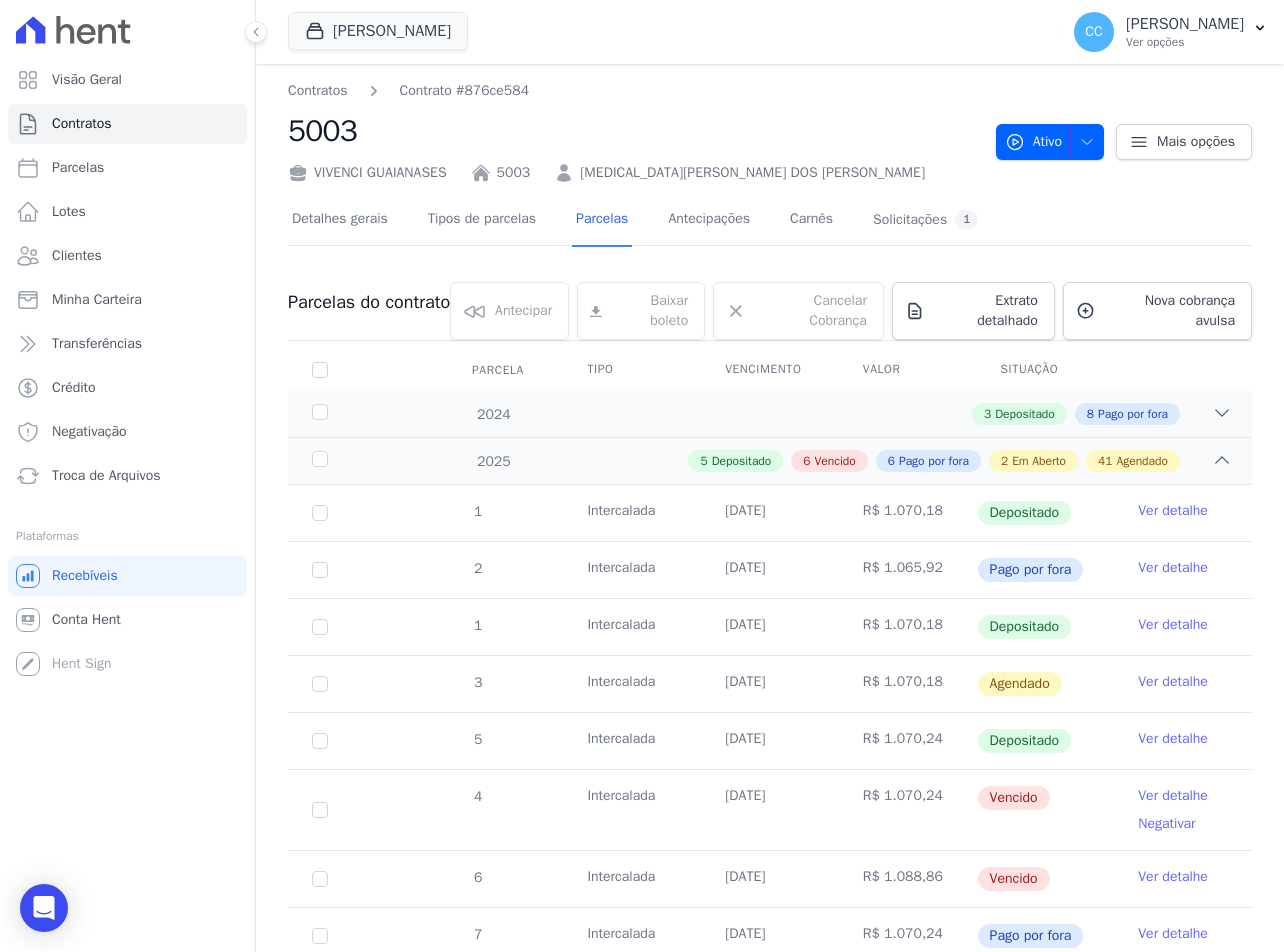 scroll, scrollTop: 200, scrollLeft: 0, axis: vertical 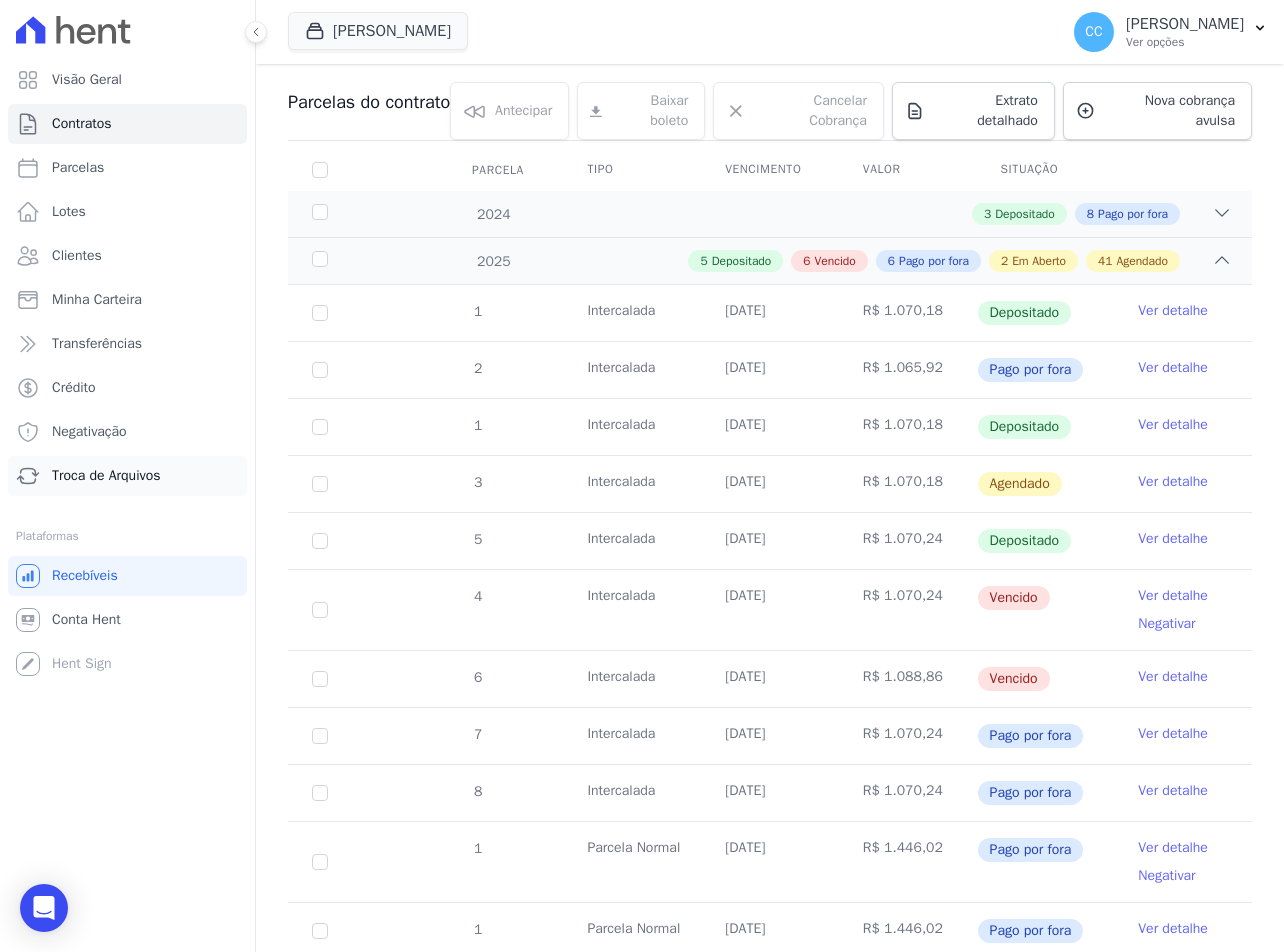 drag, startPoint x: 142, startPoint y: 736, endPoint x: 100, endPoint y: 460, distance: 279.17737 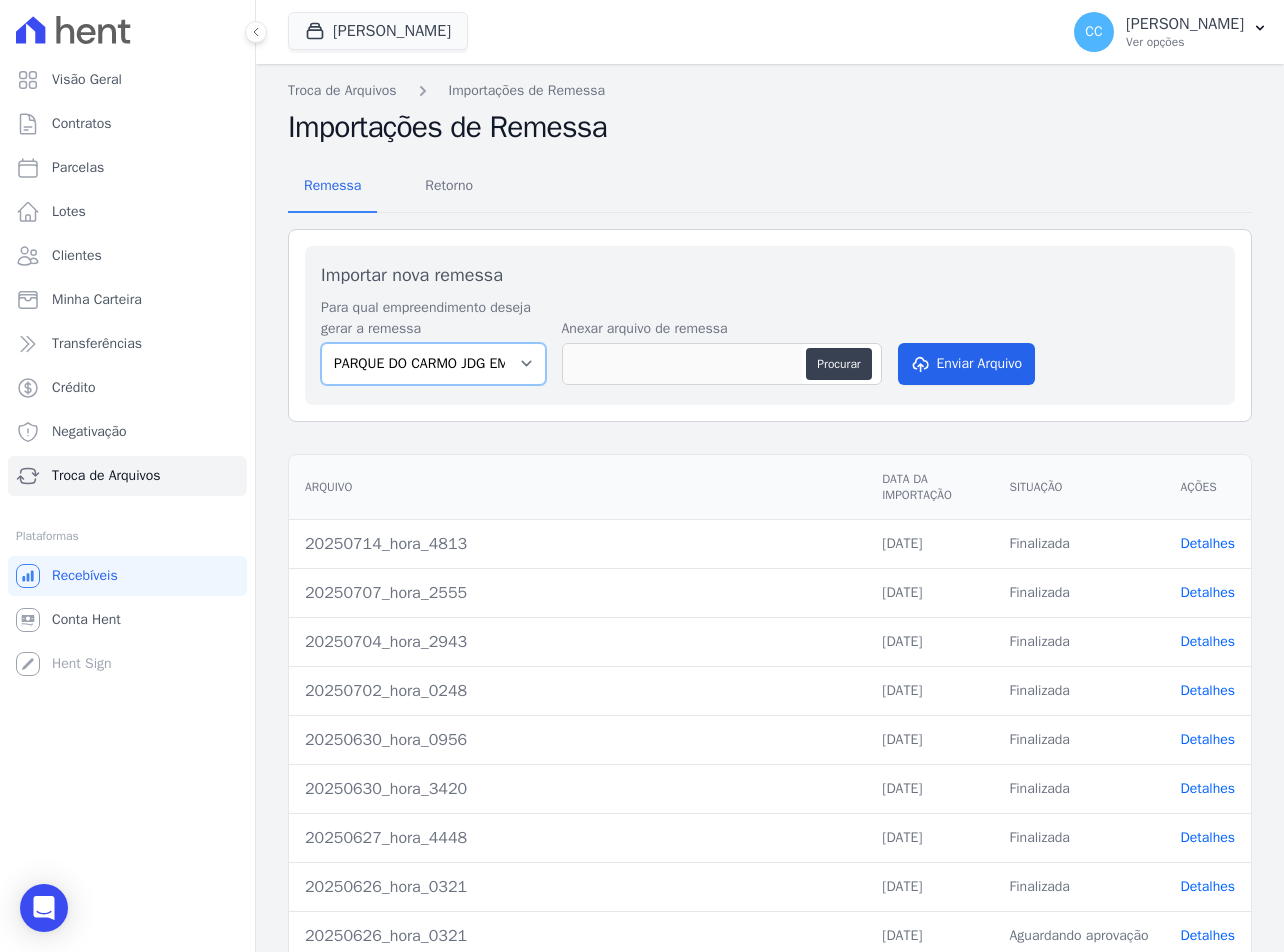 click on "PARQUE DO CARMO JDG EMPREENDIMENTO IMOBILIARIO SPE LTDA
VIVENCI GUAIANASES" at bounding box center (433, 364) 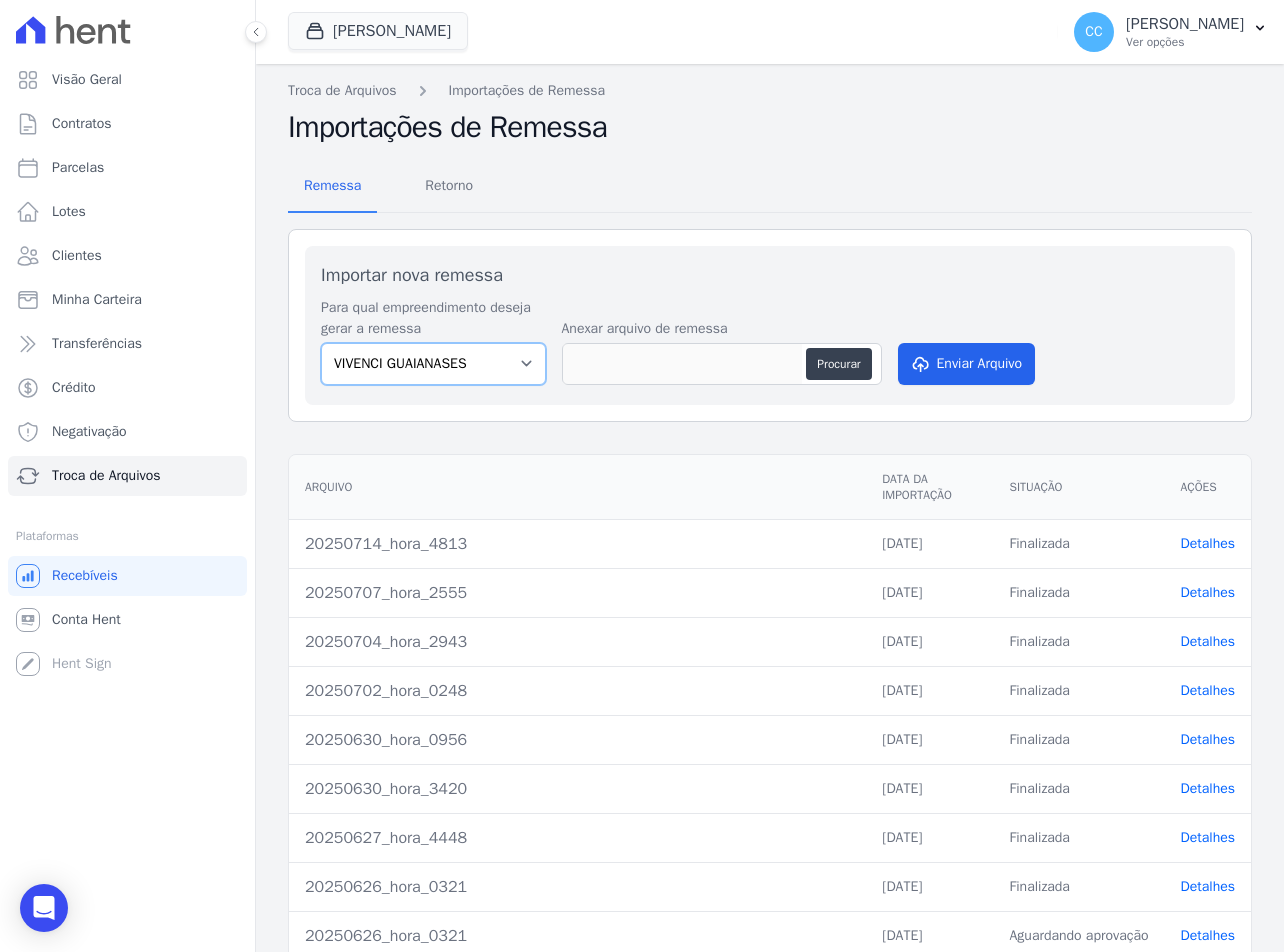 click on "PARQUE DO CARMO JDG EMPREENDIMENTO IMOBILIARIO SPE LTDA
VIVENCI GUAIANASES" at bounding box center [433, 364] 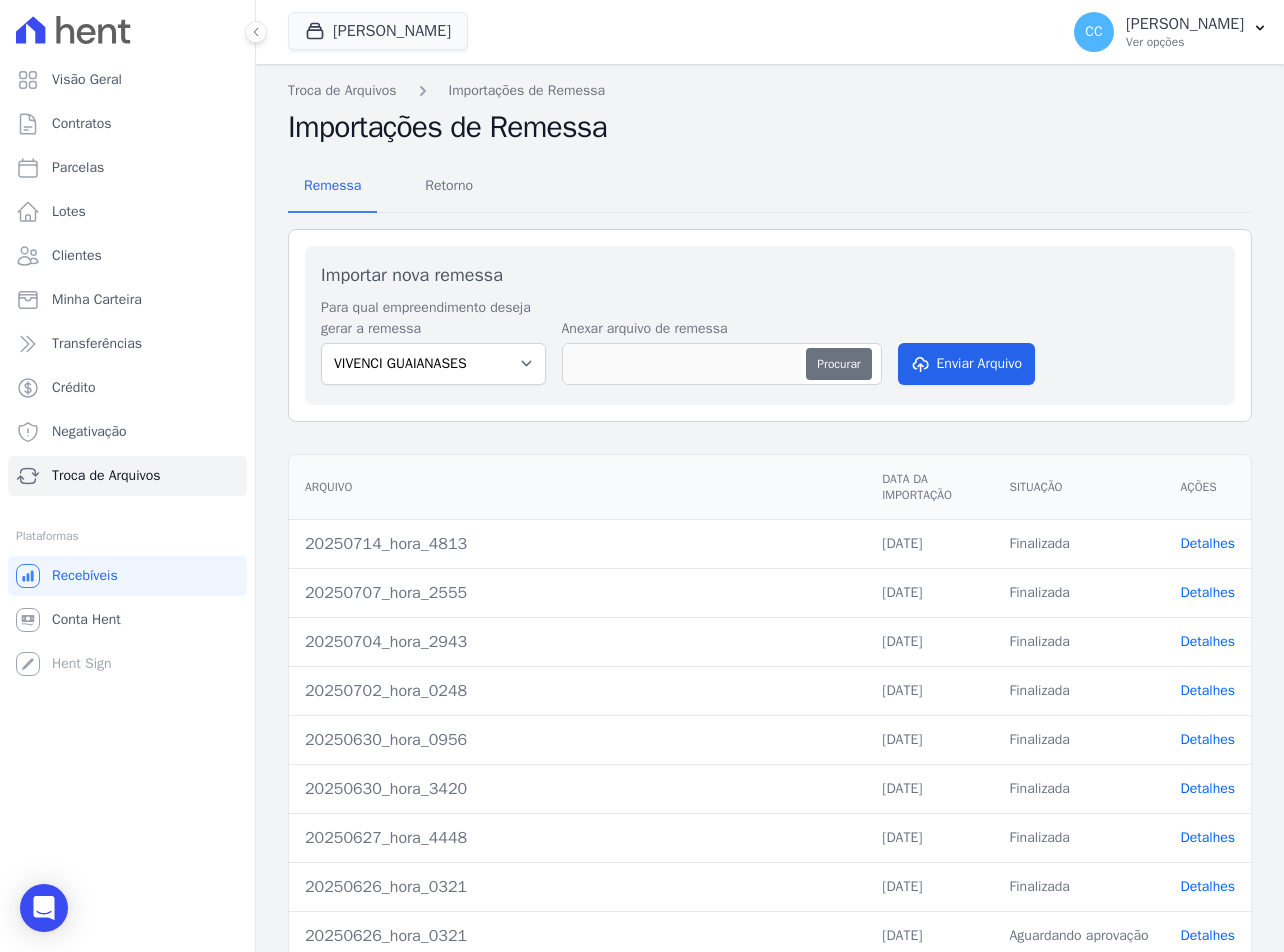 click on "Procurar" at bounding box center [838, 364] 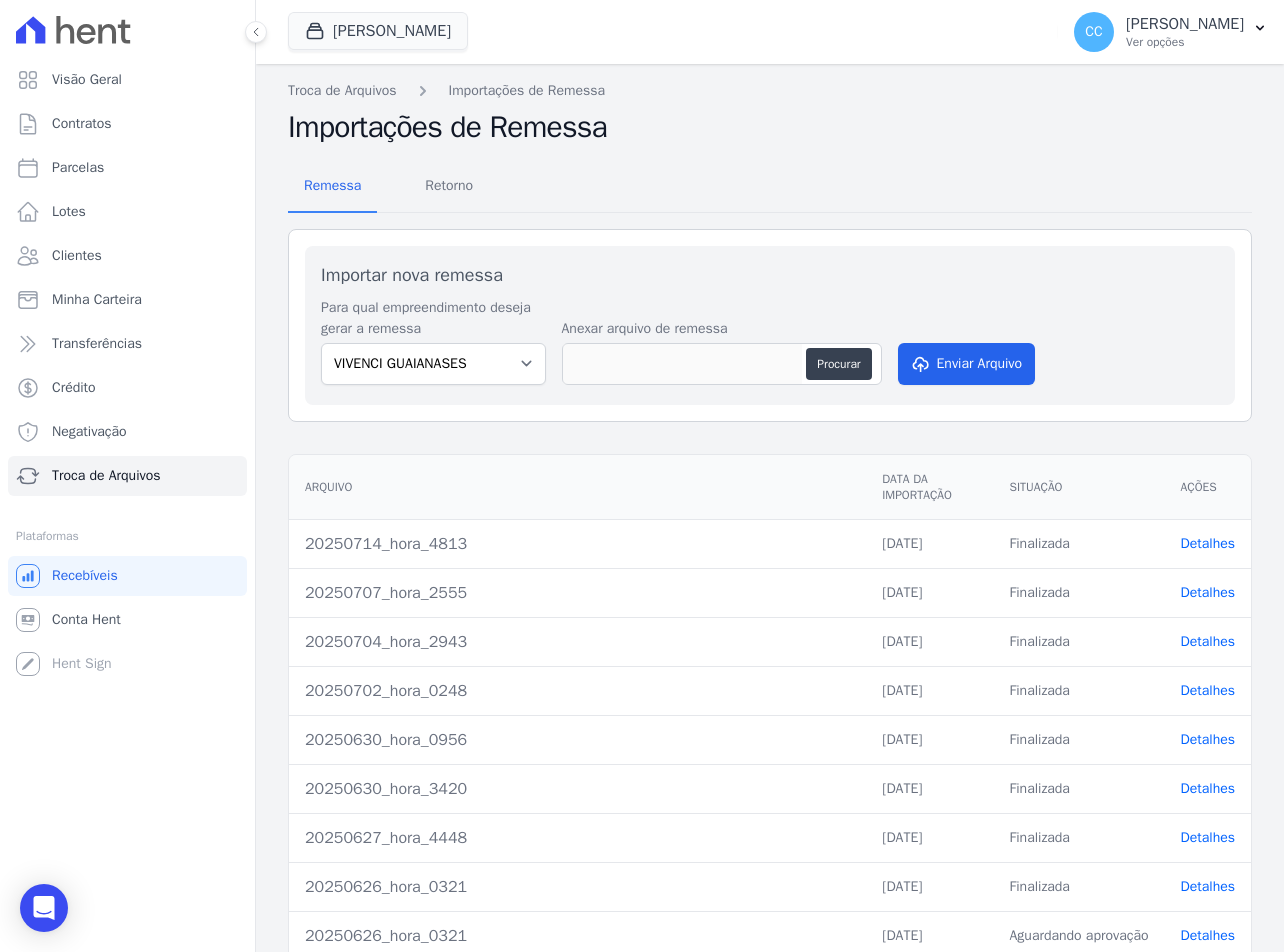 type on "20250716_hora_5317" 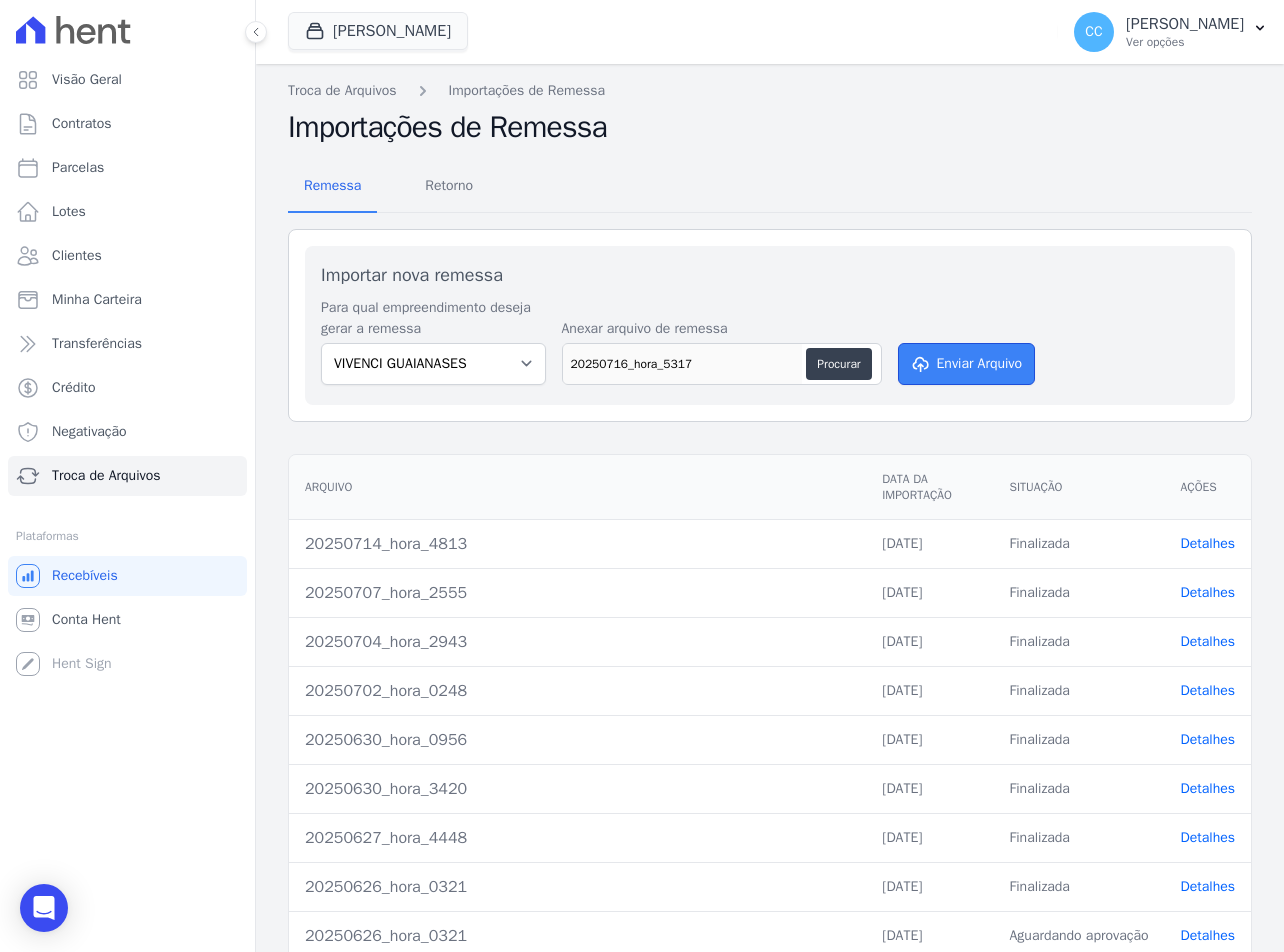 click on "Enviar Arquivo" at bounding box center [967, 364] 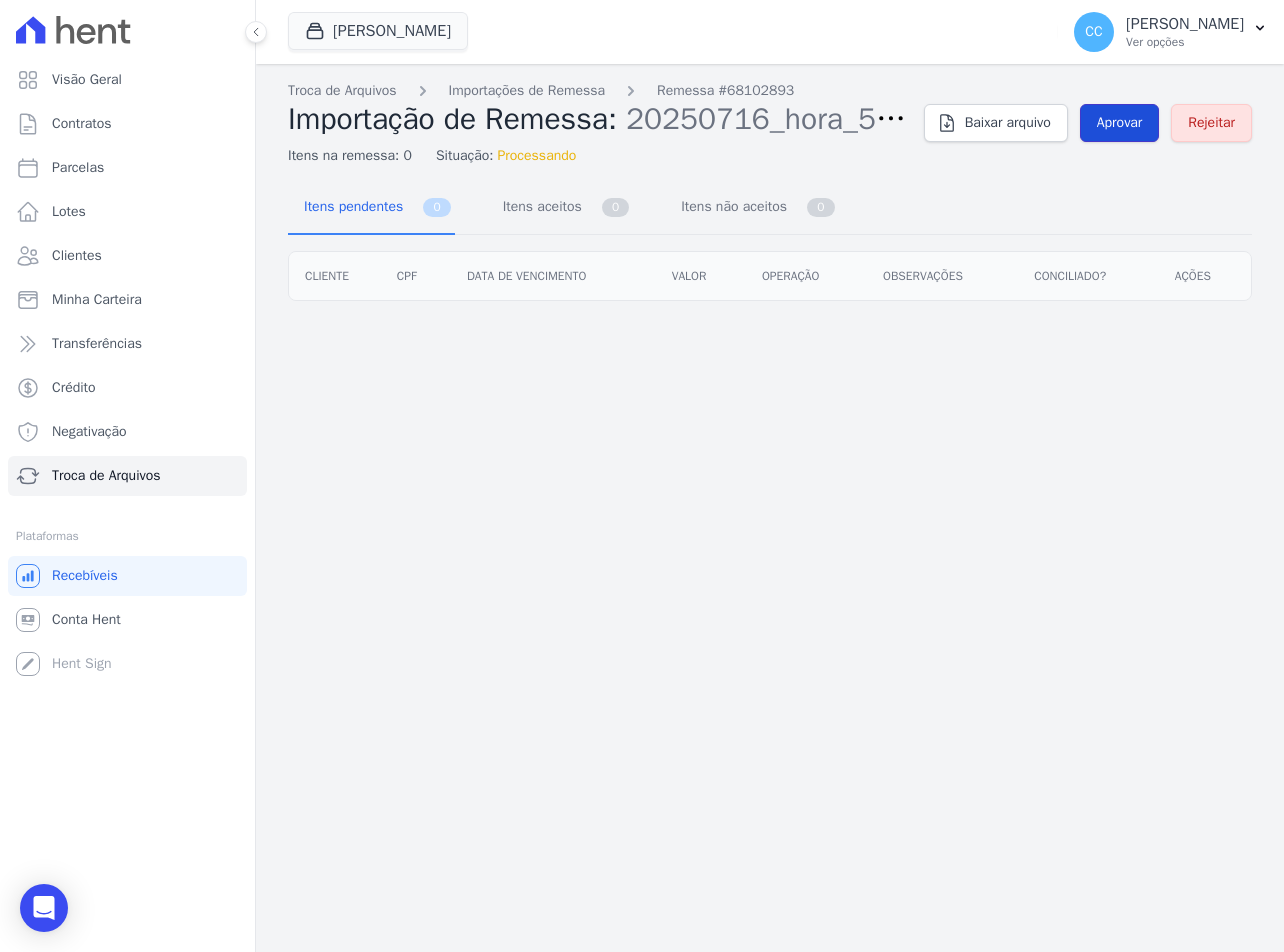 click on "Aprovar" at bounding box center [1120, 123] 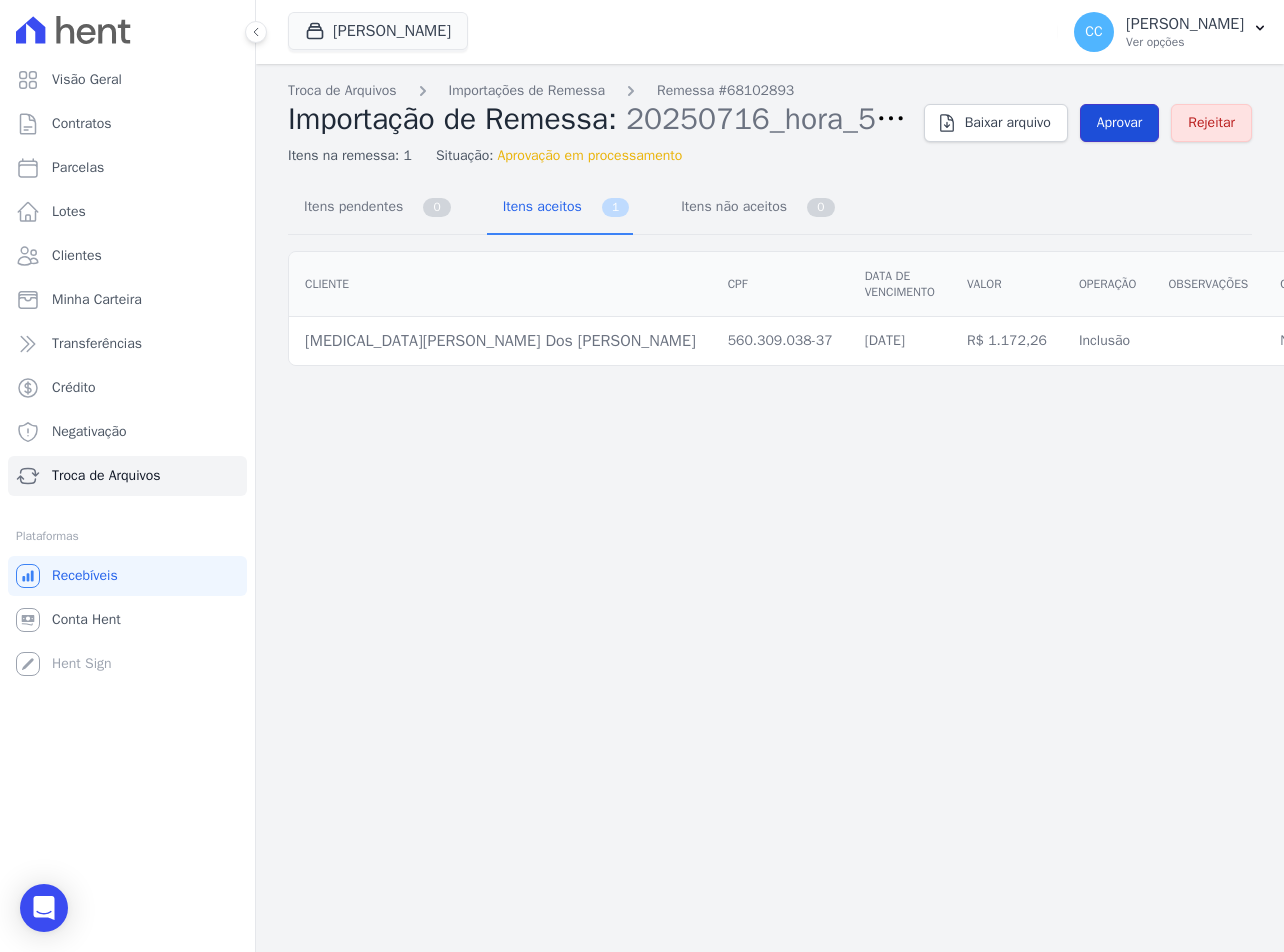 click on "Aprovar" at bounding box center (1120, 123) 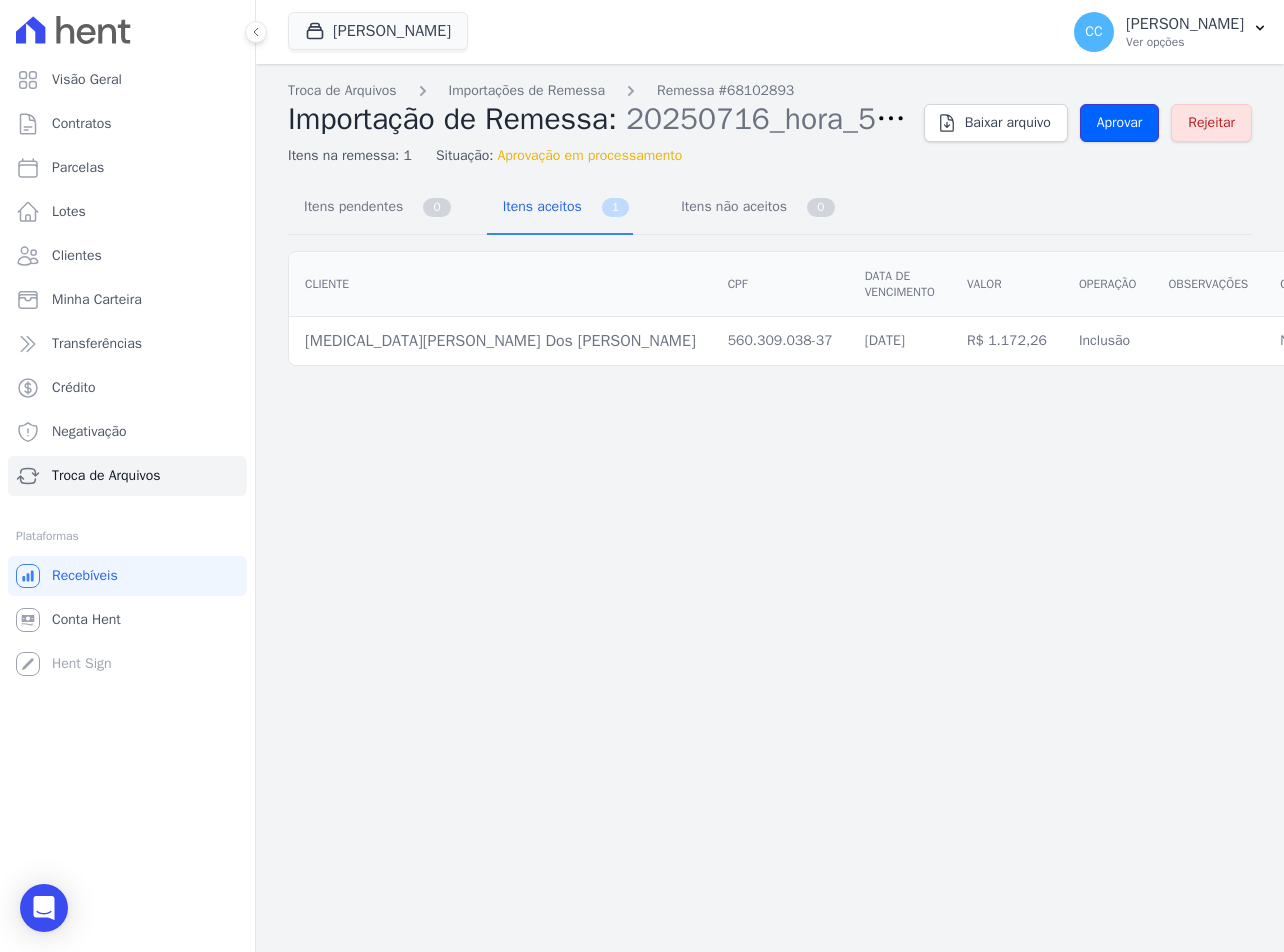 click on "Aprovar" at bounding box center [1120, 123] 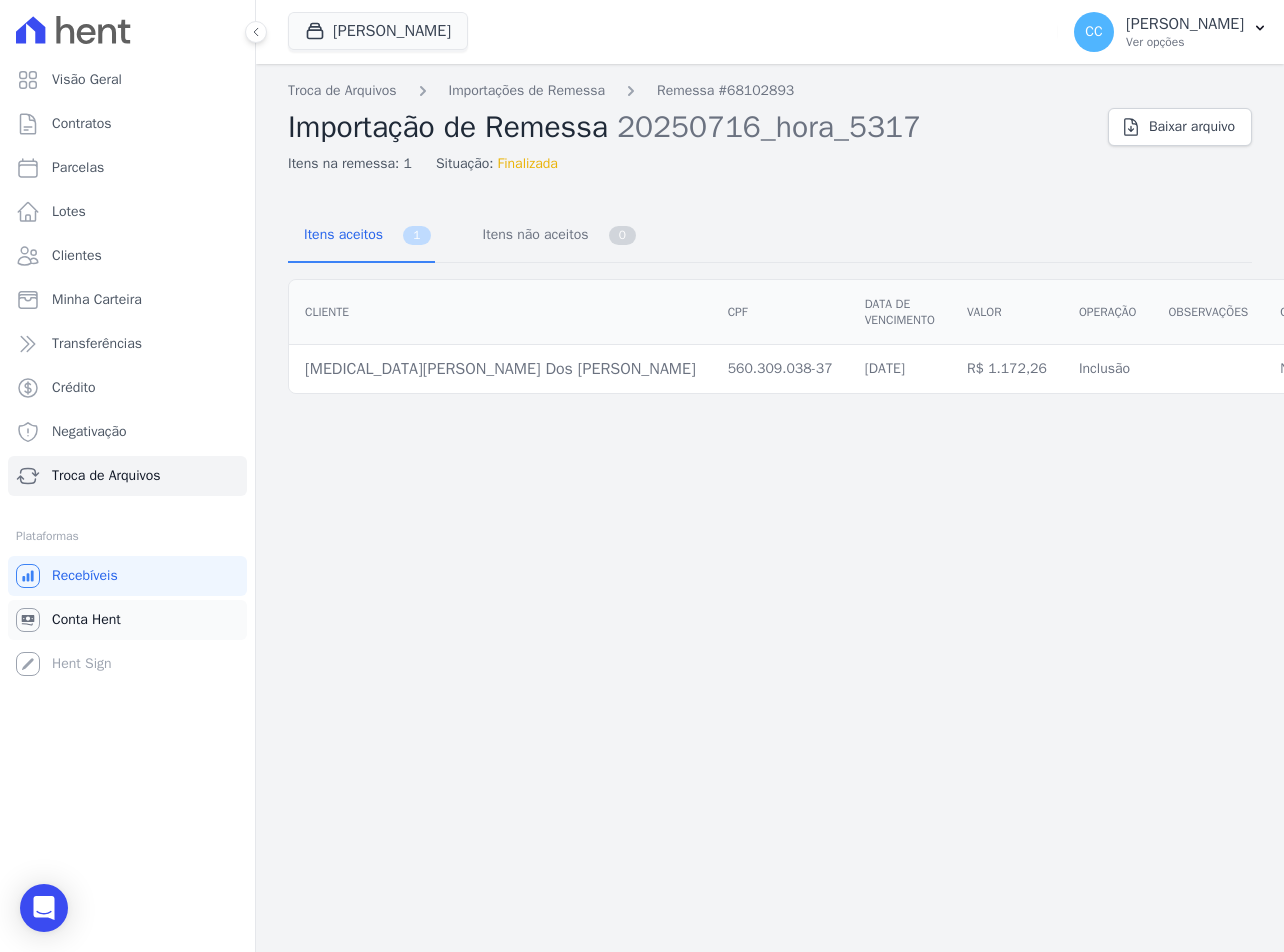 click on "Conta Hent" at bounding box center (86, 620) 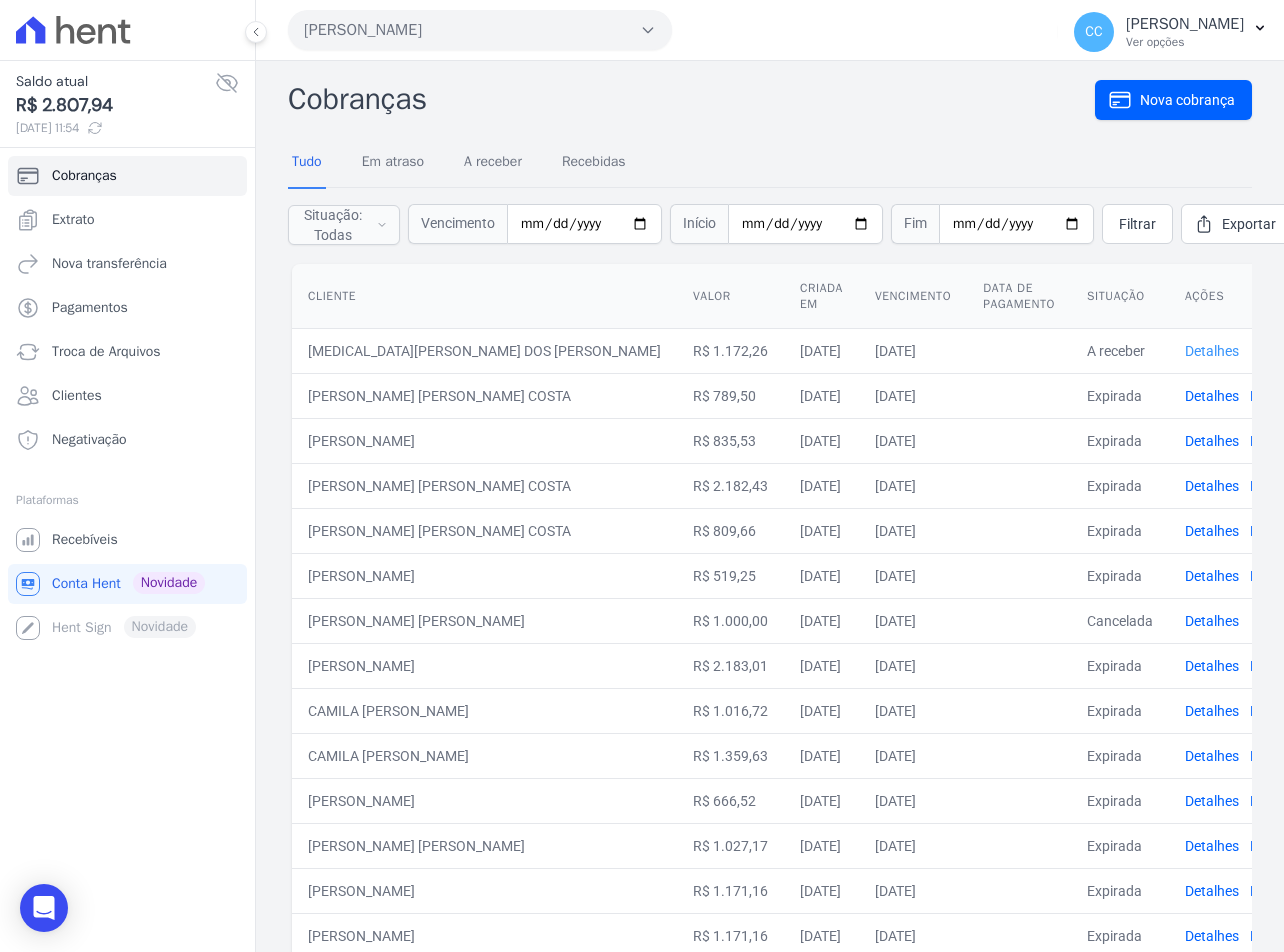 click on "Detalhes" at bounding box center (1212, 351) 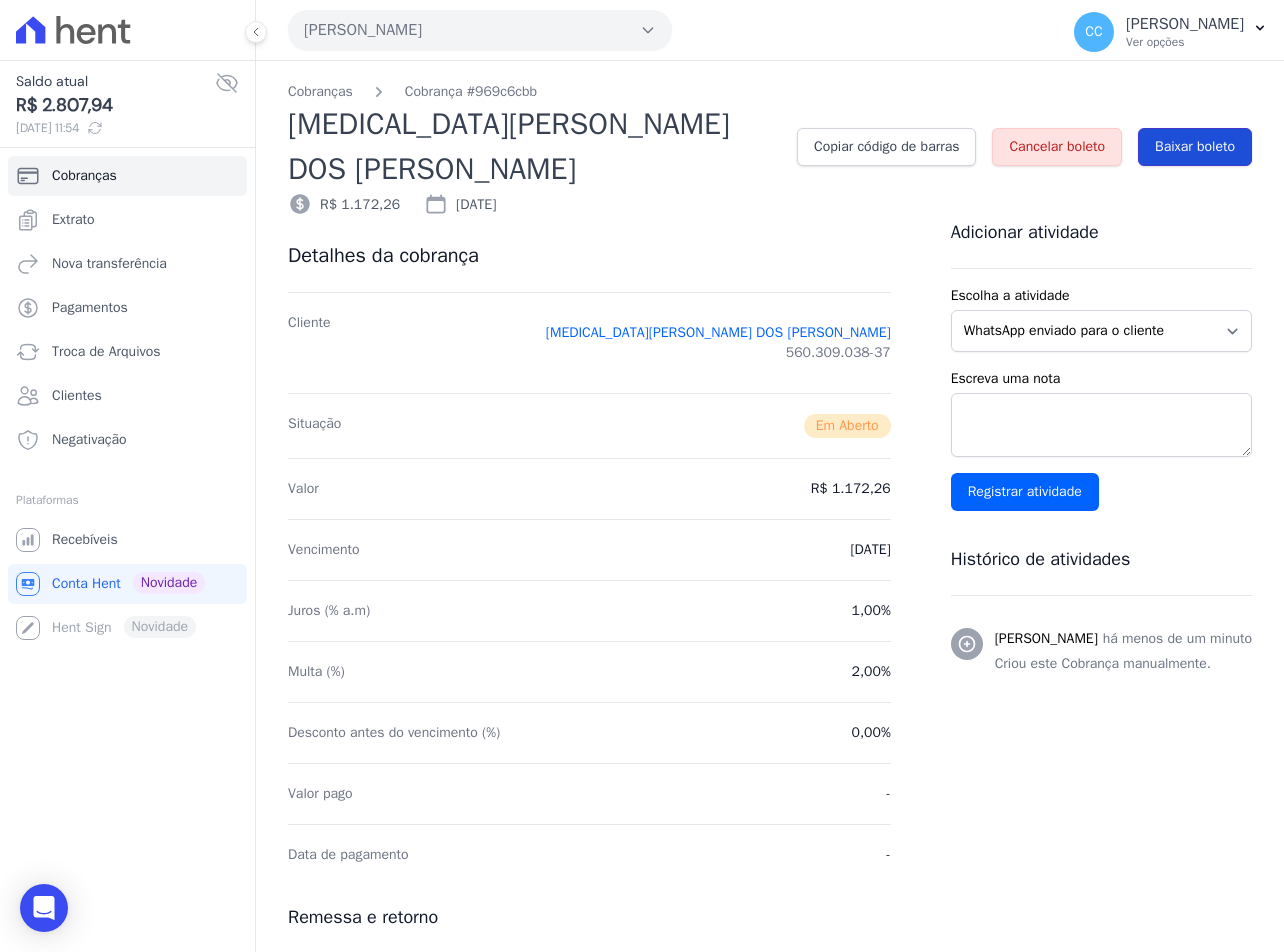 click on "Baixar boleto" at bounding box center (1195, 147) 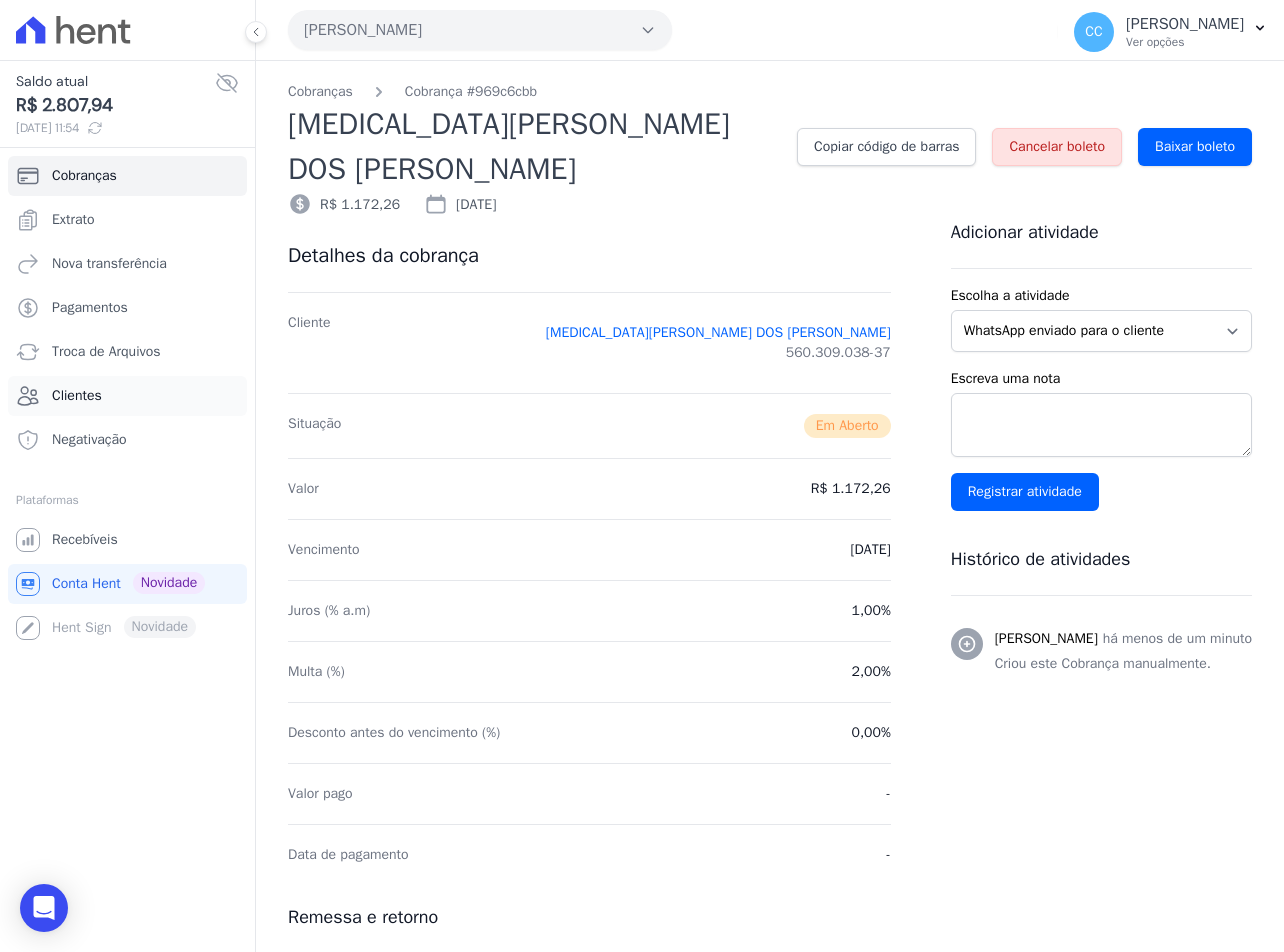 click on "Clientes" at bounding box center (77, 396) 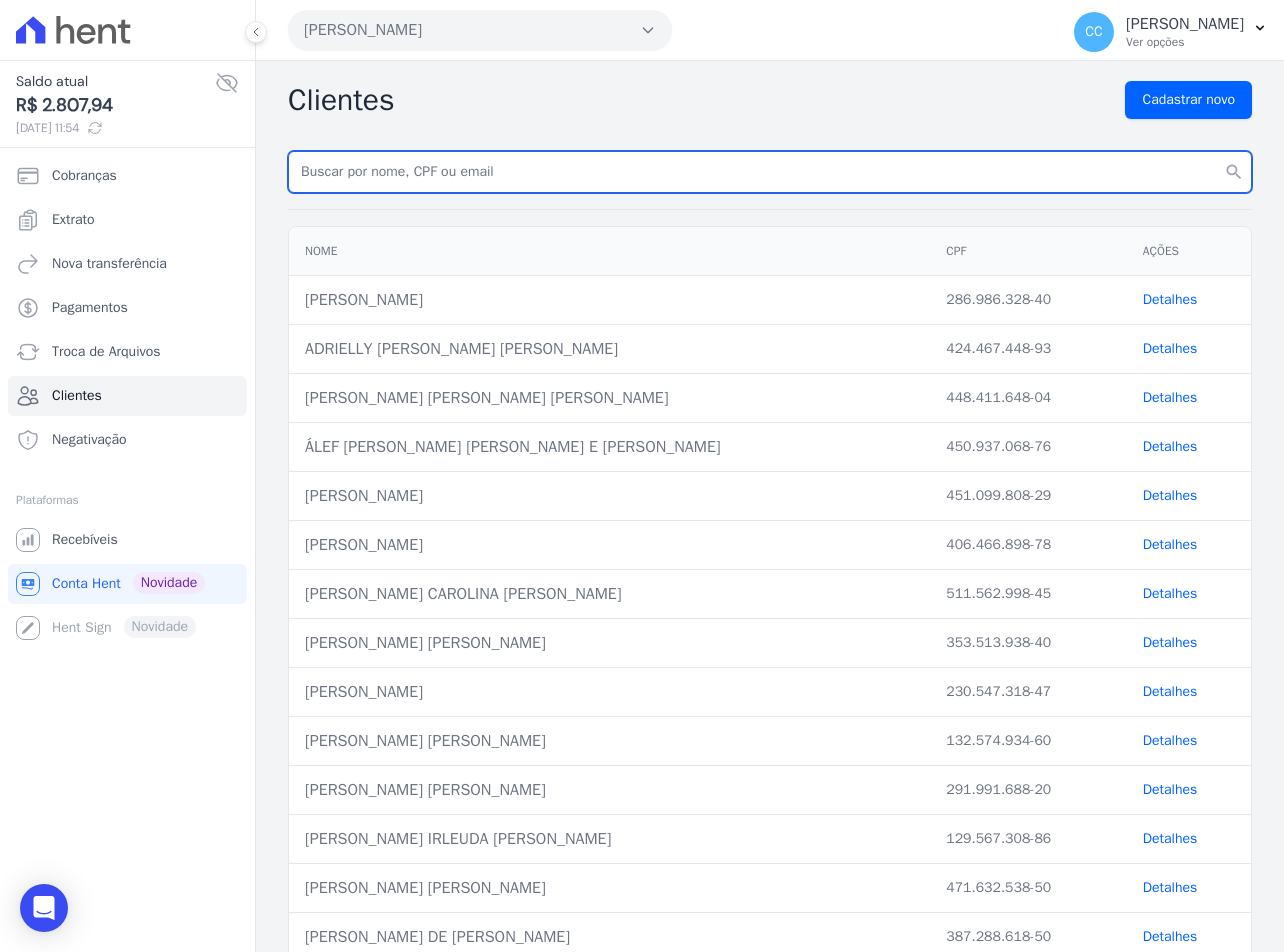 click at bounding box center (770, 172) 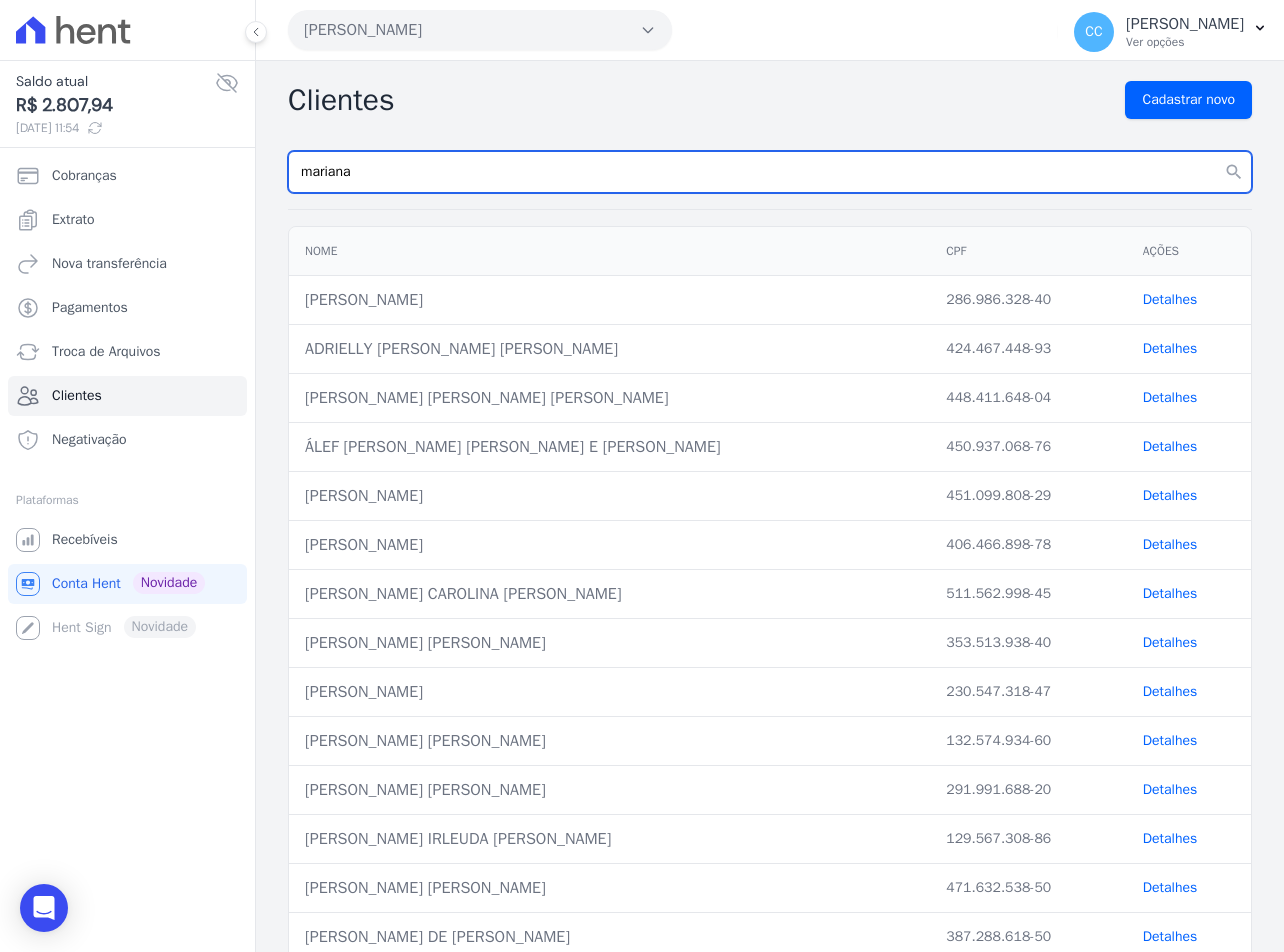 type on "[PERSON_NAME]" 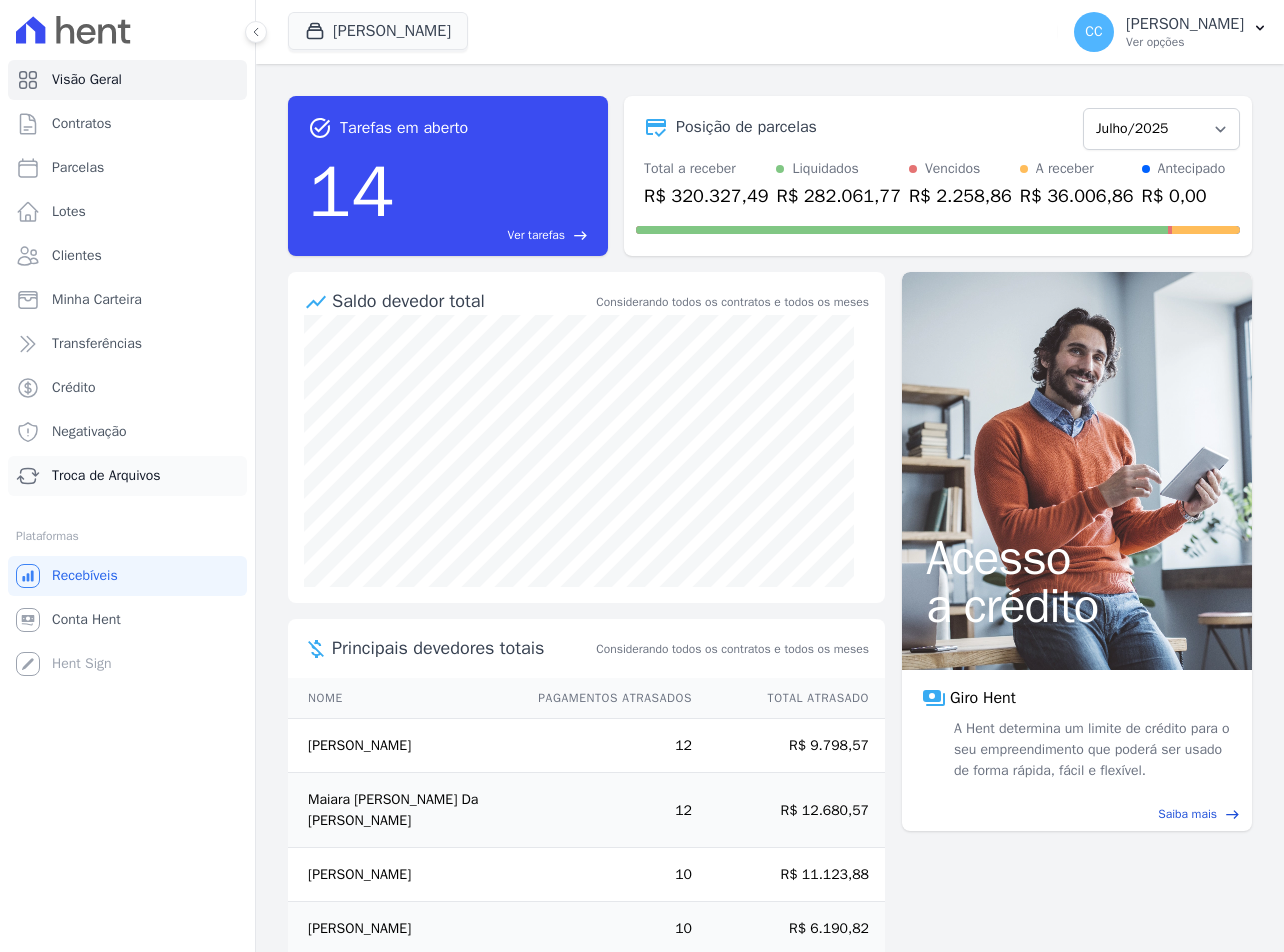scroll, scrollTop: 0, scrollLeft: 0, axis: both 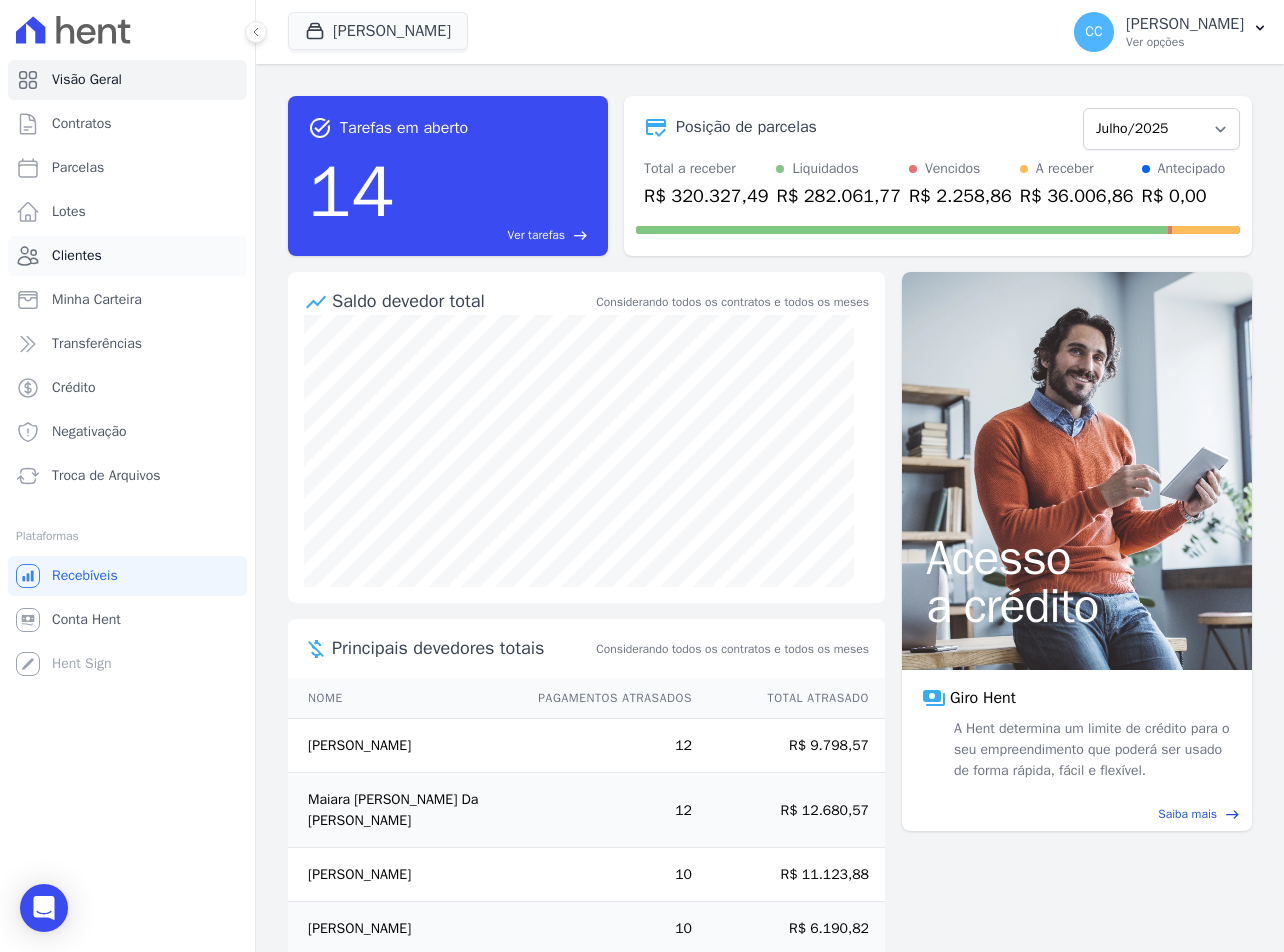 click on "Clientes" at bounding box center (77, 256) 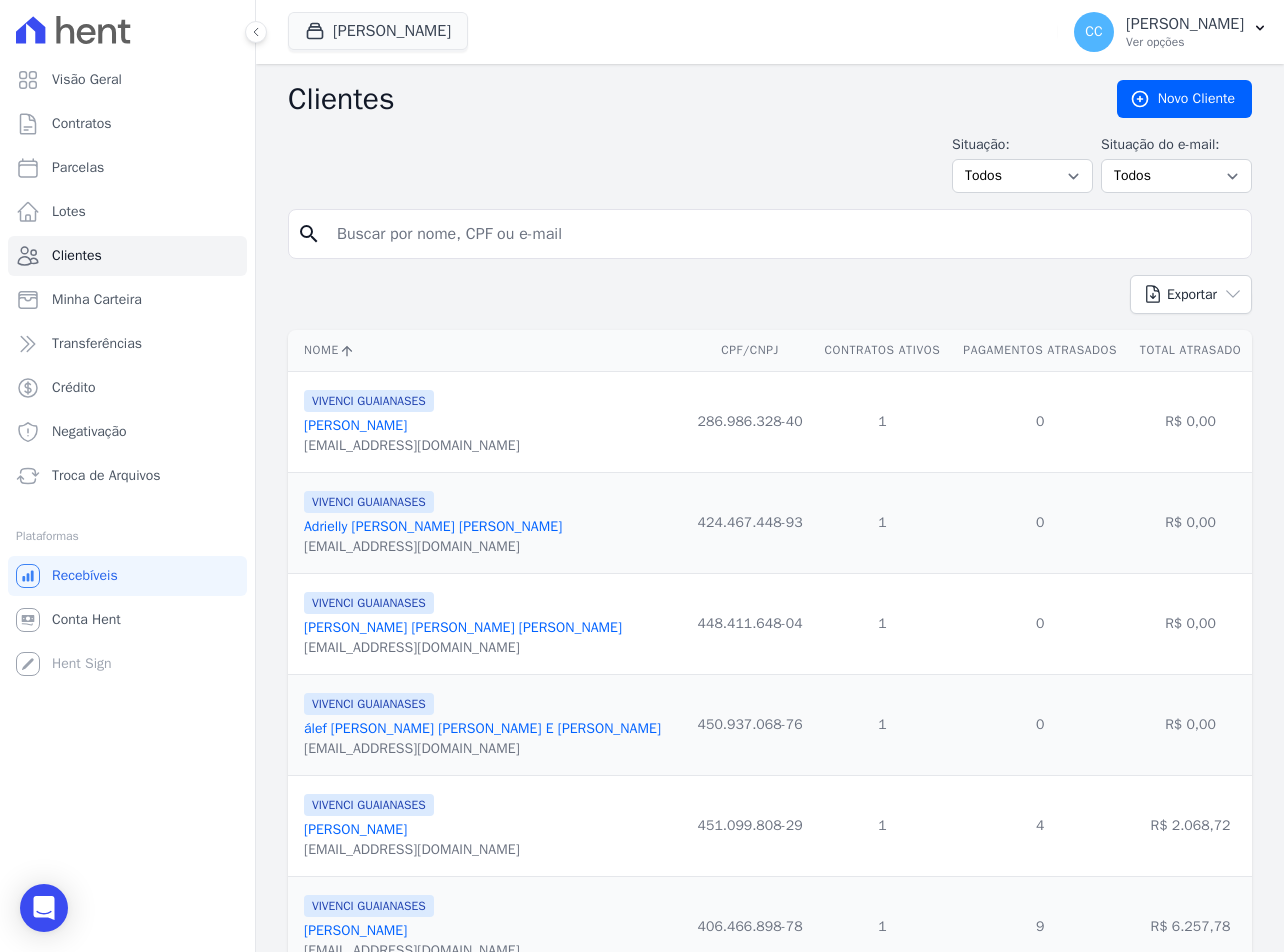 drag, startPoint x: 477, startPoint y: 243, endPoint x: 428, endPoint y: 226, distance: 51.86521 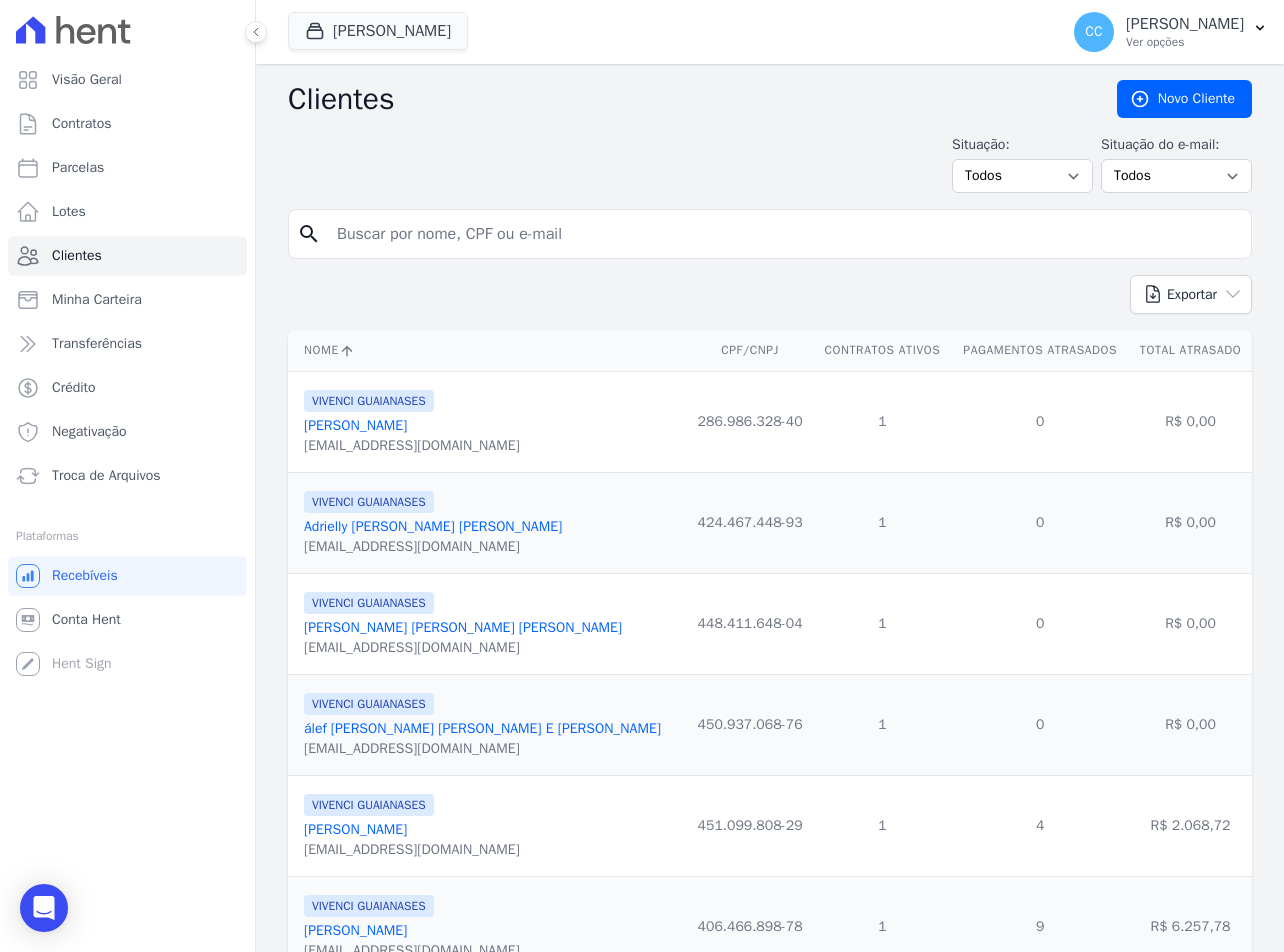 click at bounding box center [784, 234] 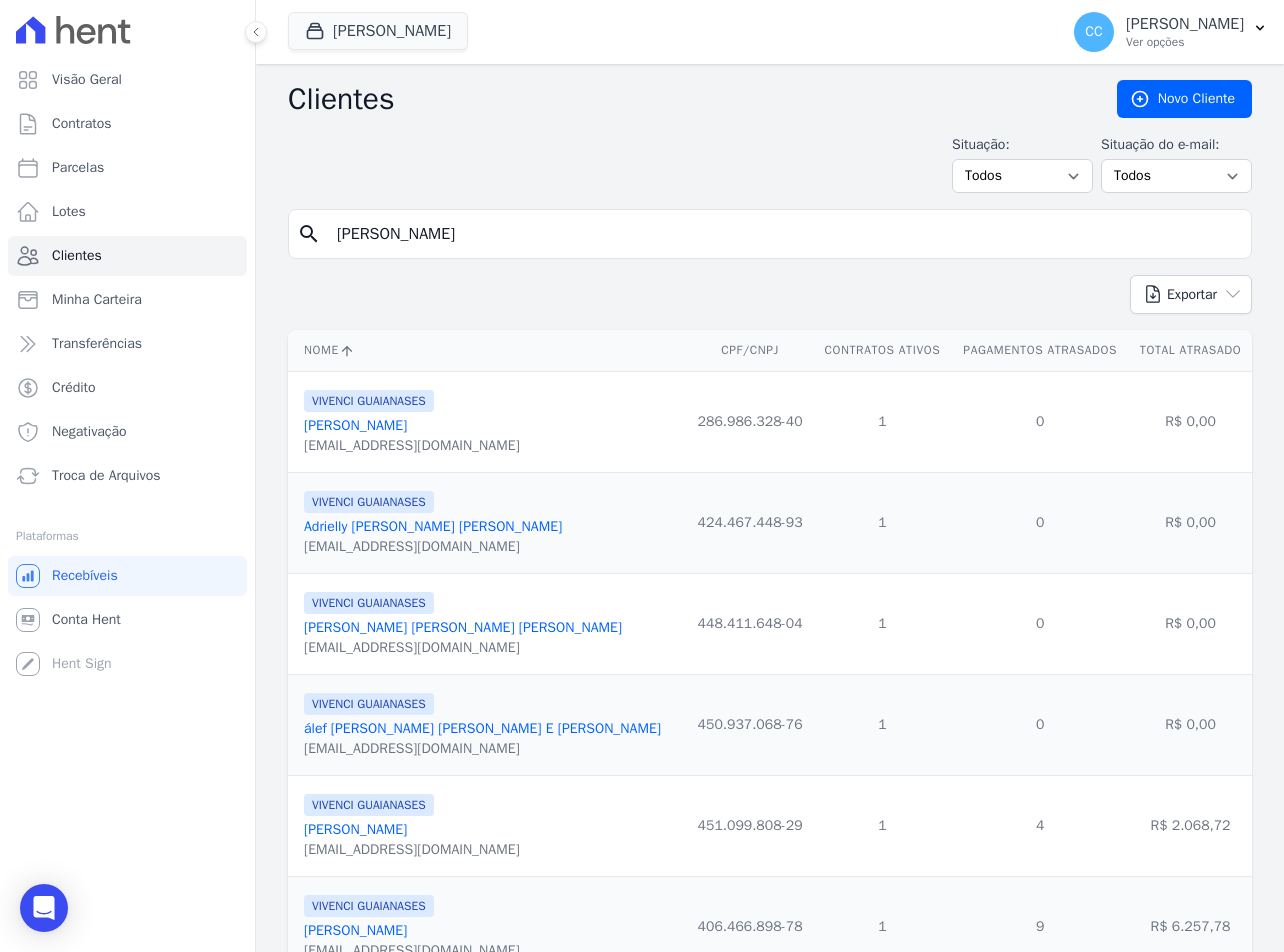 type on "[PERSON_NAME]" 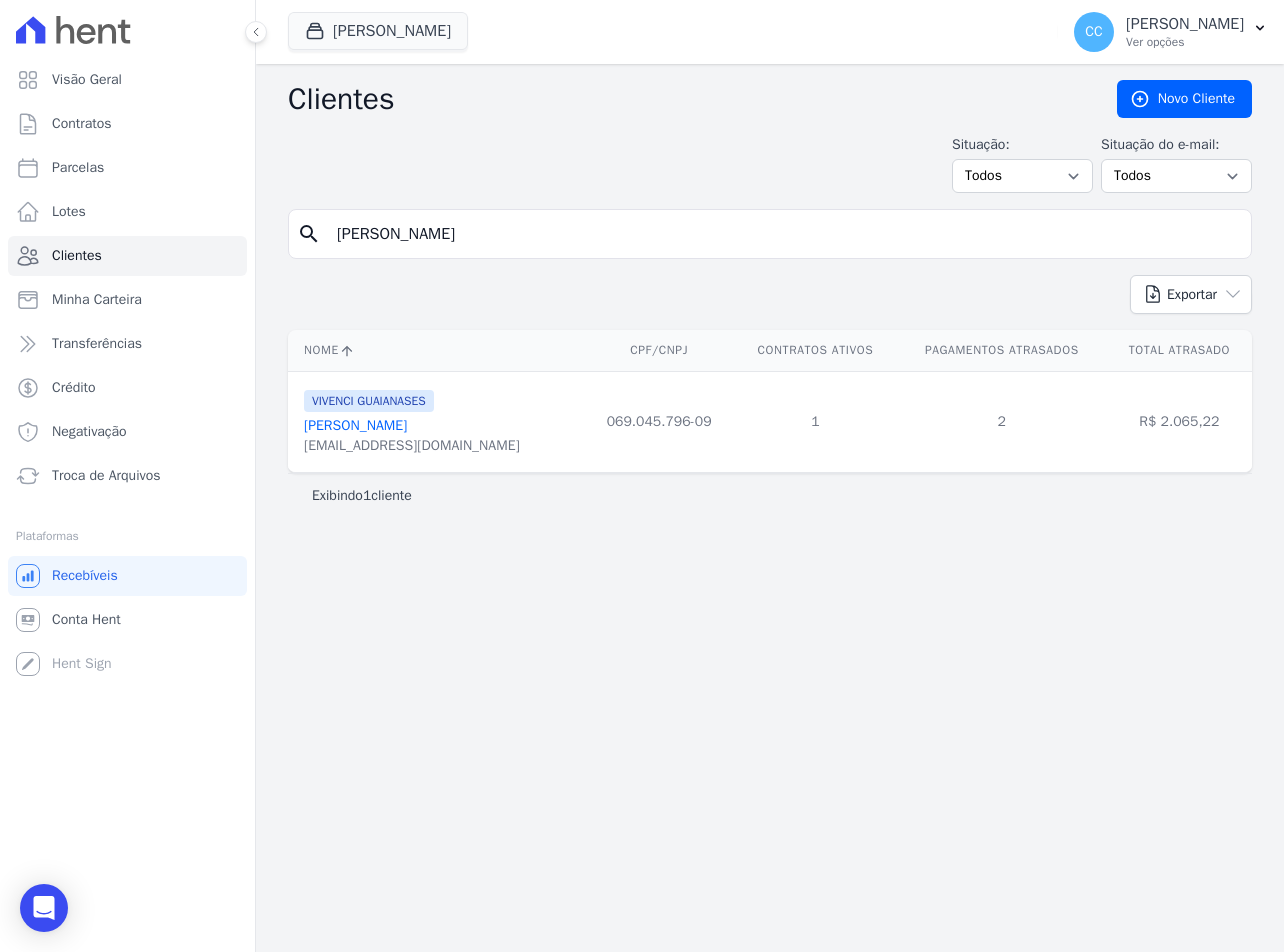 click on "[PERSON_NAME]" at bounding box center (355, 425) 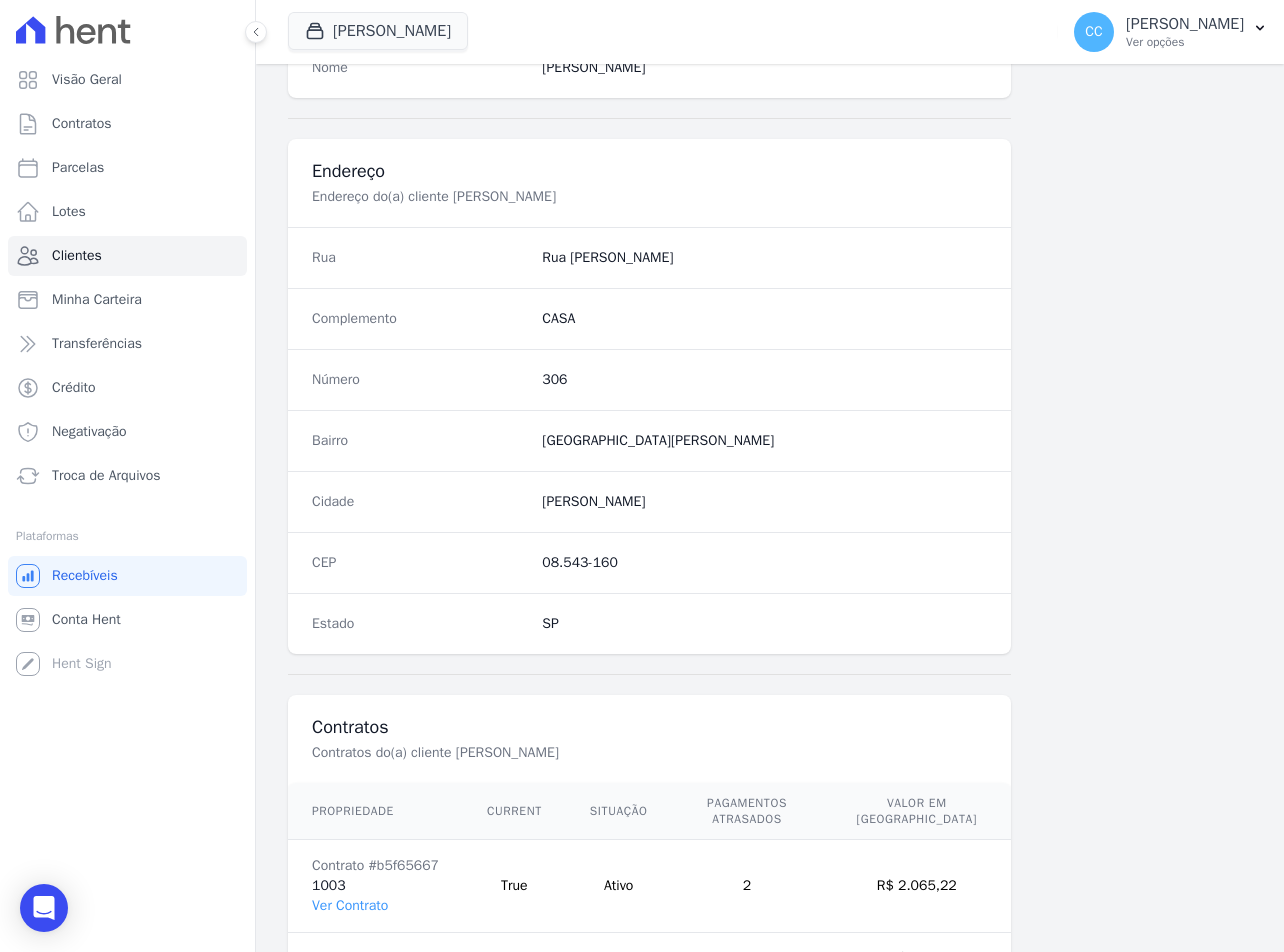 scroll, scrollTop: 935, scrollLeft: 0, axis: vertical 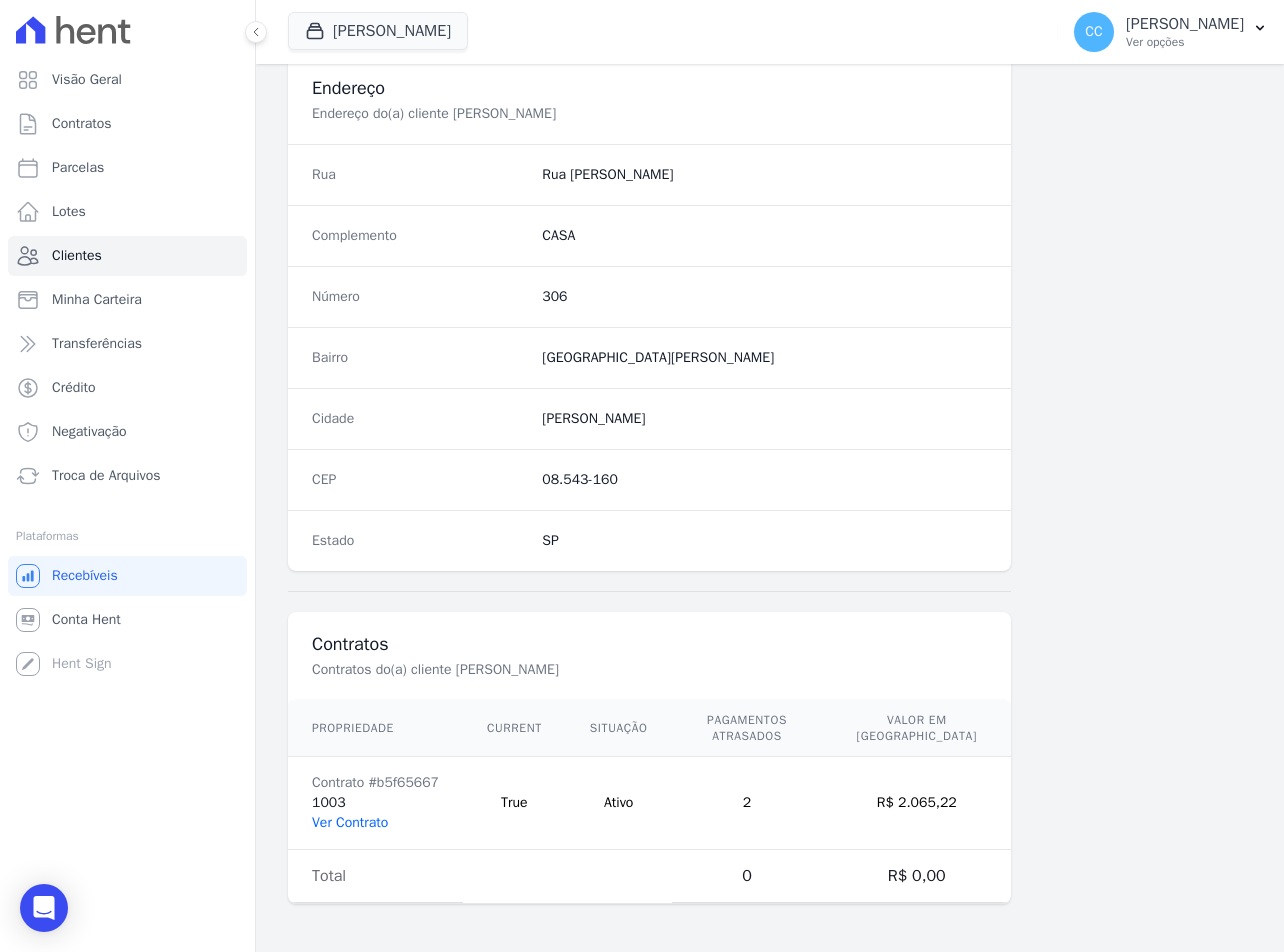 click on "Ver Contrato" at bounding box center [350, 822] 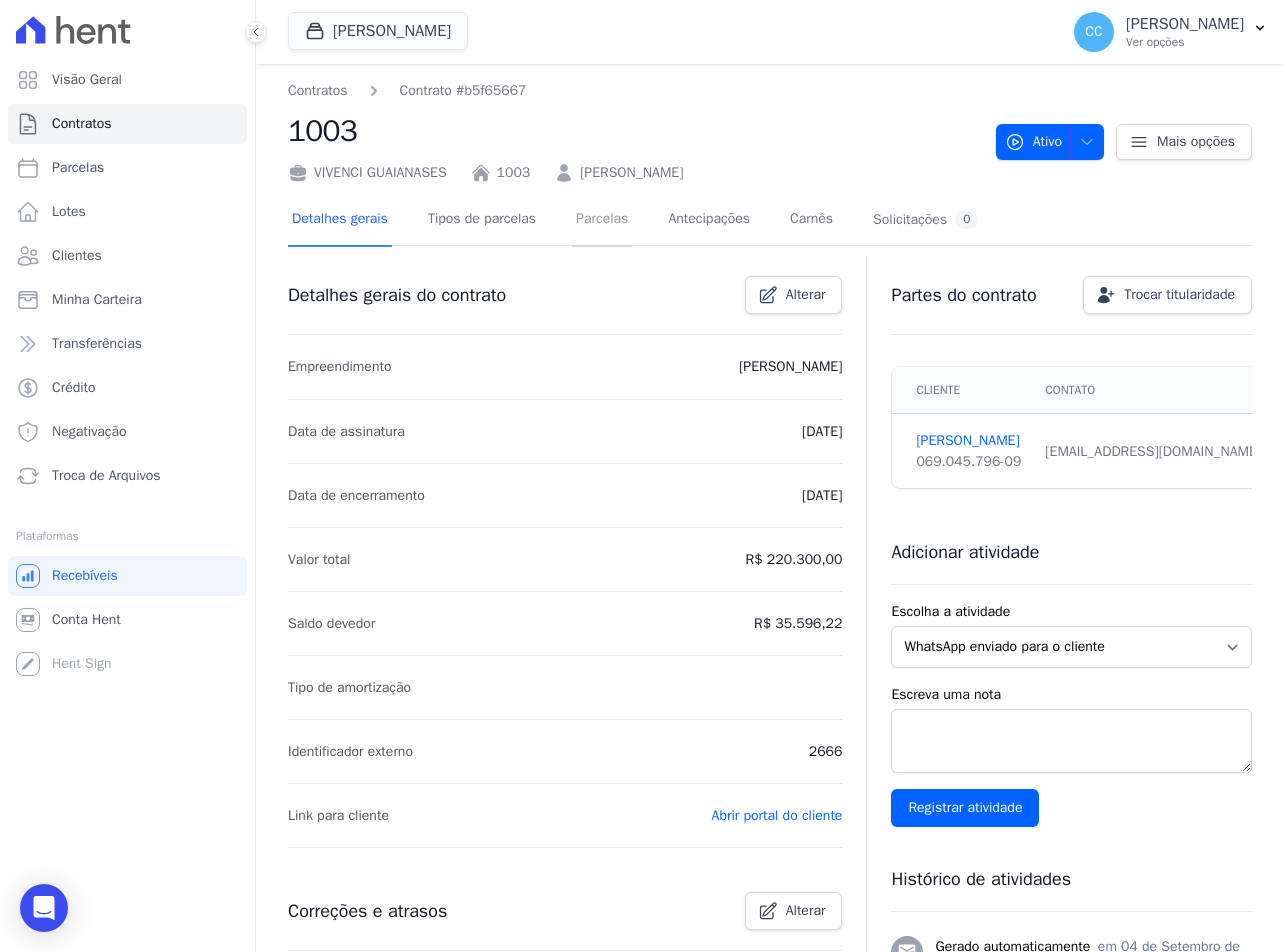 click on "Parcelas" at bounding box center (602, 220) 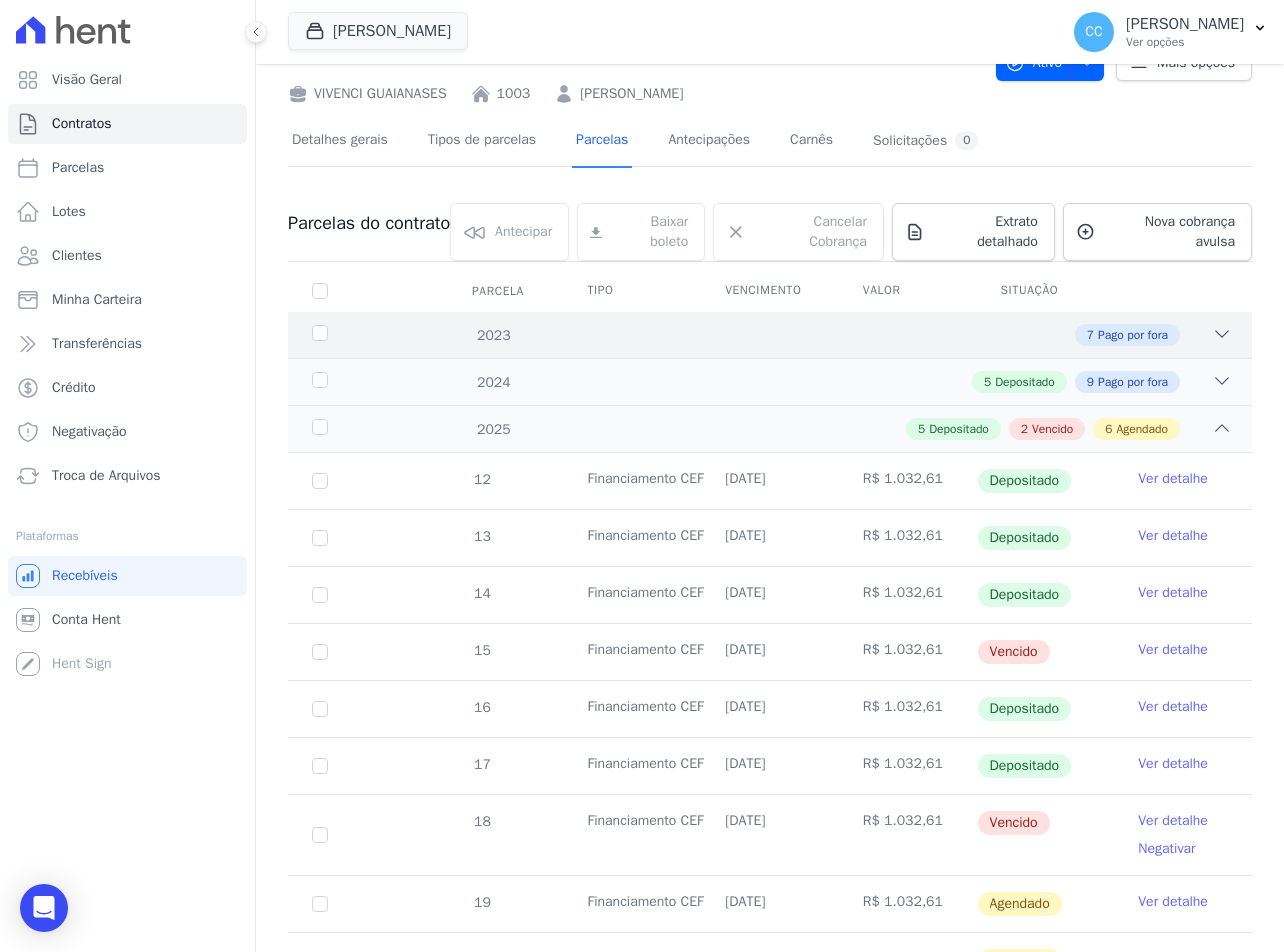 scroll, scrollTop: 400, scrollLeft: 0, axis: vertical 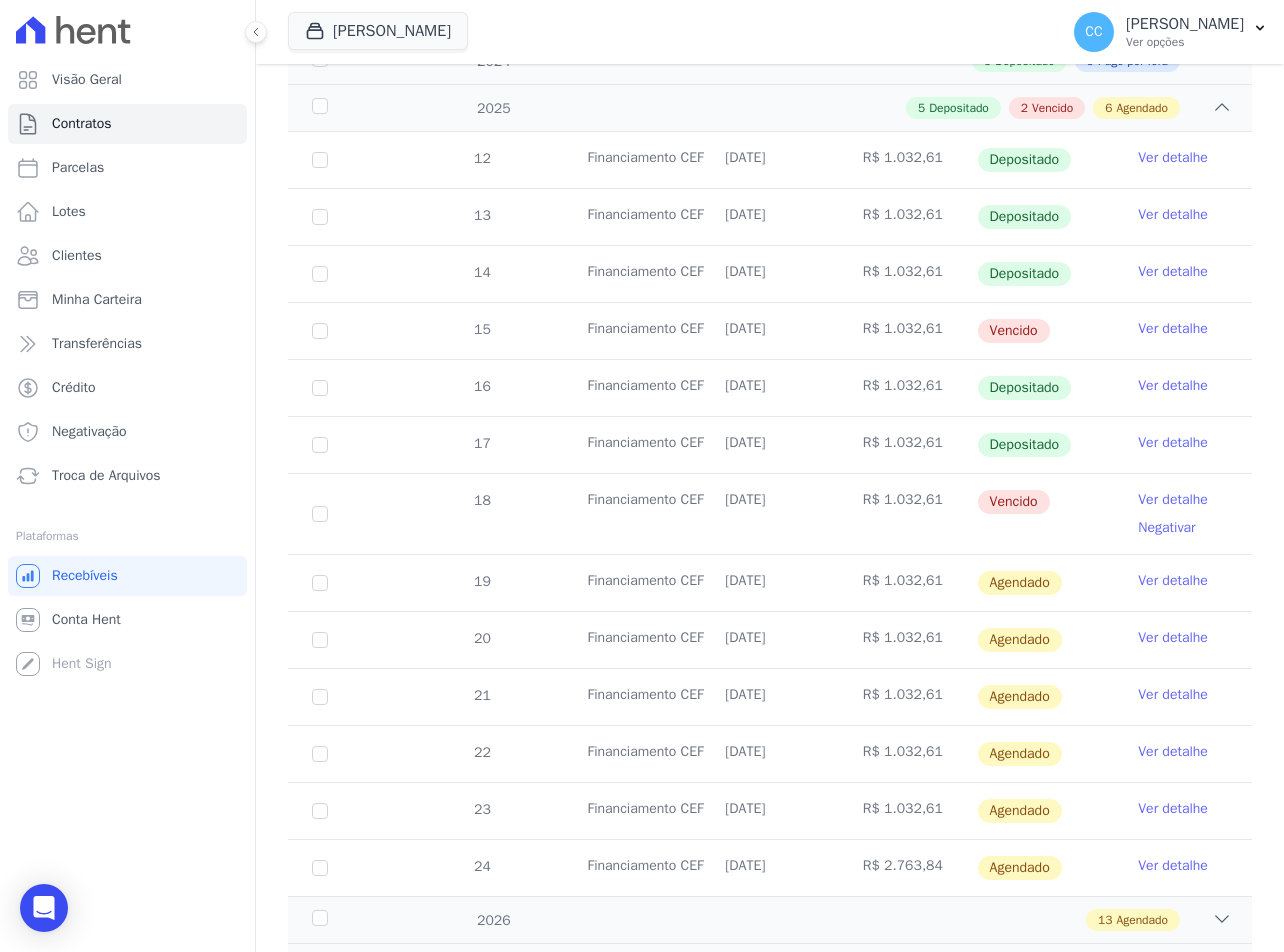click on "Ver detalhe" at bounding box center [1173, 500] 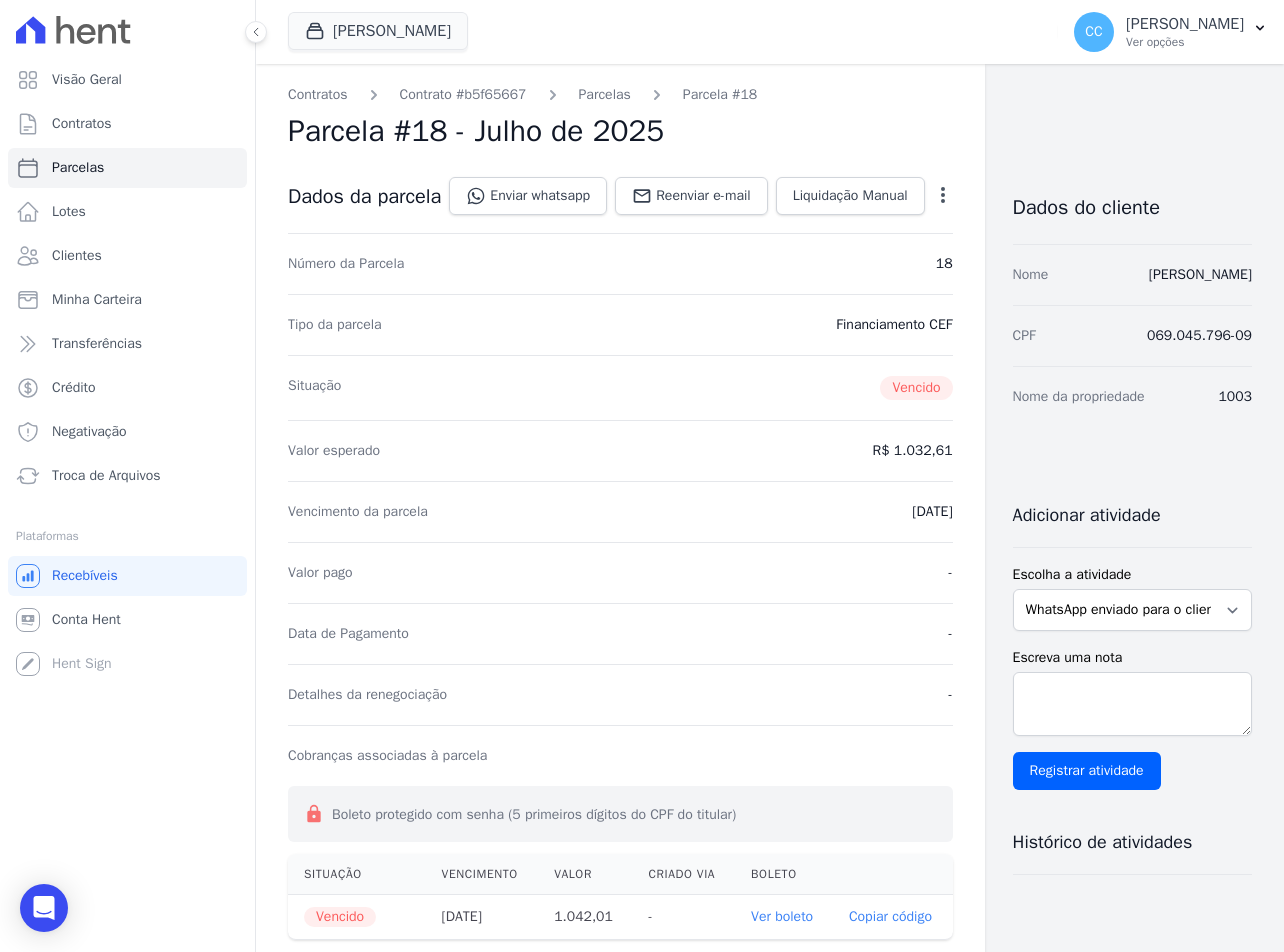 scroll, scrollTop: 300, scrollLeft: 0, axis: vertical 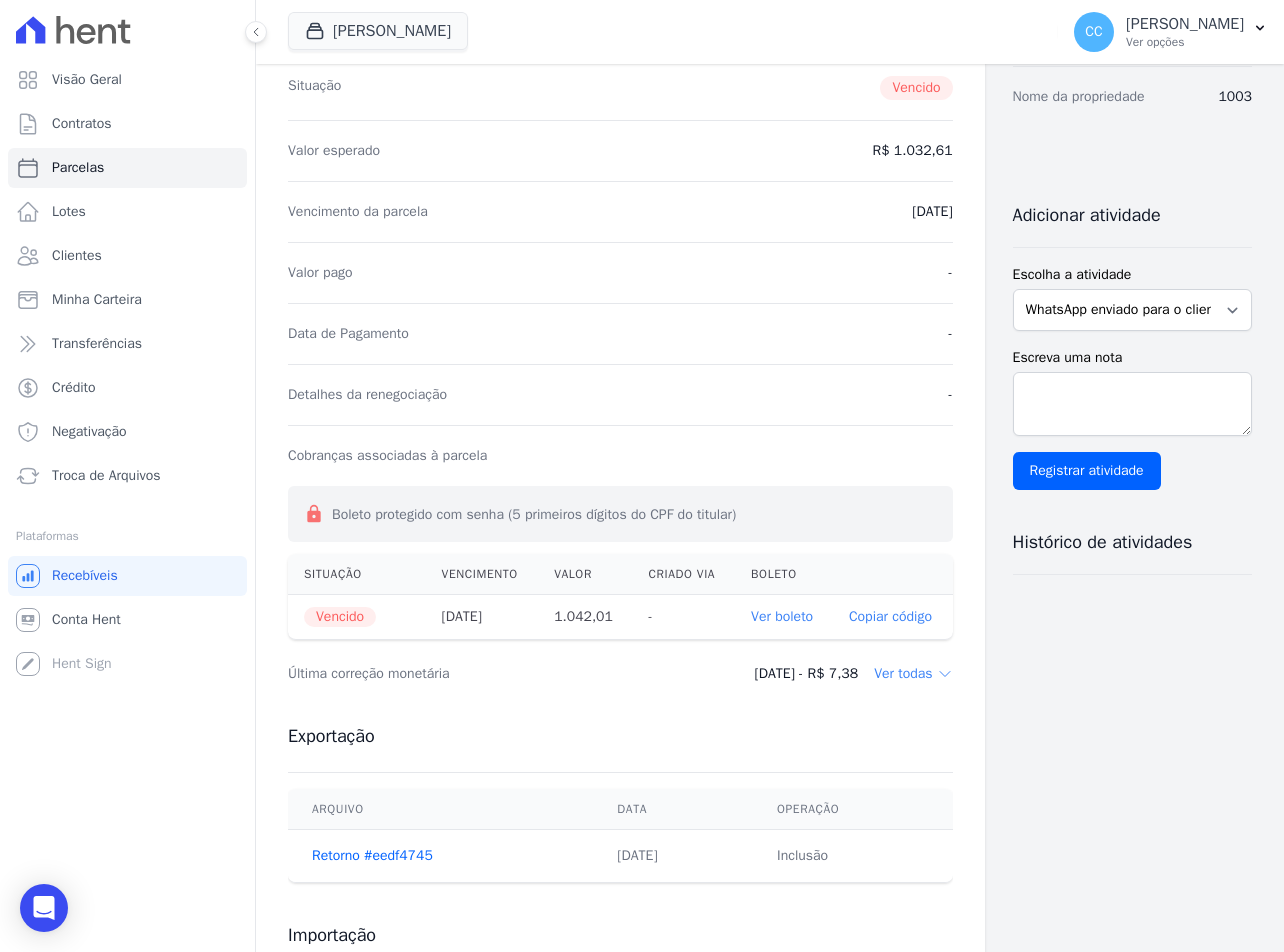 click on "Ver boleto" at bounding box center (782, 616) 